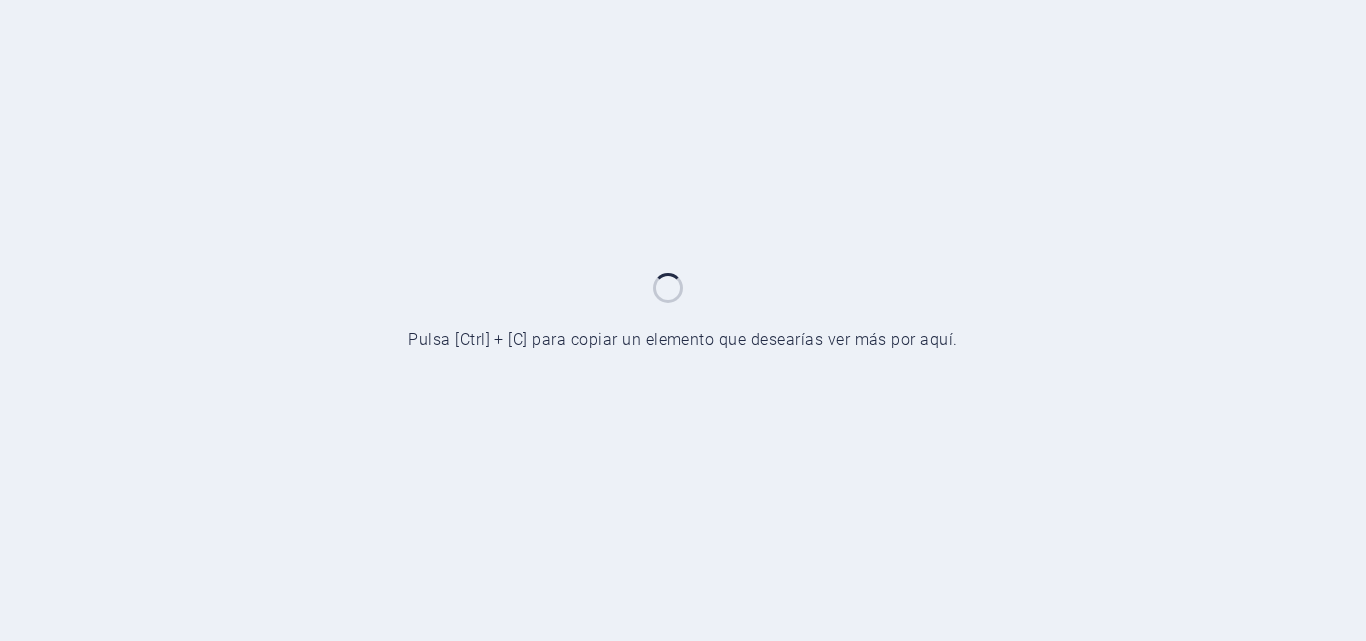 scroll, scrollTop: 0, scrollLeft: 0, axis: both 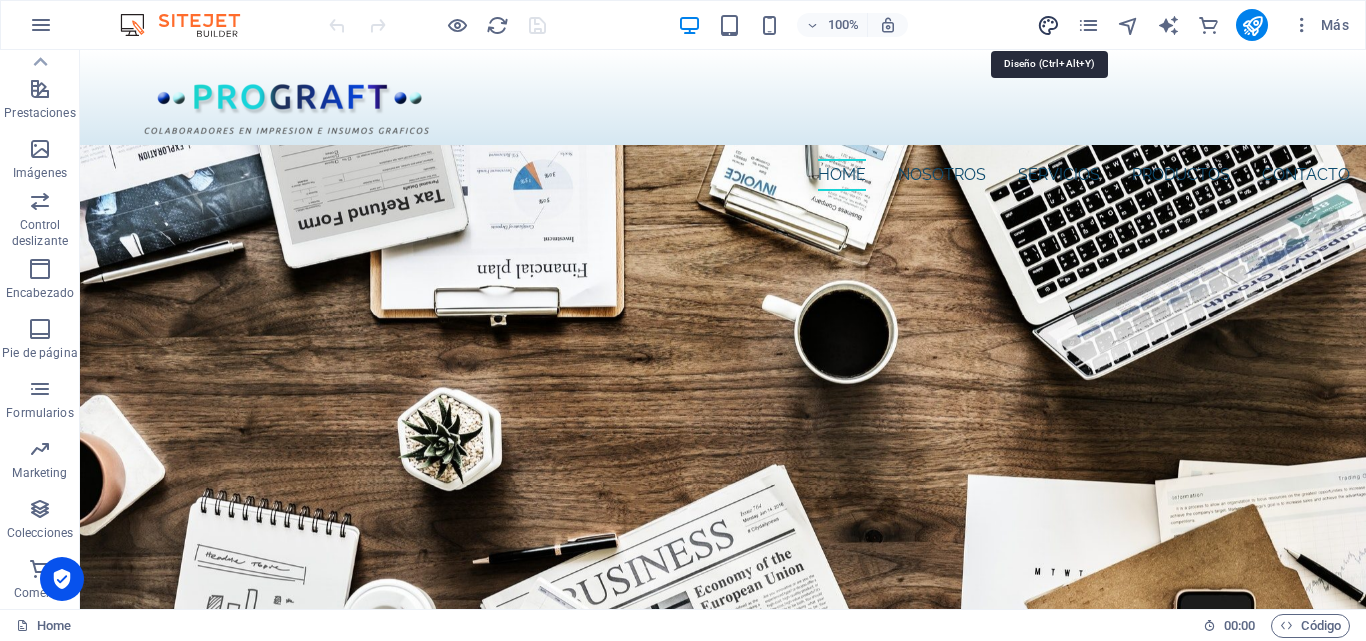 drag, startPoint x: 1054, startPoint y: 20, endPoint x: 901, endPoint y: 427, distance: 434.808 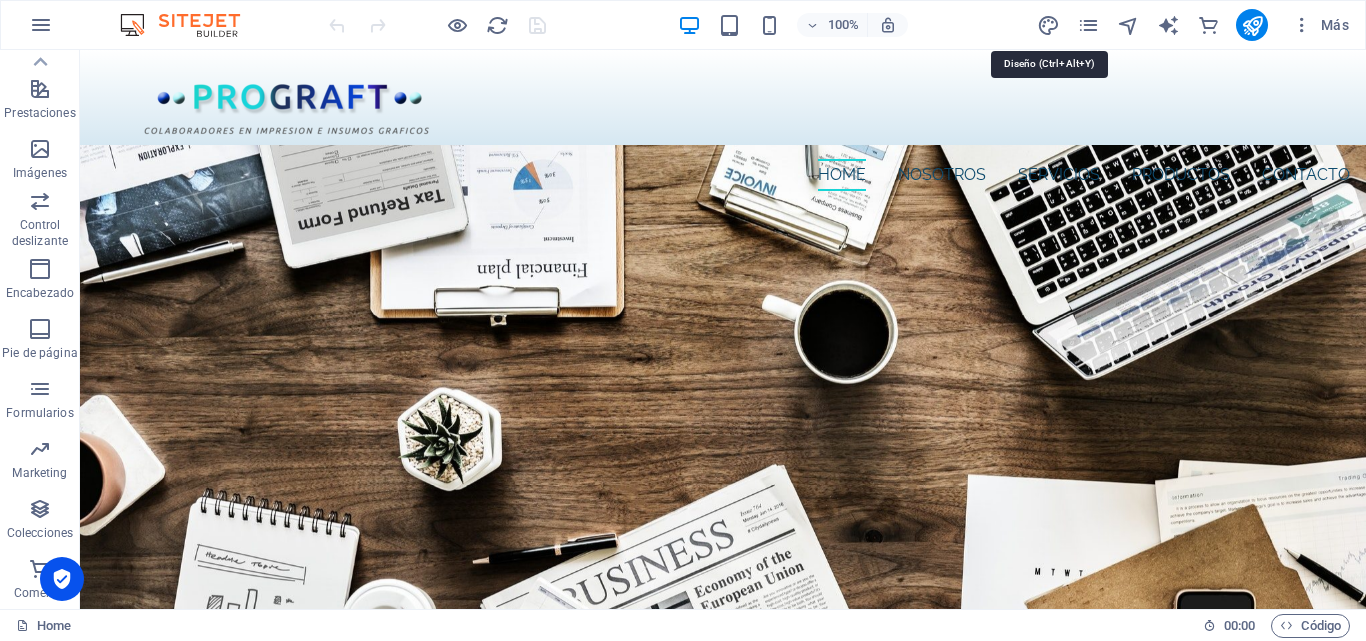 select on "rem" 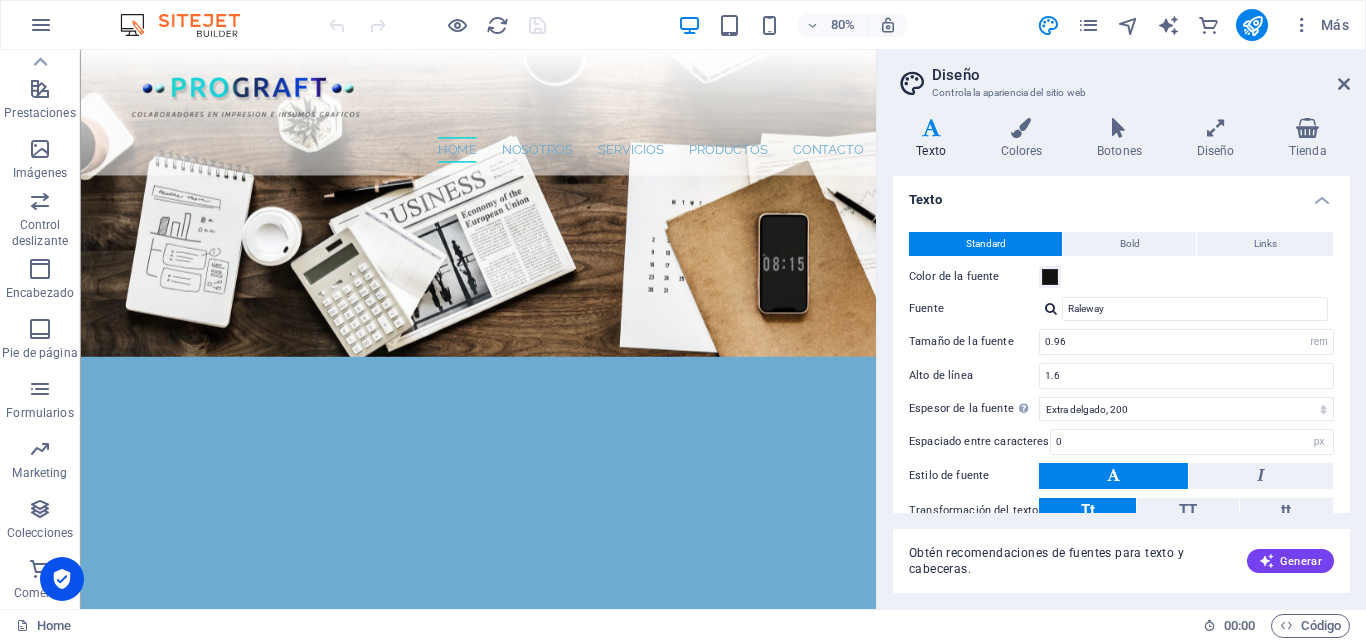 scroll, scrollTop: 400, scrollLeft: 0, axis: vertical 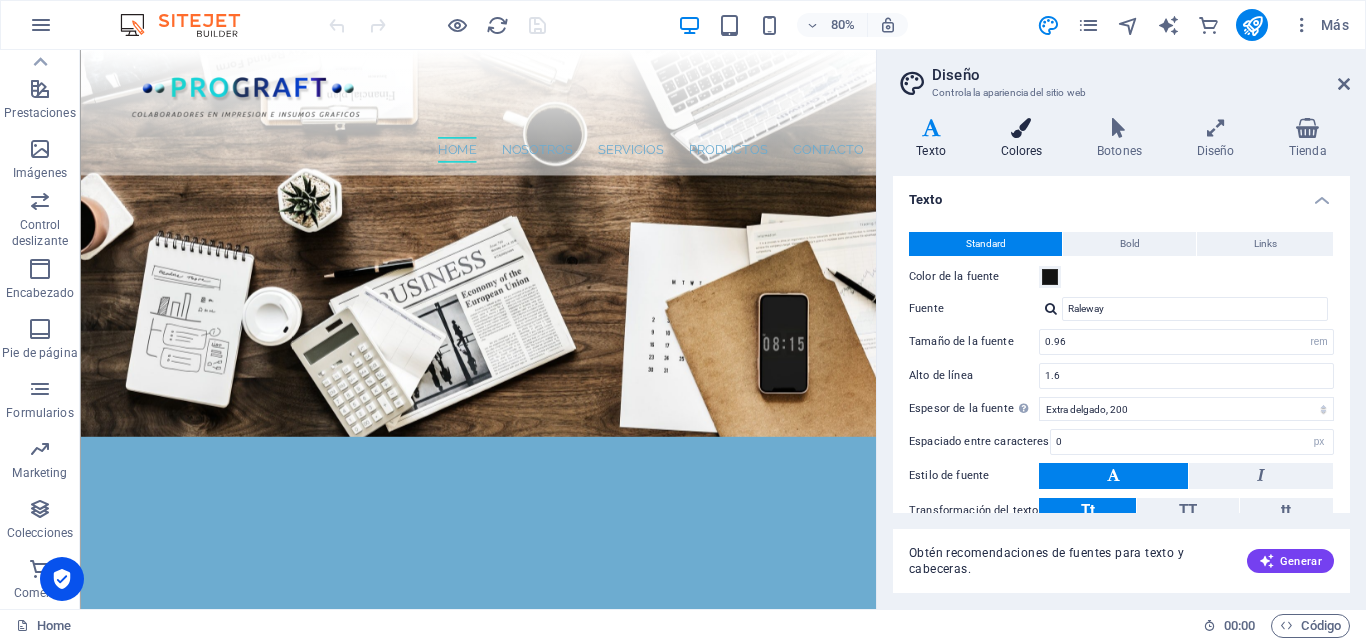 click at bounding box center (1021, 128) 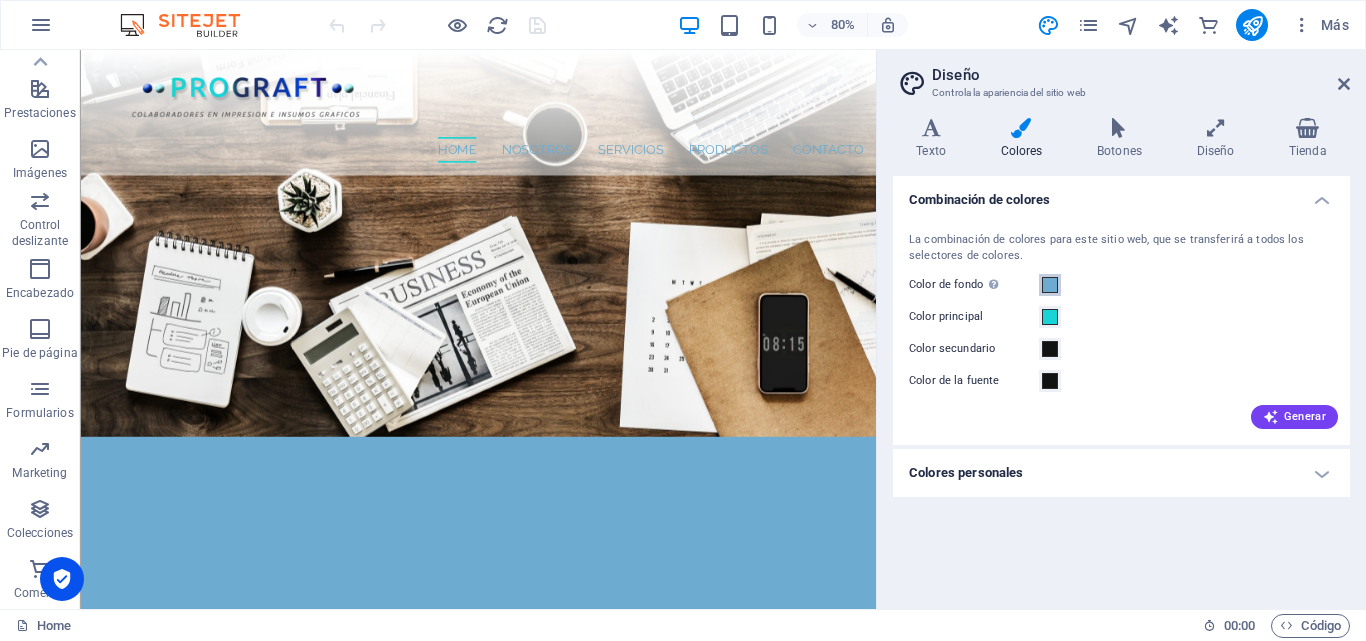 click at bounding box center (1050, 285) 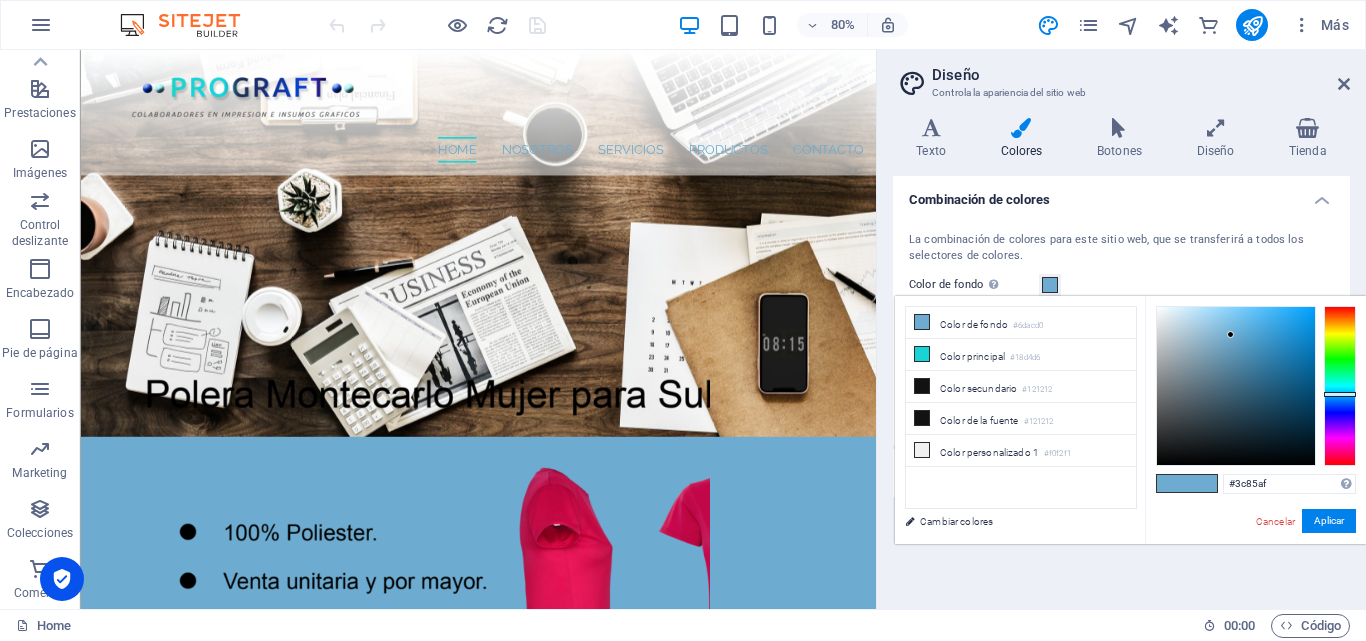 click at bounding box center [1236, 386] 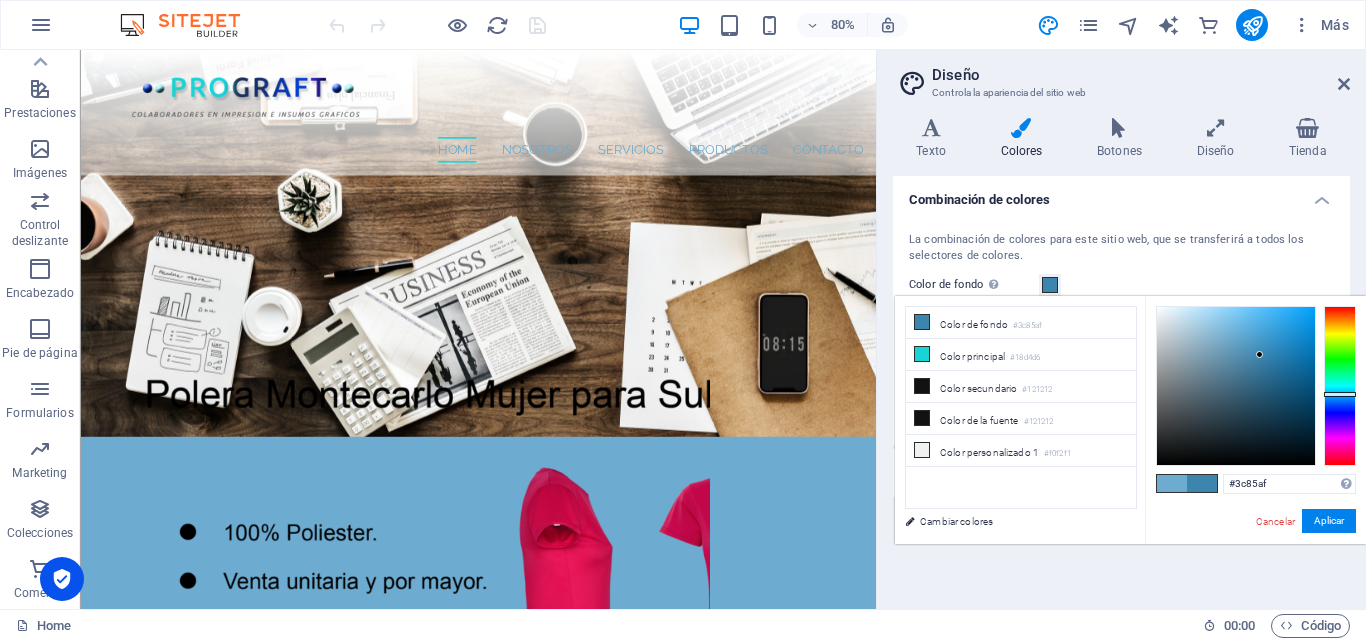 type on "#256f99" 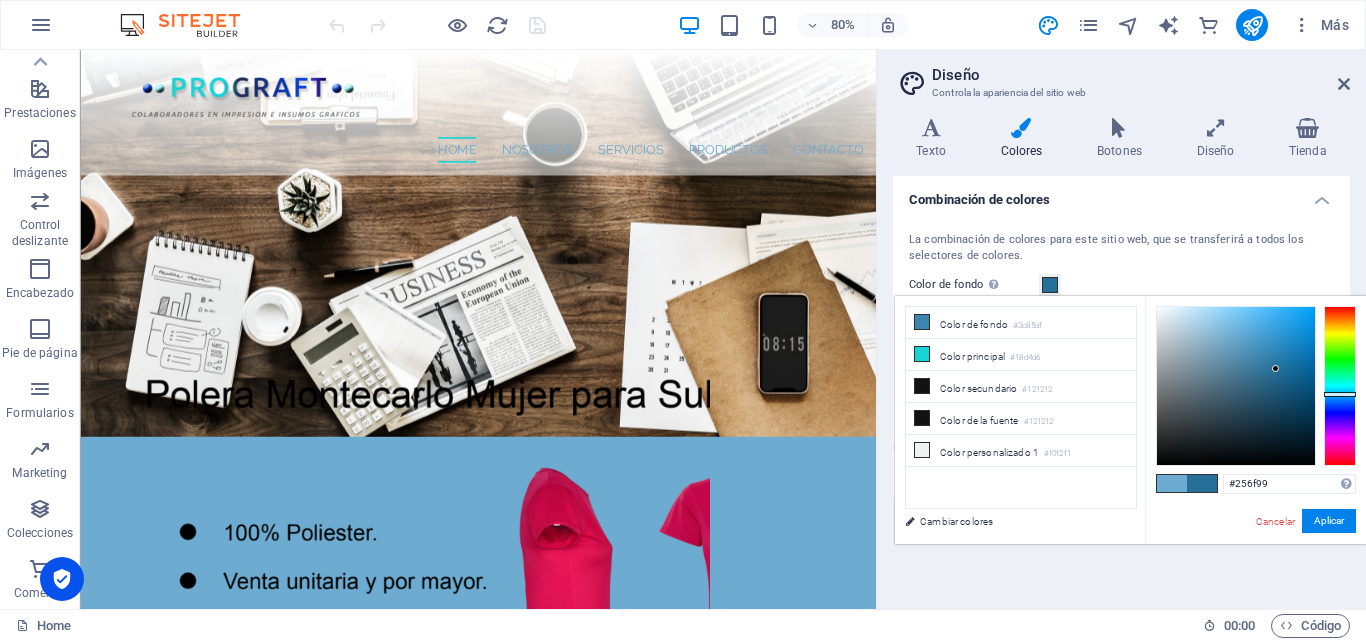 click at bounding box center [1236, 386] 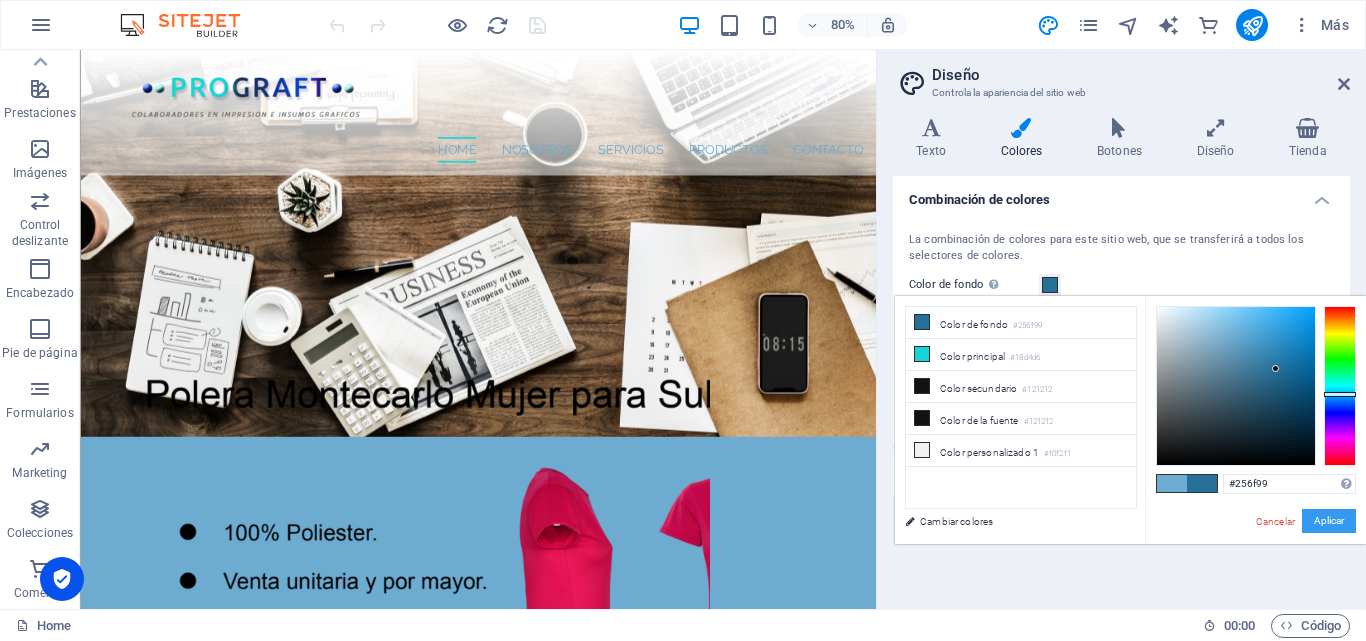 click on "Aplicar" at bounding box center [1329, 521] 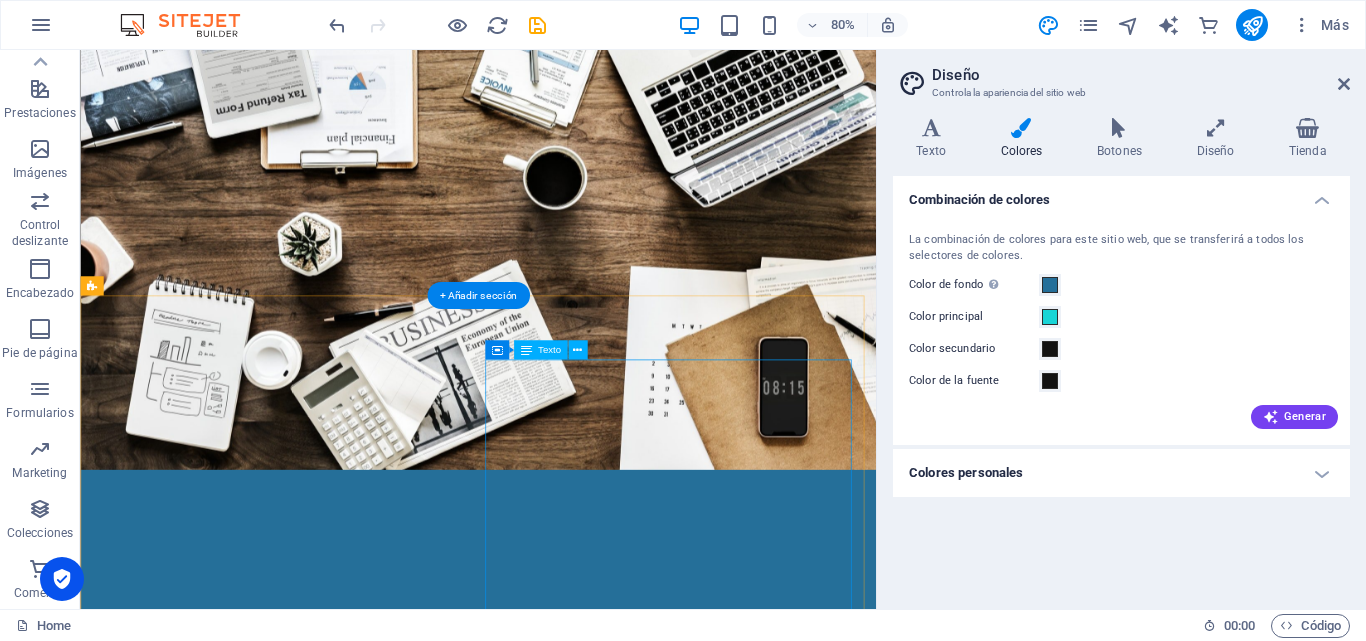 scroll, scrollTop: 400, scrollLeft: 0, axis: vertical 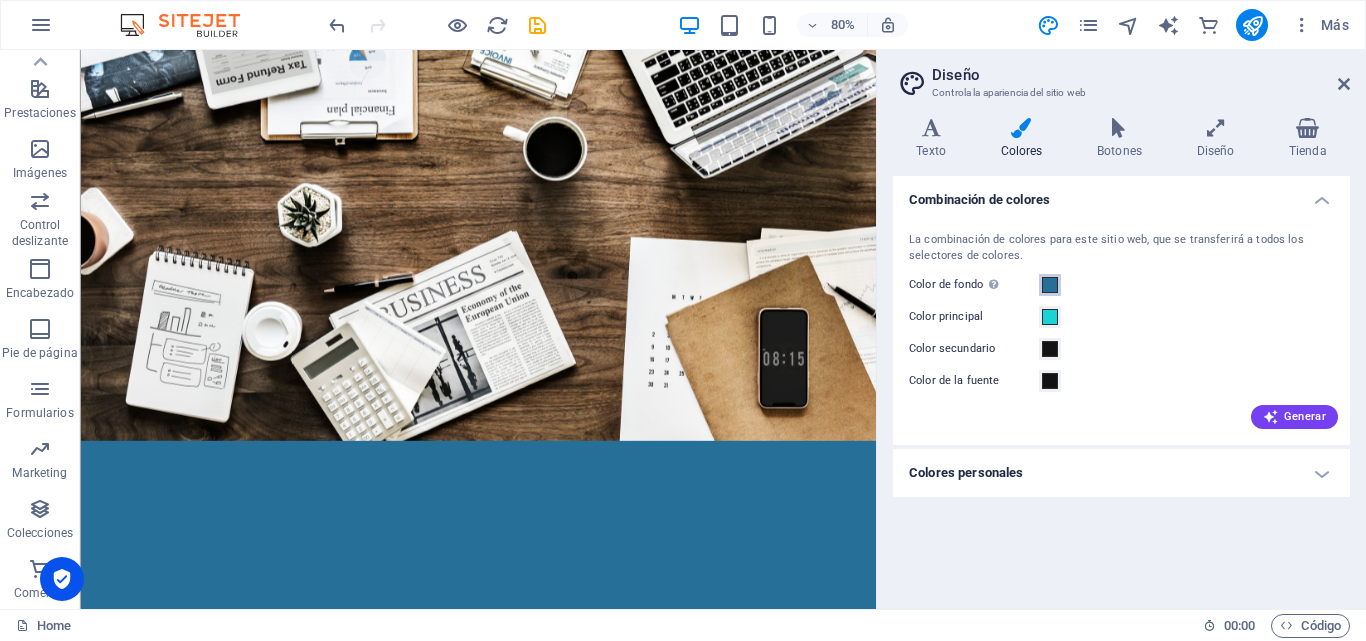 click at bounding box center (1050, 285) 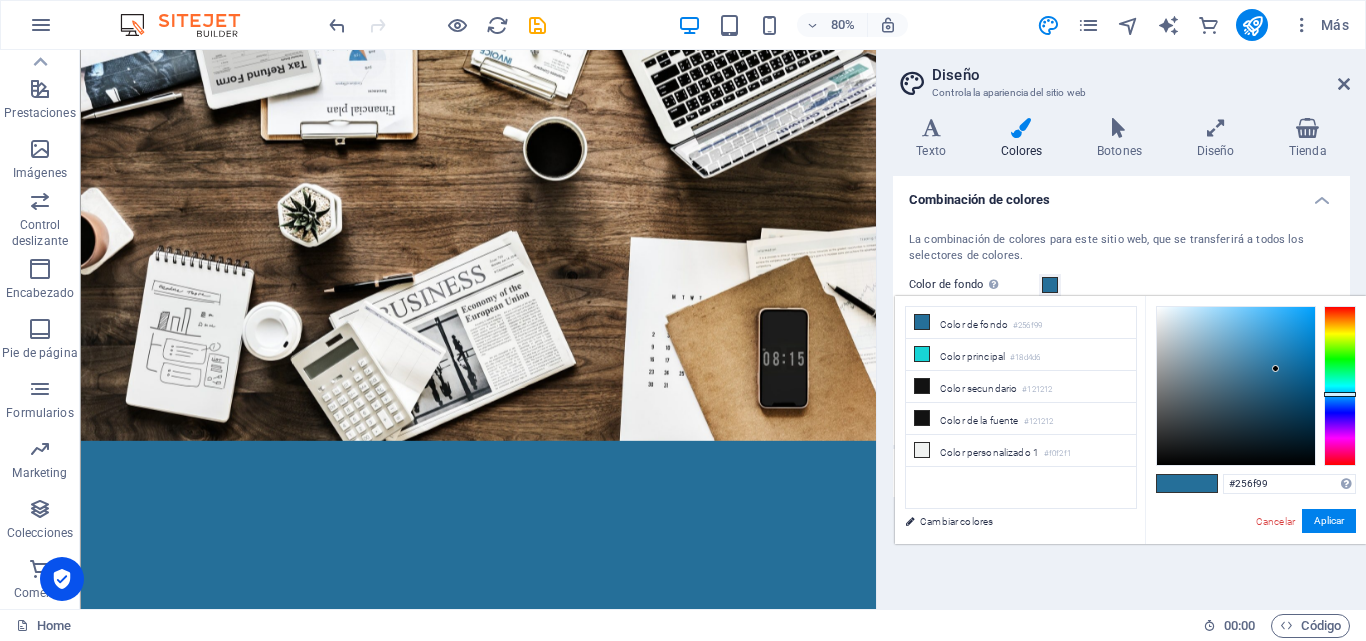 click at bounding box center [1050, 285] 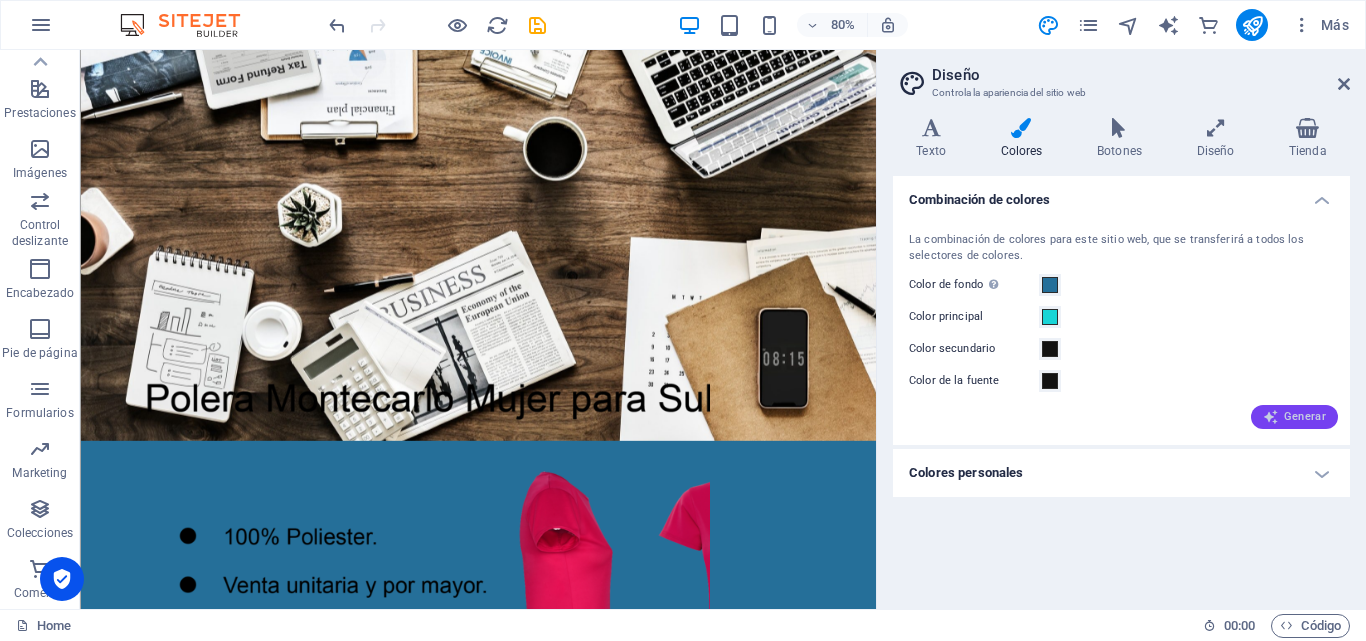click on "Generar" at bounding box center (1294, 417) 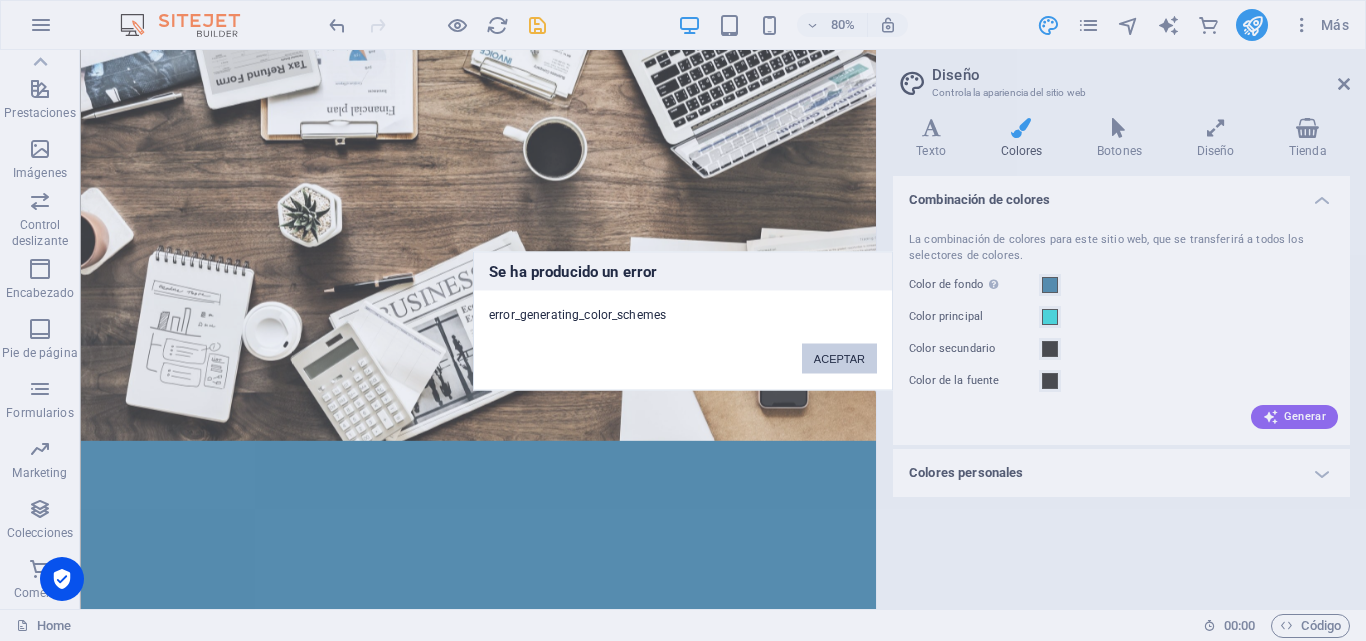drag, startPoint x: 864, startPoint y: 359, endPoint x: 981, endPoint y: 385, distance: 119.85408 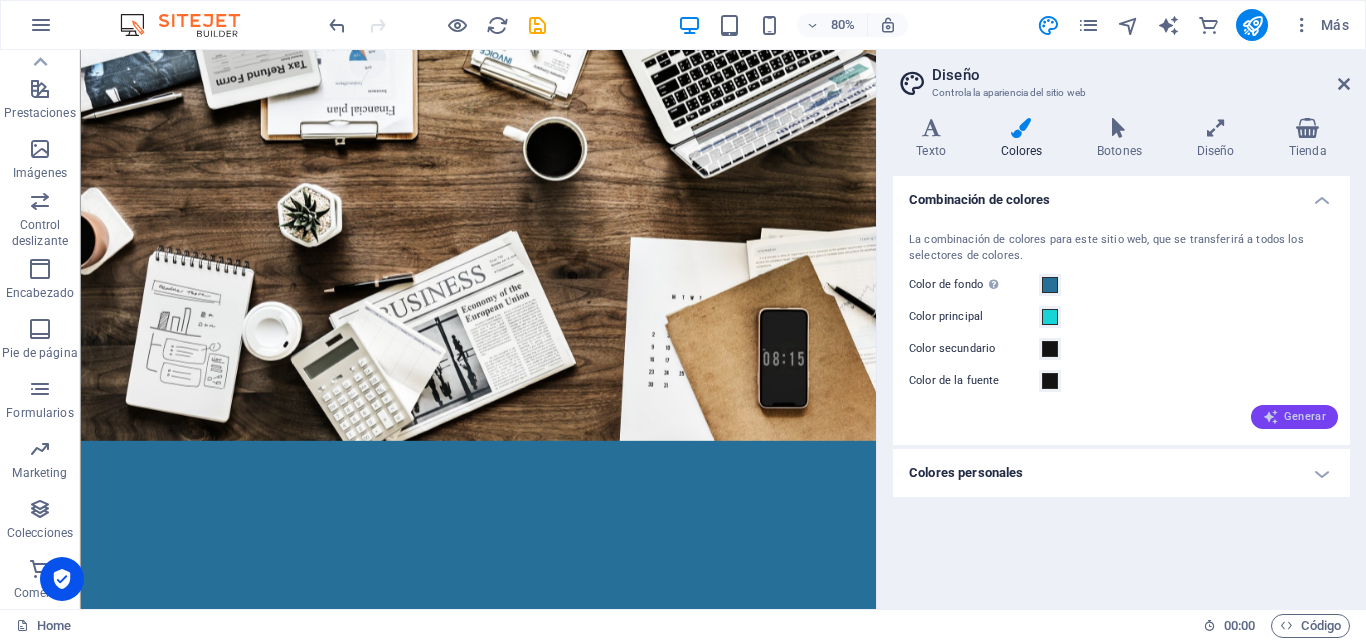 click on "Generar" at bounding box center (1294, 417) 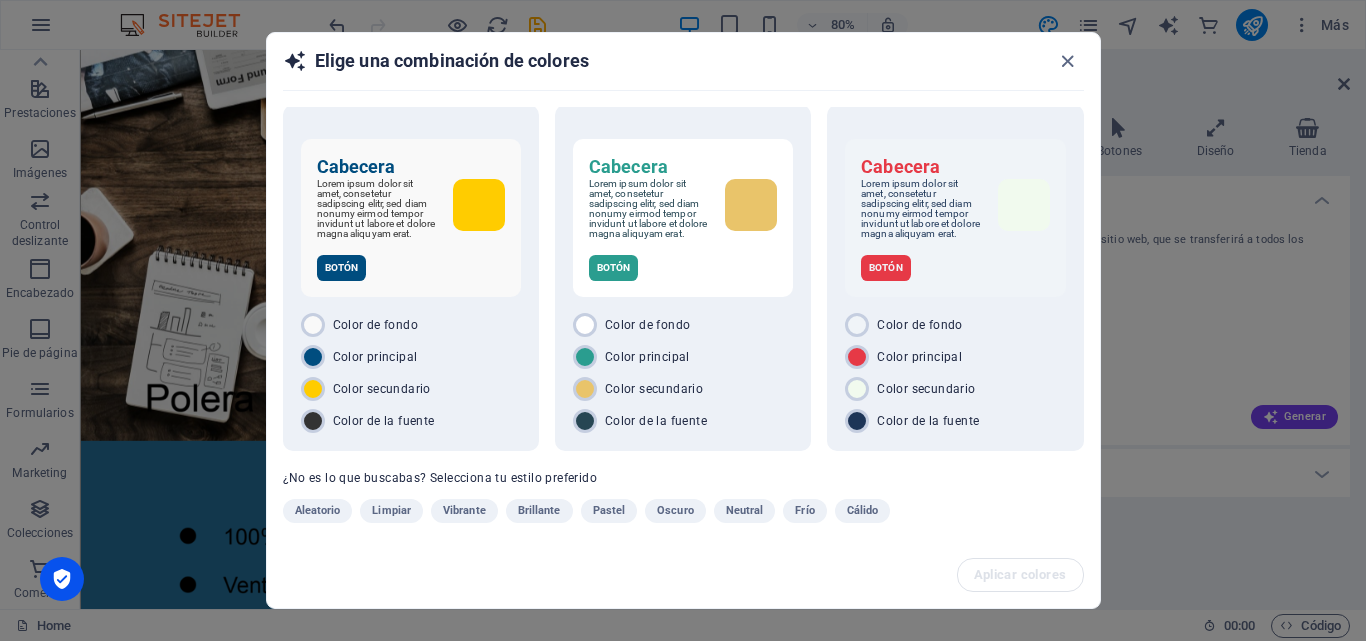 scroll, scrollTop: 0, scrollLeft: 0, axis: both 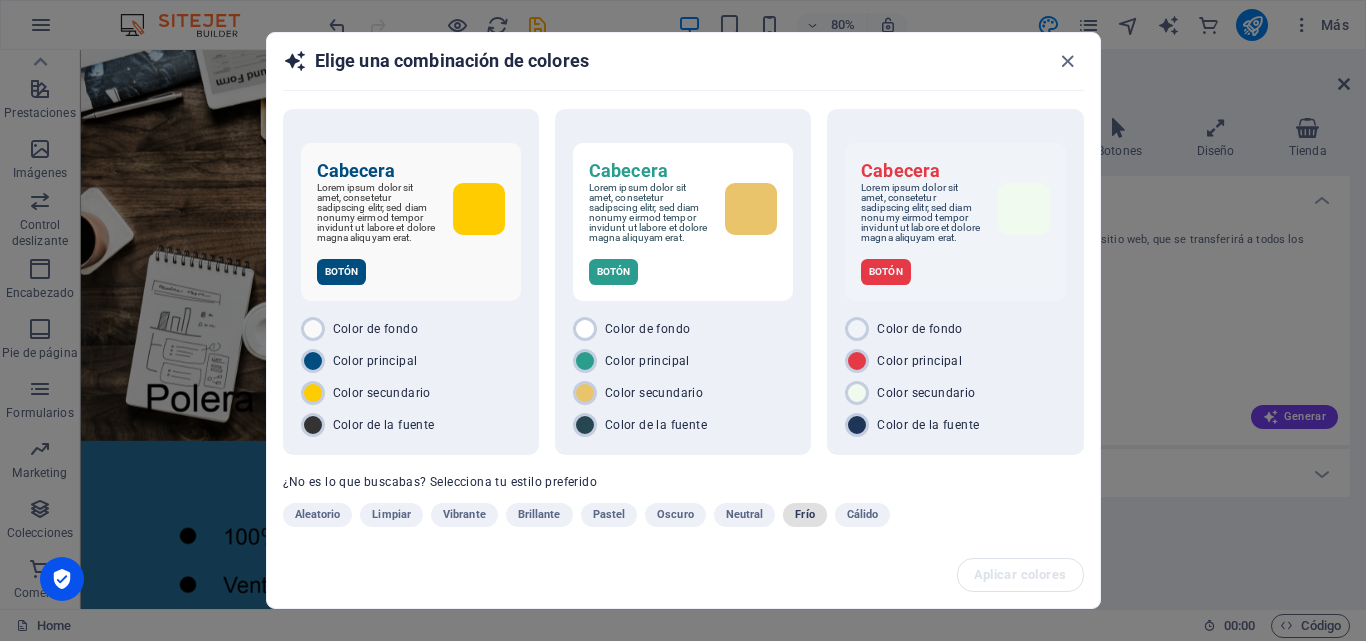 click on "Frío" at bounding box center (804, 515) 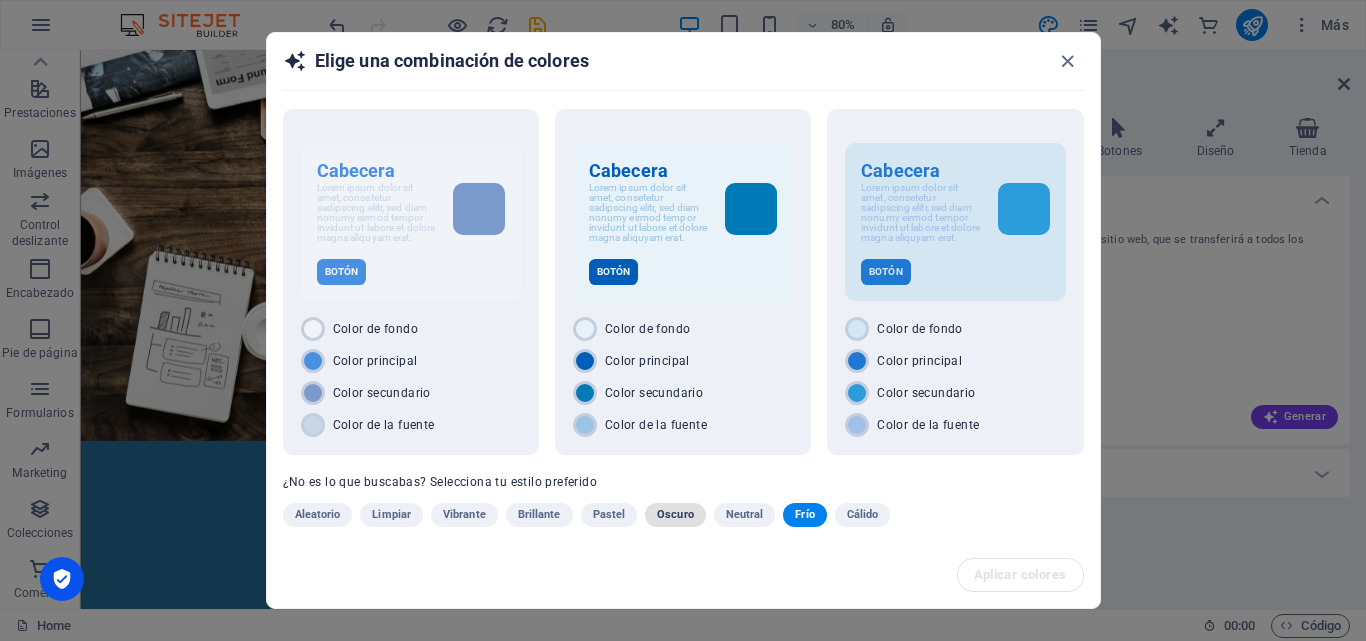 click on "Oscuro" at bounding box center (675, 515) 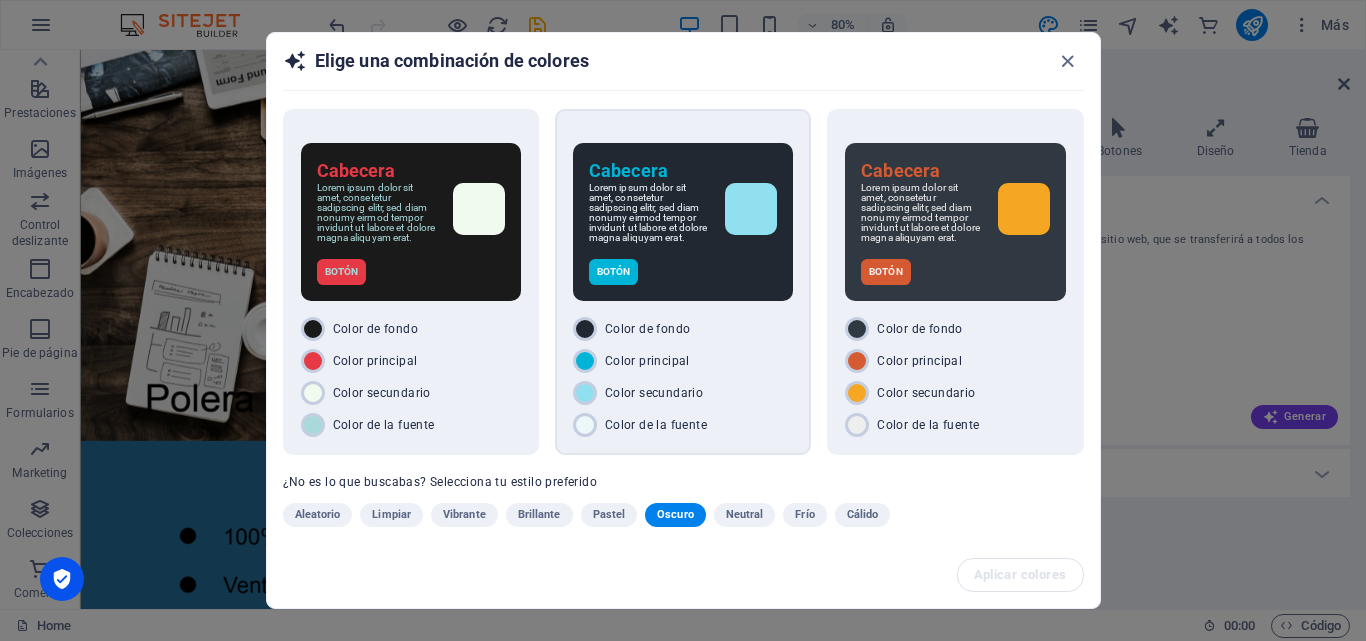 click on "Botón" at bounding box center (683, 272) 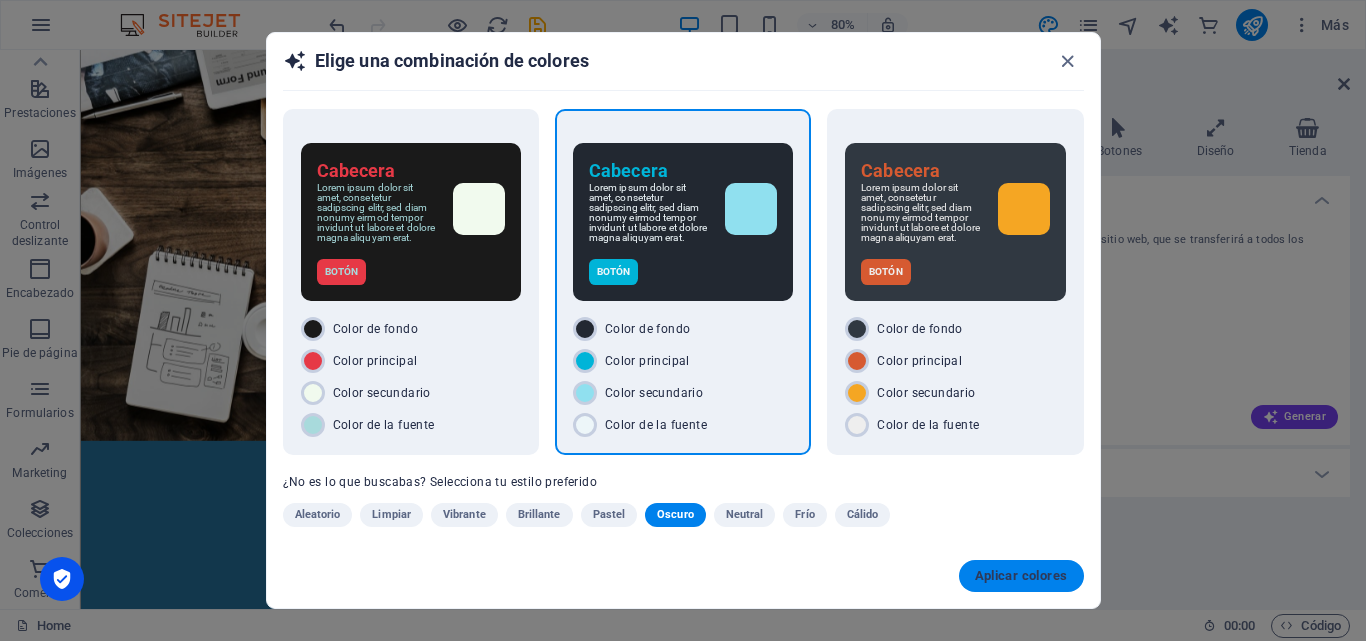 click on "Aplicar colores" at bounding box center [1021, 576] 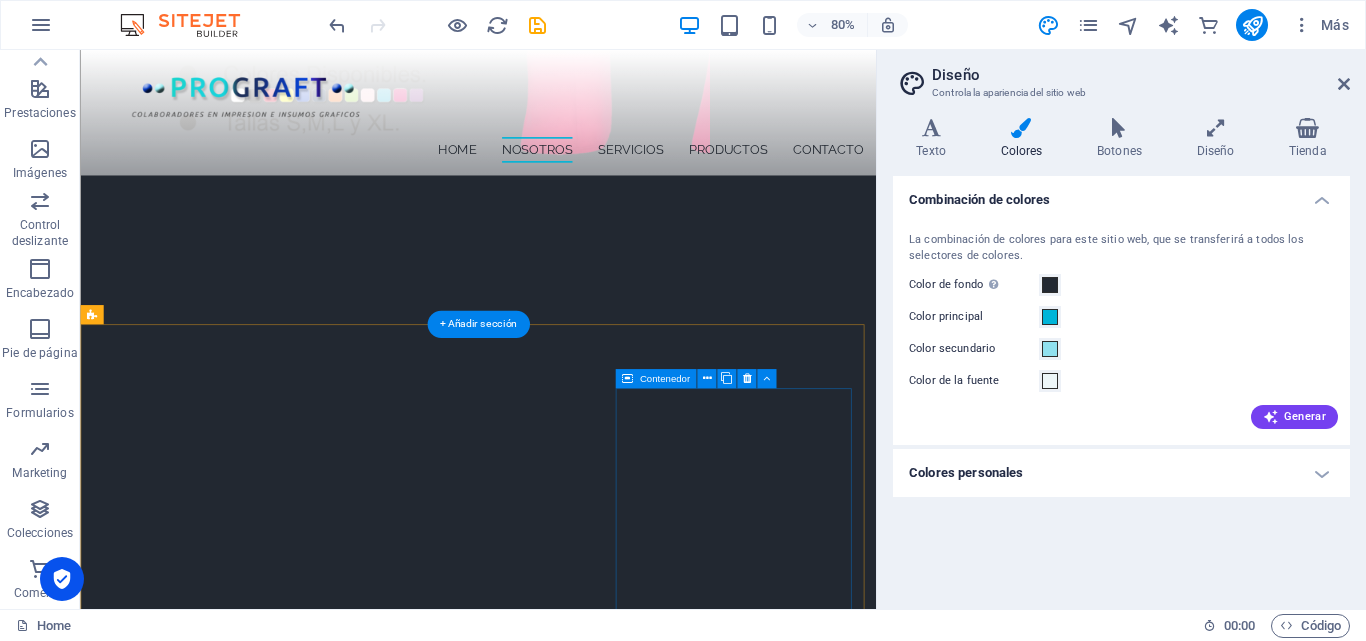 scroll, scrollTop: 1000, scrollLeft: 0, axis: vertical 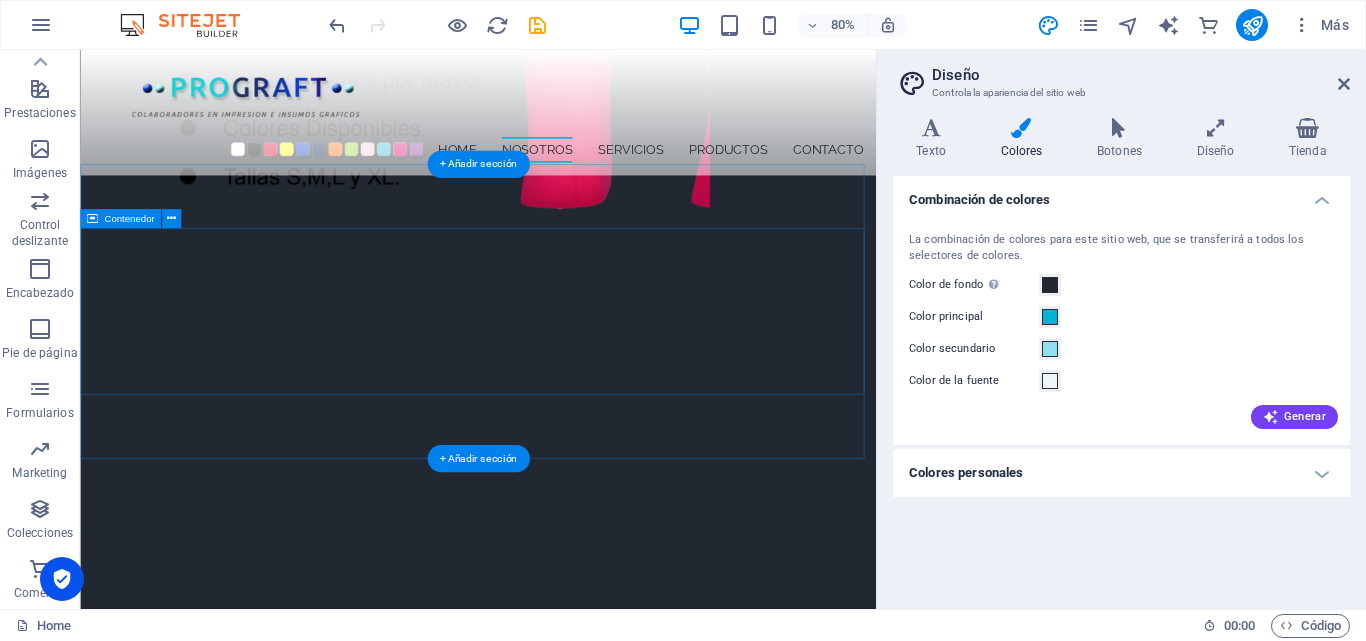 click on "servicioS  de fabricacion de productos" at bounding box center [577, 2876] 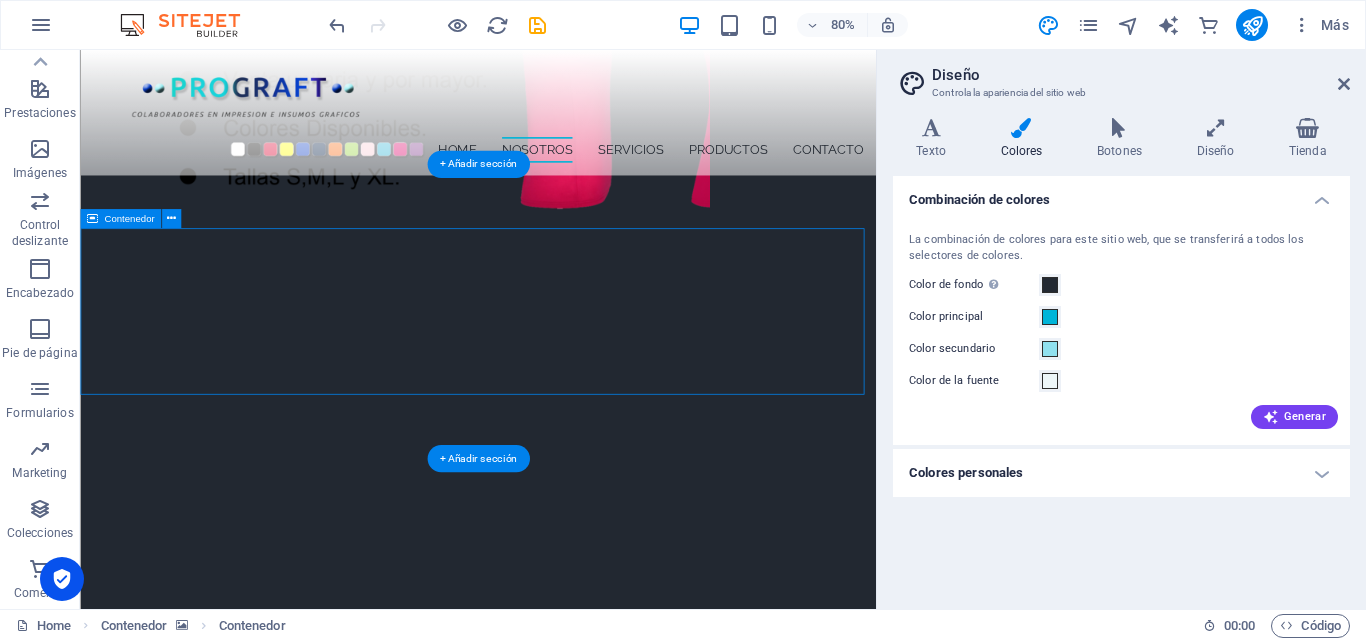 click on "servicioS  de fabricacion de productos" at bounding box center [577, 2876] 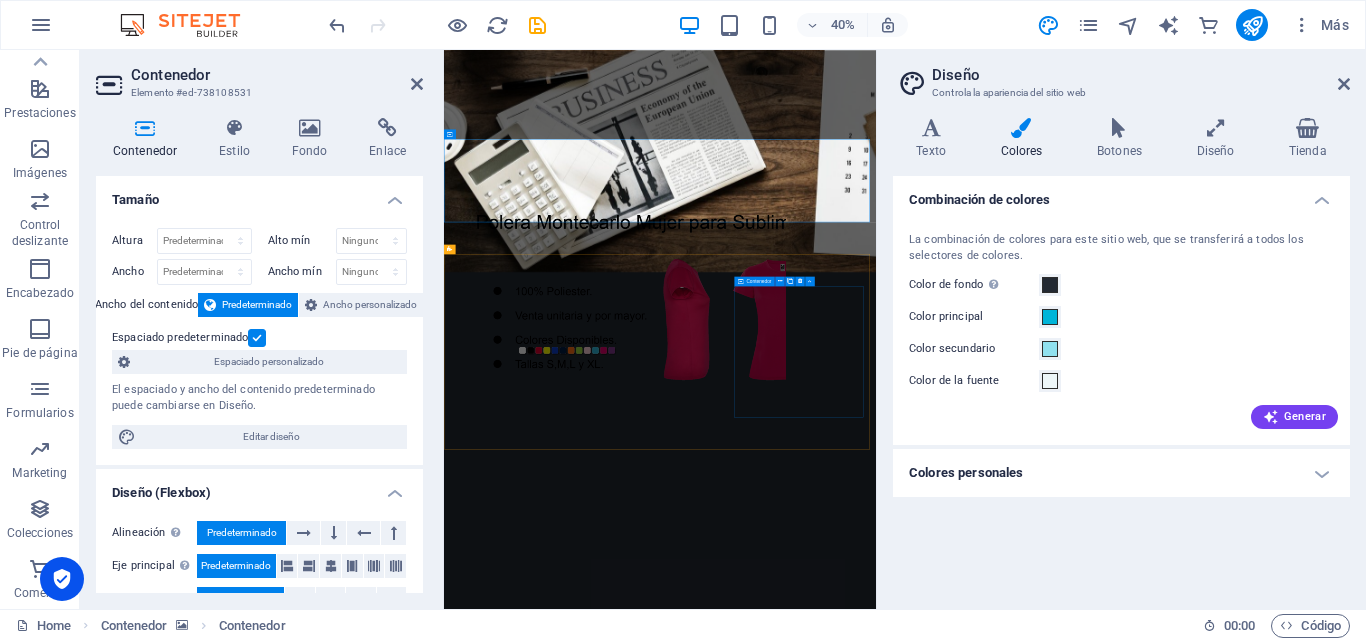 scroll, scrollTop: 1490, scrollLeft: 0, axis: vertical 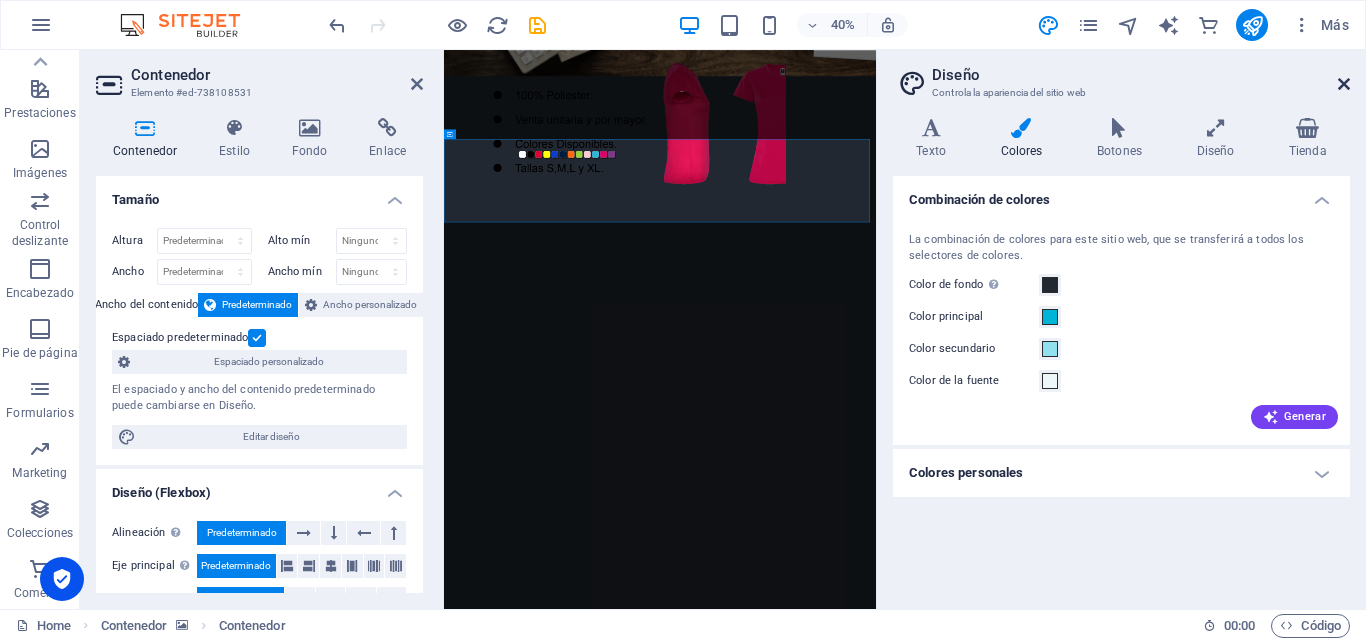 click at bounding box center (1344, 84) 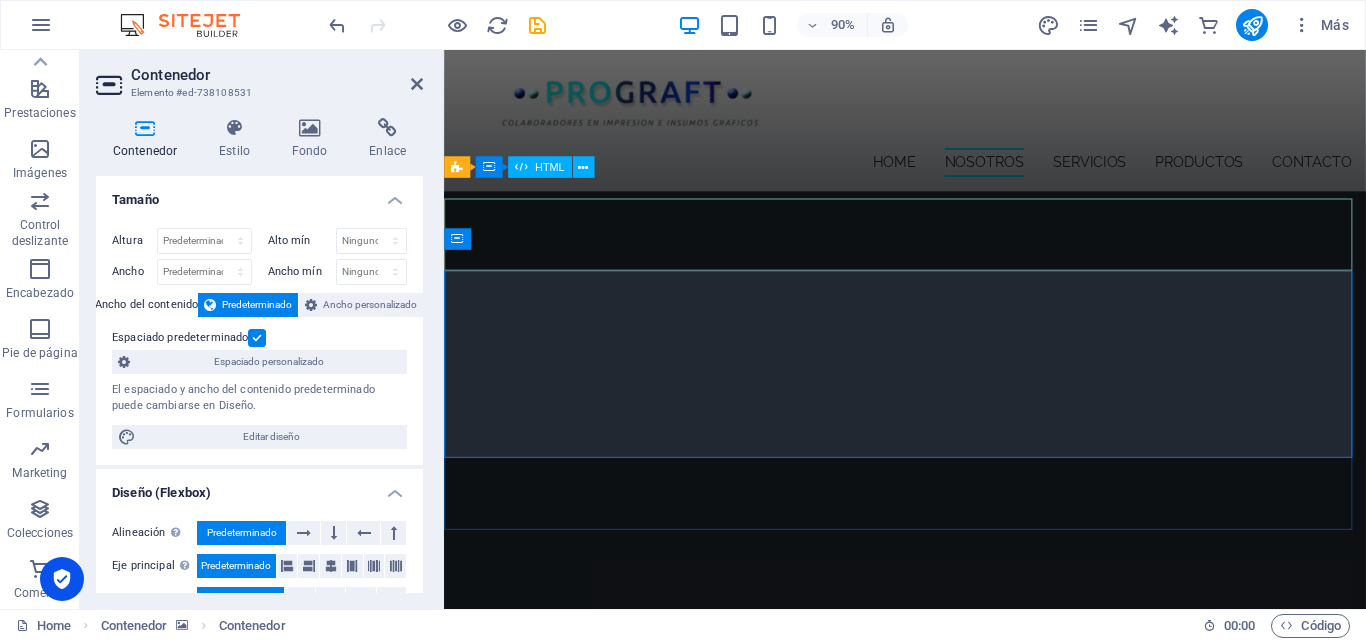 scroll, scrollTop: 949, scrollLeft: 0, axis: vertical 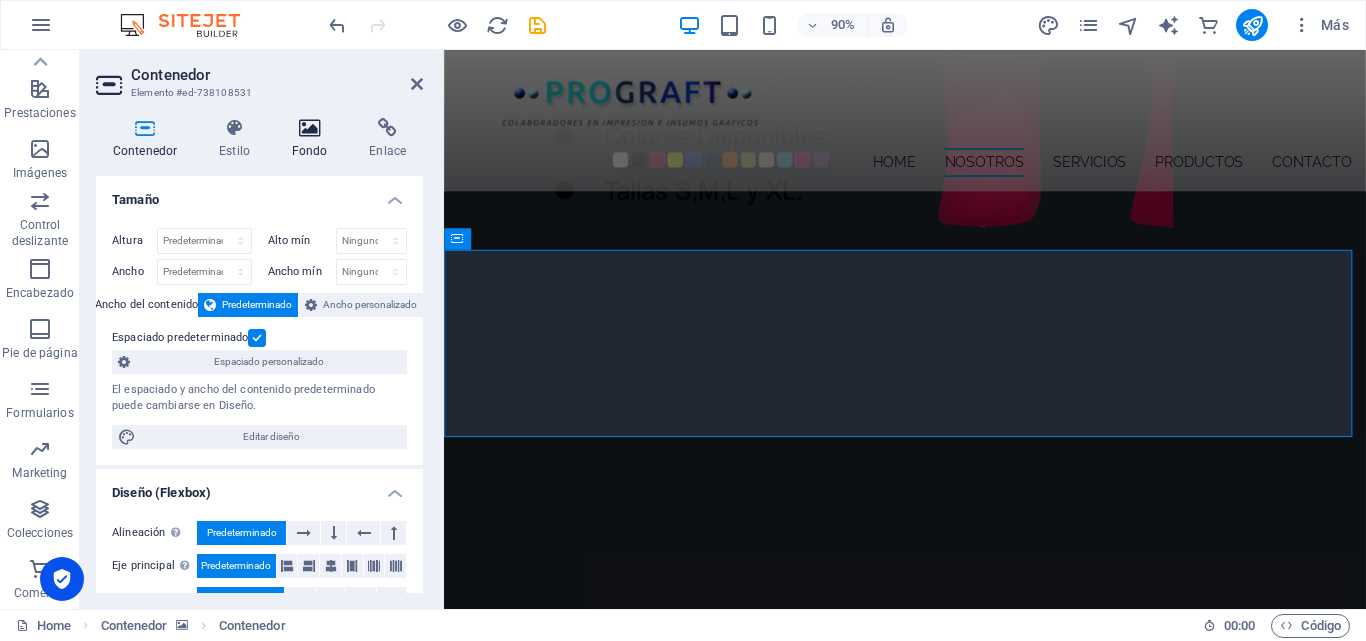 click at bounding box center [310, 128] 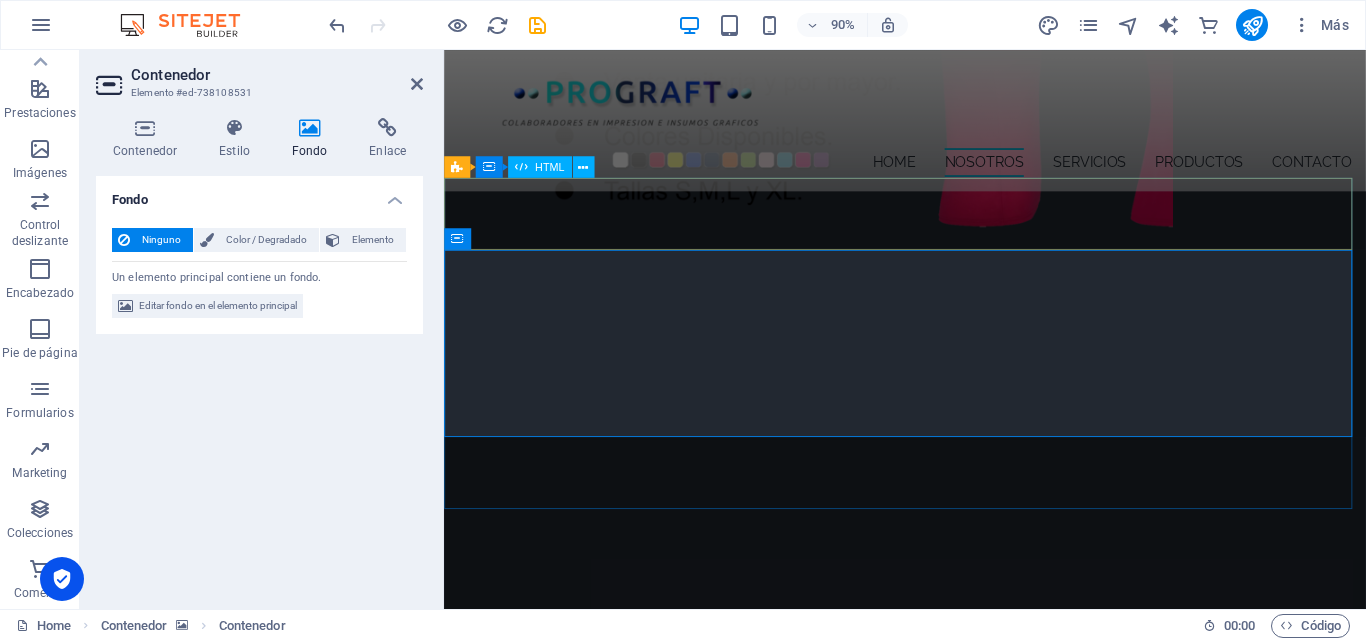 click at bounding box center [956, 2730] 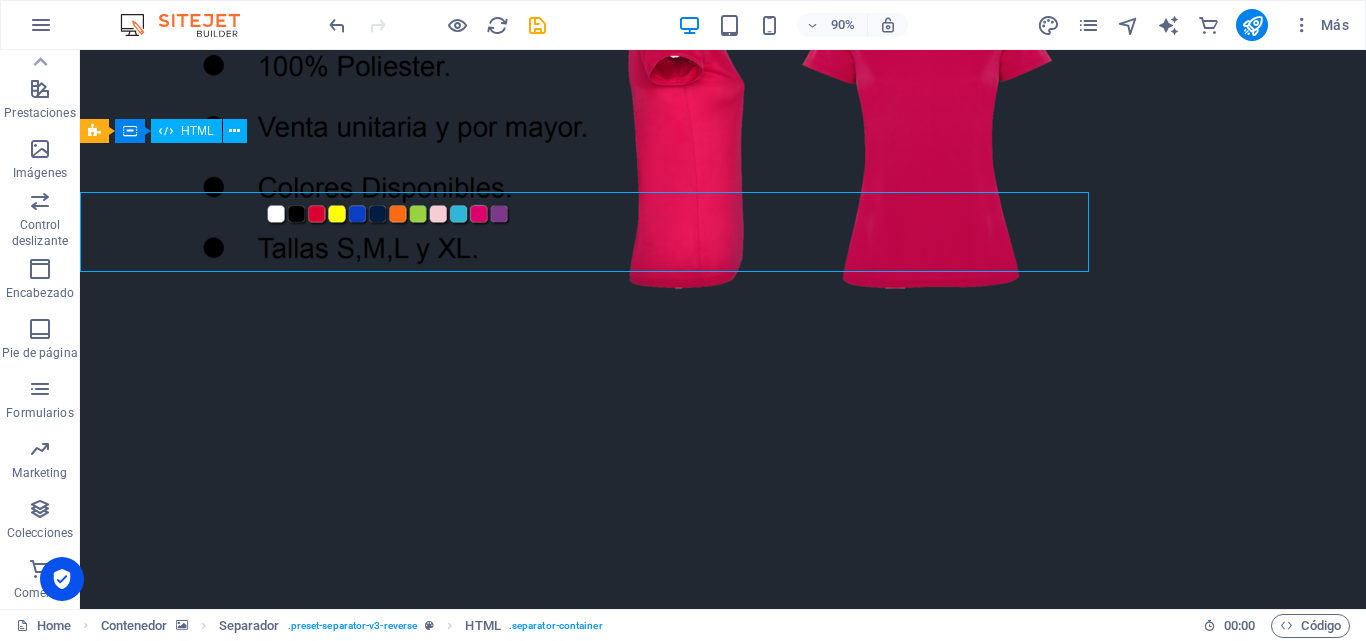 scroll, scrollTop: 1054, scrollLeft: 0, axis: vertical 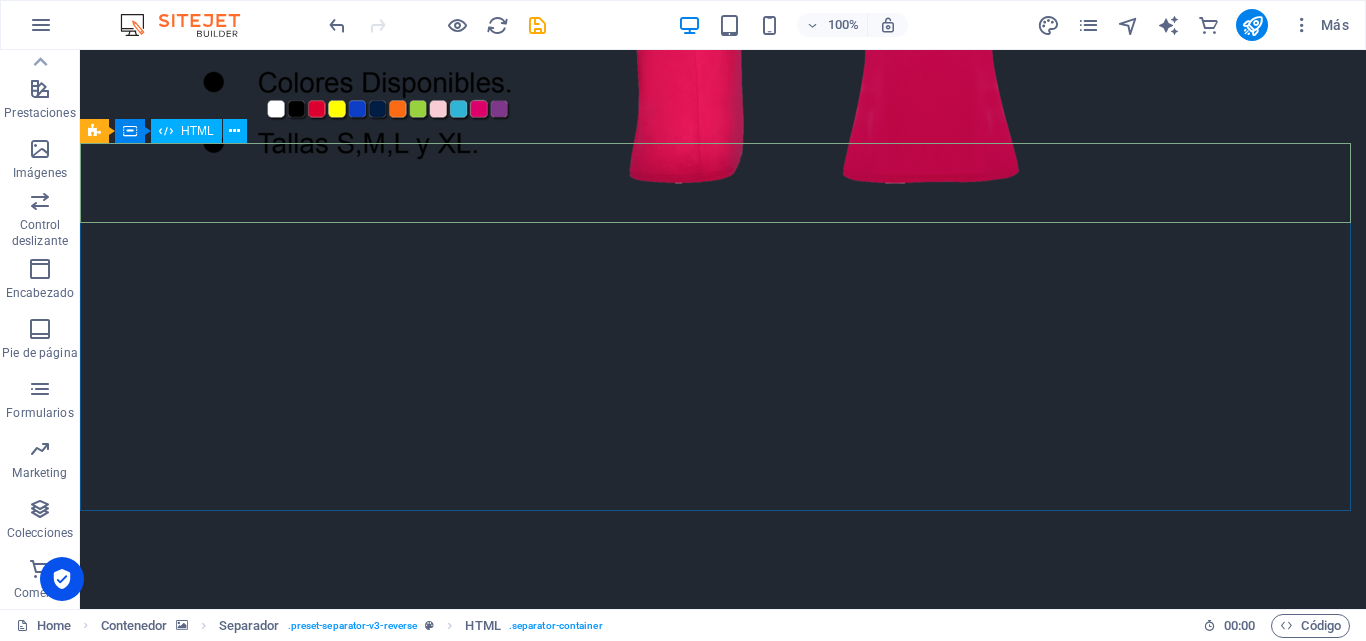 click on "HTML" at bounding box center (197, 131) 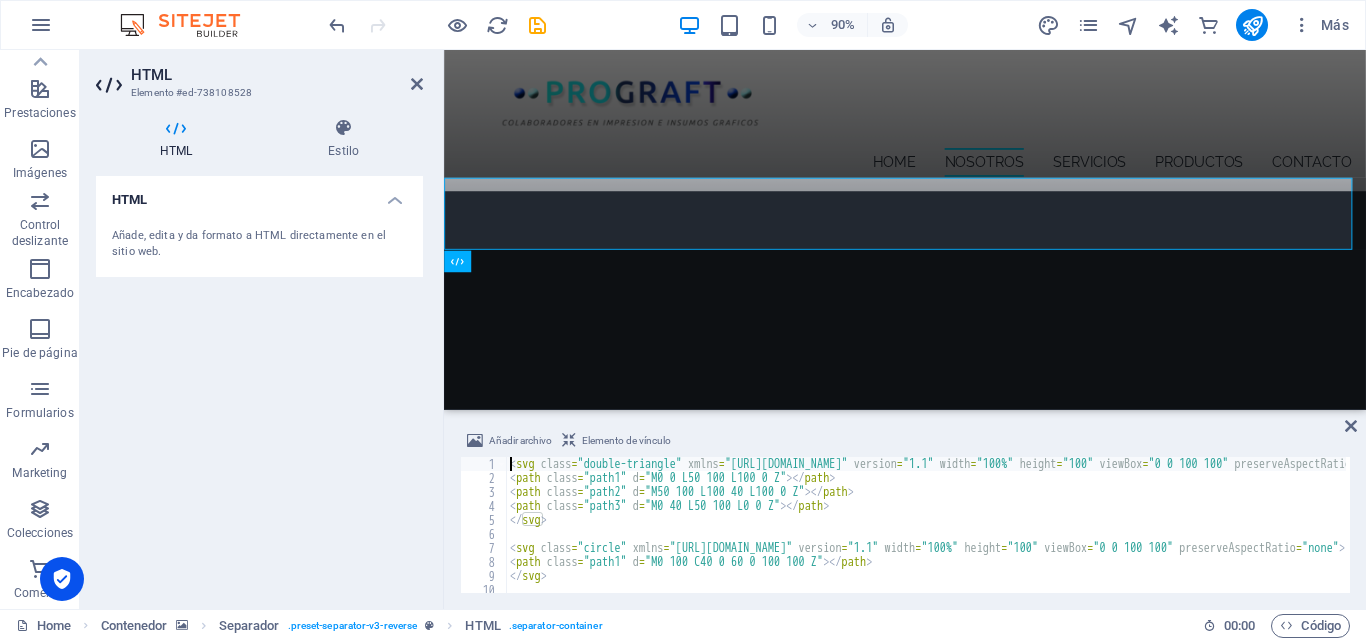scroll, scrollTop: 949, scrollLeft: 0, axis: vertical 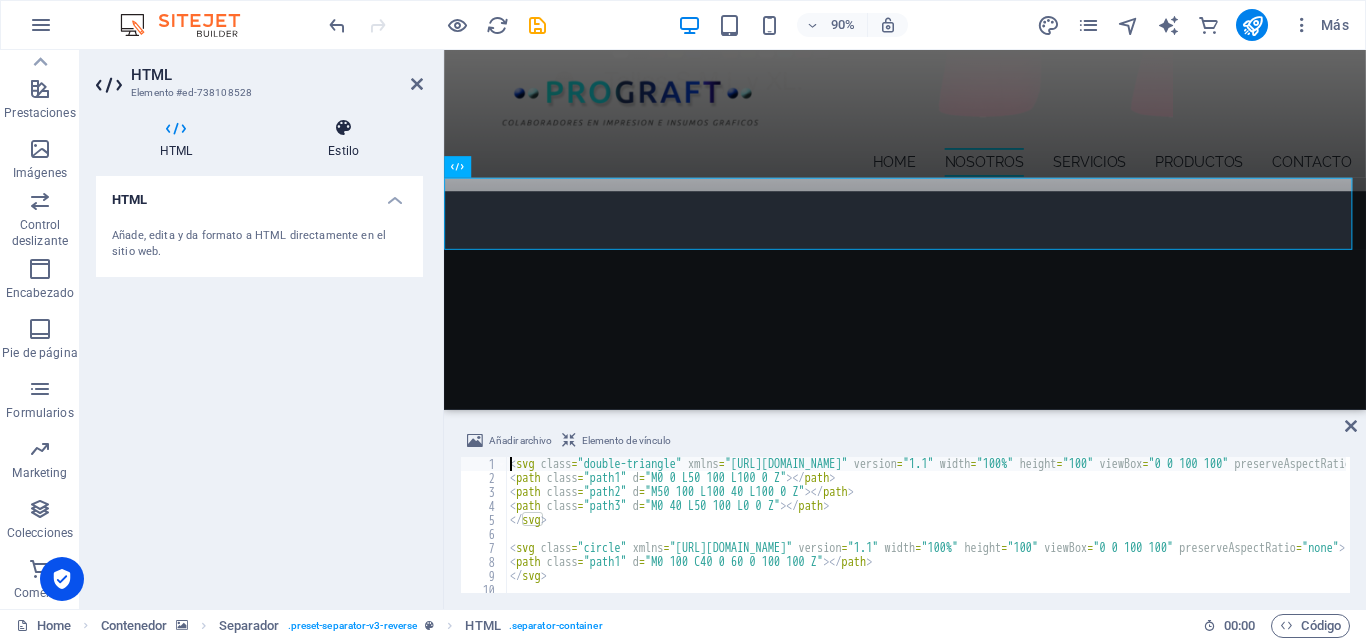 click at bounding box center (343, 128) 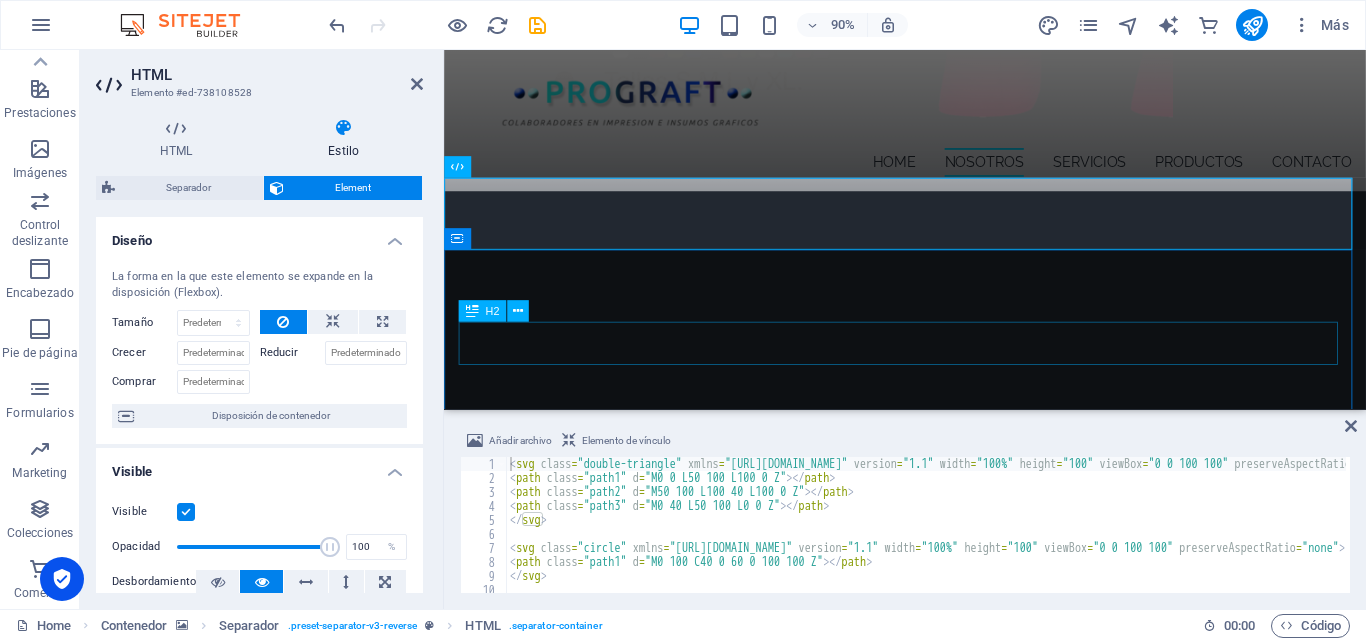 click on "servicioS  de fabricacion de productos" at bounding box center [956, 2752] 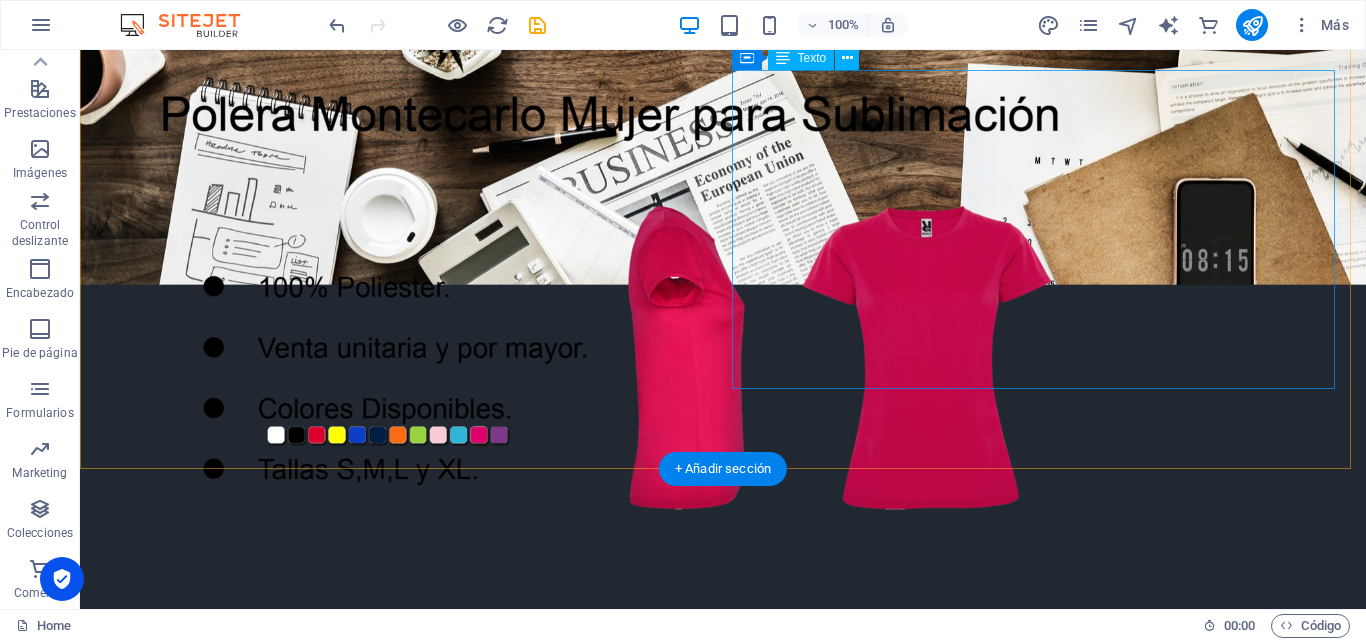 scroll, scrollTop: 754, scrollLeft: 0, axis: vertical 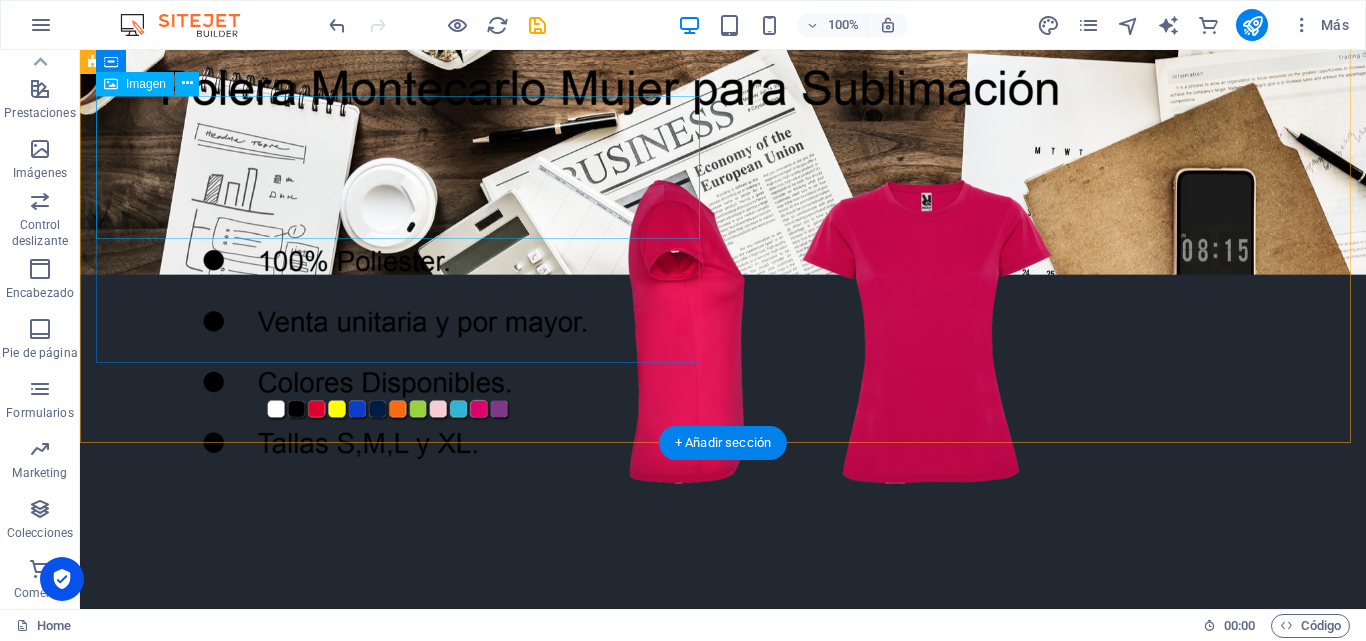 click at bounding box center [401, 1865] 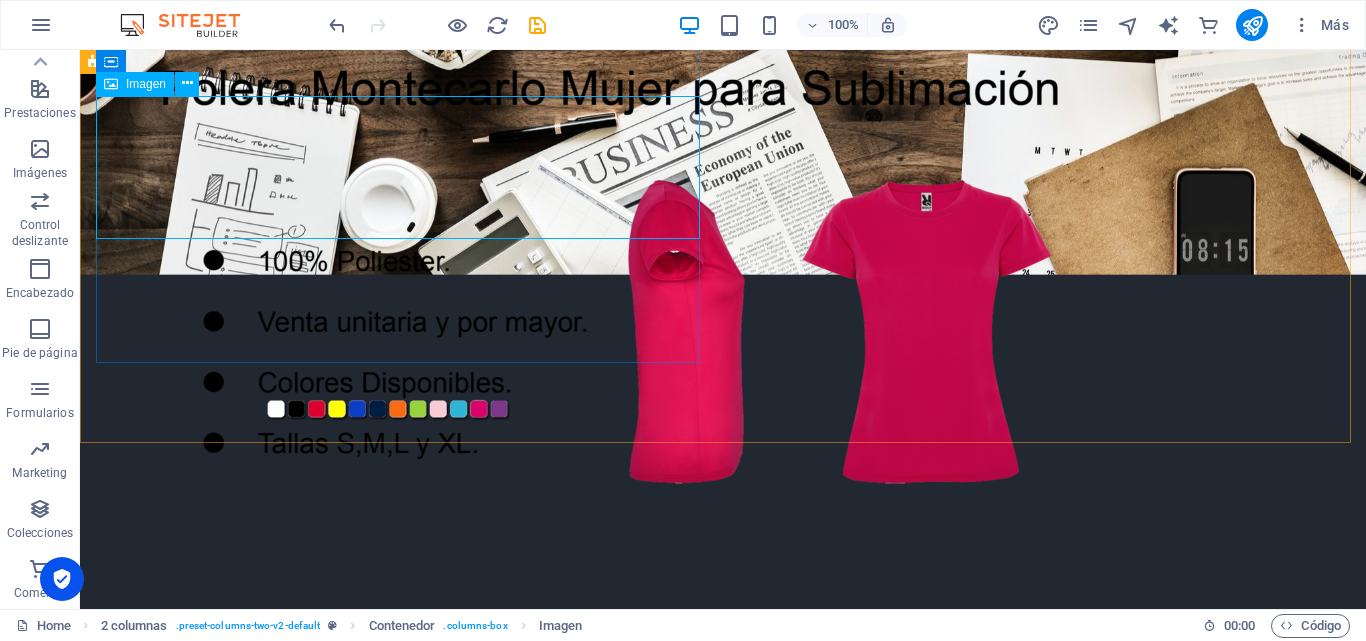 click on "Imagen" at bounding box center [146, 84] 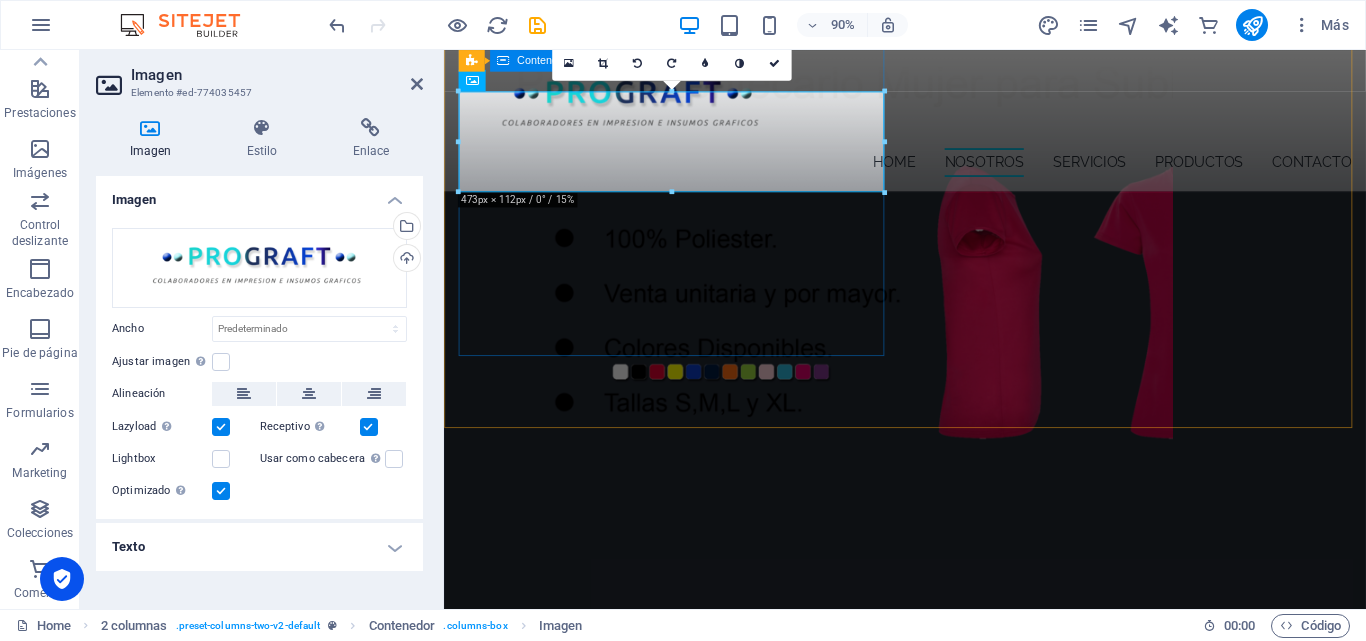scroll, scrollTop: 671, scrollLeft: 0, axis: vertical 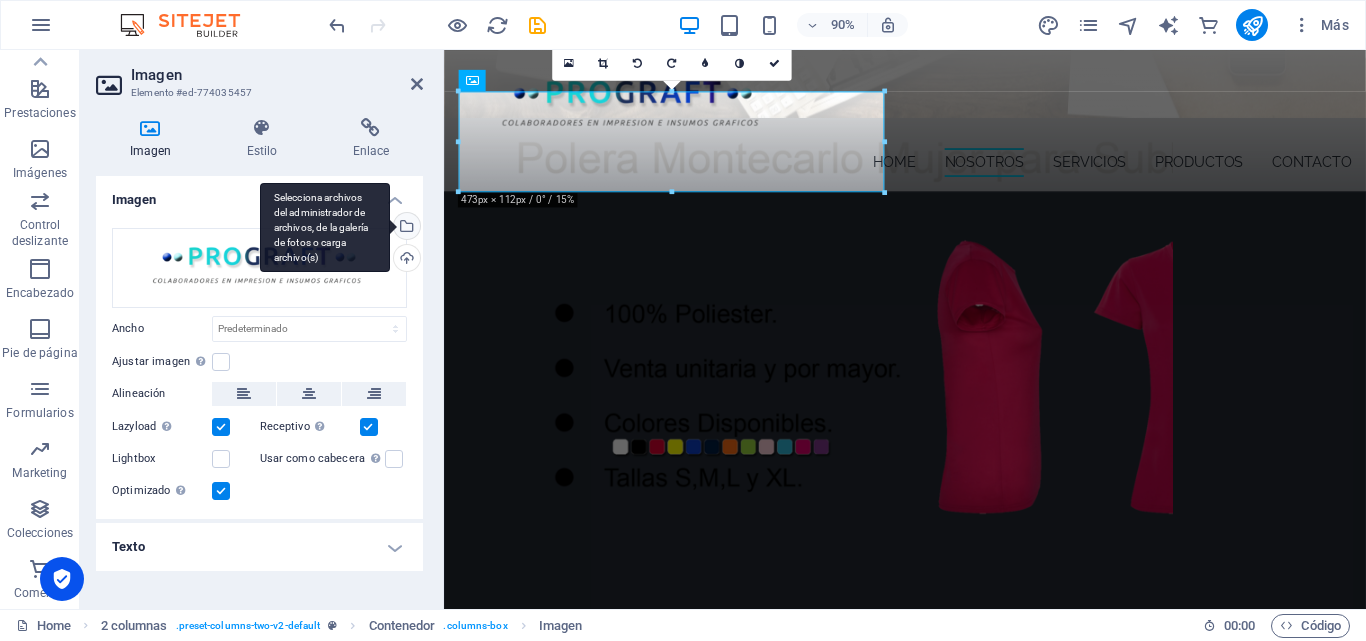 click on "Selecciona archivos del administrador de archivos, de la galería de fotos o carga archivo(s)" at bounding box center (325, 228) 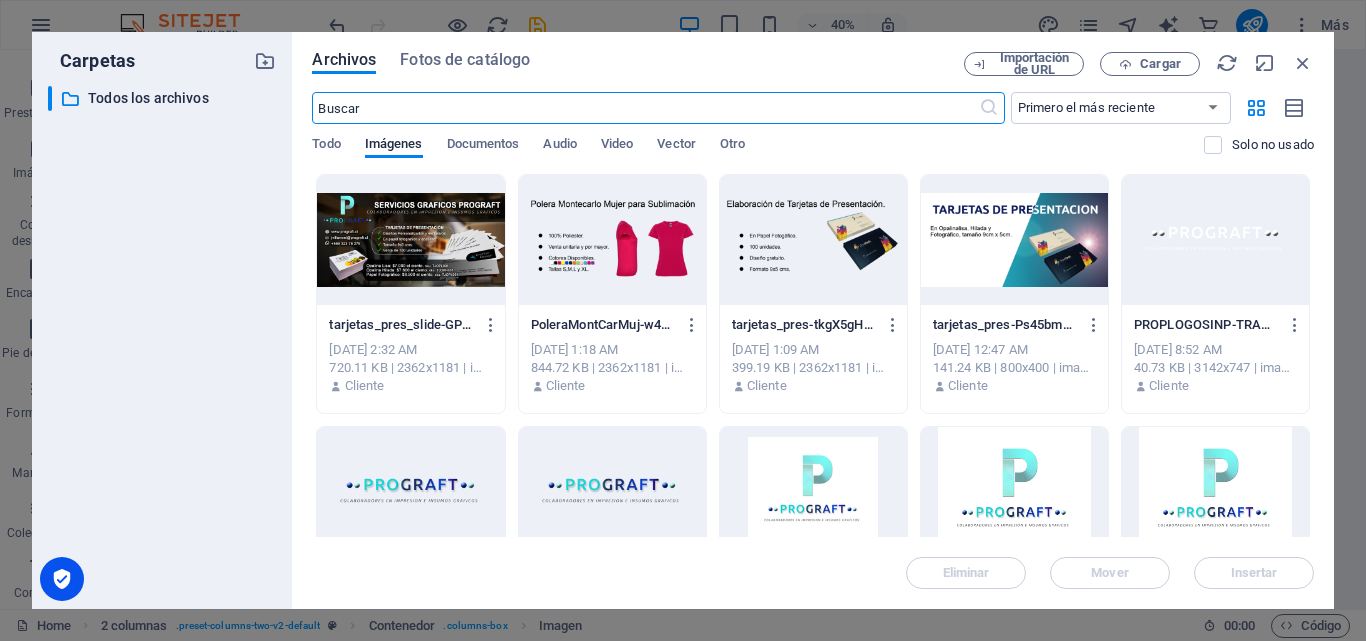 scroll, scrollTop: 1208, scrollLeft: 0, axis: vertical 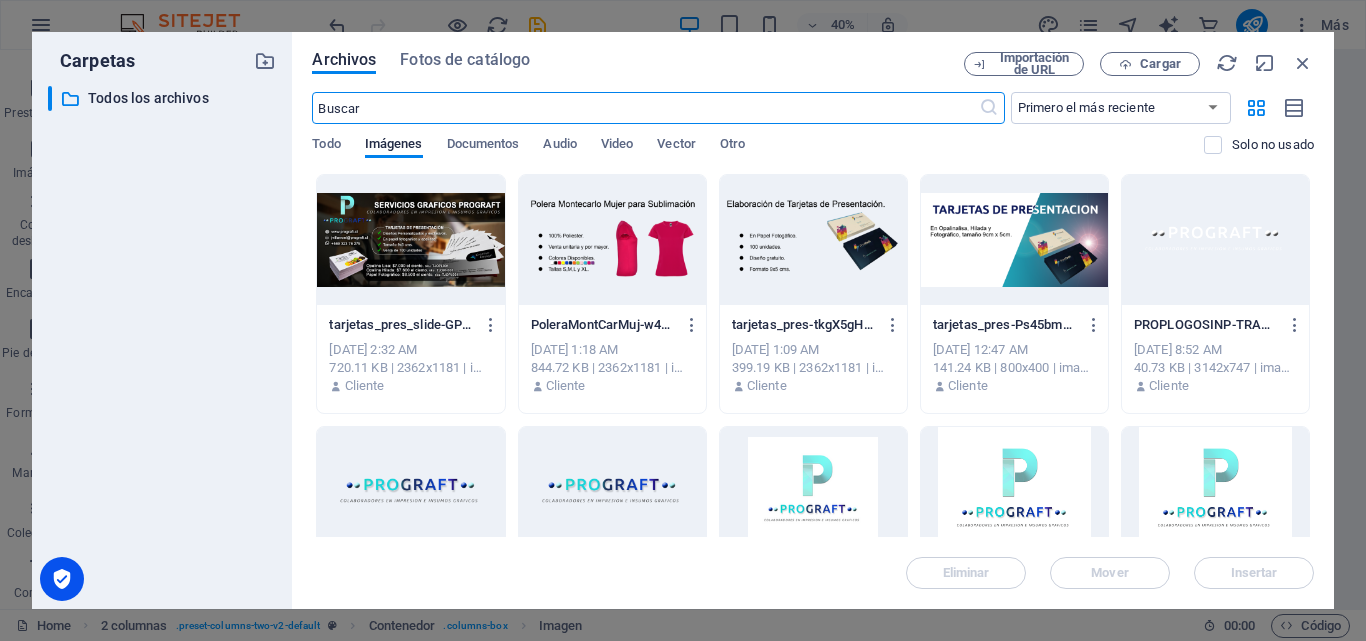 click at bounding box center [1215, 240] 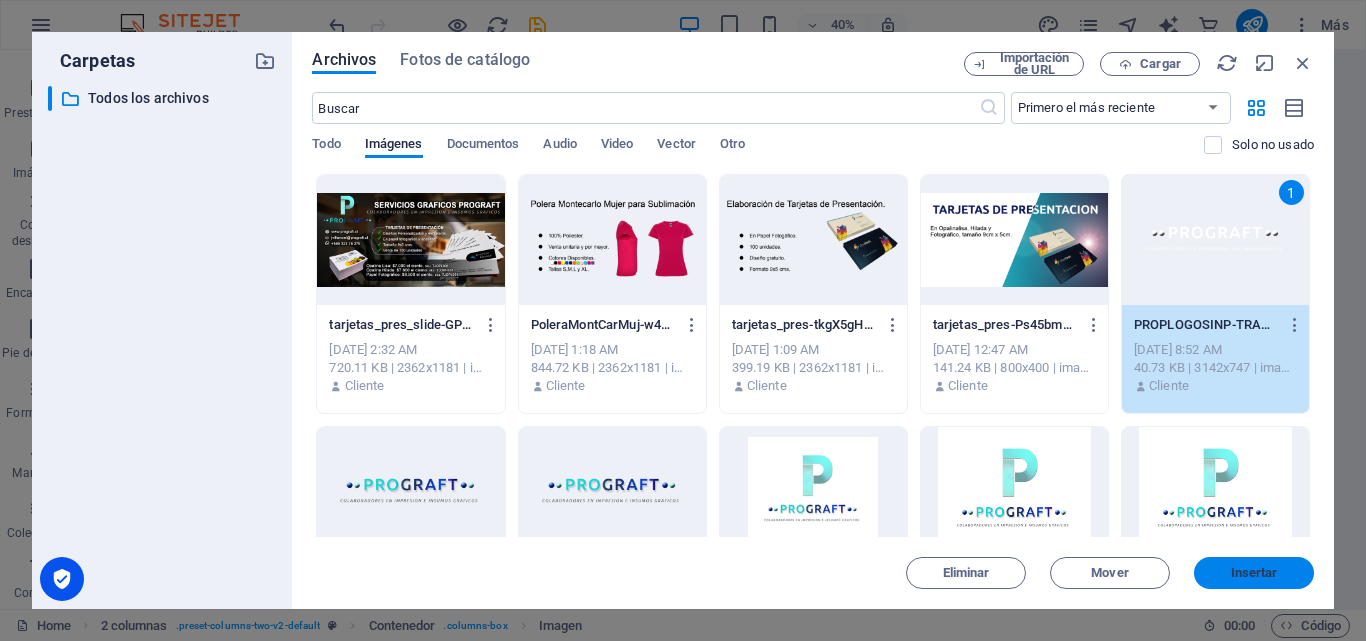 click on "Insertar" at bounding box center [1254, 573] 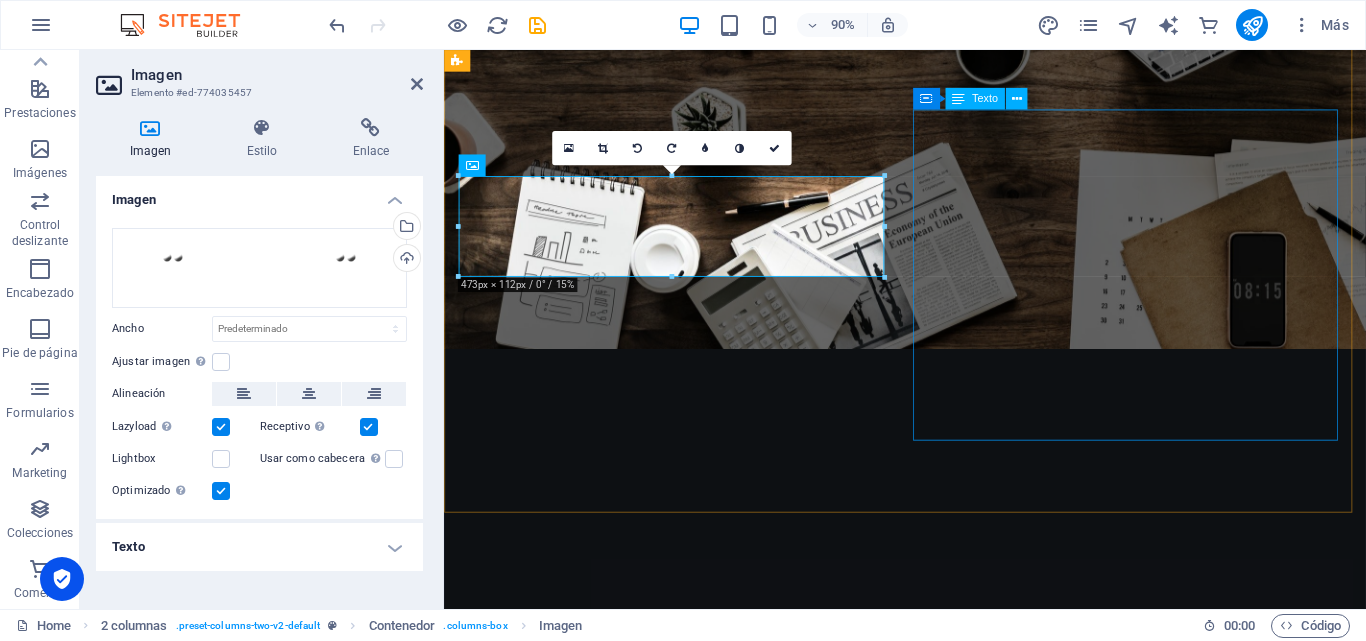 scroll, scrollTop: 871, scrollLeft: 0, axis: vertical 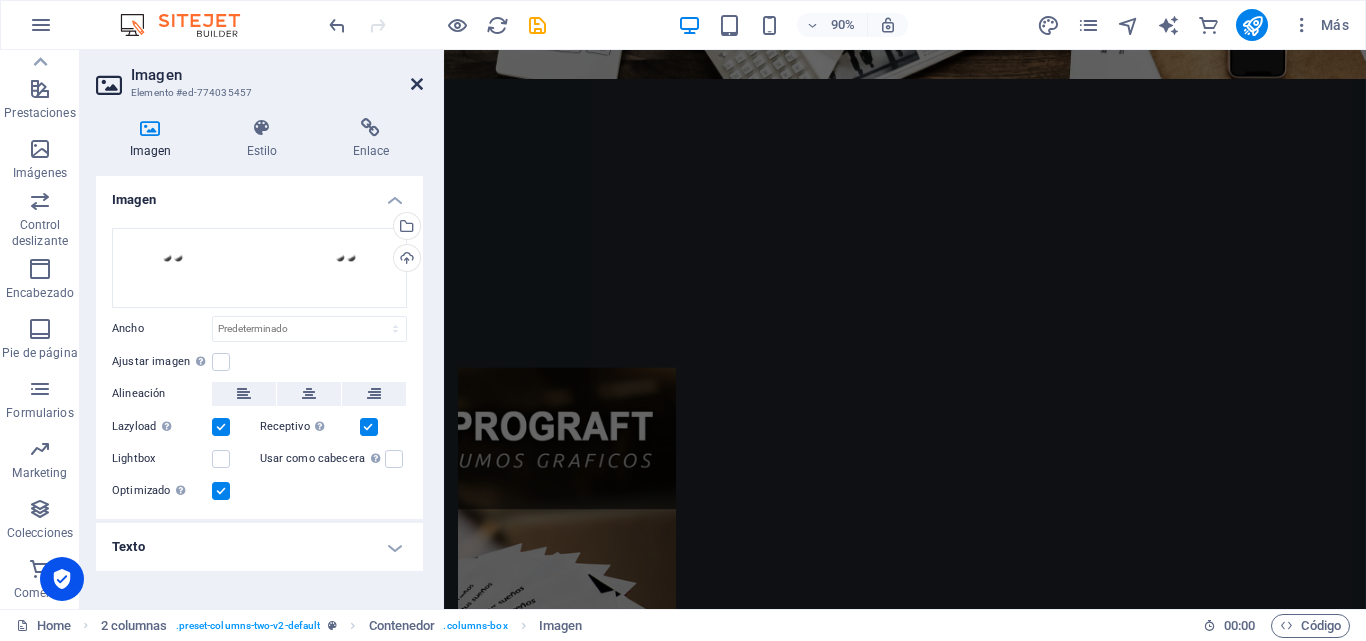 click at bounding box center [417, 84] 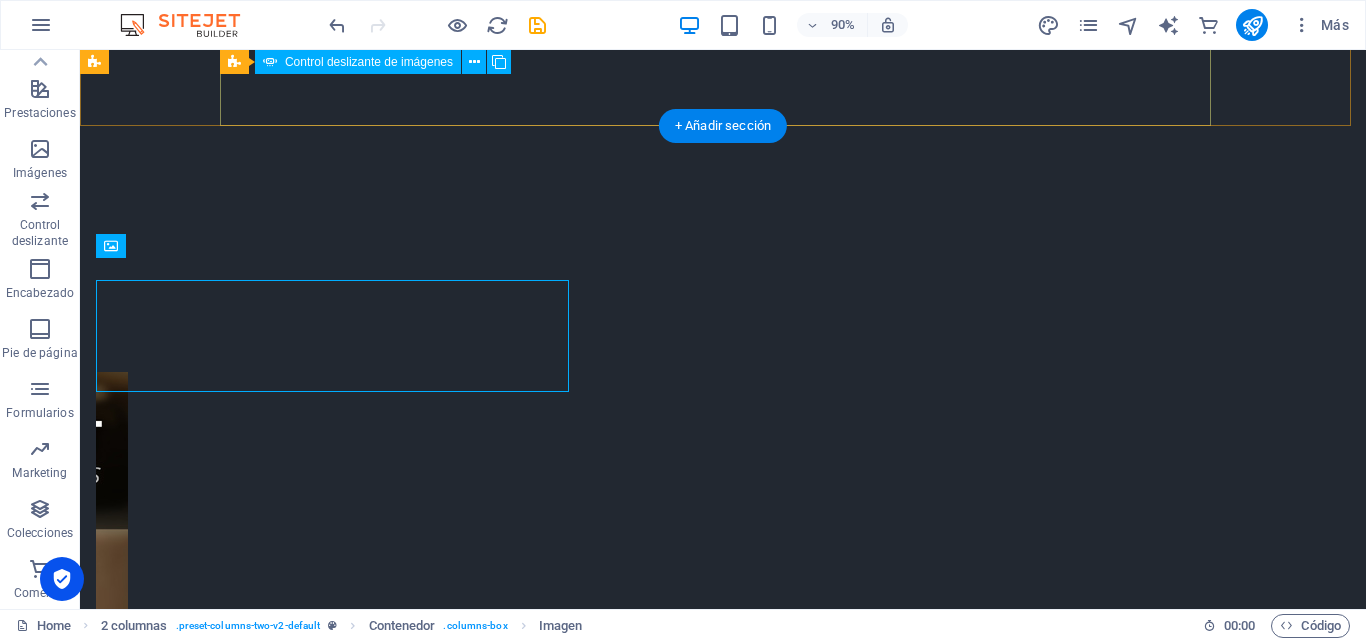 scroll, scrollTop: 487, scrollLeft: 0, axis: vertical 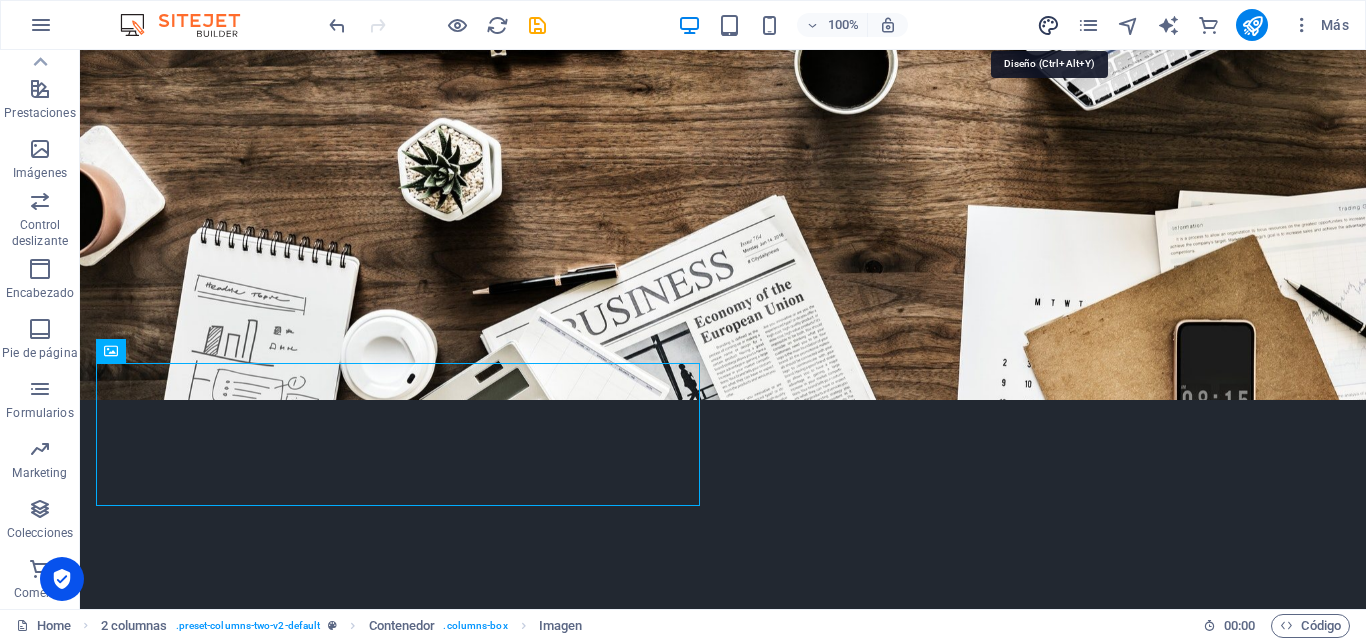 click at bounding box center (1048, 25) 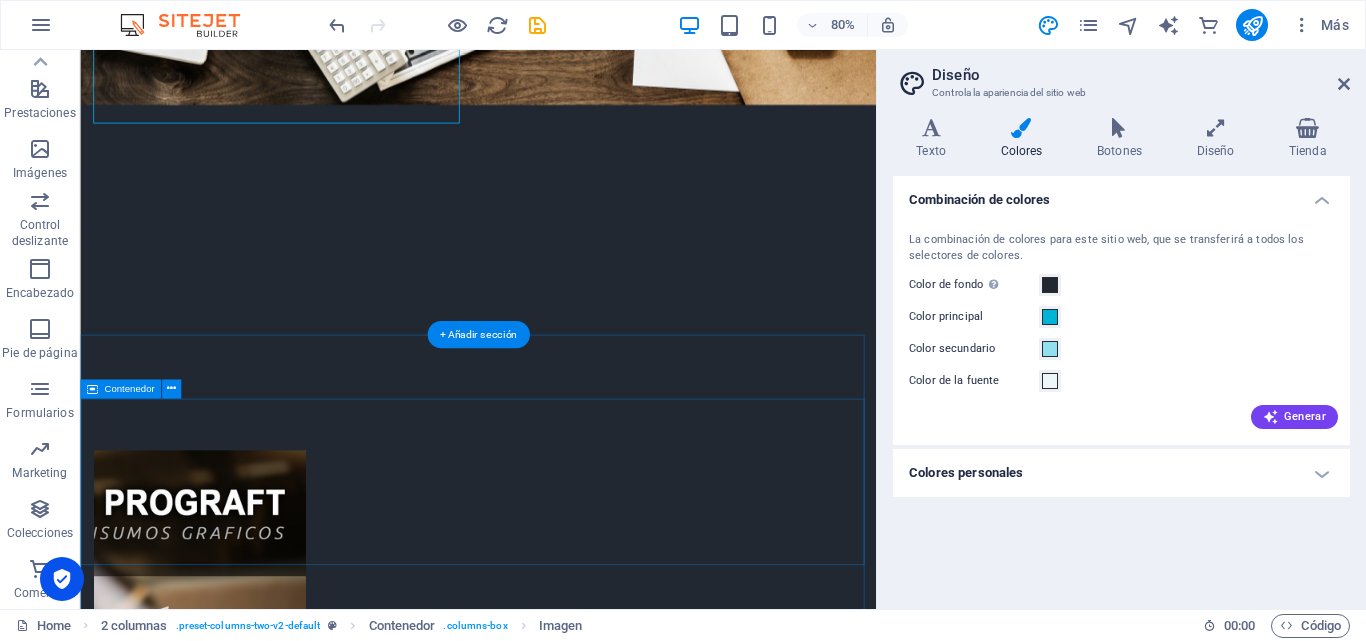 scroll, scrollTop: 987, scrollLeft: 0, axis: vertical 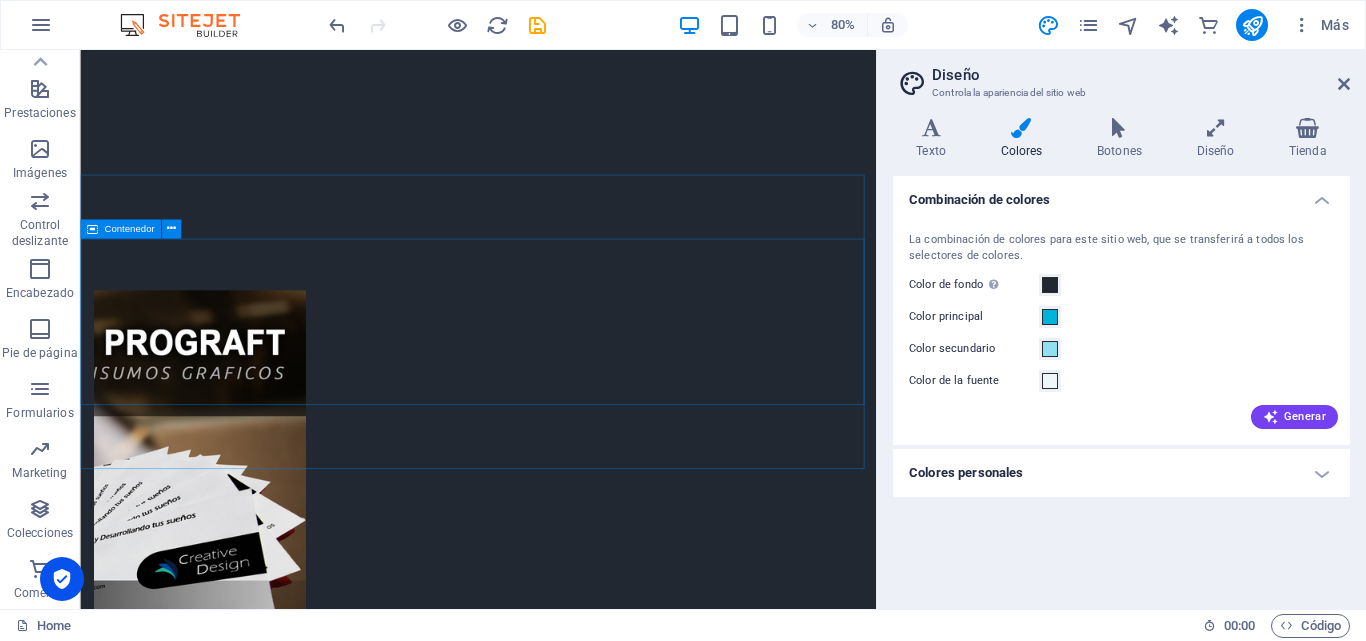 click on "Contenedor" at bounding box center (129, 229) 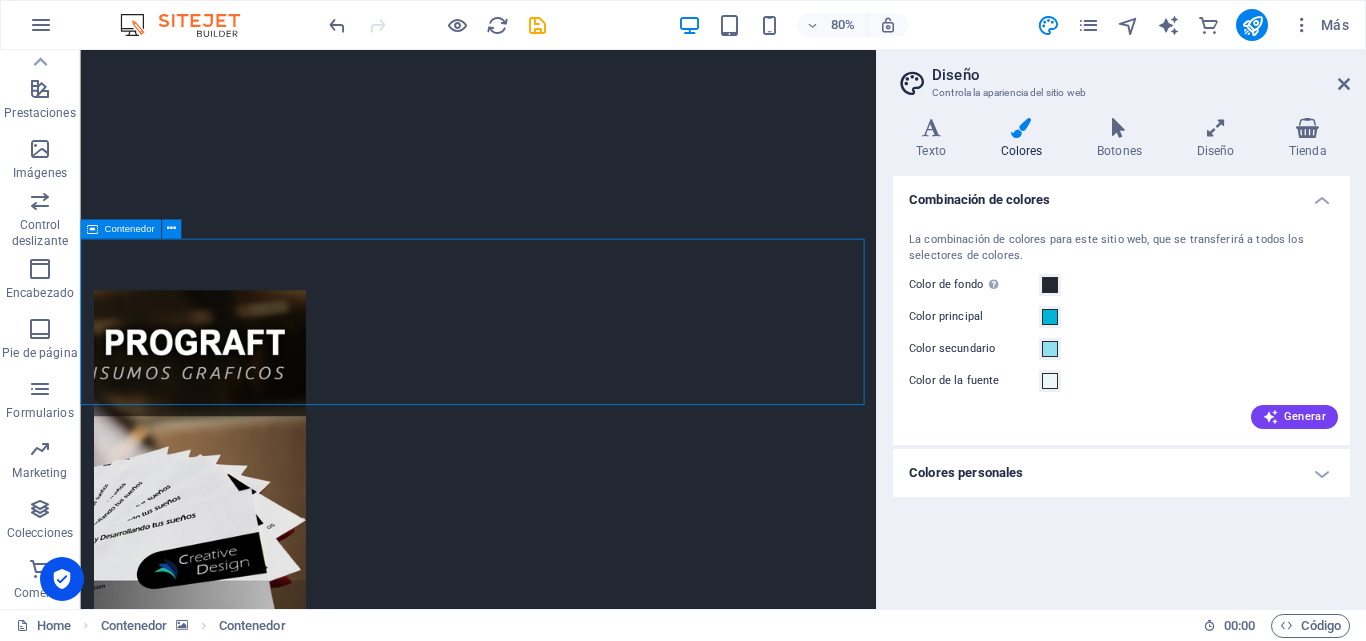 click on "Contenedor" at bounding box center (129, 229) 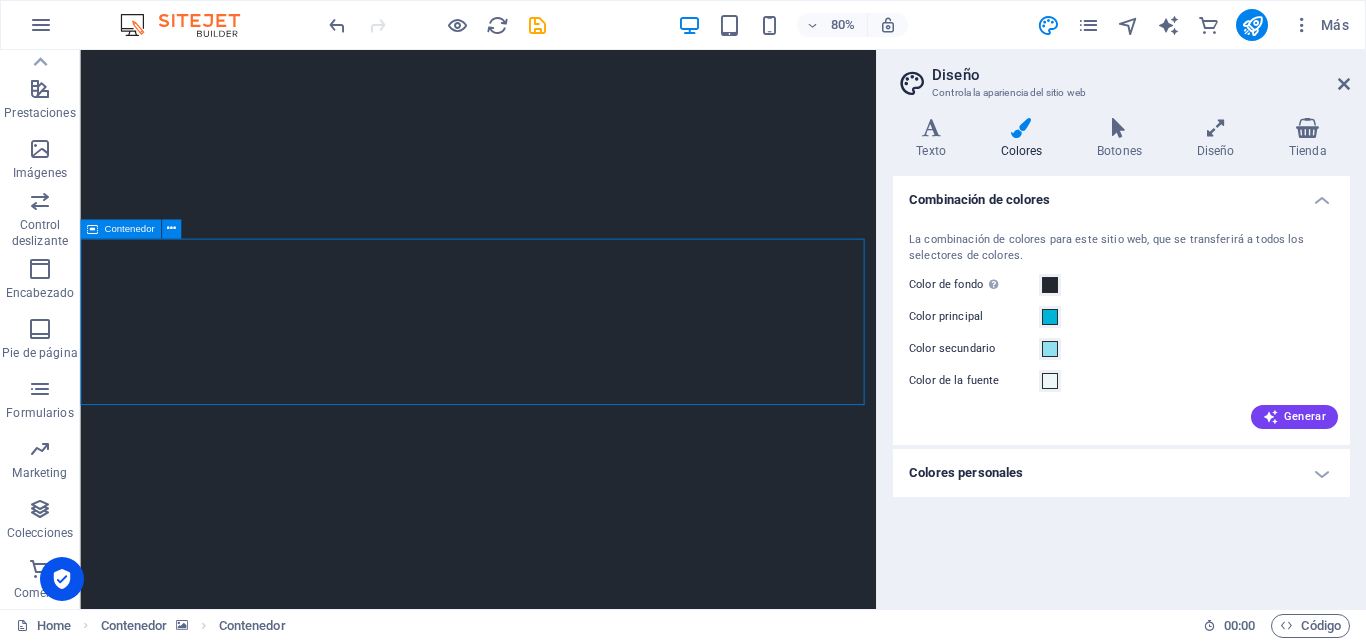 scroll, scrollTop: 1477, scrollLeft: 0, axis: vertical 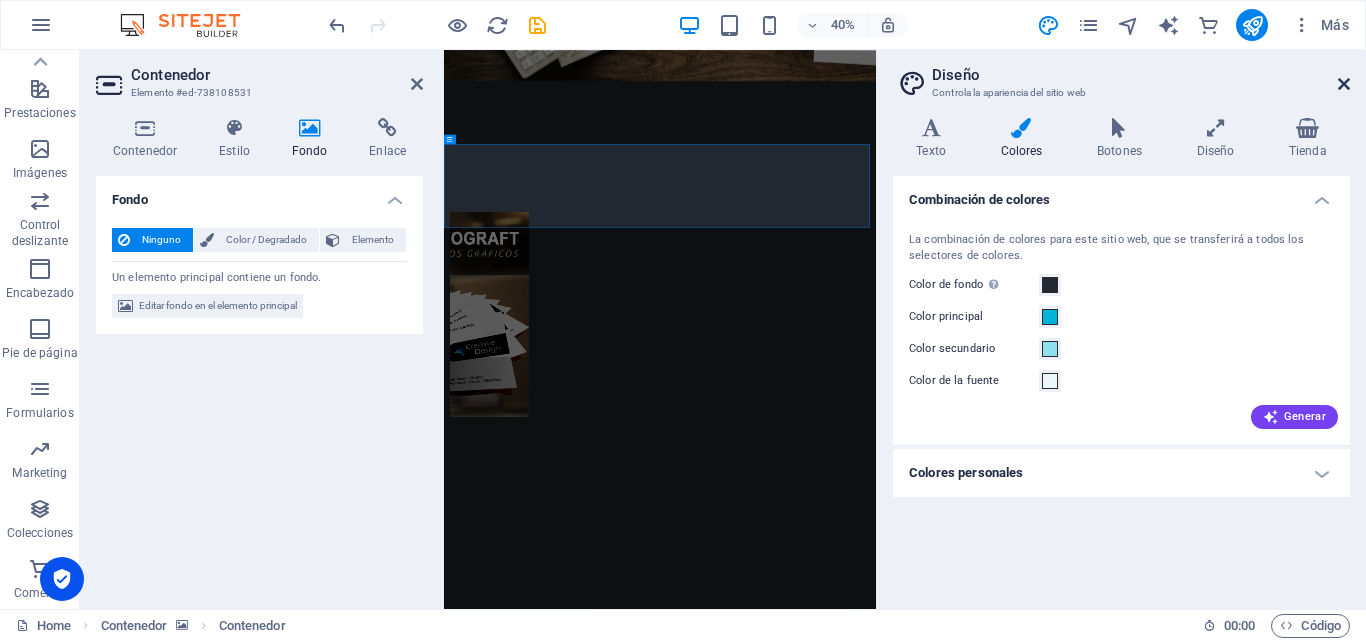 drag, startPoint x: 1342, startPoint y: 80, endPoint x: 967, endPoint y: 53, distance: 375.97073 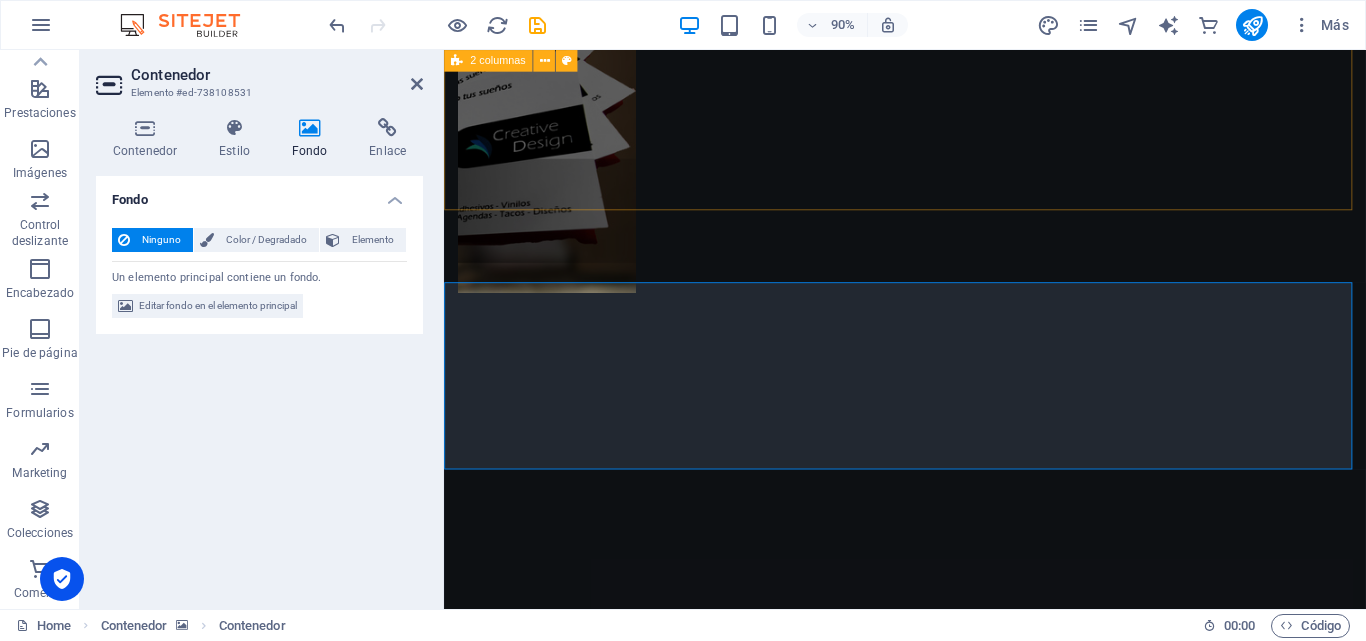 scroll, scrollTop: 936, scrollLeft: 0, axis: vertical 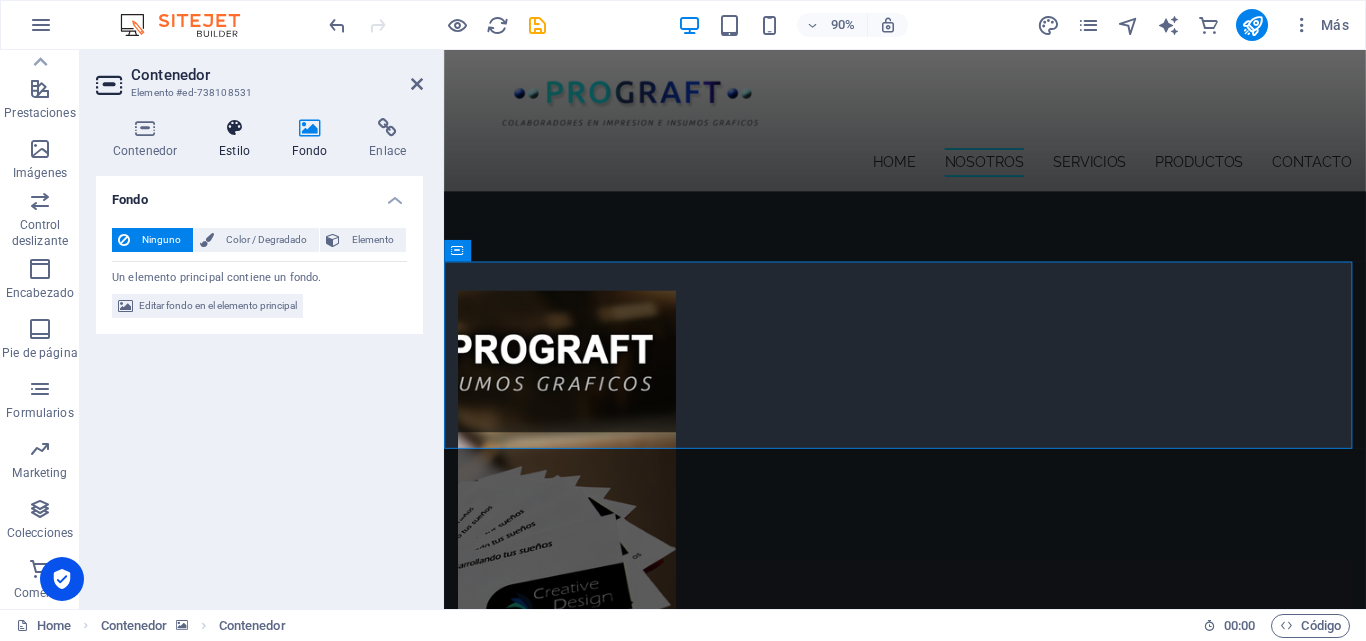 click at bounding box center (234, 128) 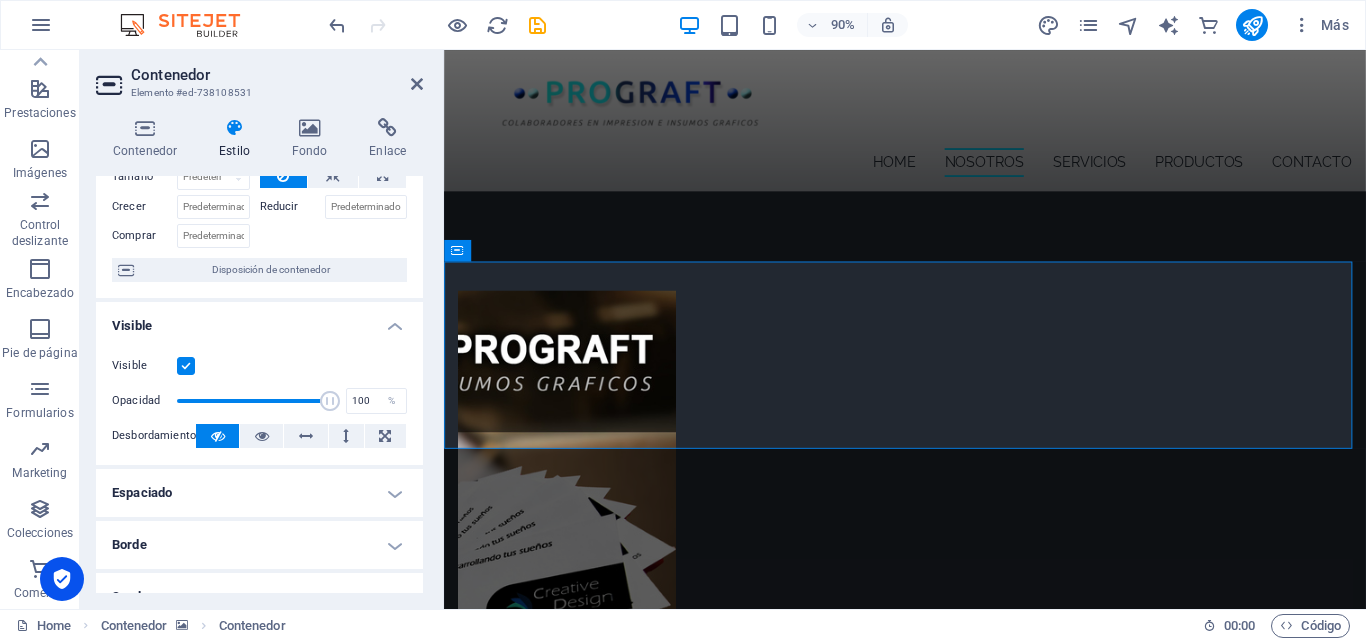 scroll, scrollTop: 100, scrollLeft: 0, axis: vertical 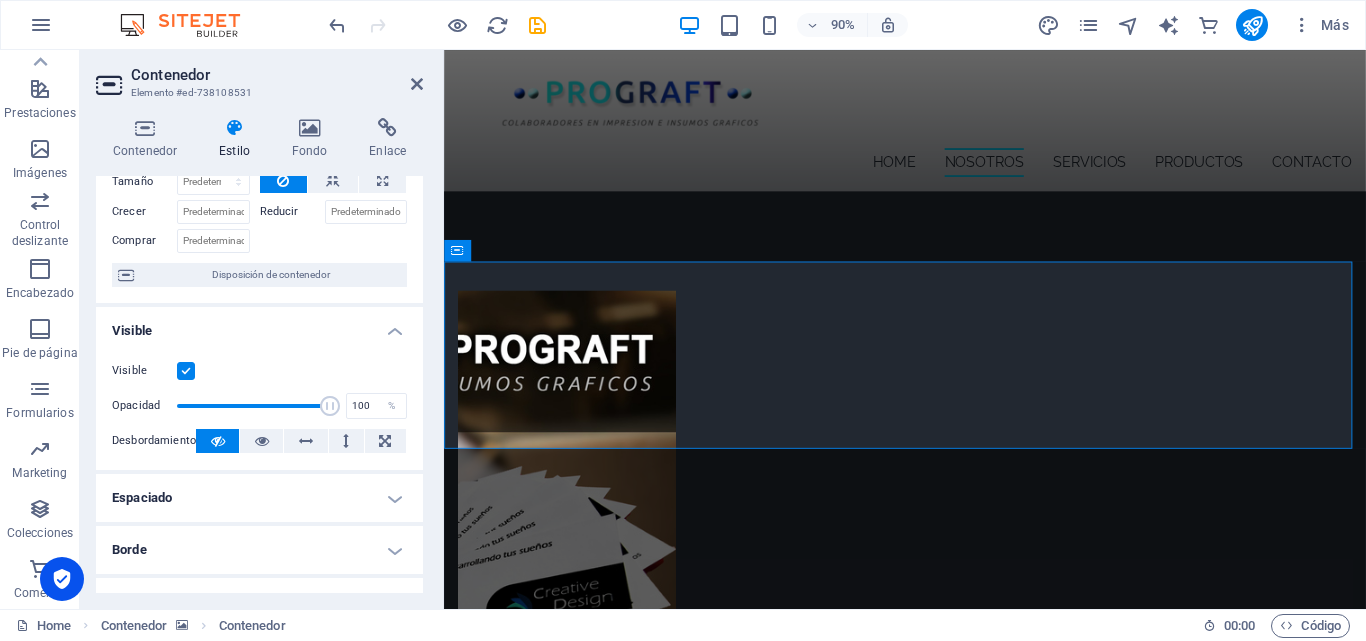 click at bounding box center [186, 371] 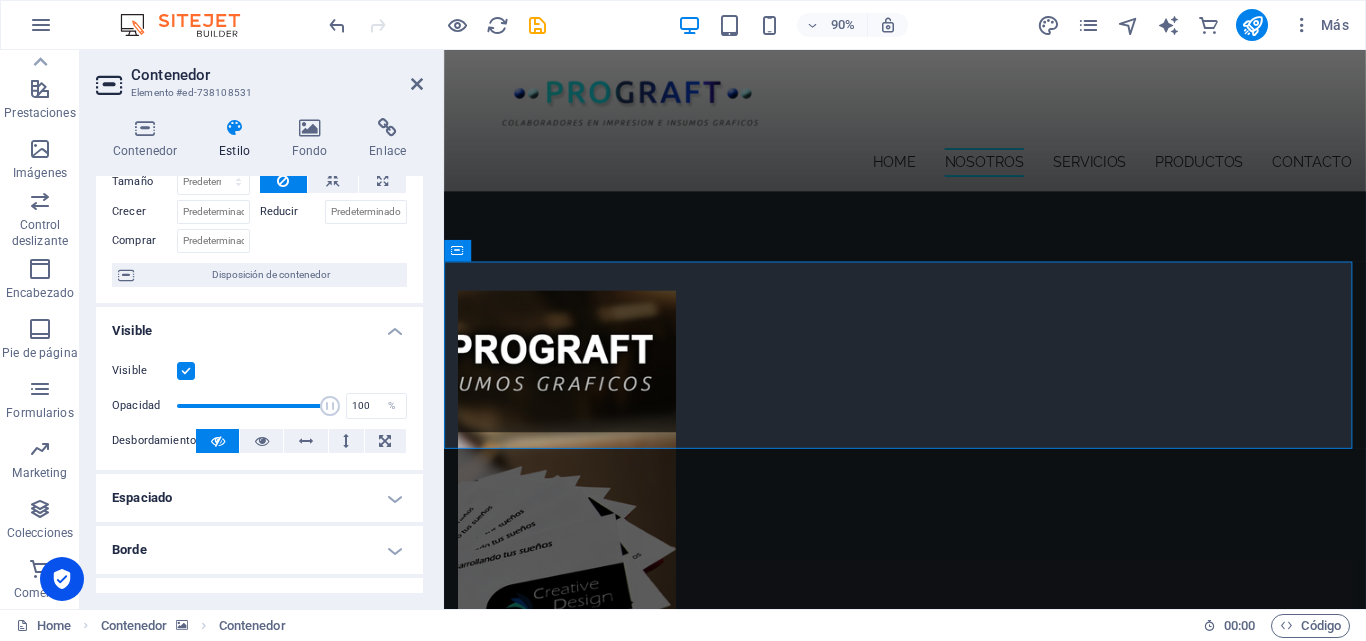 click on "Visible" at bounding box center [0, 0] 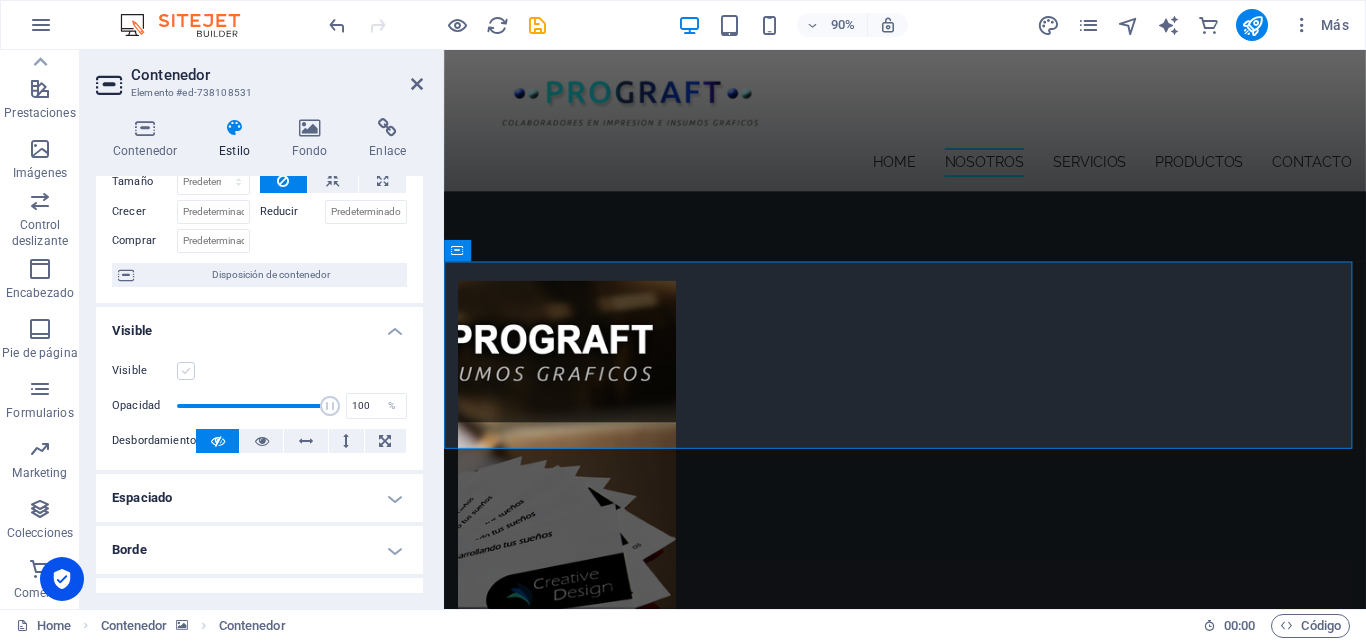 click at bounding box center [186, 371] 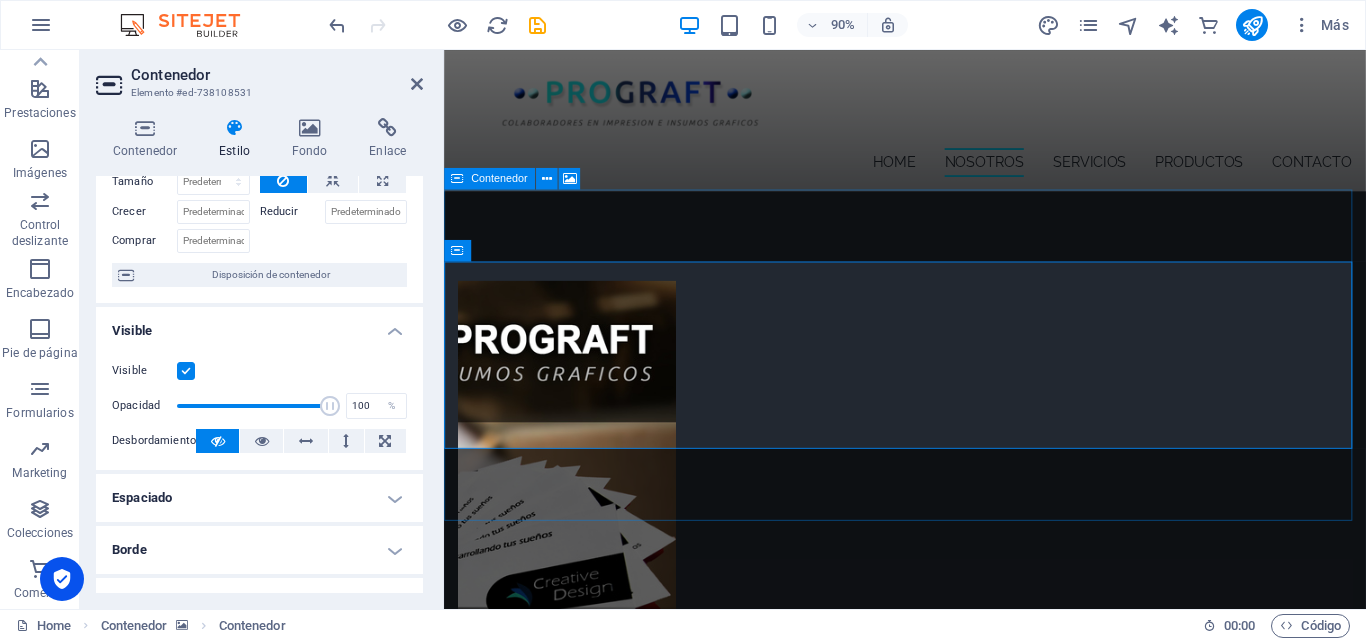 click on "Contenedor" at bounding box center (499, 179) 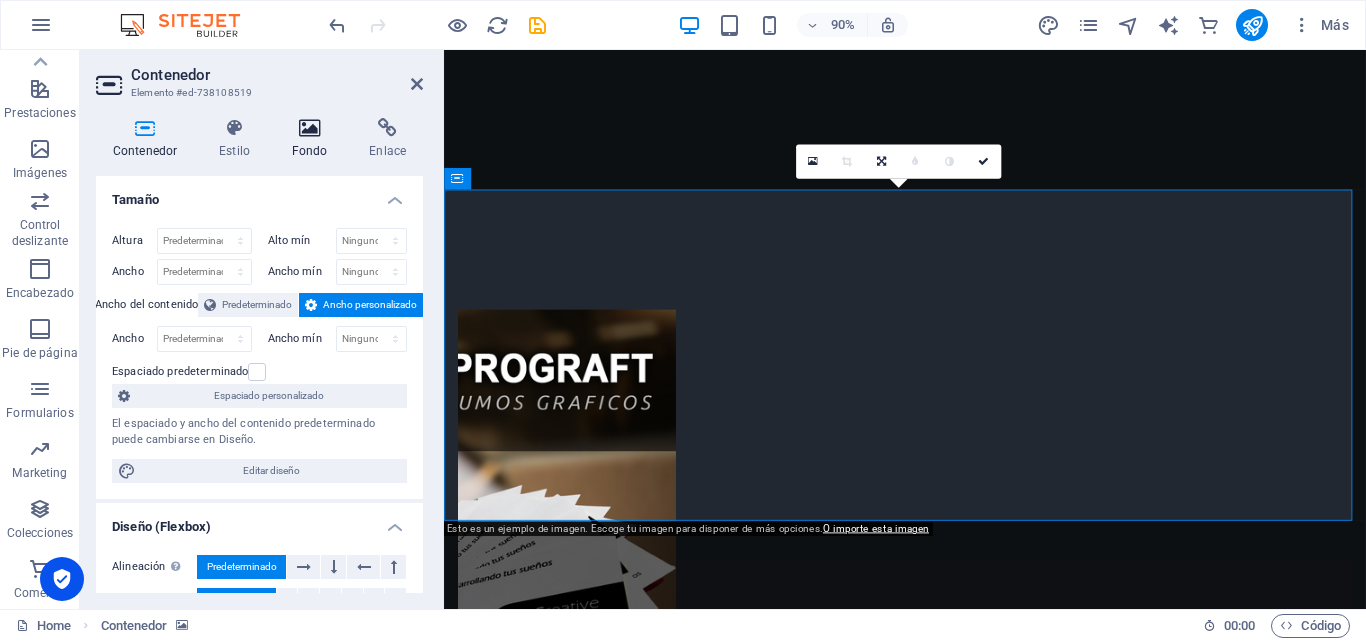 click at bounding box center (310, 128) 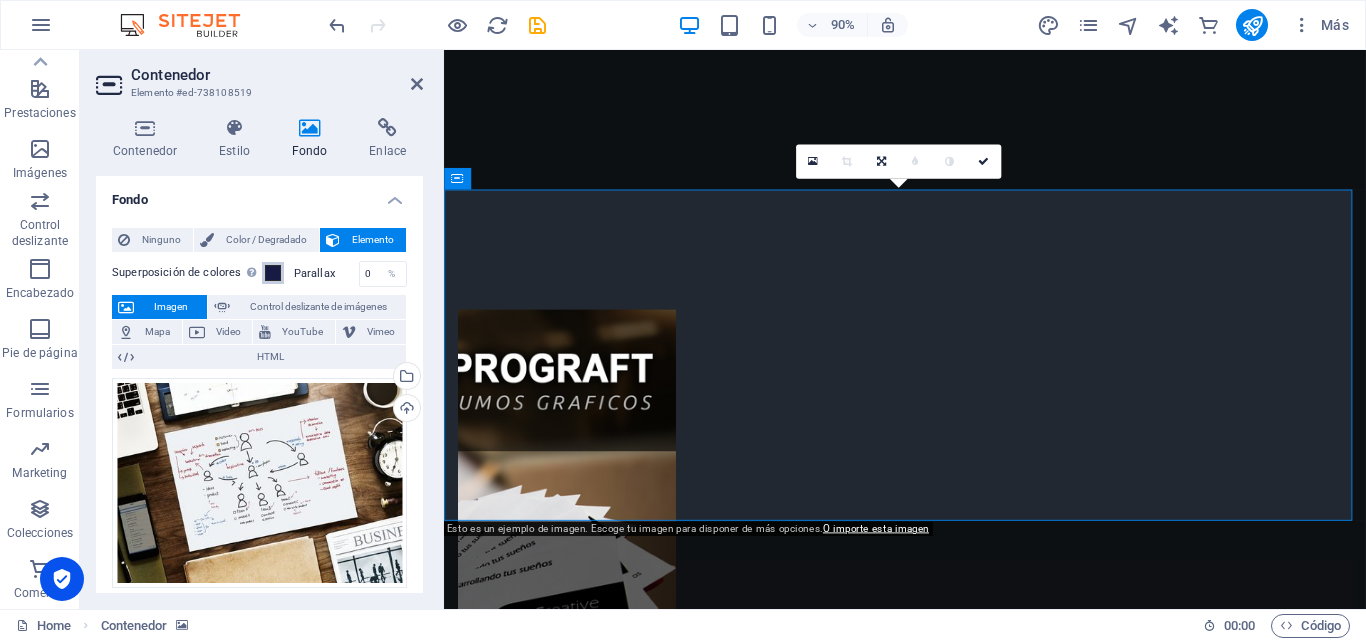 click at bounding box center [273, 273] 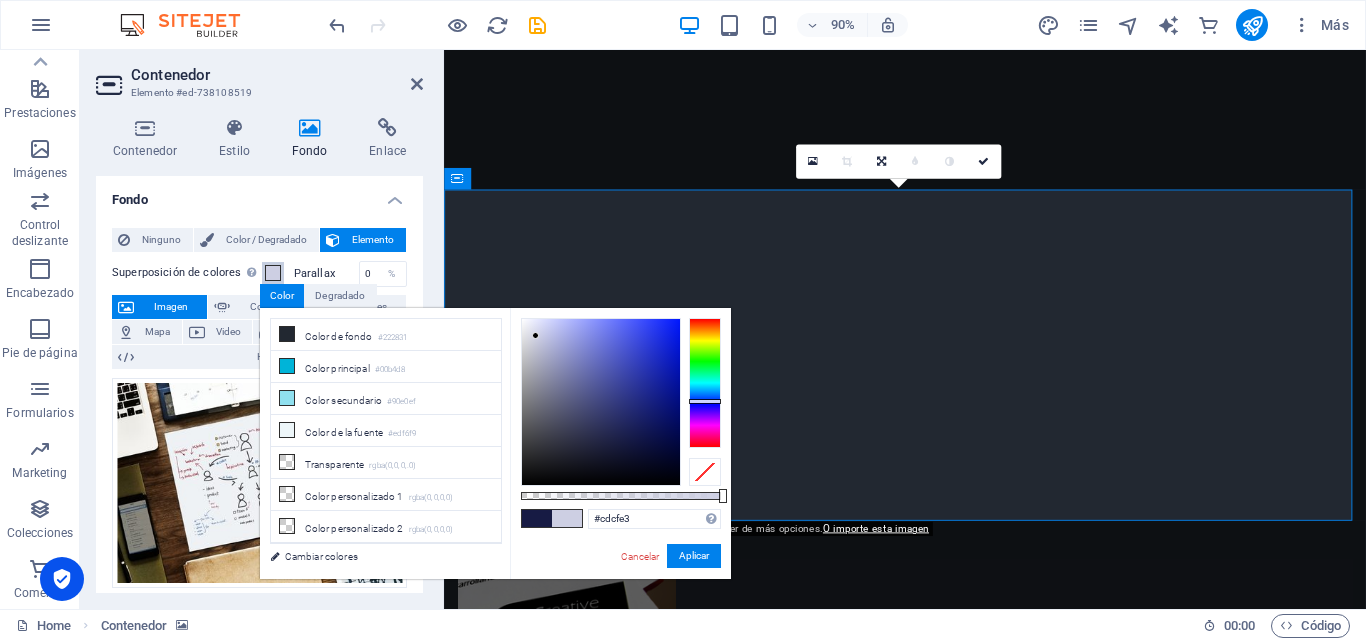 click at bounding box center [601, 402] 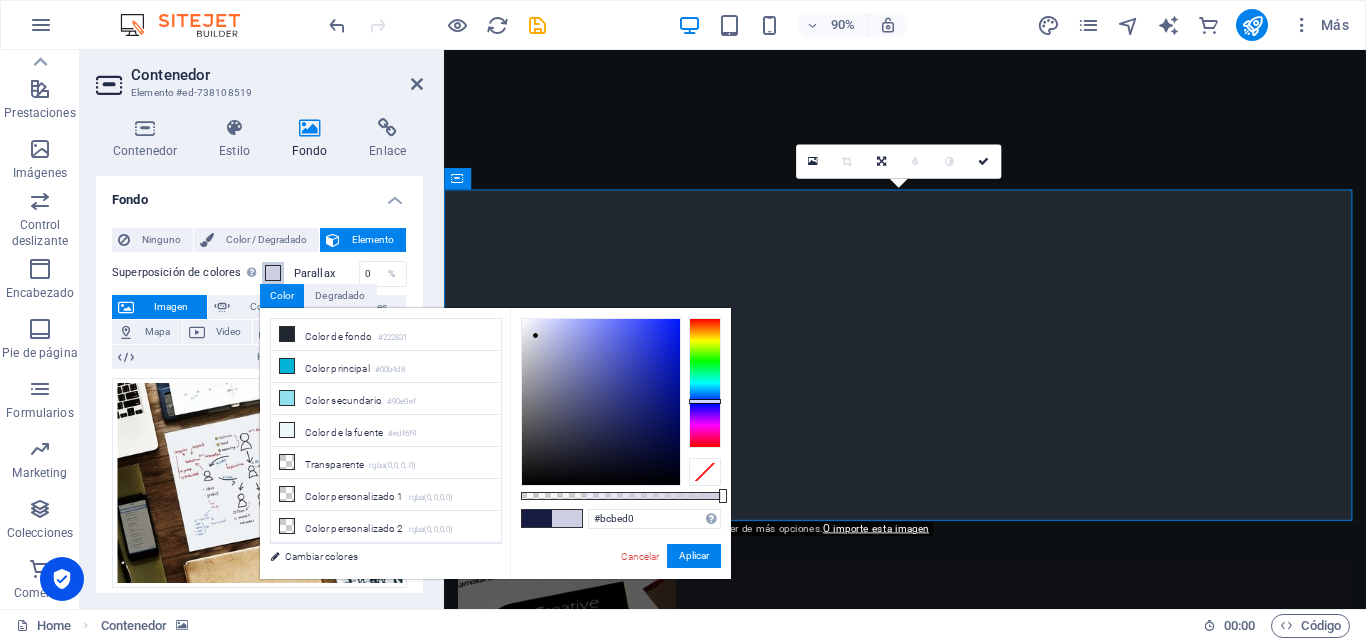 click at bounding box center (601, 402) 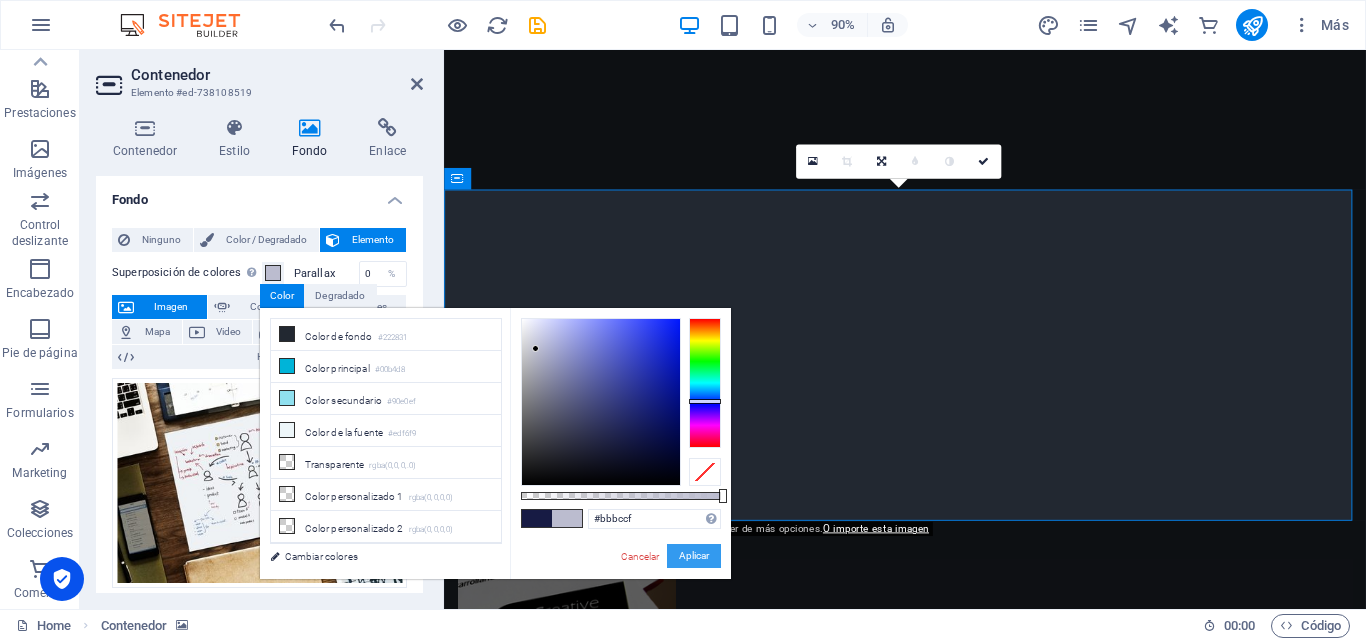click on "Aplicar" at bounding box center [694, 556] 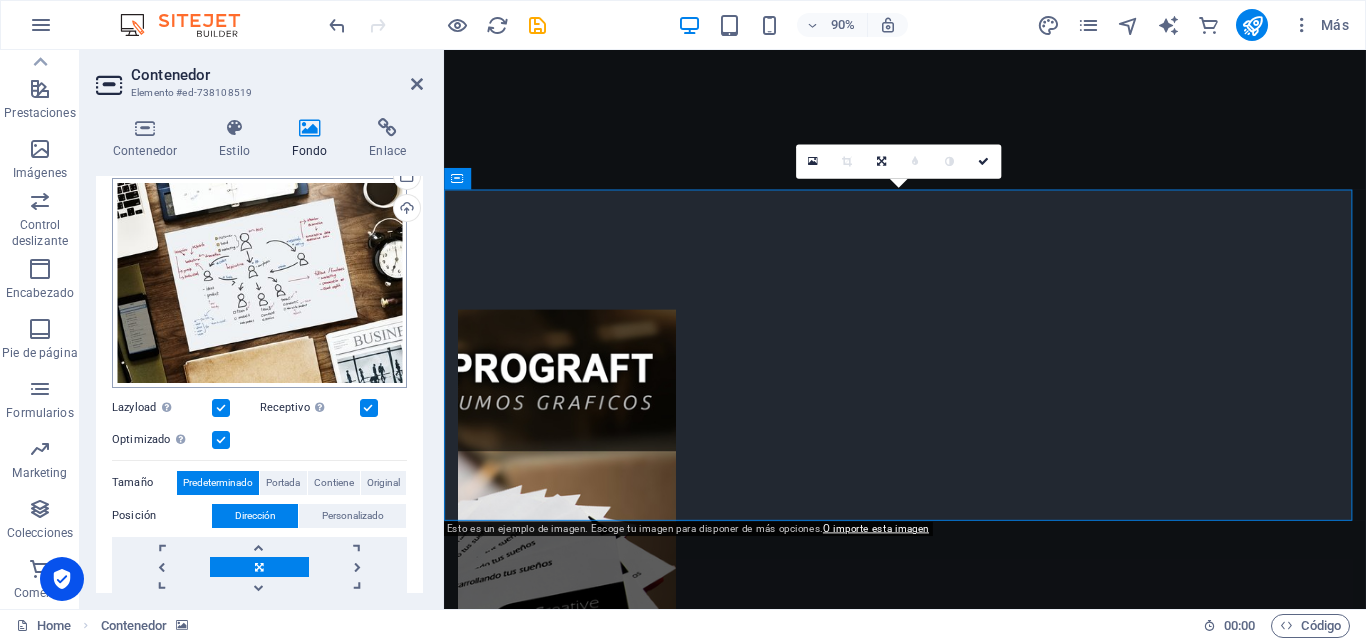 scroll, scrollTop: 100, scrollLeft: 0, axis: vertical 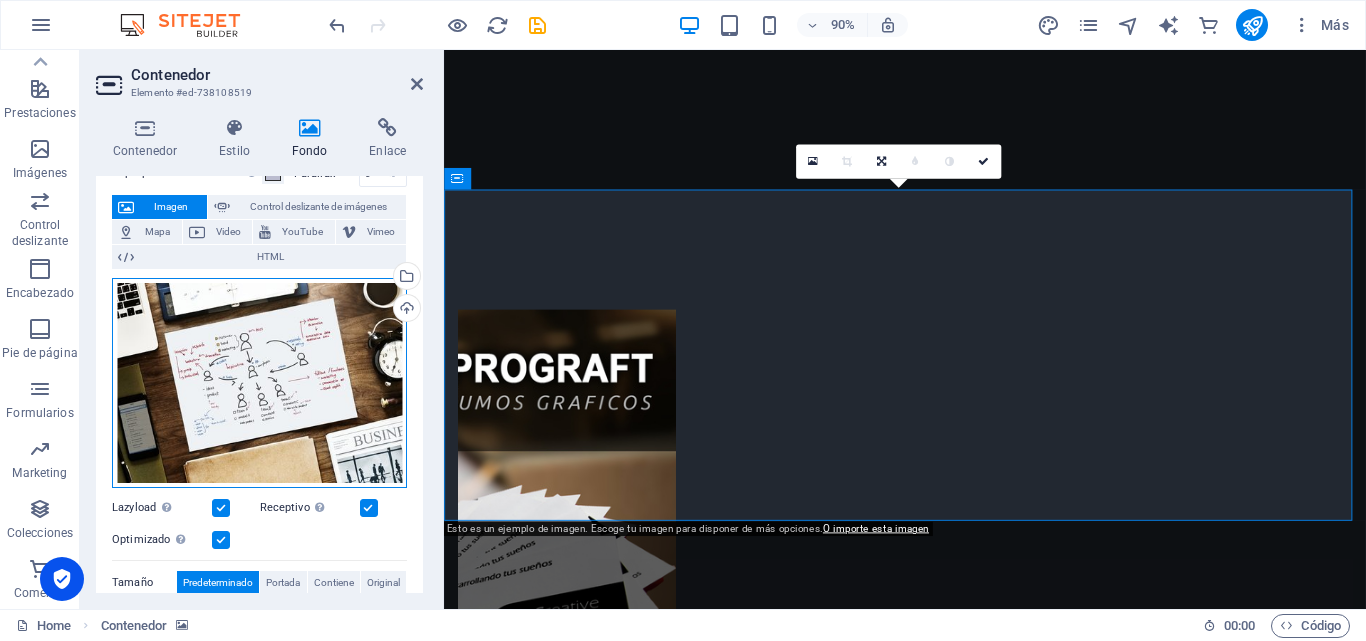 click on "Arrastra archivos aquí, haz clic para escoger archivos o  selecciona archivos de Archivos o de nuestra galería gratuita de fotos y vídeos" at bounding box center [259, 383] 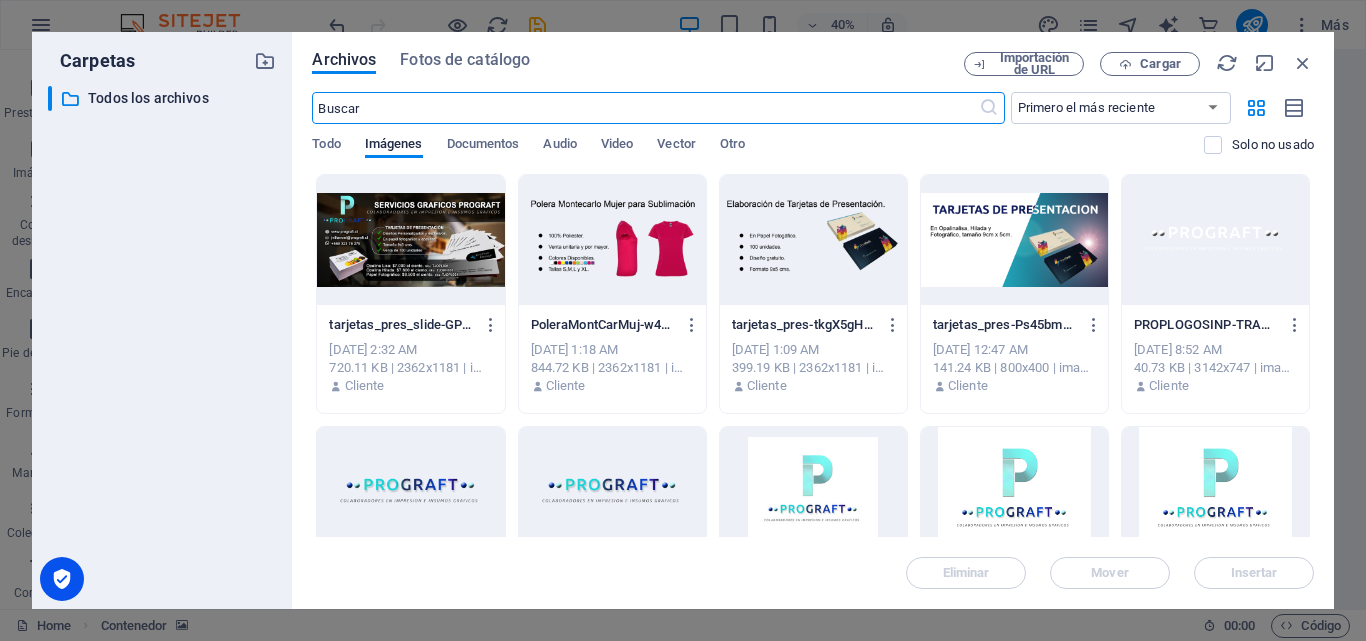 scroll, scrollTop: 1477, scrollLeft: 0, axis: vertical 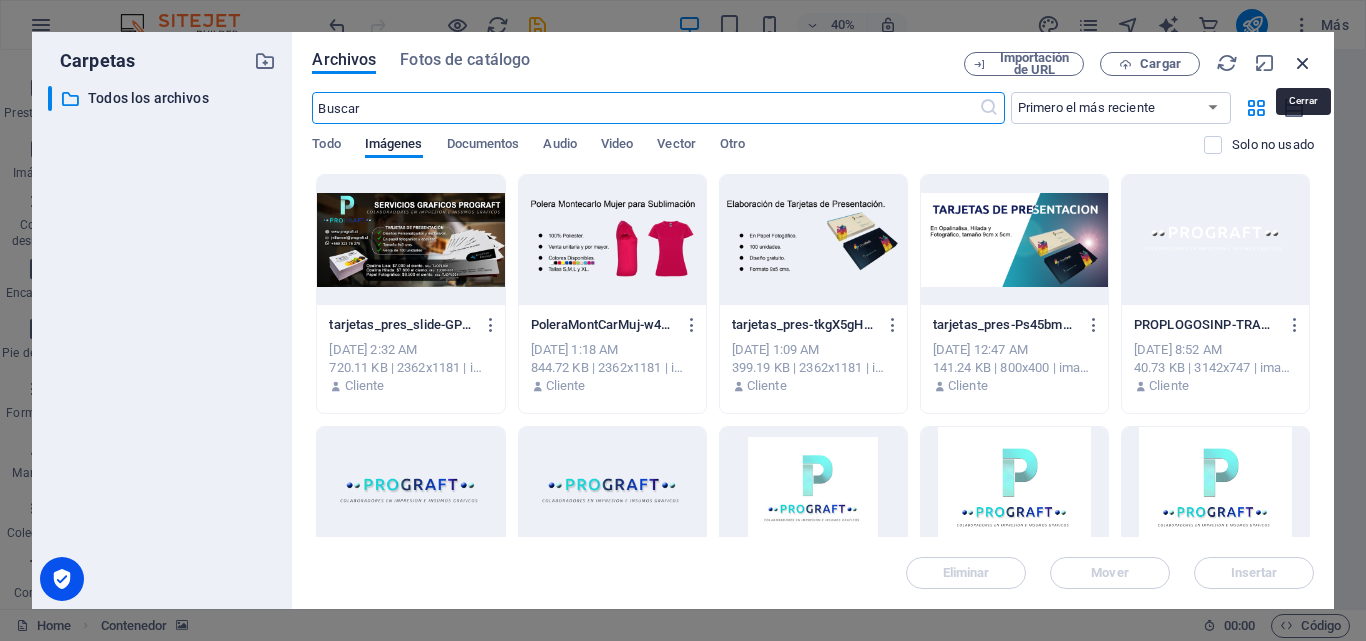 click at bounding box center (1303, 63) 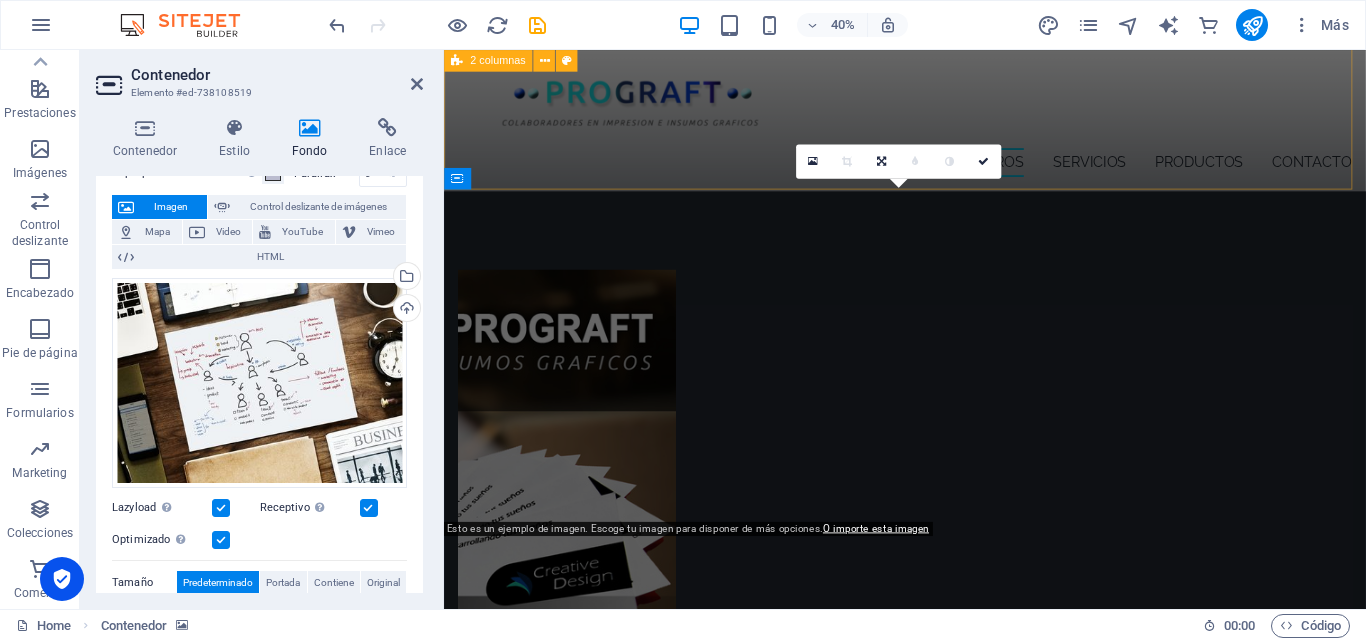 scroll, scrollTop: 936, scrollLeft: 0, axis: vertical 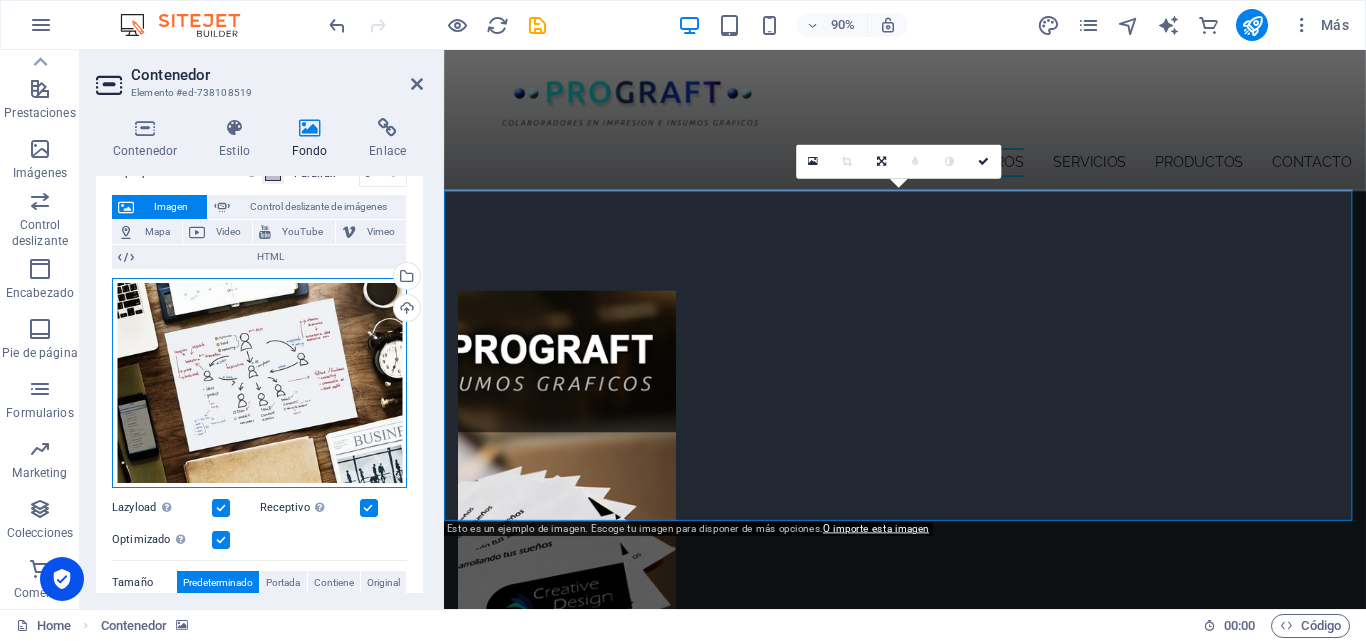 click on "Arrastra archivos aquí, haz clic para escoger archivos o  selecciona archivos de Archivos o de nuestra galería gratuita de fotos y vídeos" at bounding box center [259, 383] 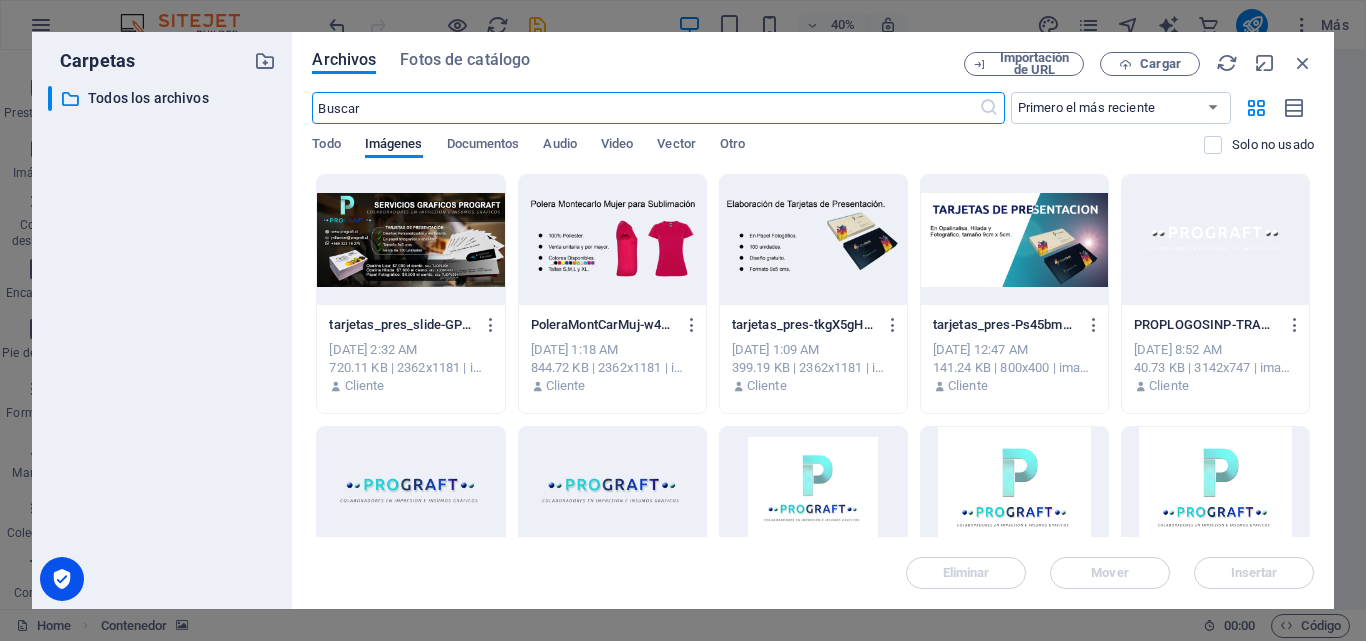 scroll, scrollTop: 1477, scrollLeft: 0, axis: vertical 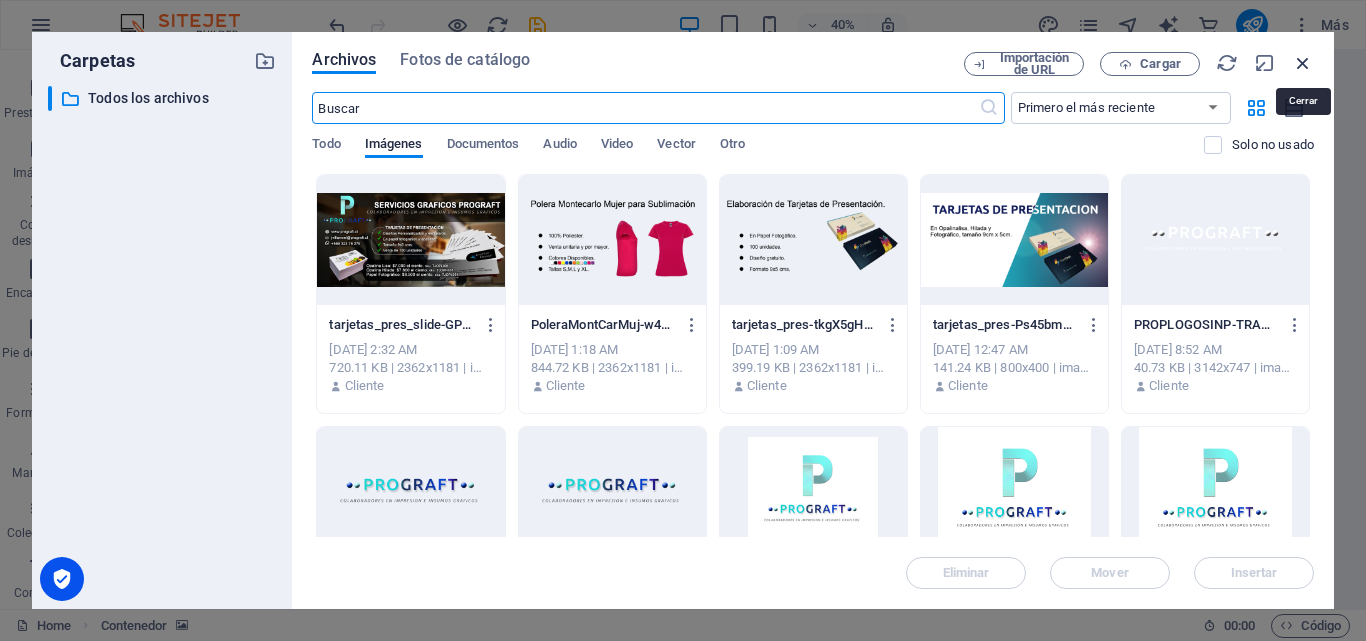 click at bounding box center [1303, 63] 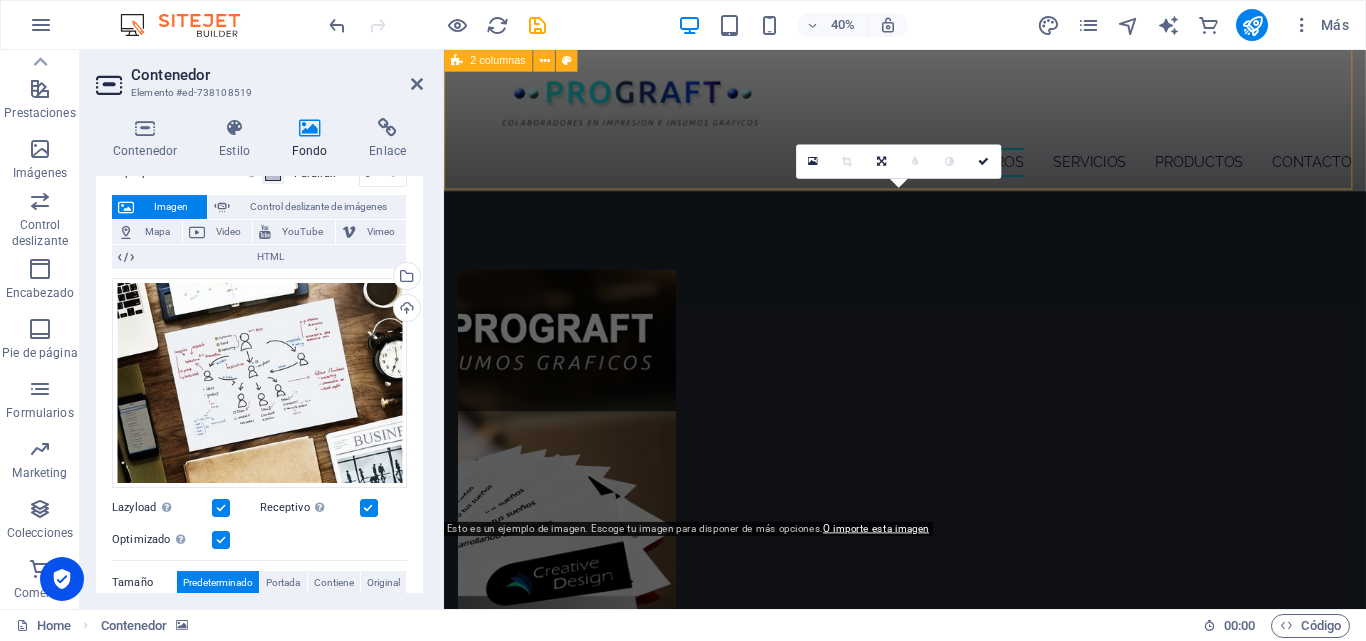 scroll, scrollTop: 936, scrollLeft: 0, axis: vertical 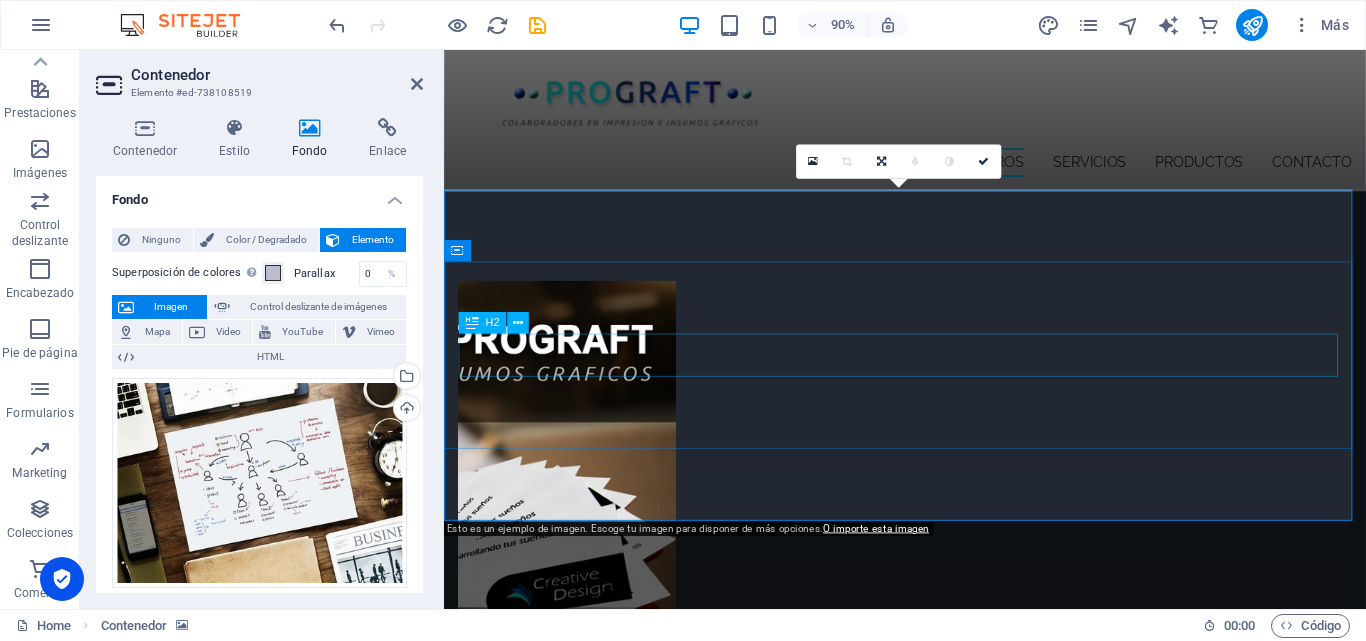 click on "servicioS  de fabricacion de productos" at bounding box center (956, 2876) 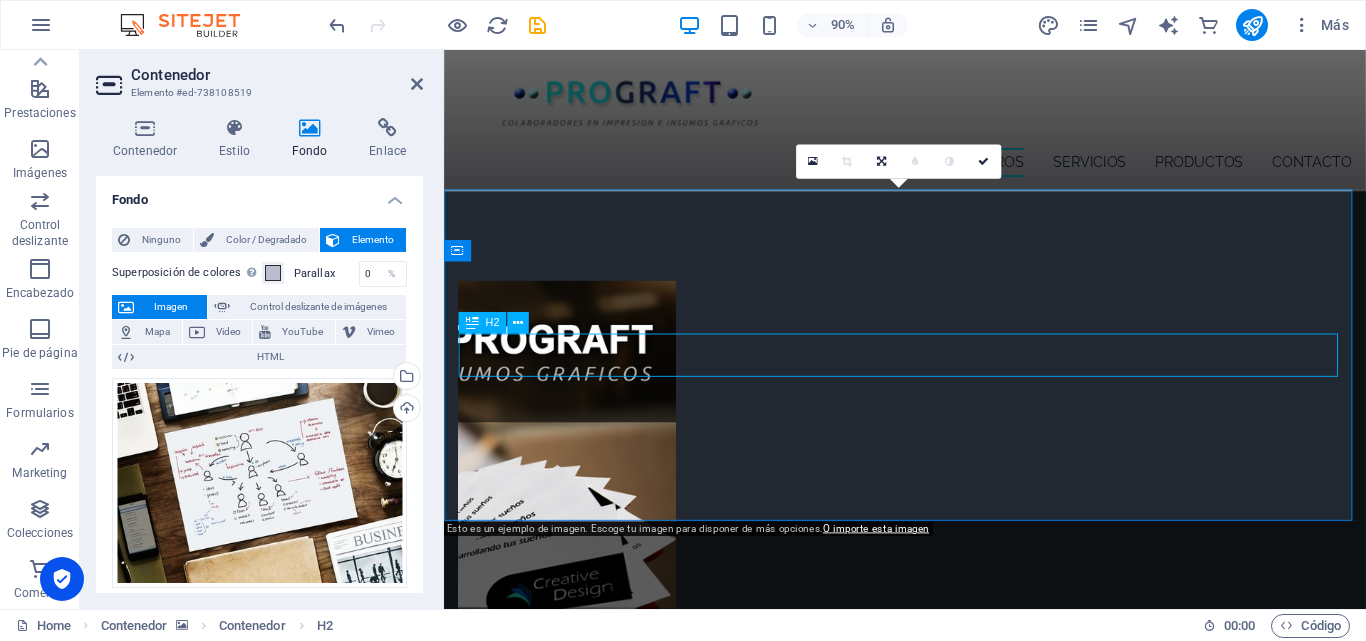 click on "servicioS  de fabricacion de productos" at bounding box center (956, 2876) 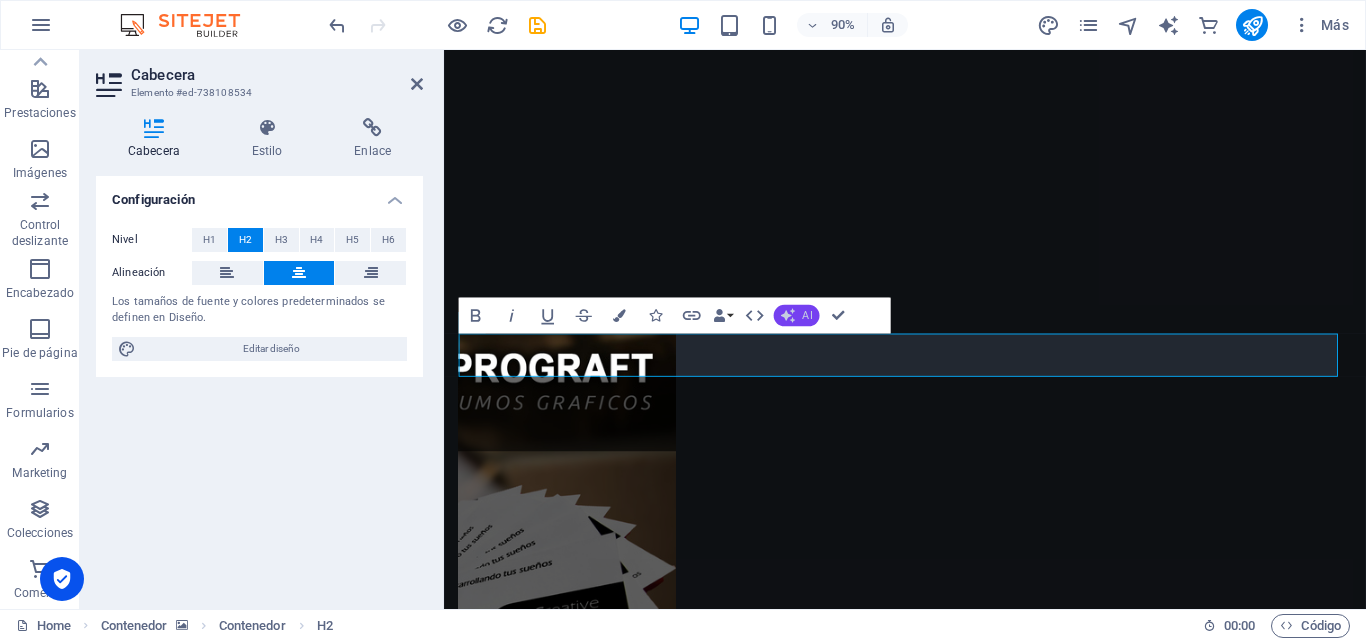 click on "AI" at bounding box center (796, 316) 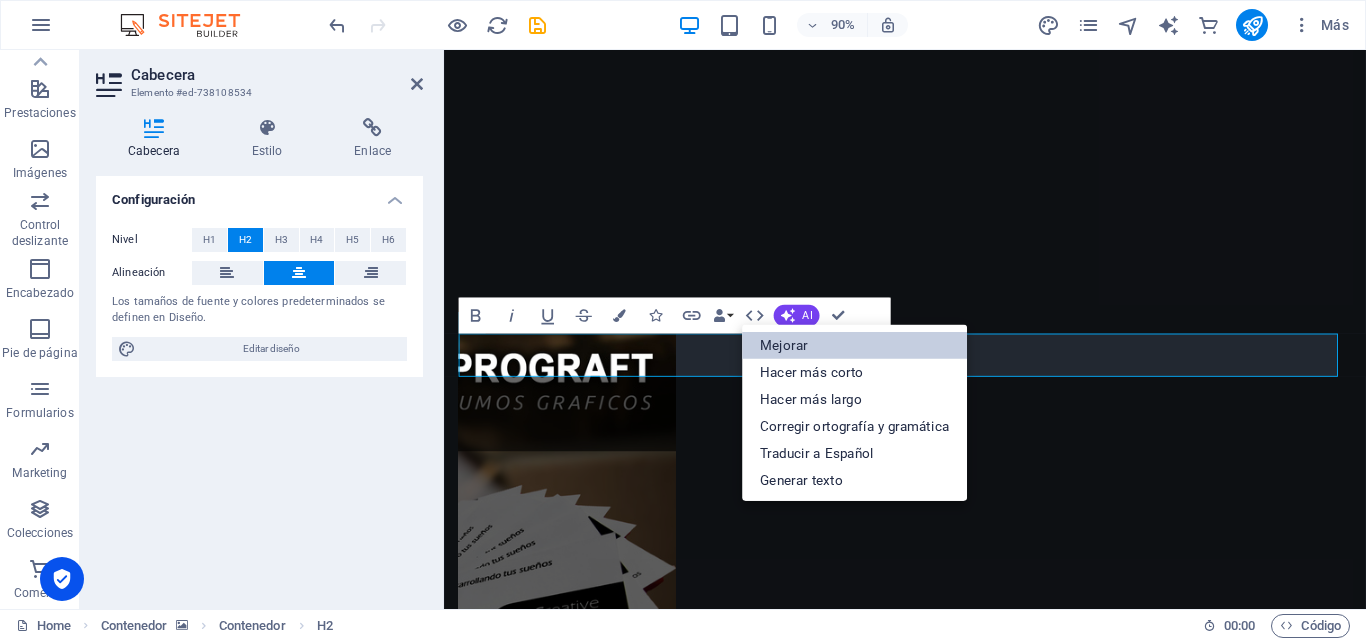 click on "Mejorar" at bounding box center (854, 345) 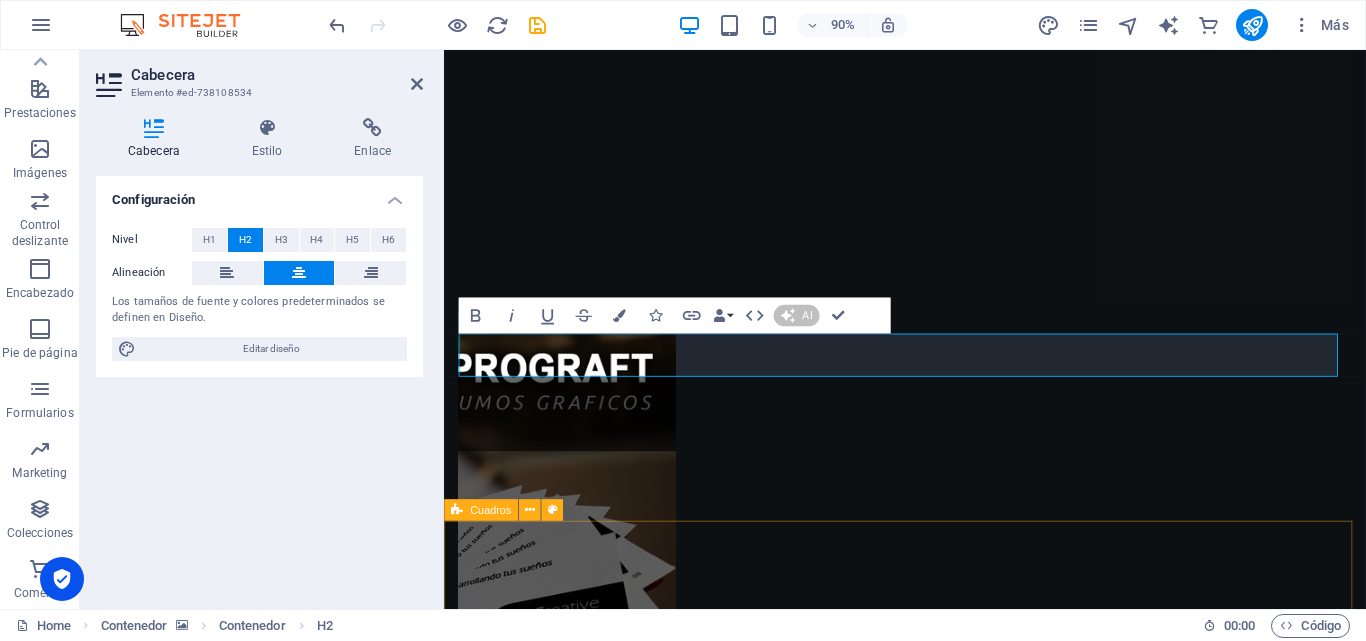 type 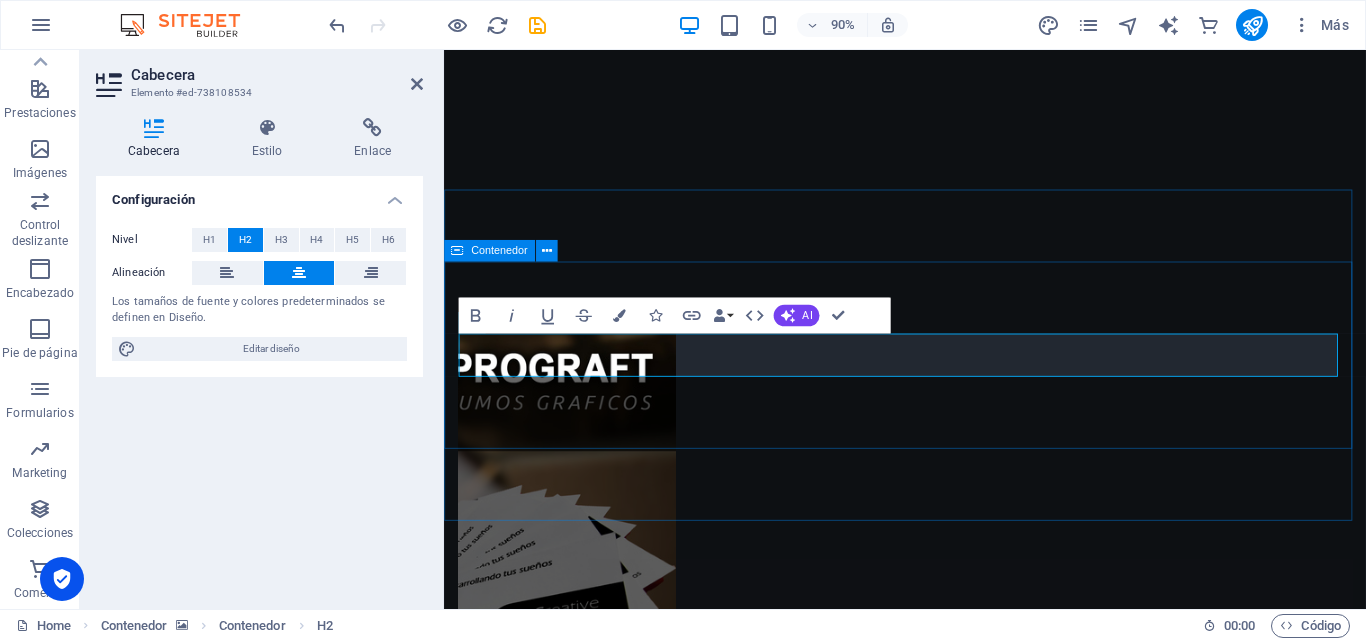 click on "SERVICIOS DE FABRICACIÓN DE PRODUCTOS" at bounding box center (956, 2908) 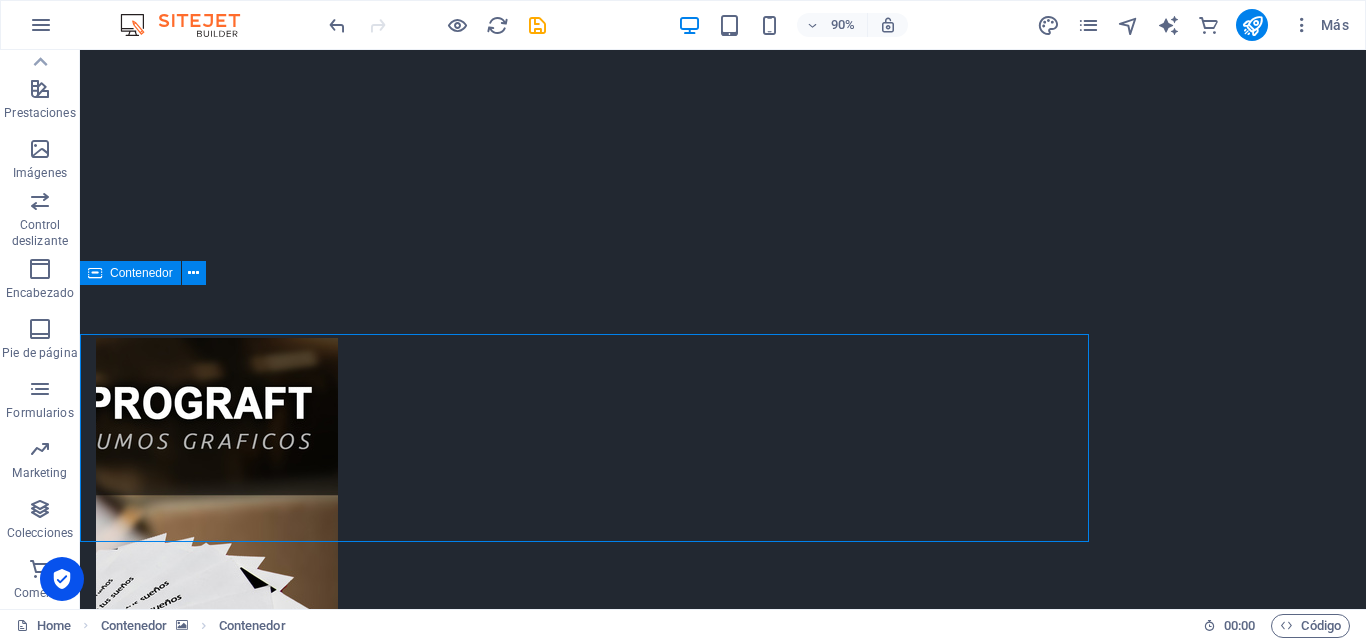 scroll, scrollTop: 992, scrollLeft: 0, axis: vertical 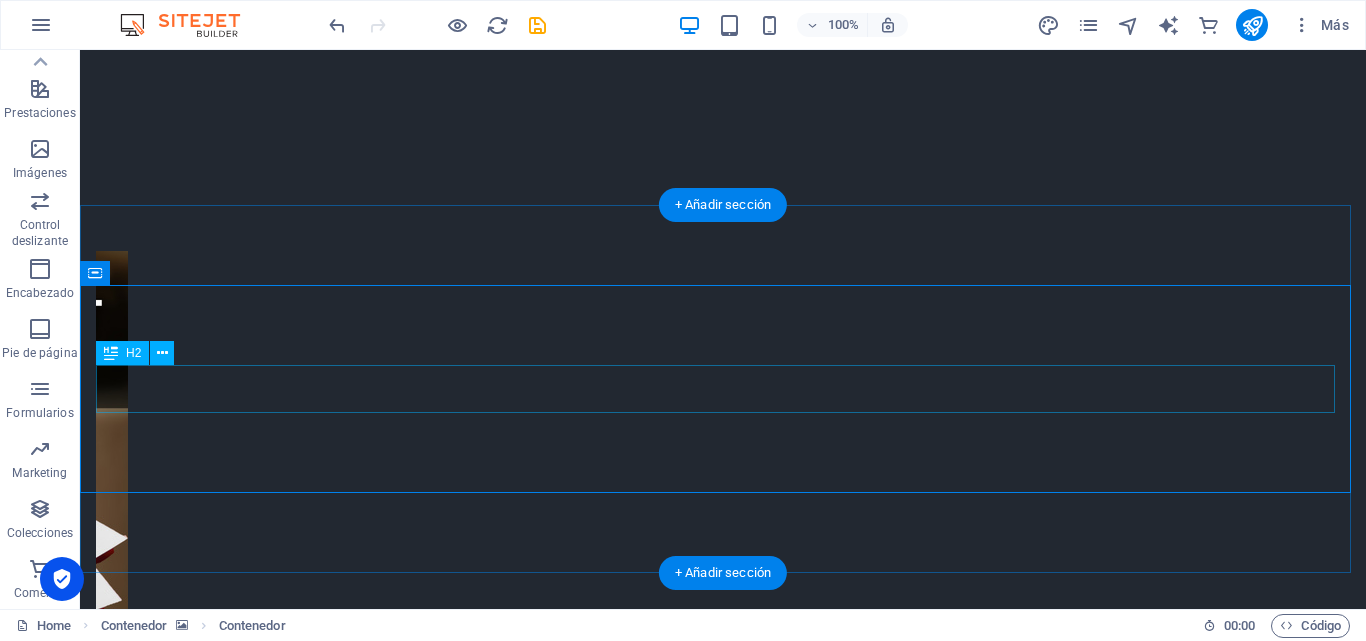 click on "SERVICIOS DE FABRICACIÓN DE PRODUCTOS" at bounding box center [723, 2736] 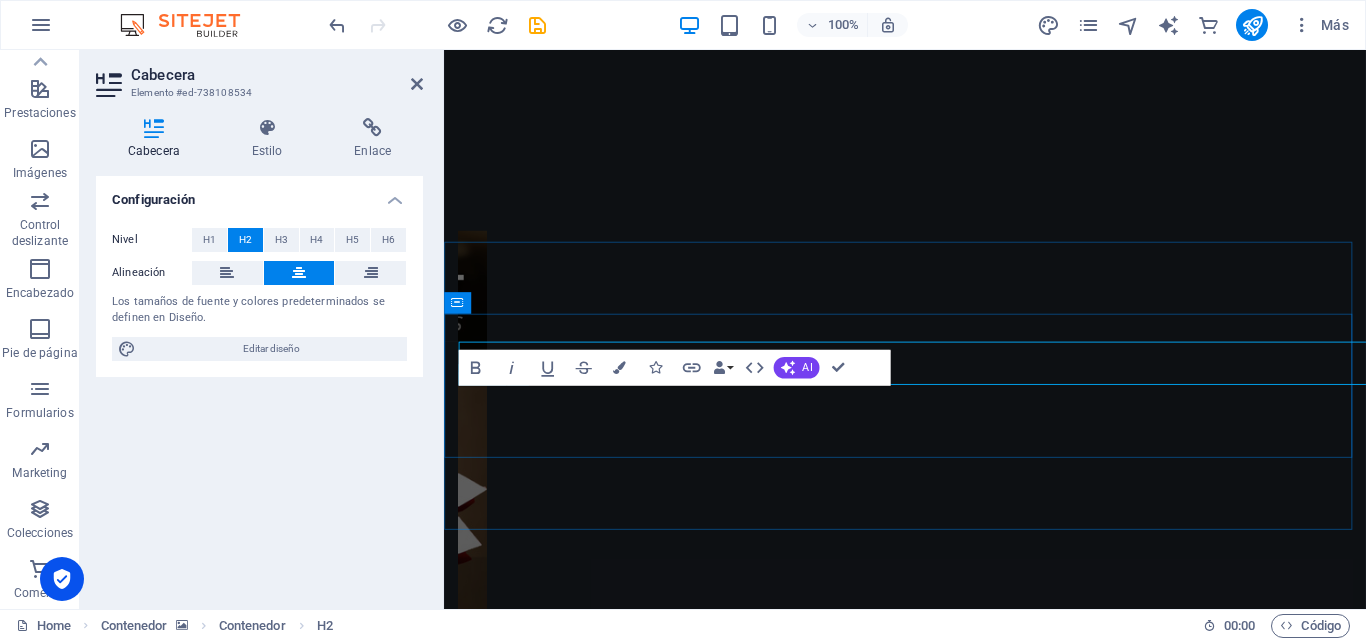 scroll, scrollTop: 878, scrollLeft: 0, axis: vertical 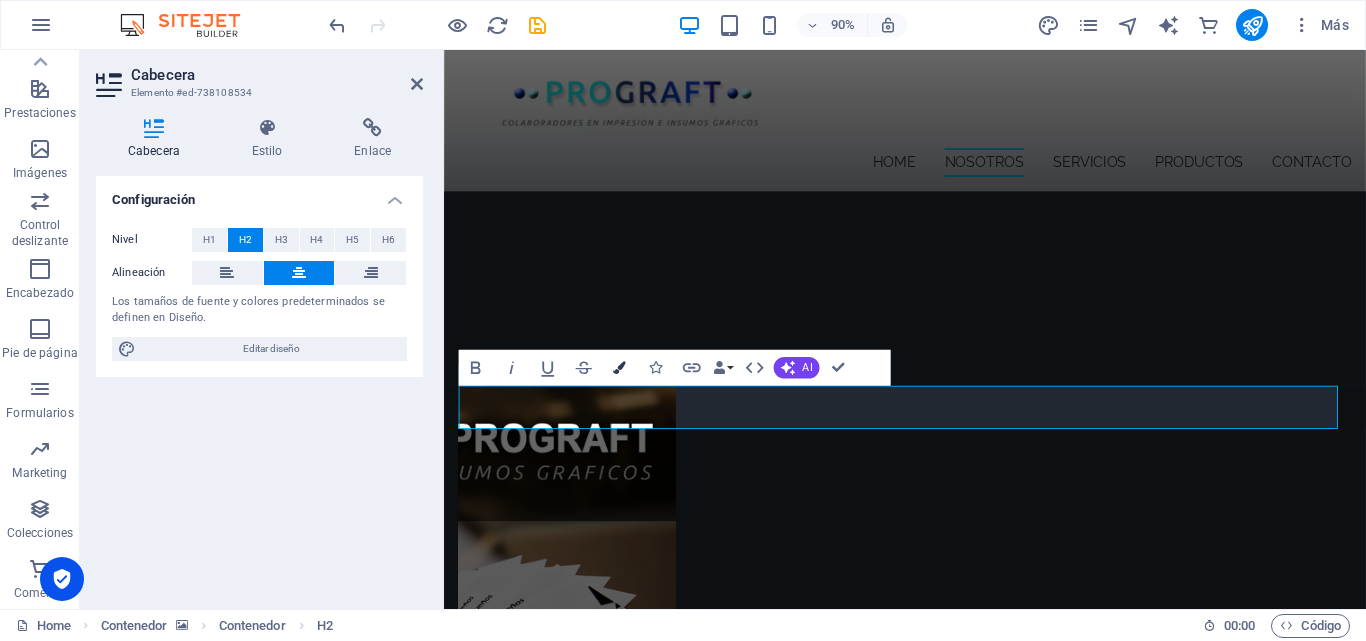 click at bounding box center [619, 368] 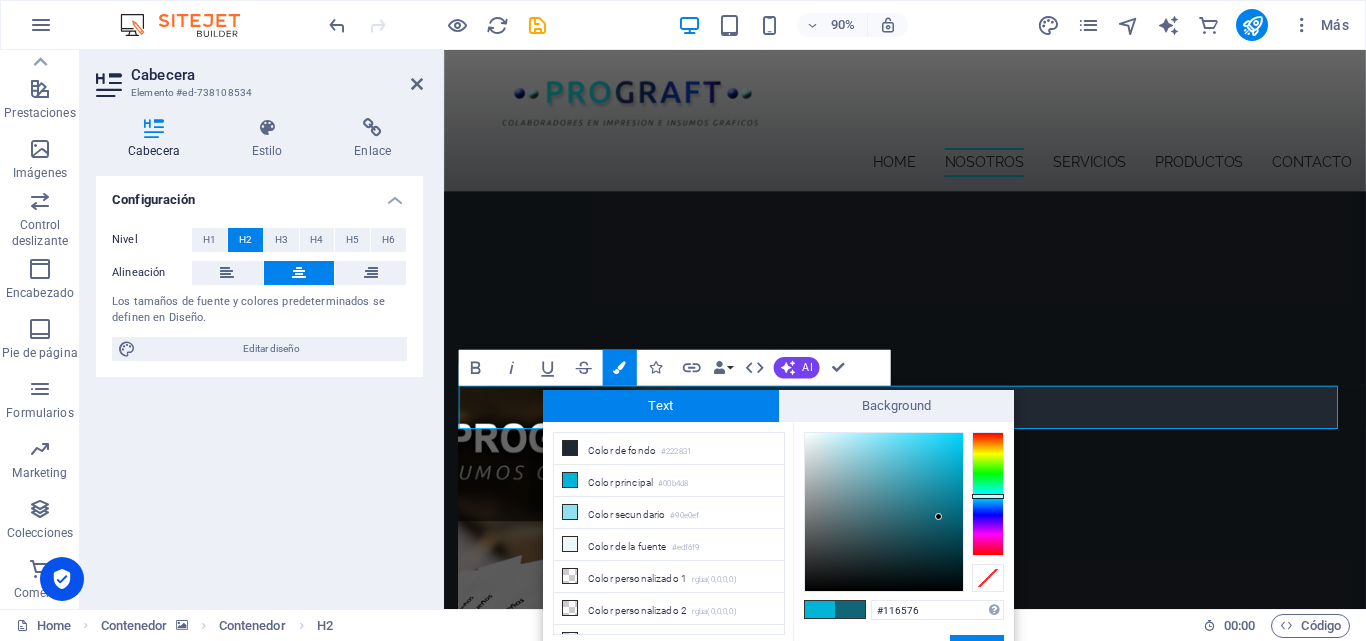click at bounding box center (884, 512) 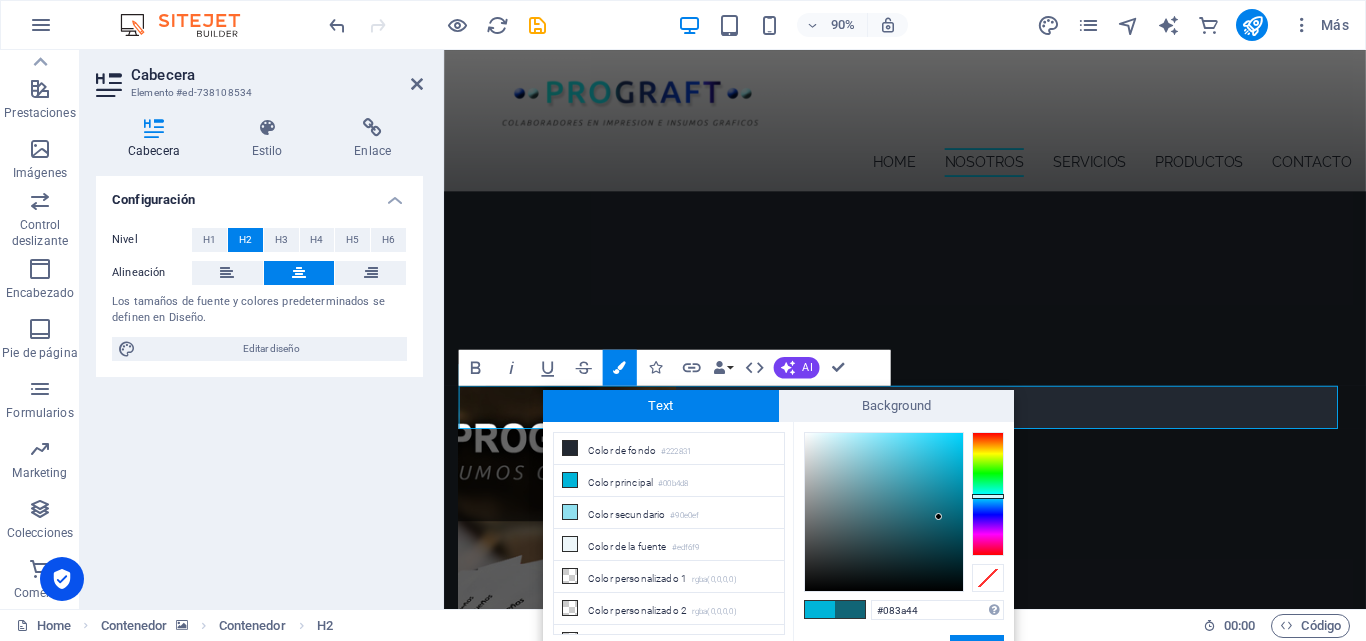 click at bounding box center [884, 512] 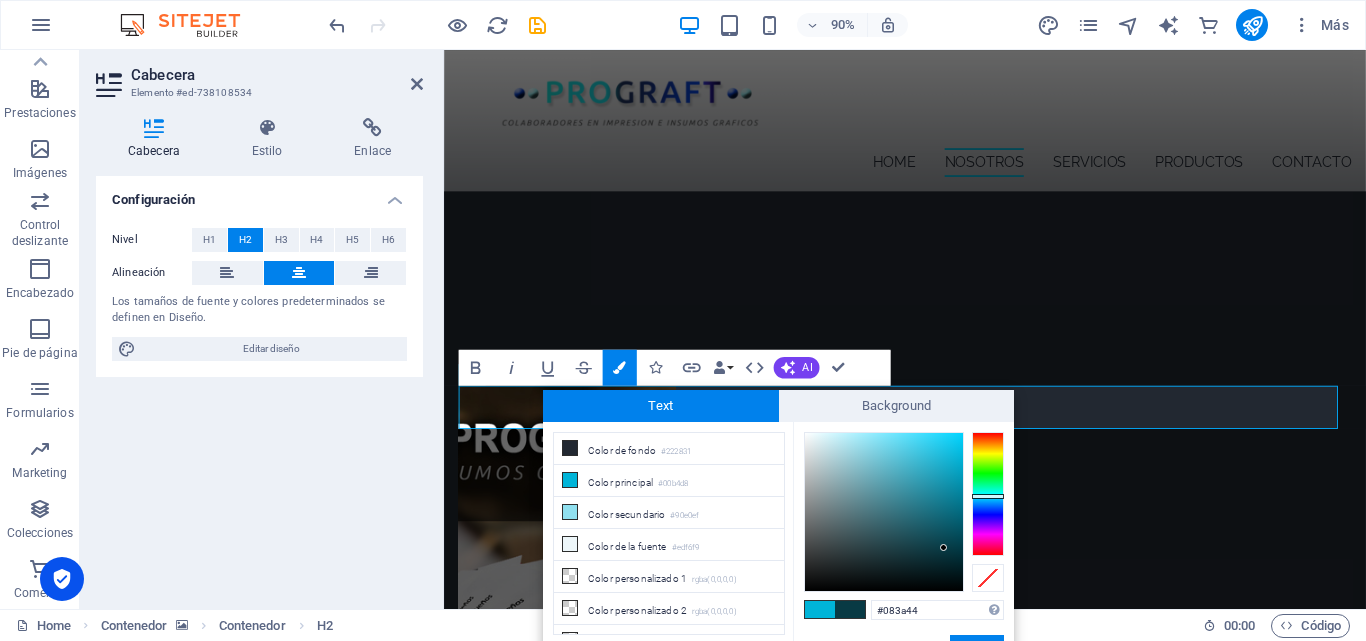 type on "#04282f" 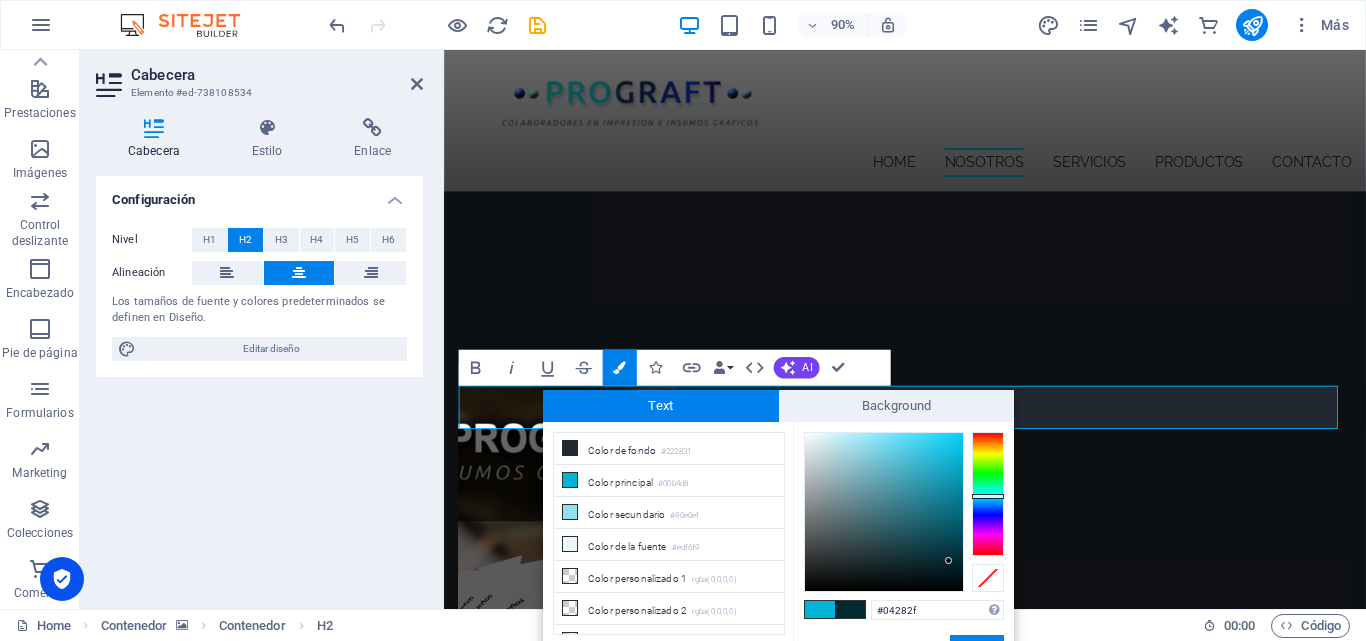 click at bounding box center (884, 512) 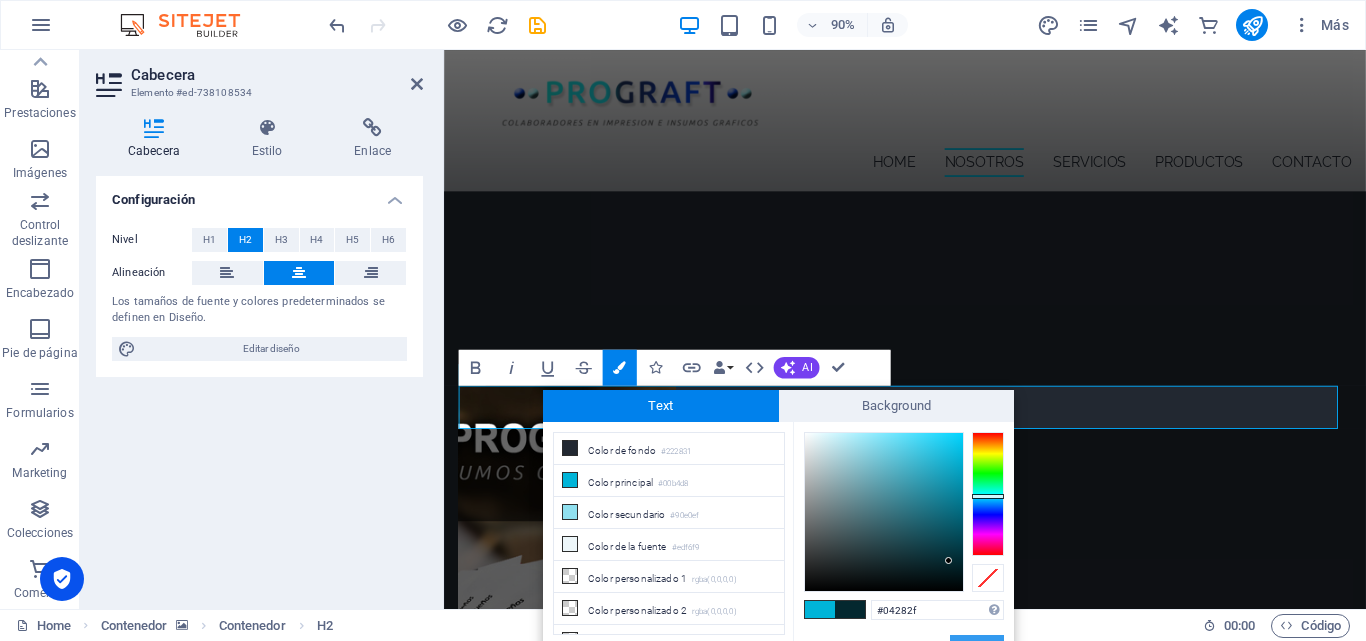 click on "Aplicar" at bounding box center [977, 647] 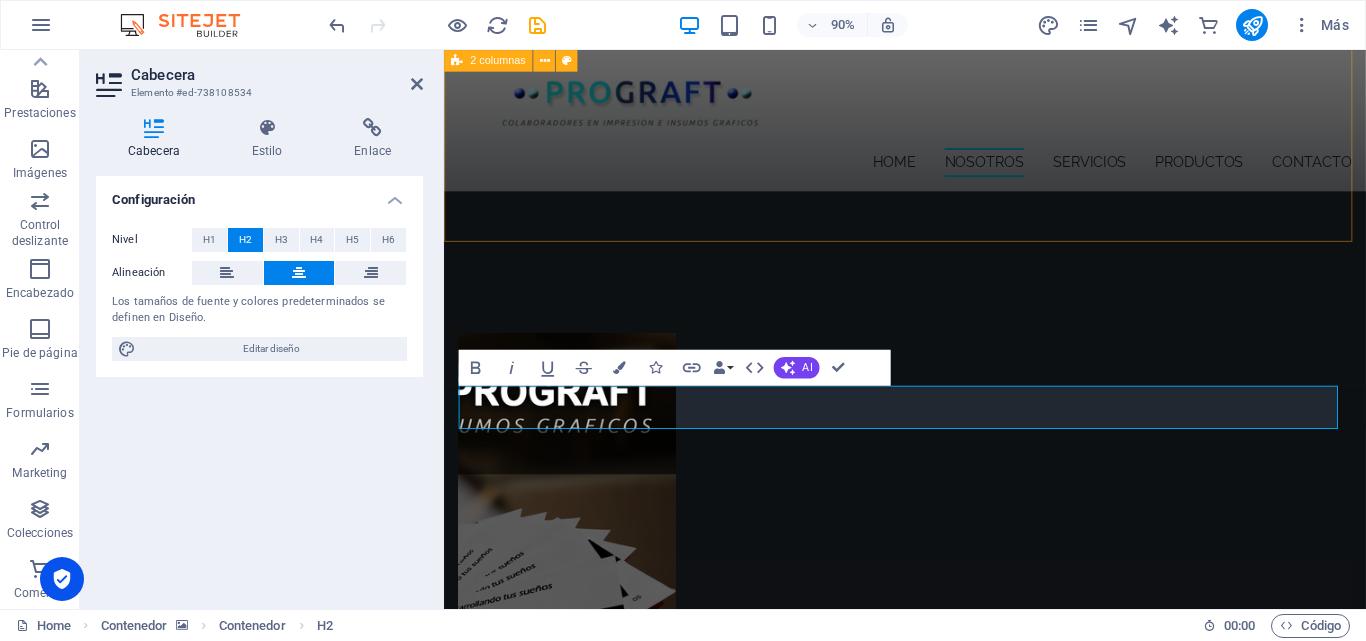click on "aportando mediante productos graficos a la publicidad empresarial. Nos dedicamos a proporcionar principalmente productos de papelería y publicidad a todo tipo de empresas, con gran manejo en el rubro medico, dental y veterinario, ya que por más de 9 años, hemos conrtibuido a satisfacer las necesidades de esos rubros, mediante la confección de talonarios de recetas, boletas, comprobantes, tarjetas de [PERSON_NAME] requerimientos del rubro. Actualmente, hemos integrado a nuestra oferta, la elaboración de productos para diferentes tipos de estampados, a modo de contribuir con los requerimientos de promoción que nuestros clientes soliciten. Adicional a lo anterior, disponemos para la comercialización de papelerías, material para estampados y para sublimación." at bounding box center [956, 1934] 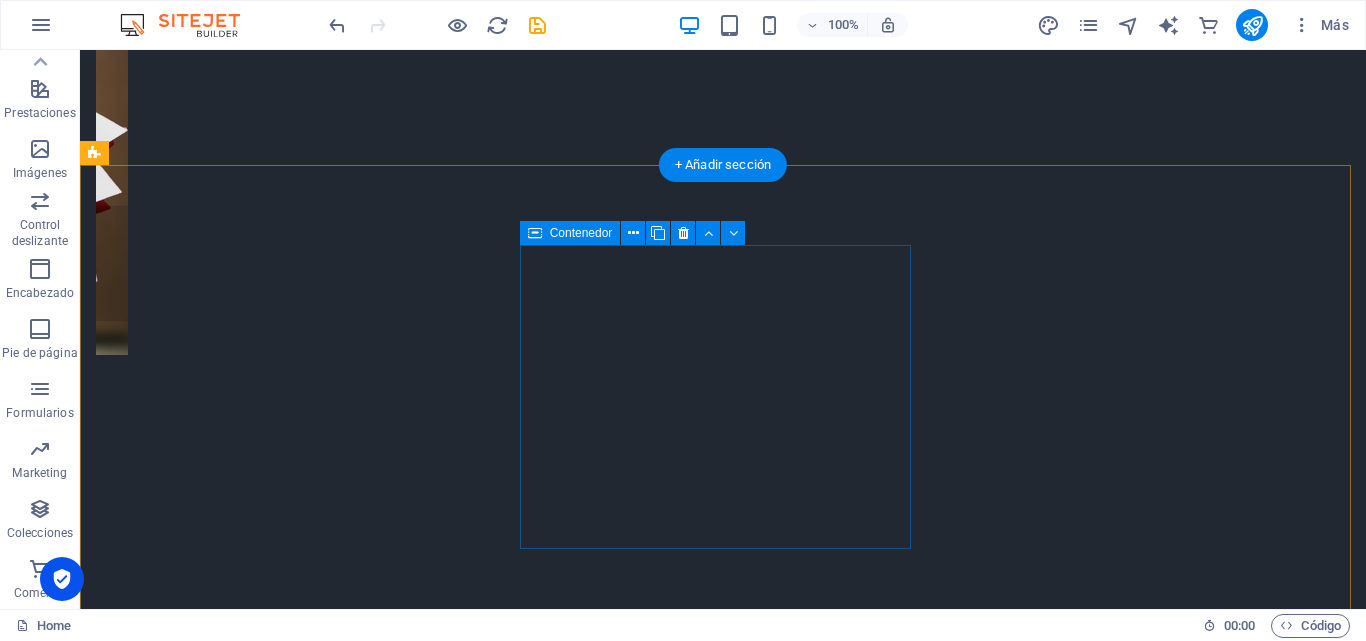 scroll, scrollTop: 1500, scrollLeft: 0, axis: vertical 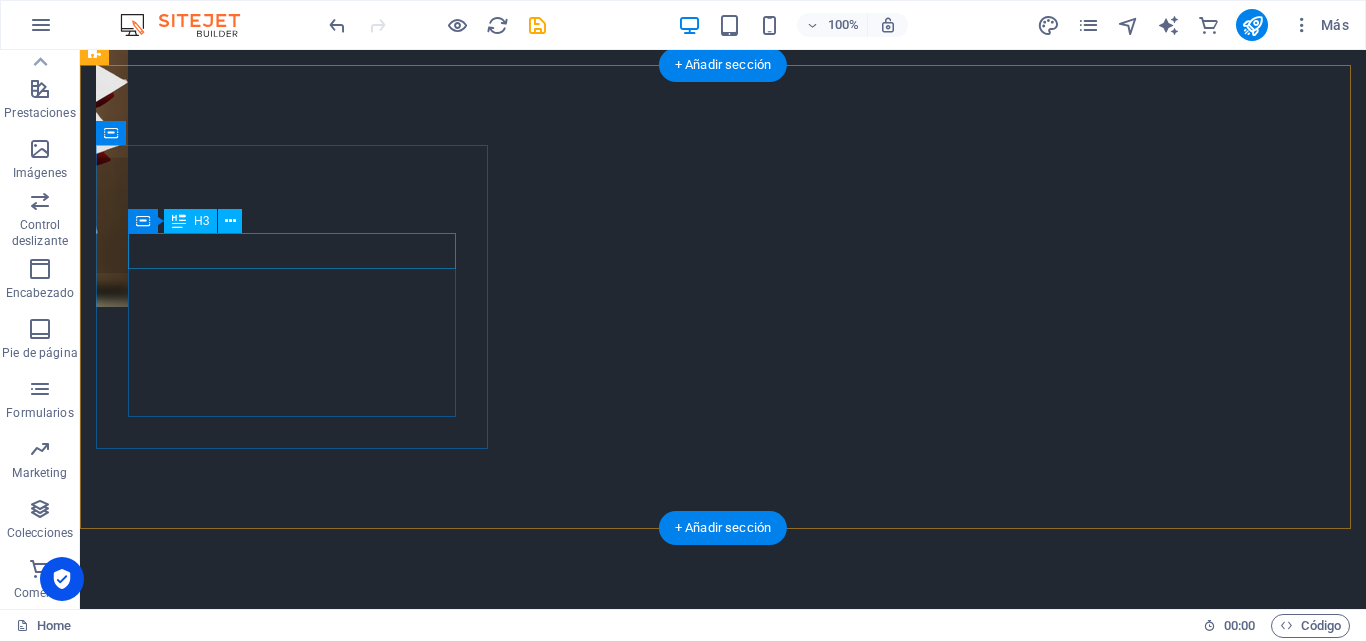click on "PAPELERIAS" at bounding box center (294, 2650) 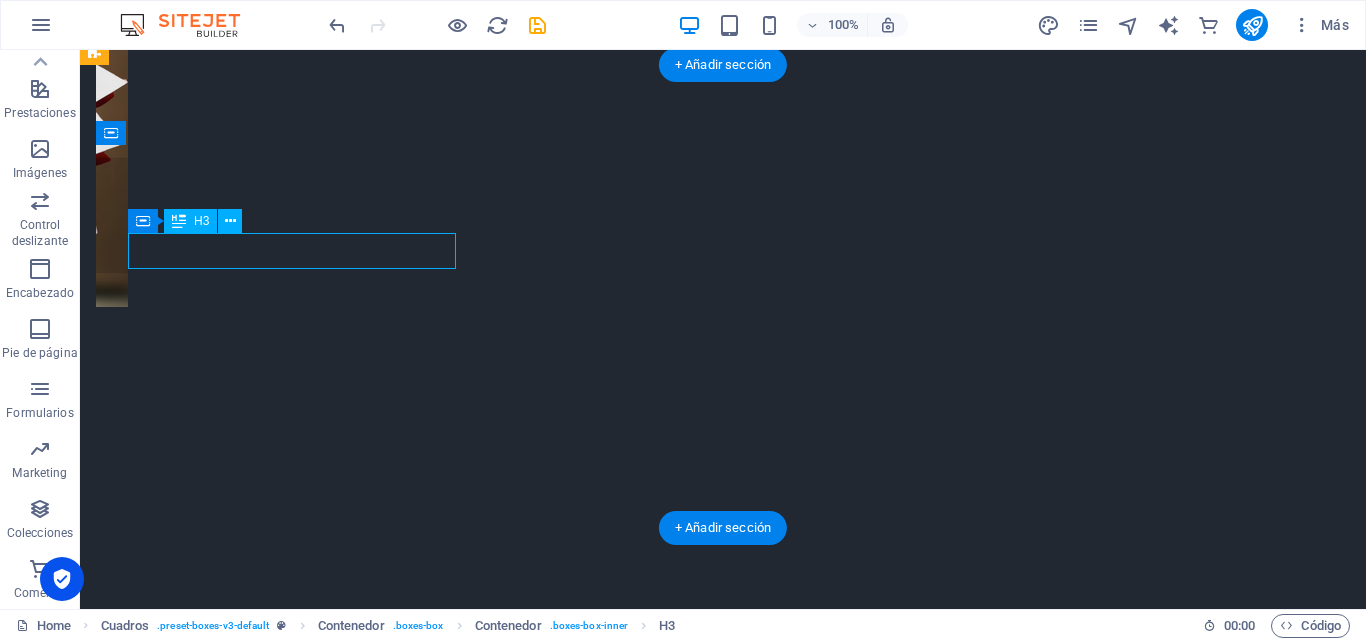 click on "PAPELERIAS" at bounding box center [294, 2650] 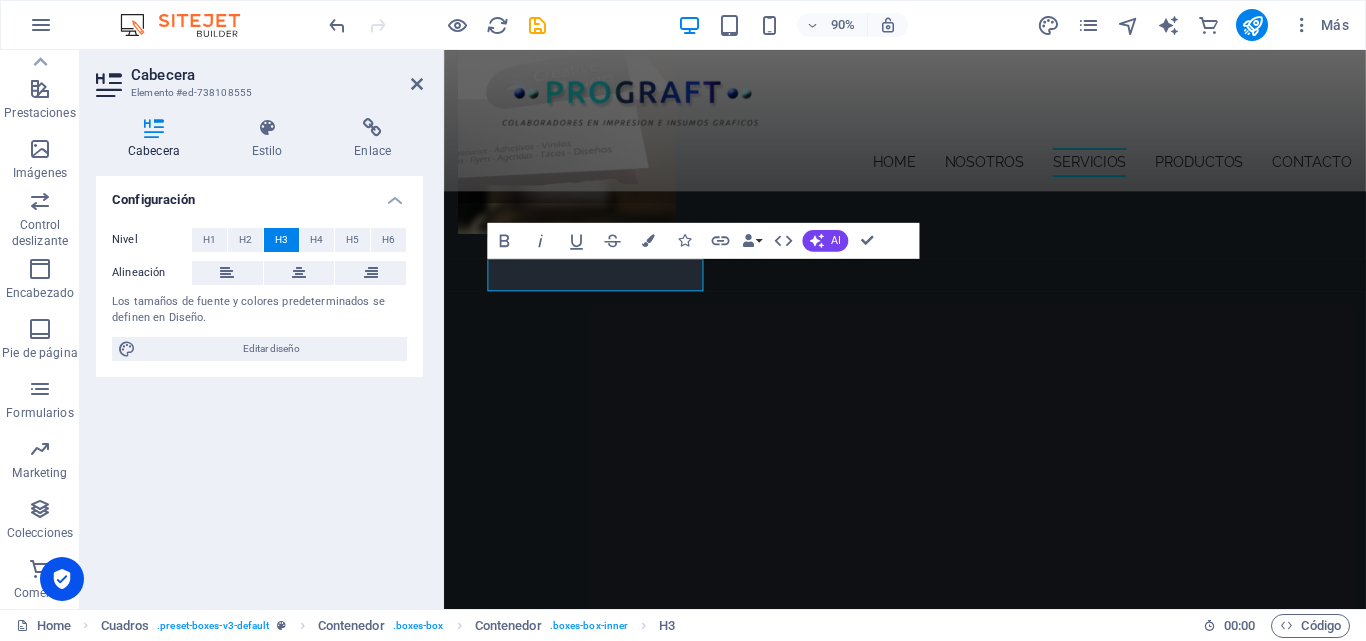scroll, scrollTop: 1395, scrollLeft: 0, axis: vertical 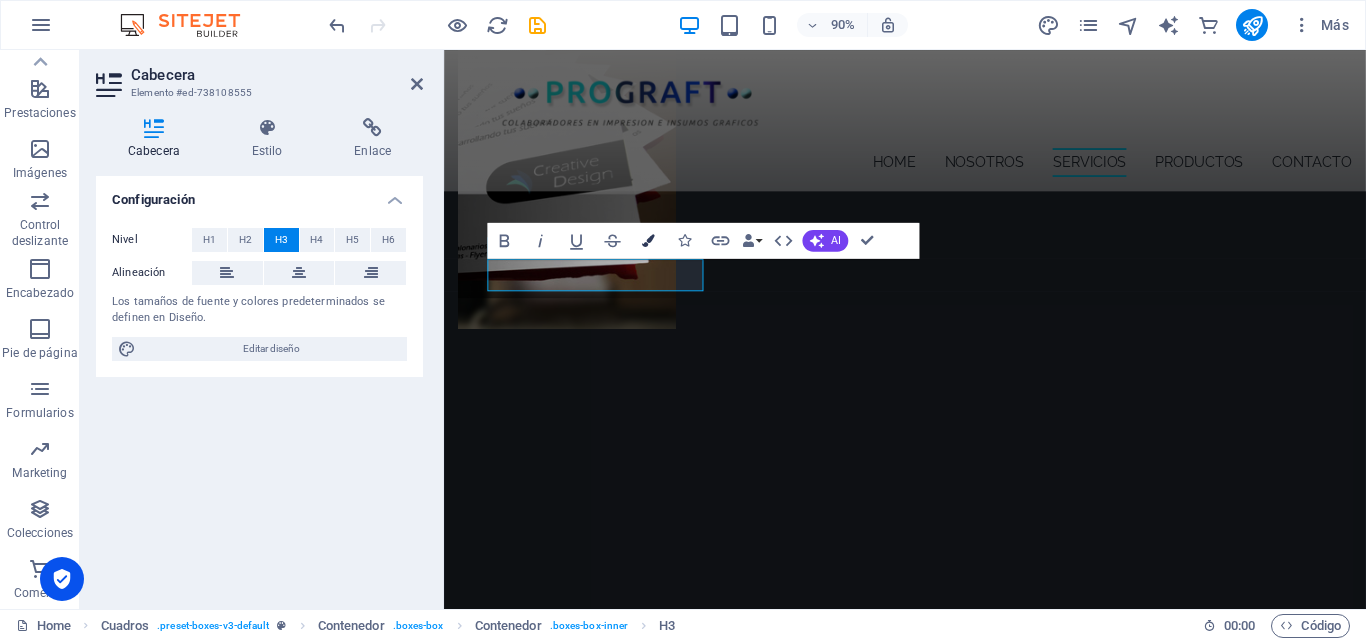 click at bounding box center [648, 241] 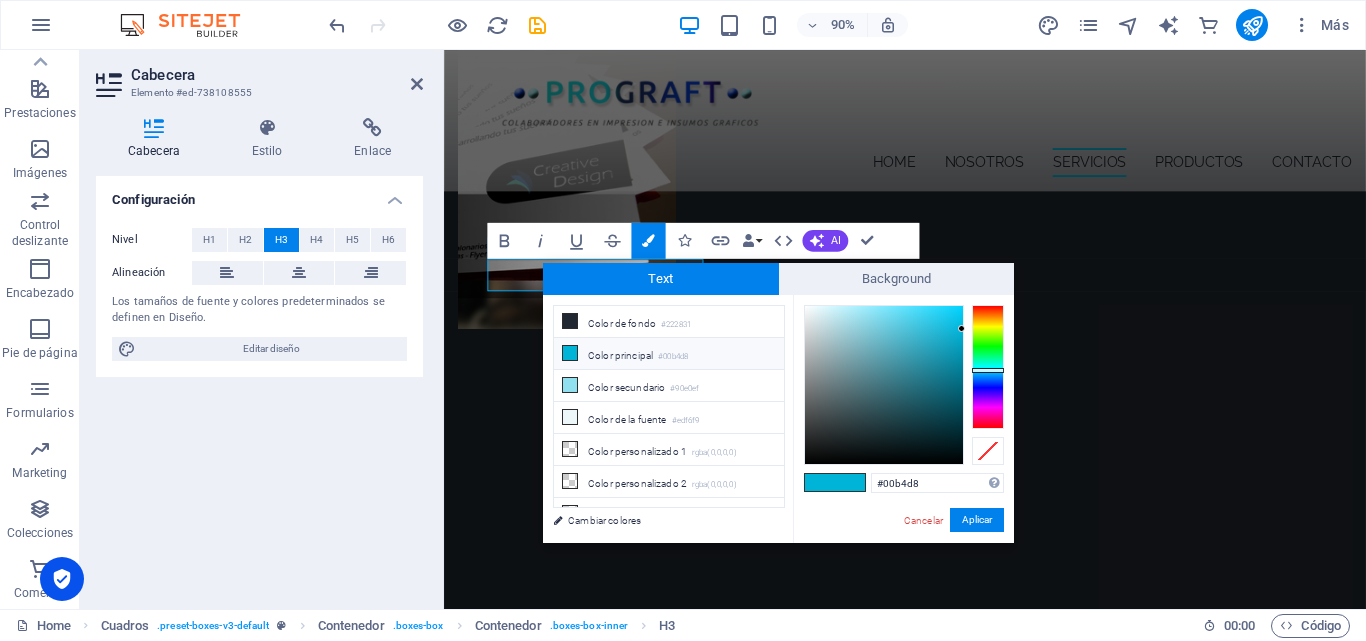 type on "#09444f" 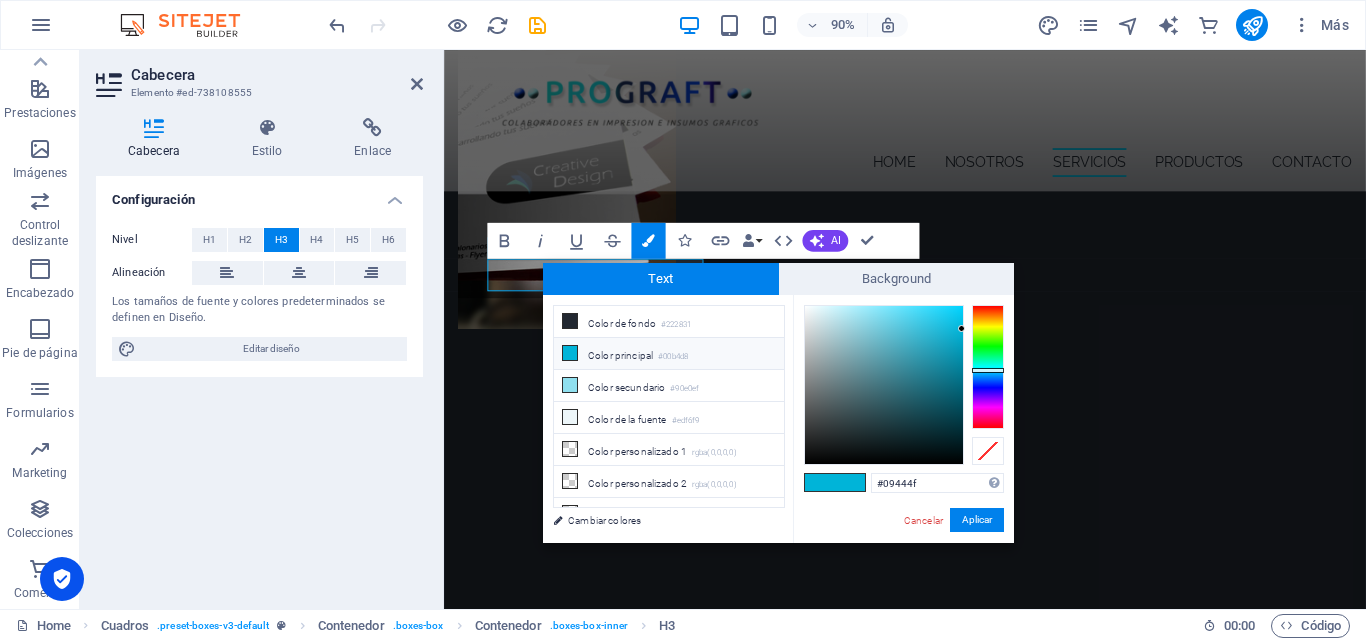click at bounding box center [884, 385] 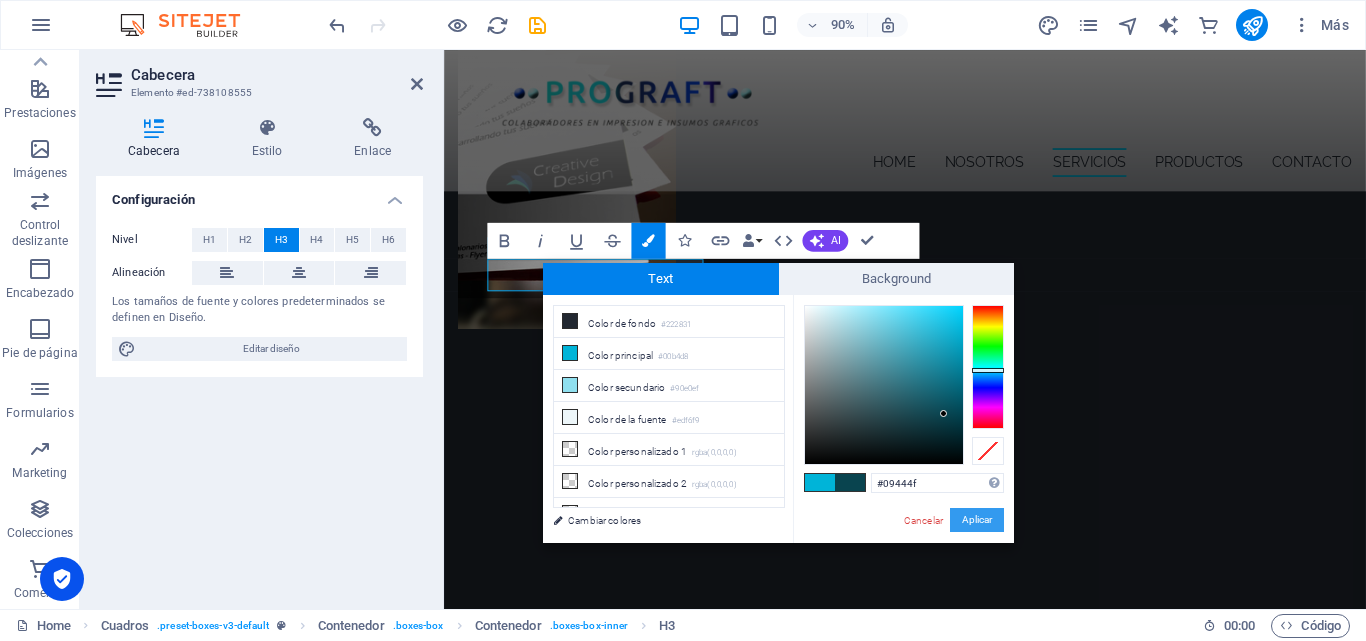 click on "Aplicar" at bounding box center [977, 520] 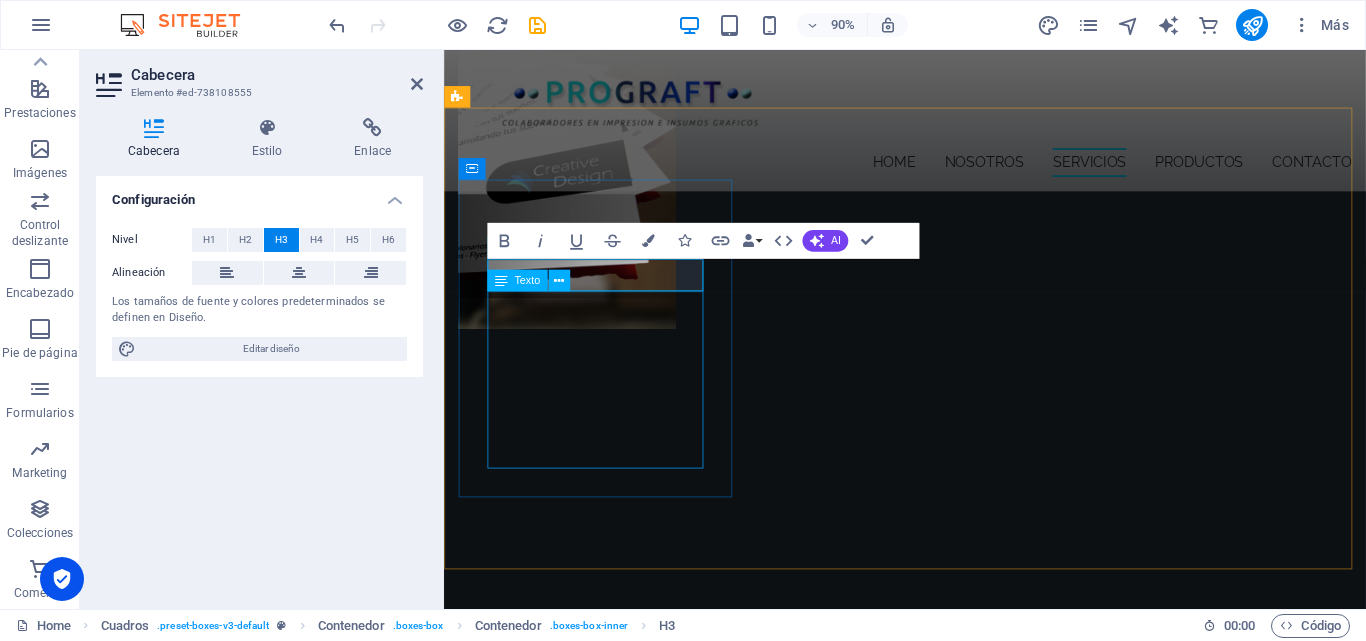 click on "Elaboramos todo tipo de papelerías para el trabajo de oficina, tales como Talonarios Autocopiativos, Talonarios Empastados, Tarjetas de Presentación, Flyers o Volantes, Afiches, Carpetas, Calendarios, Dípticos, Trípticos, entre otros." at bounding box center (614, 2891) 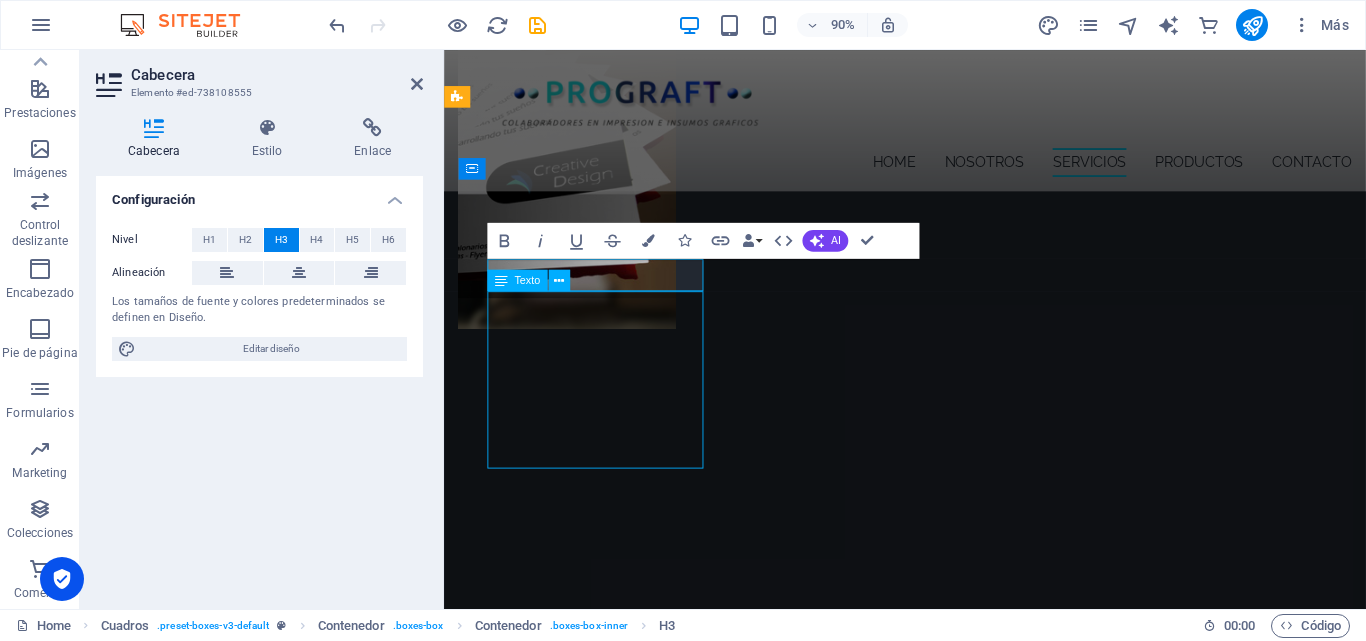 click on "Elaboramos todo tipo de papelerías para el trabajo de oficina, tales como Talonarios Autocopiativos, Talonarios Empastados, Tarjetas de Presentación, Flyers o Volantes, Afiches, Carpetas, Calendarios, Dípticos, Trípticos, entre otros." at bounding box center [614, 2891] 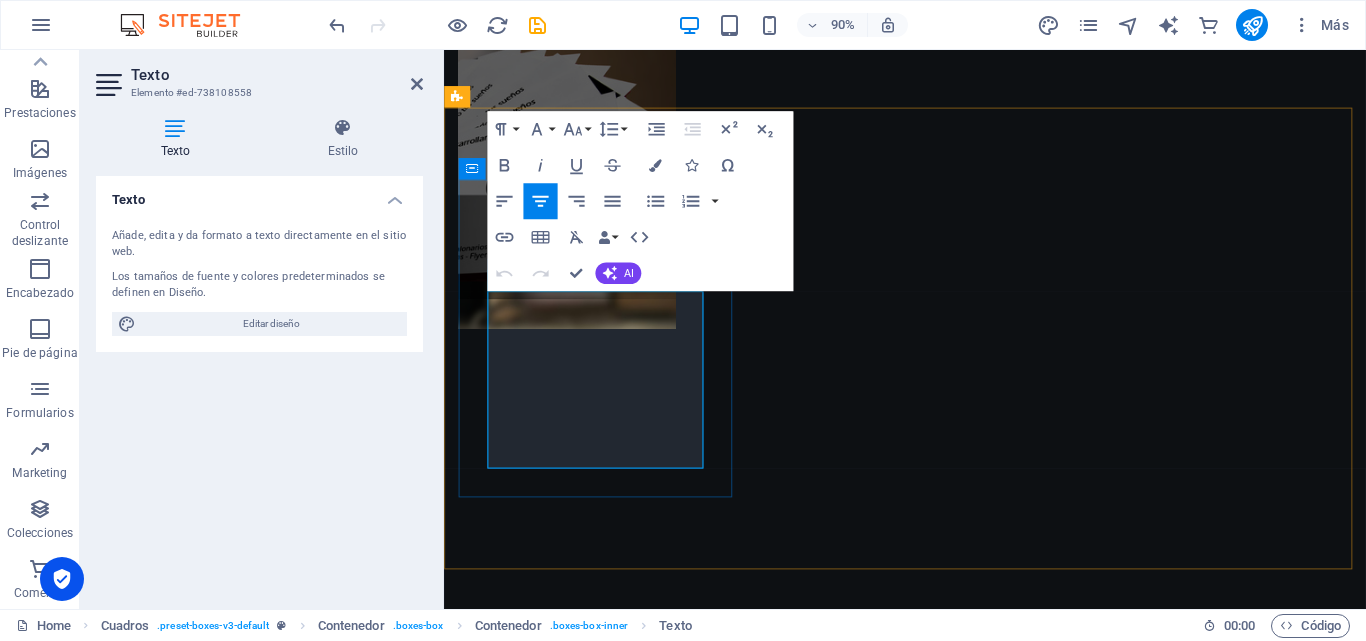 click on "Elaboramos todo tipo de papelerías para el trabajo de oficina, tales como Talonarios Autocopiativos, Talonarios Empastados, Tarjetas de Presentación, Flyers o Volantes, Afiches, Carpetas, Calendarios, Dípticos, Trípticos, entre otros." at bounding box center (614, 2892) 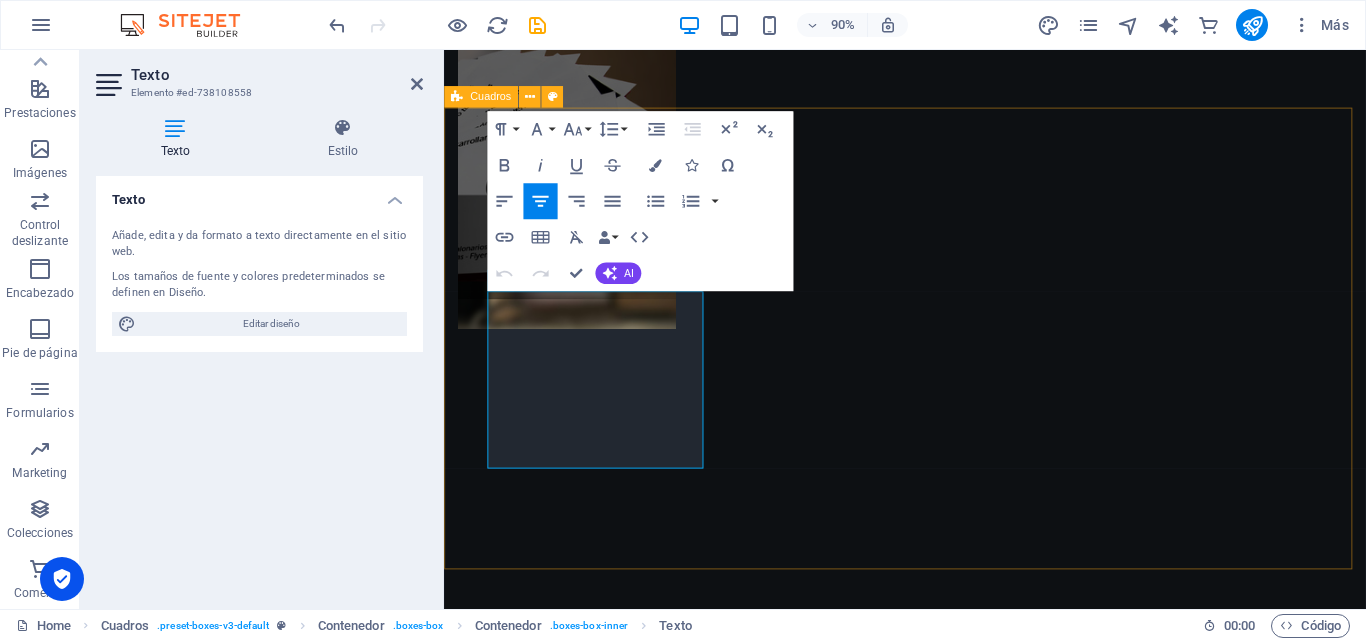 click on "PAPELERIAS Elaboramos todo tipo de papelerías para el trabajo de oficina, tales como Talonarios Autocopiativos, Talonarios Empastados, Tarjetas de Presentación, Flyers o Volantes, Afiches, Carpetas, Calendarios, Dípticos, Trípticos, entre otros. eSTAMPADOS Y SUBILMACION Realizamos estampados de productos textiles en Algodón y Poliester, tales como Poleras, Gorros, Pañoletas y otros como Tazones y Platos. venta de insumos Comercializamos insumos de papelería, como papel autocopiativo, papel bond, [PERSON_NAME], carton duplex. Además, insumos para sublimar, como poleras, tazones, vasos y mugs," at bounding box center [956, 3196] 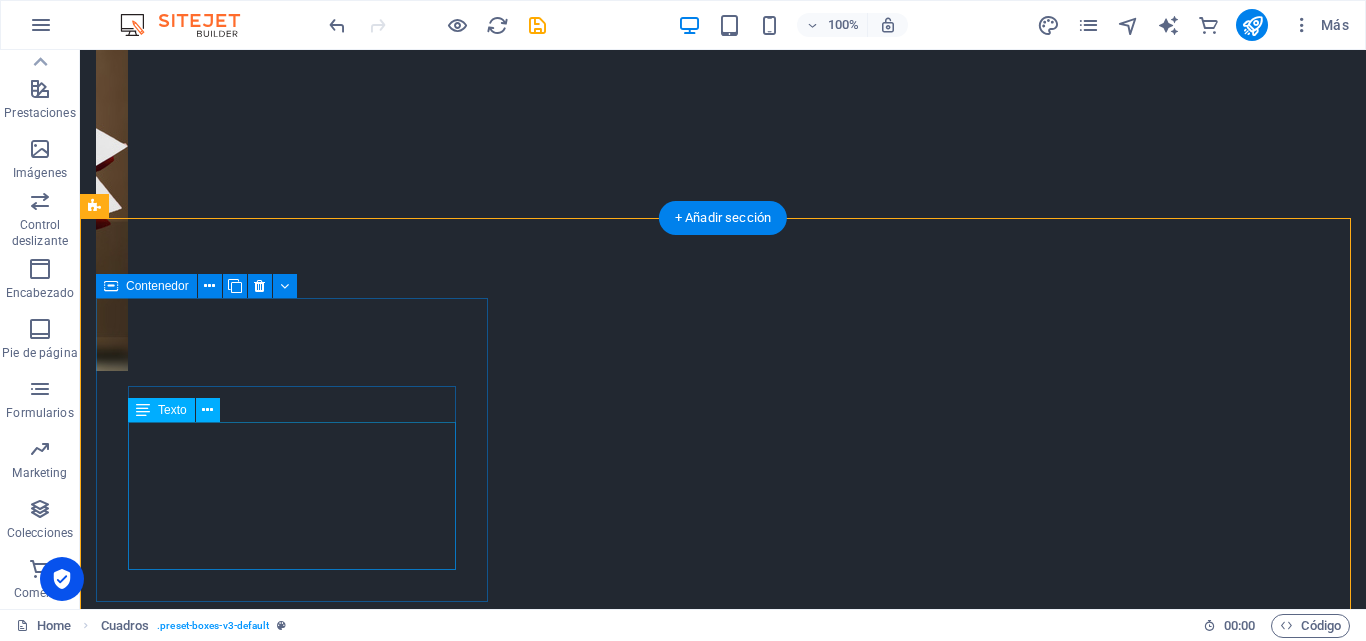 scroll, scrollTop: 1446, scrollLeft: 0, axis: vertical 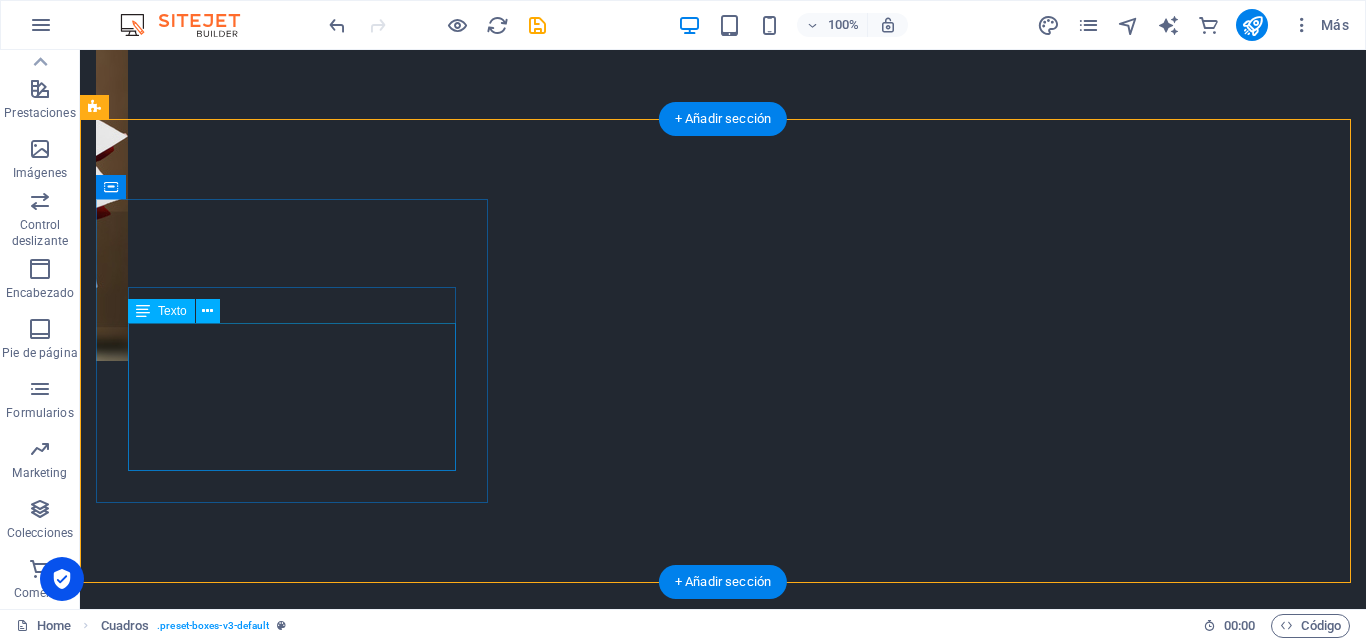 click on "Elaboramos todo tipo de papelerías para el trabajo de oficina, tales como Talonarios Autocopiativos, Talonarios Empastados, Tarjetas de Presentación, Flyers o Volantes, Afiches, Carpetas, Calendarios, Dípticos, Trípticos, entre otros." at bounding box center (294, 2795) 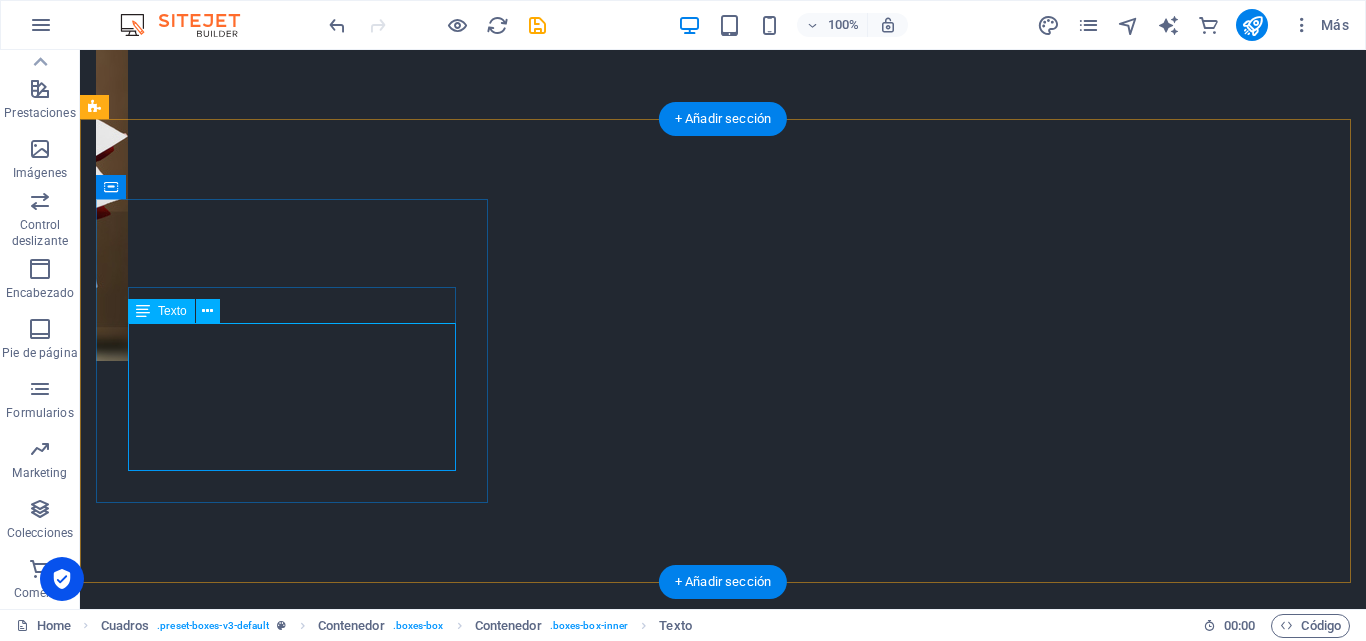 click on "Elaboramos todo tipo de papelerías para el trabajo de oficina, tales como Talonarios Autocopiativos, Talonarios Empastados, Tarjetas de Presentación, Flyers o Volantes, Afiches, Carpetas, Calendarios, Dípticos, Trípticos, entre otros." at bounding box center (294, 2795) 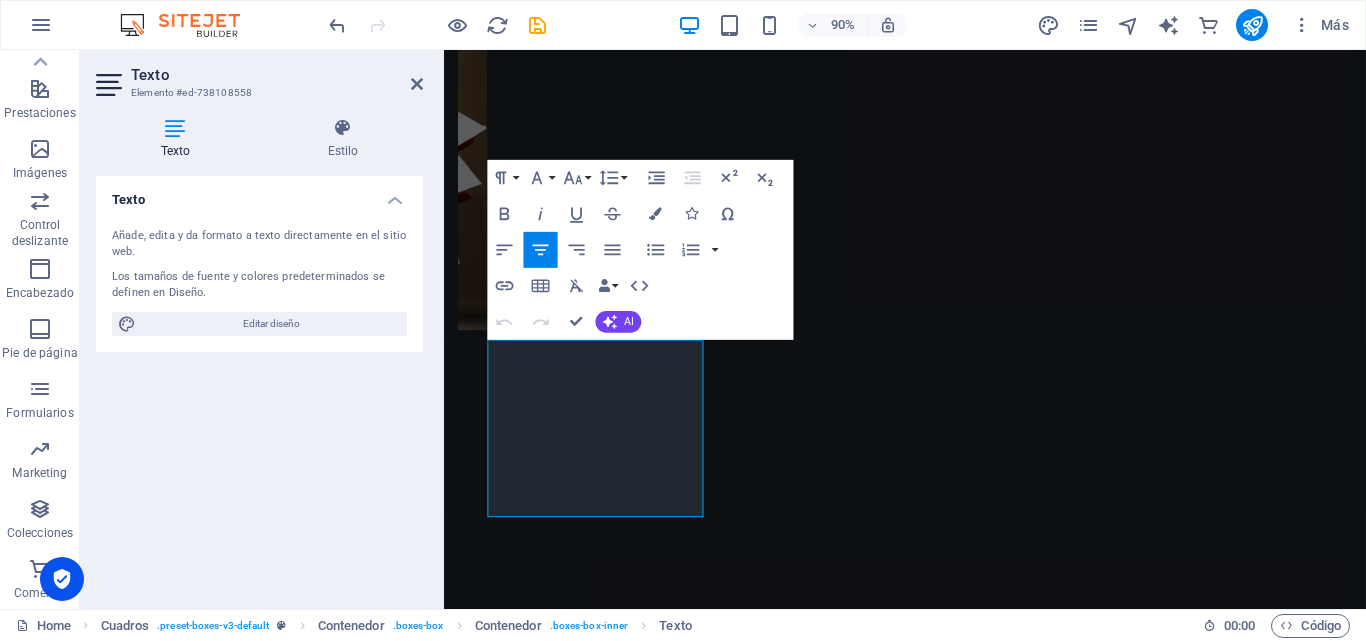 scroll, scrollTop: 1341, scrollLeft: 0, axis: vertical 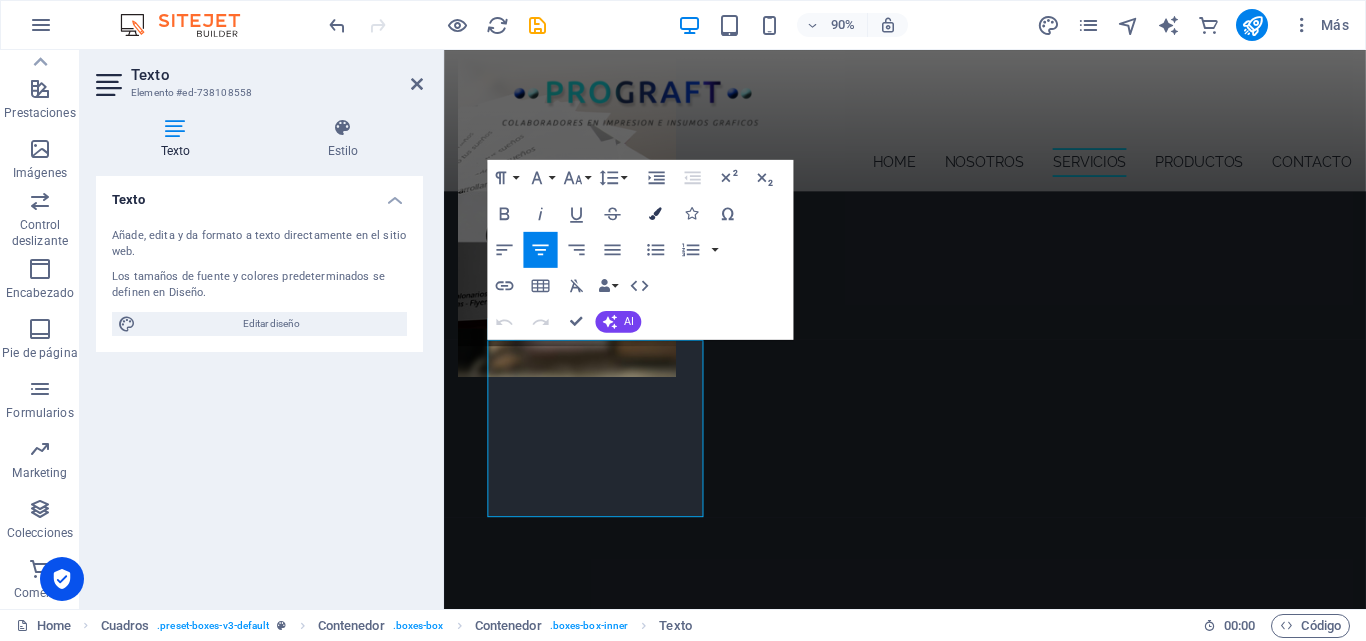 click at bounding box center [655, 214] 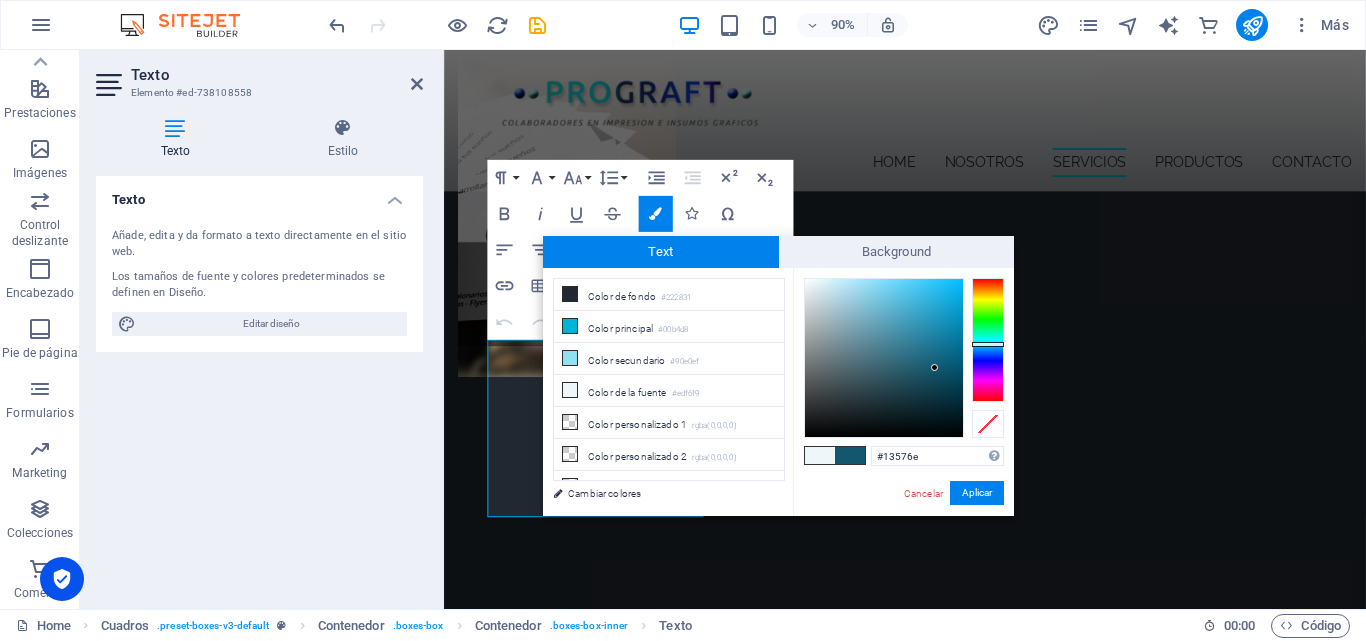 click at bounding box center [884, 358] 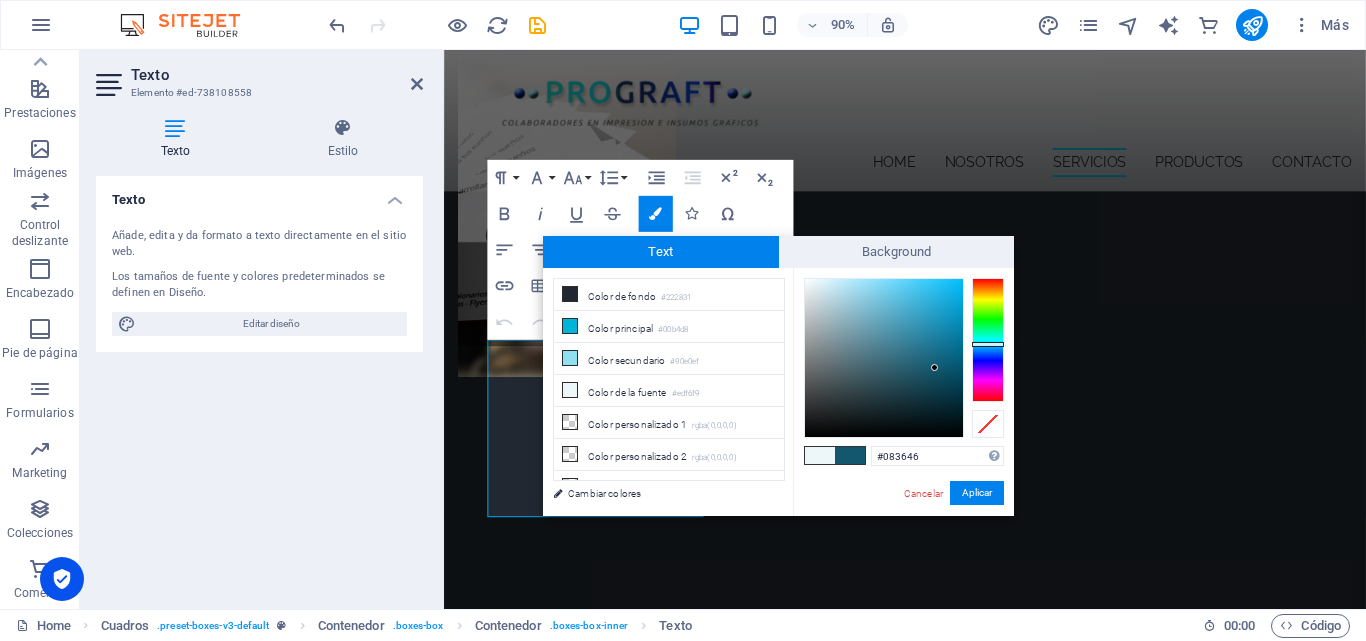 click at bounding box center [884, 358] 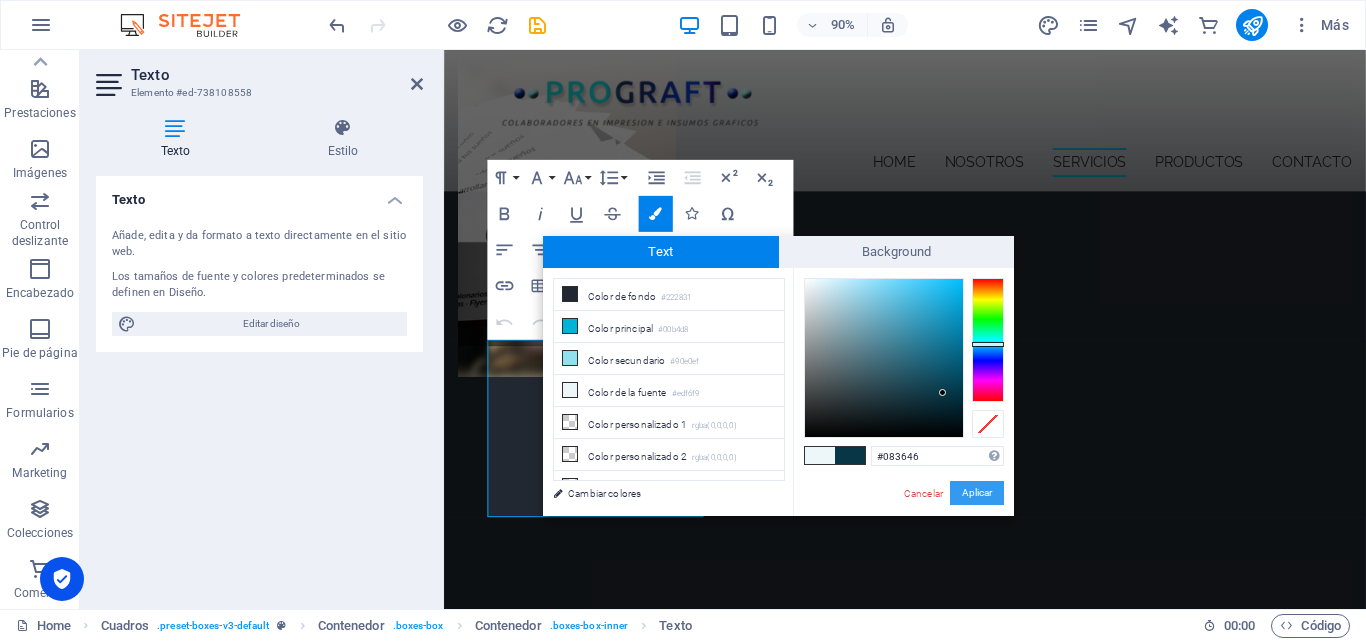 click on "Aplicar" at bounding box center (977, 493) 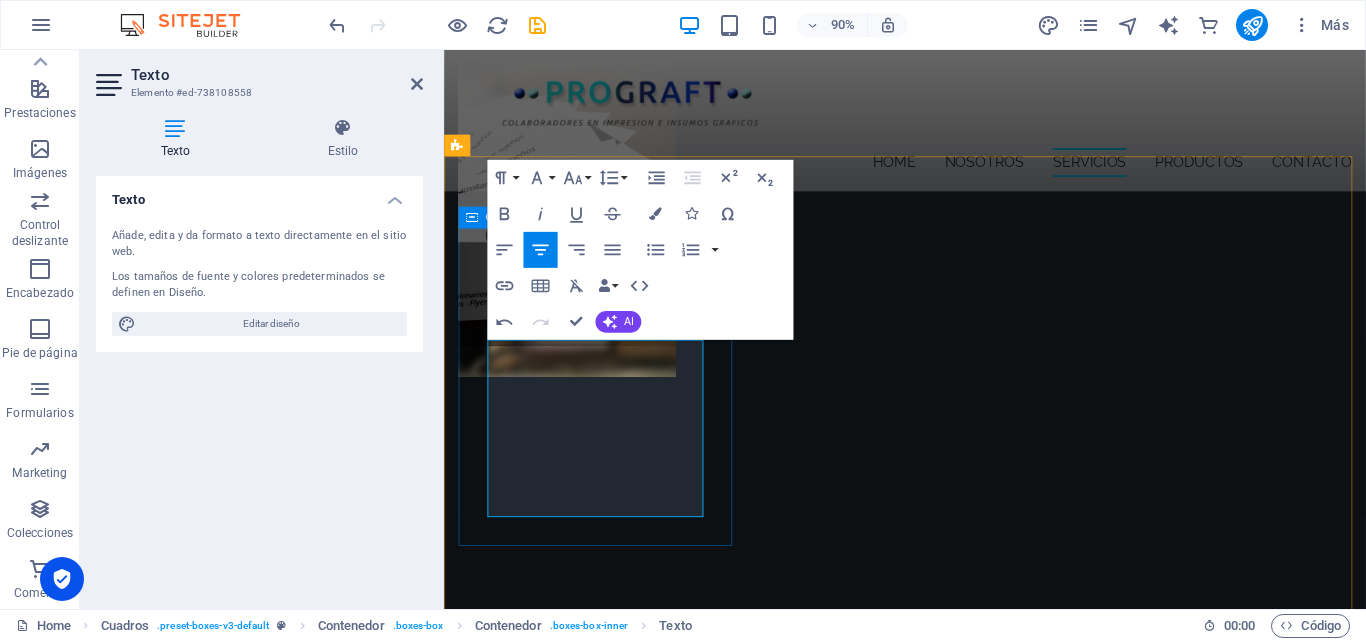 click on "PAPELERIAS ​ ​ Elaboramos todo tipo de papelerías para el trabajo de oficina, tales como Talonarios Autocopiativos, Talonarios Empastados, Tarjetas de Presentación, Flyers o Volantes, Afiches, Carpetas, Calendarios, Dípticos, Trípticos, entre otros." at bounding box center (614, 2899) 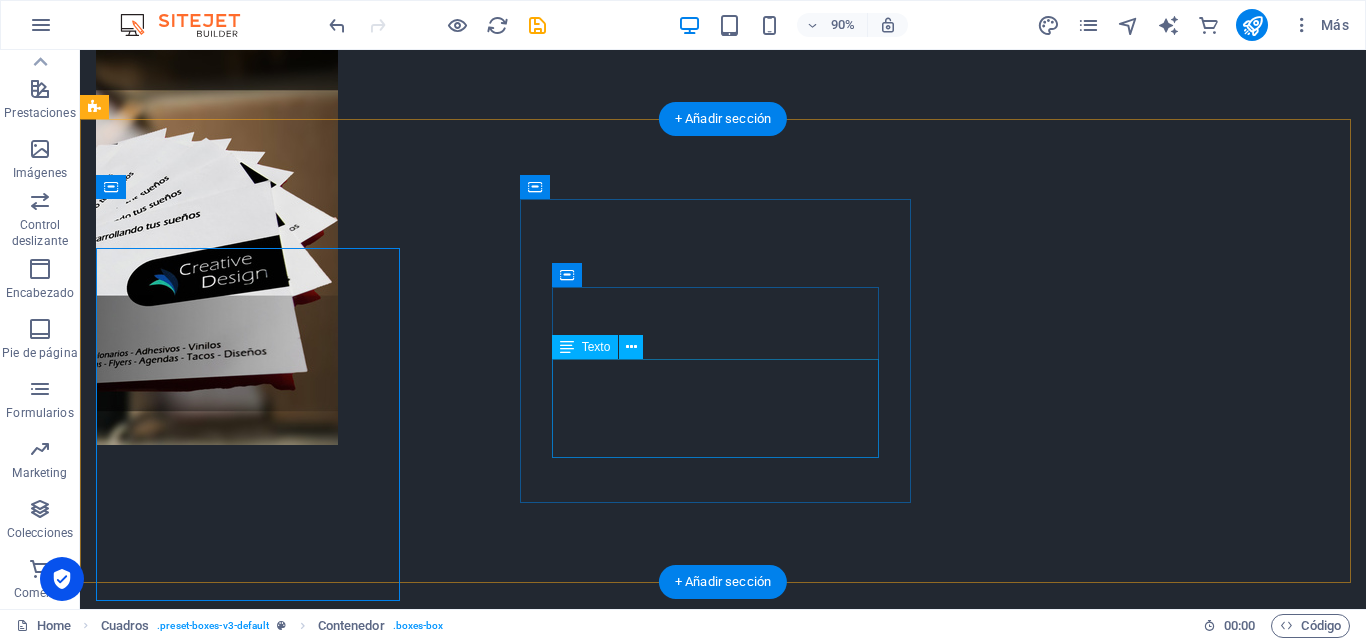 scroll, scrollTop: 1446, scrollLeft: 0, axis: vertical 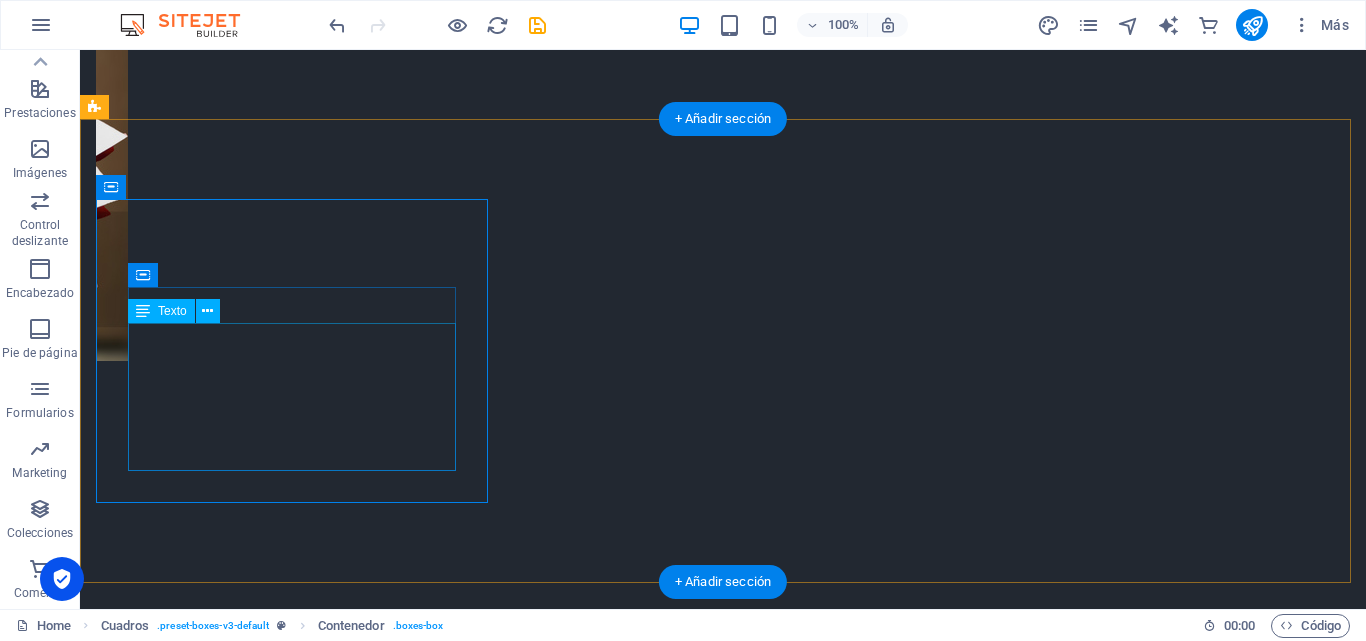 click on "Elaboramos todo tipo de papelerías para el trabajo de oficina, tales como Talonarios Autocopiativos, Talonarios Empastados, Tarjetas de Presentación, Flyers o Volantes, Afiches, Carpetas, Calendarios, Dípticos, Trípticos, entre otros." at bounding box center (294, 2795) 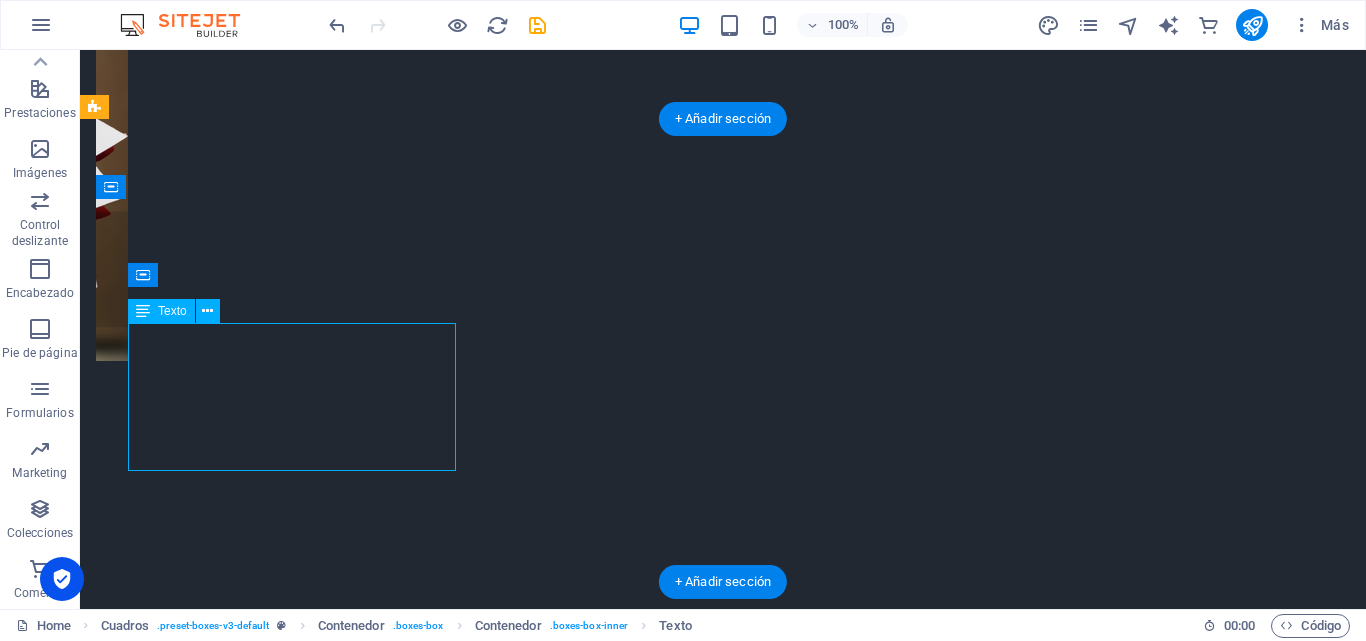 click on "Elaboramos todo tipo de papelerías para el trabajo de oficina, tales como Talonarios Autocopiativos, Talonarios Empastados, Tarjetas de Presentación, Flyers o Volantes, Afiches, Carpetas, Calendarios, Dípticos, Trípticos, entre otros." at bounding box center (294, 2795) 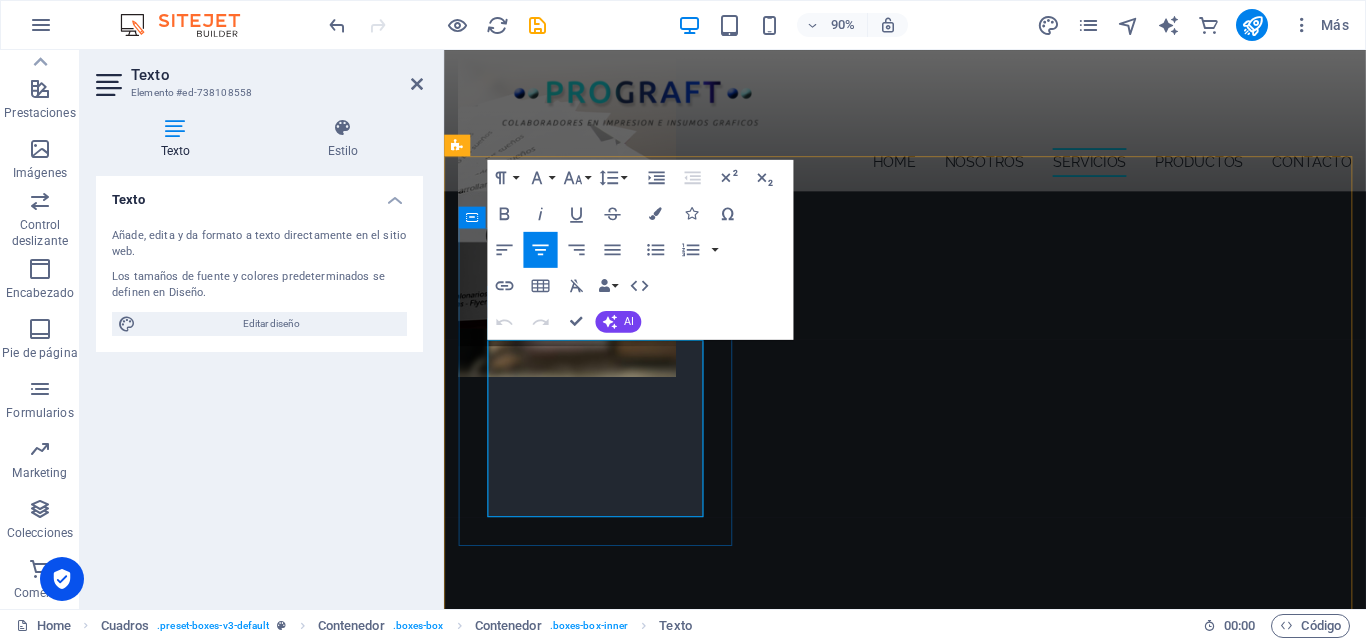 click on "Elaboramos todo tipo de papelerías para el trabajo de oficina, tales como Talonarios Autocopiativos, Talonarios Empastados, Tarjetas de Presentación, Flyers o Volantes, Afiches, Carpetas, Calendarios, Dípticos, Trípticos, entre otros." at bounding box center [614, 2945] 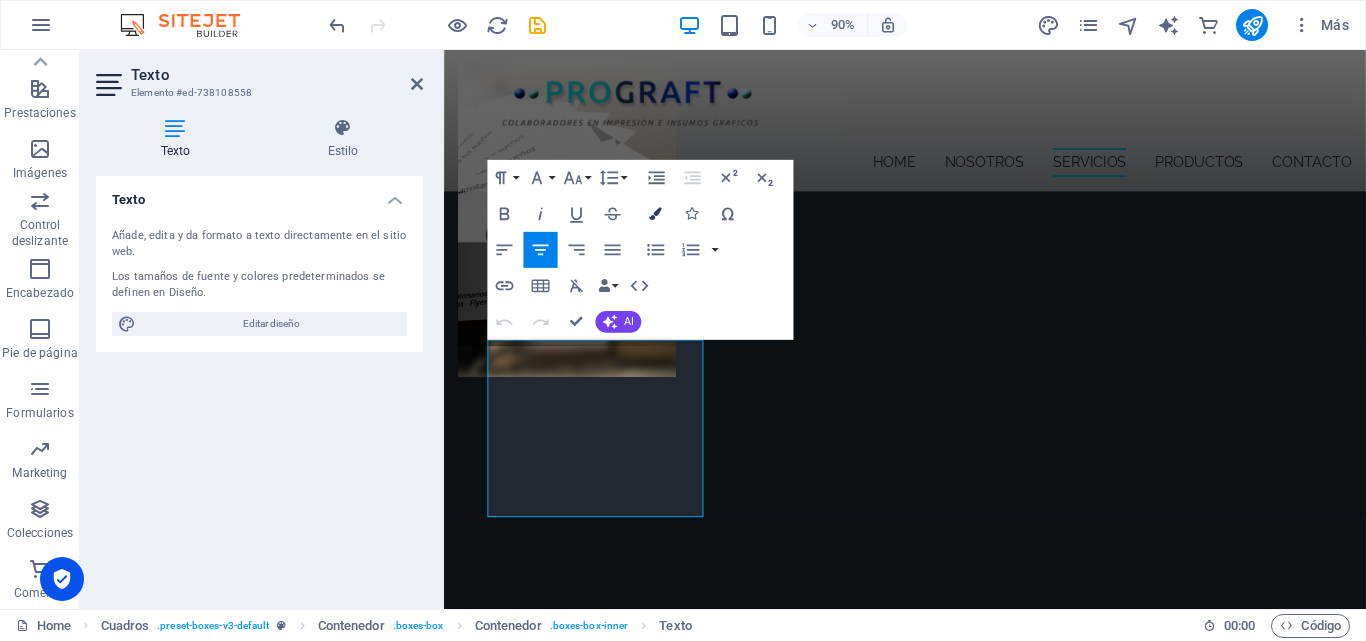 click on "Colors" at bounding box center (655, 214) 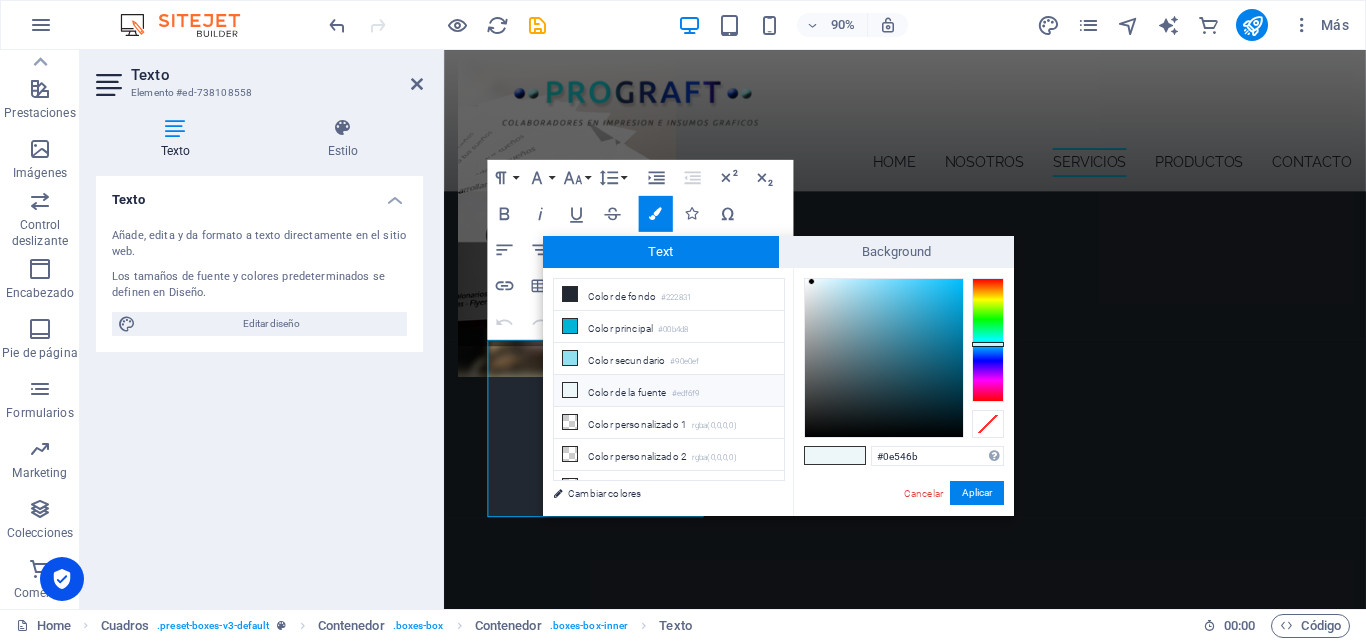 click at bounding box center (884, 358) 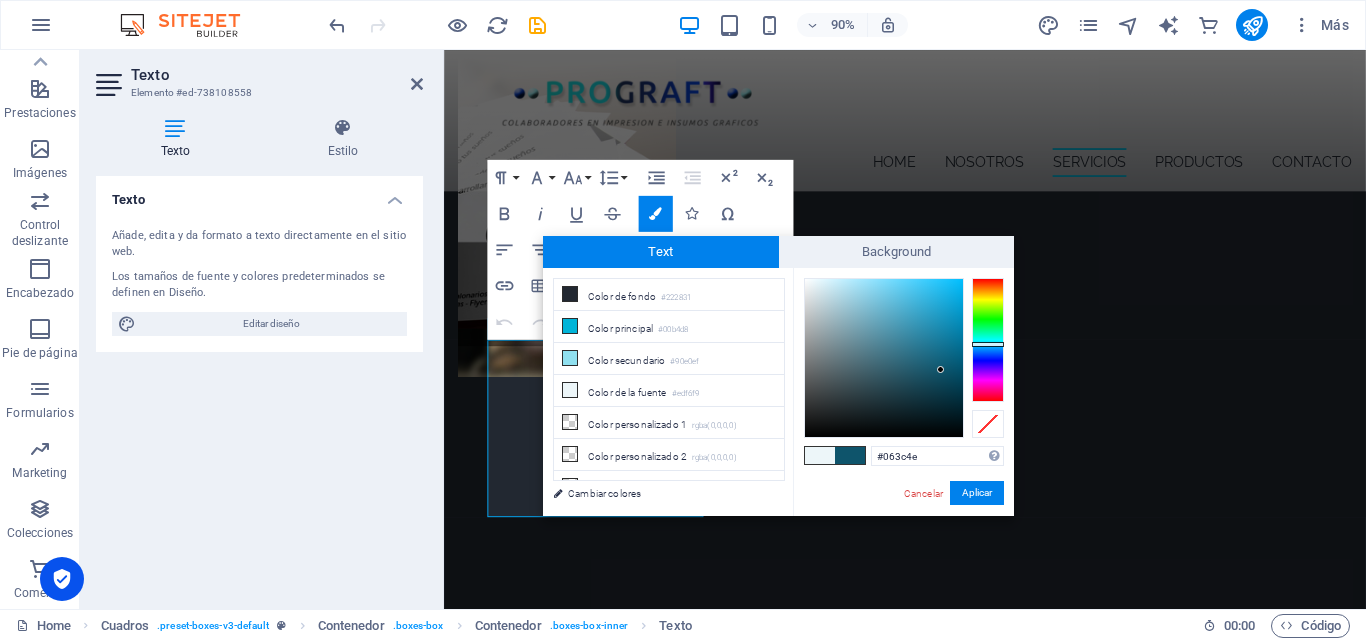 click at bounding box center [884, 358] 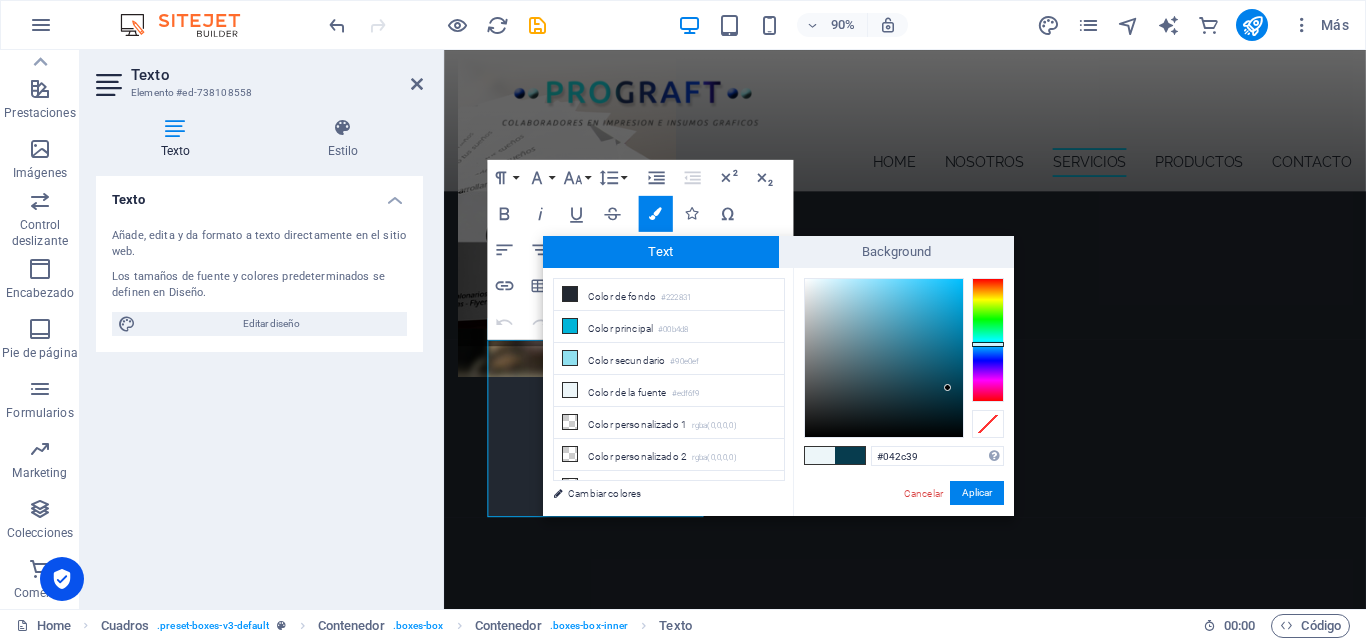 click at bounding box center [884, 358] 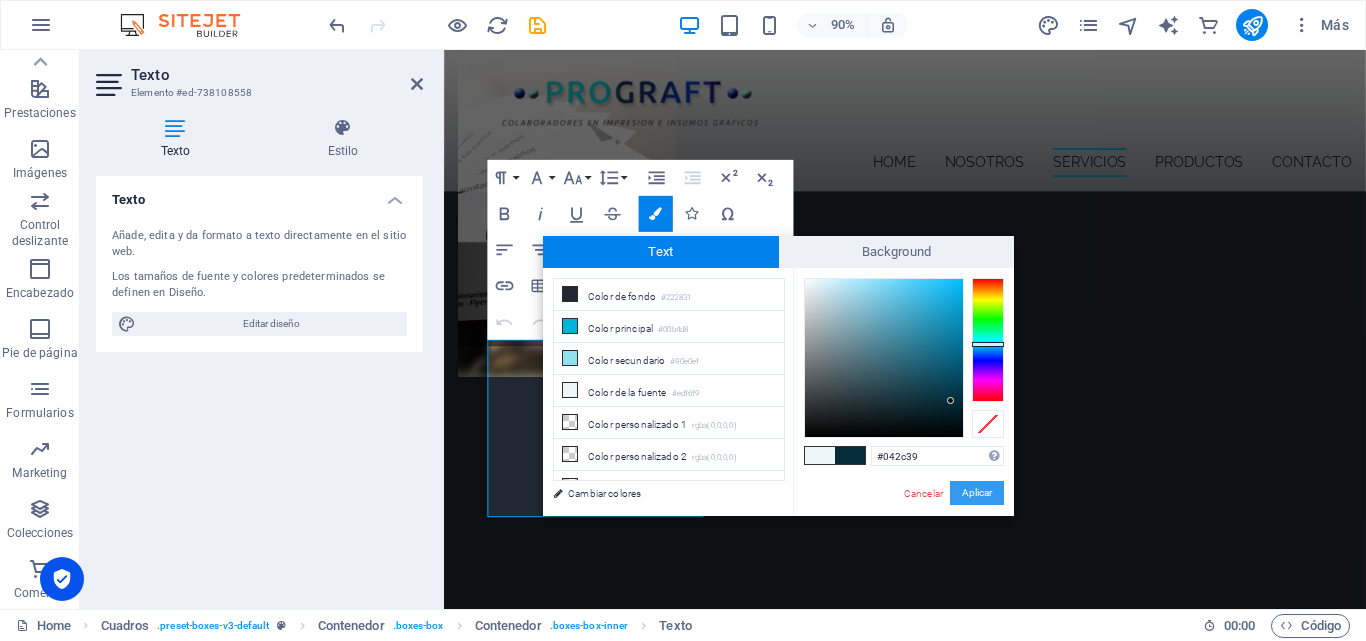 click on "Aplicar" at bounding box center (977, 493) 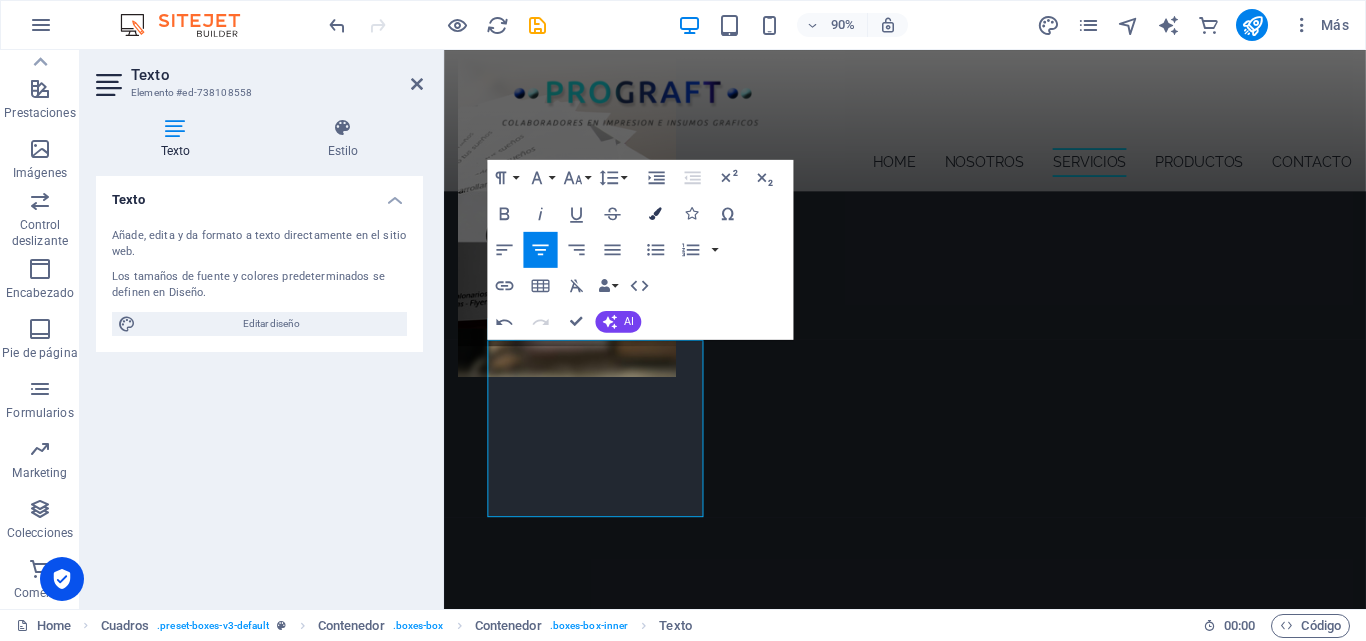 click on "Colors" at bounding box center (655, 214) 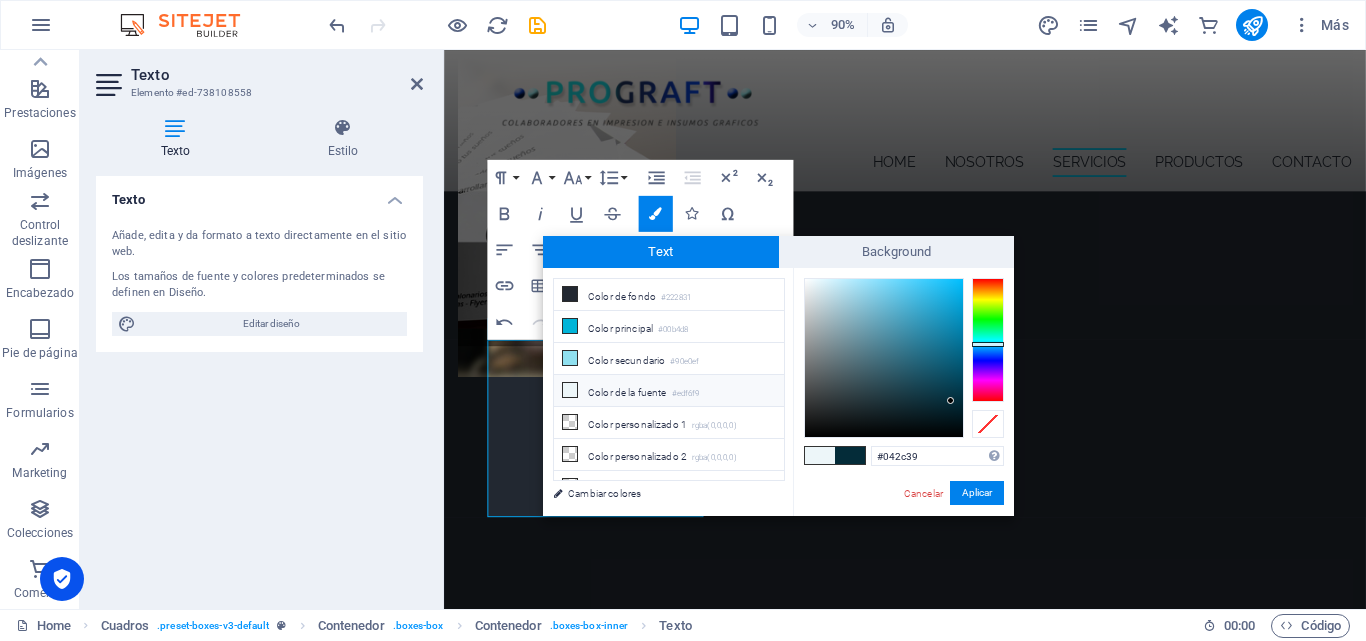 click on "#edf6f9" at bounding box center [686, 394] 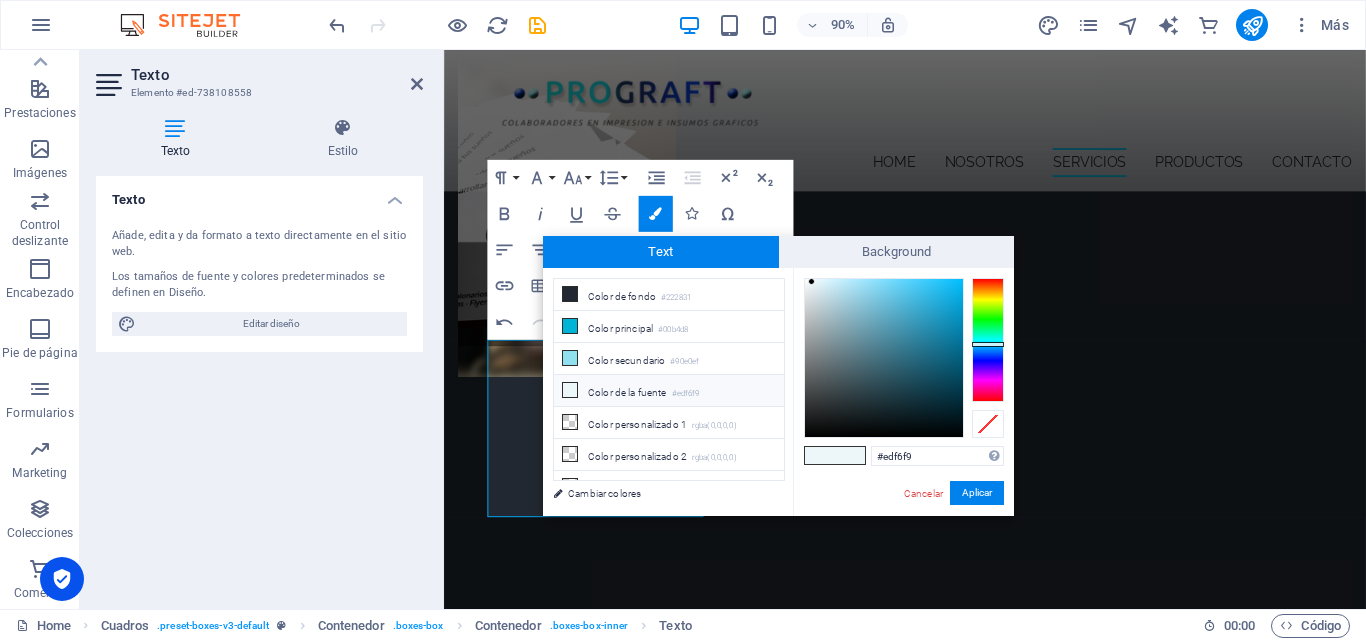 type on "#011921" 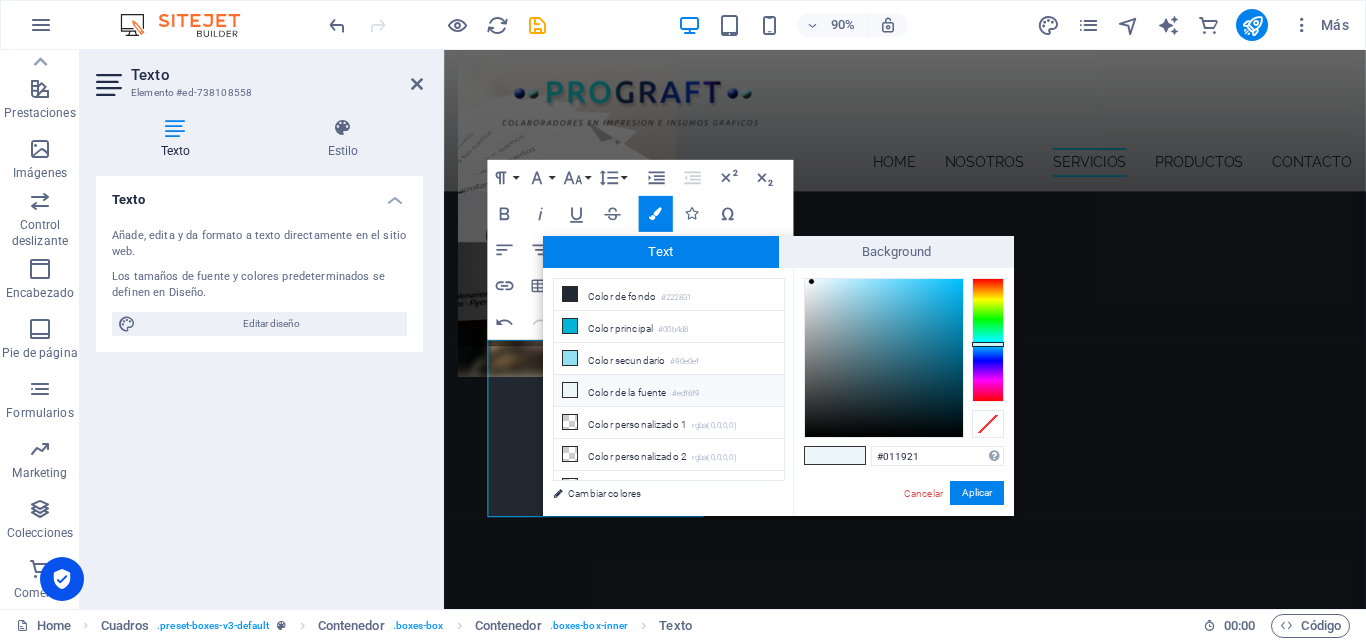 click at bounding box center [884, 358] 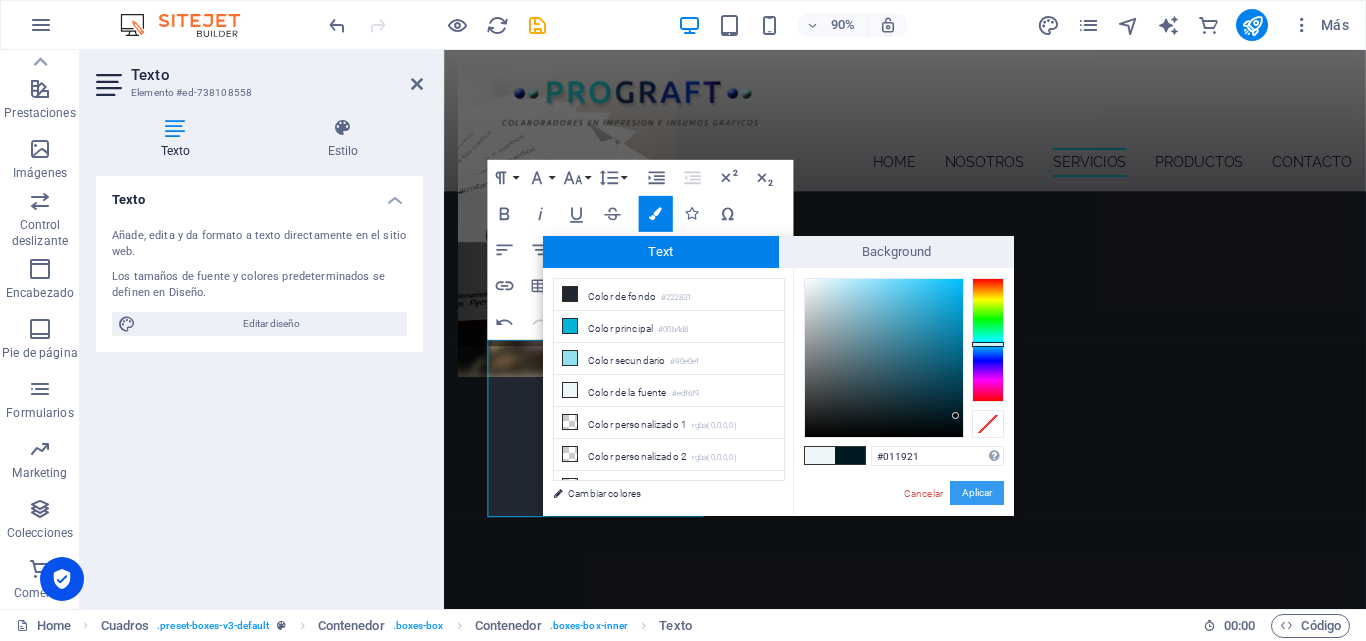 click on "Aplicar" at bounding box center [977, 493] 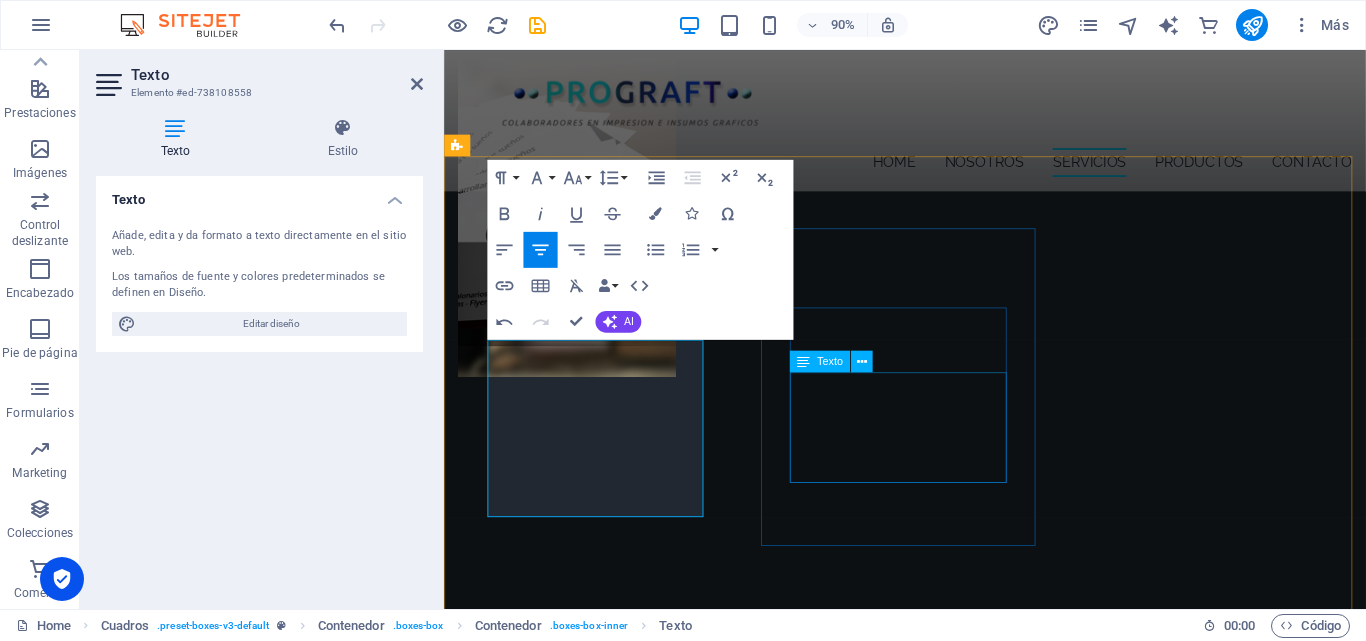 click on "Realizamos estampados de productos textiles en [GEOGRAPHIC_DATA] y Poliester, tales como Poleras, Gorros, Pañoletas y otros como Tazones y Platos." at bounding box center (614, 3336) 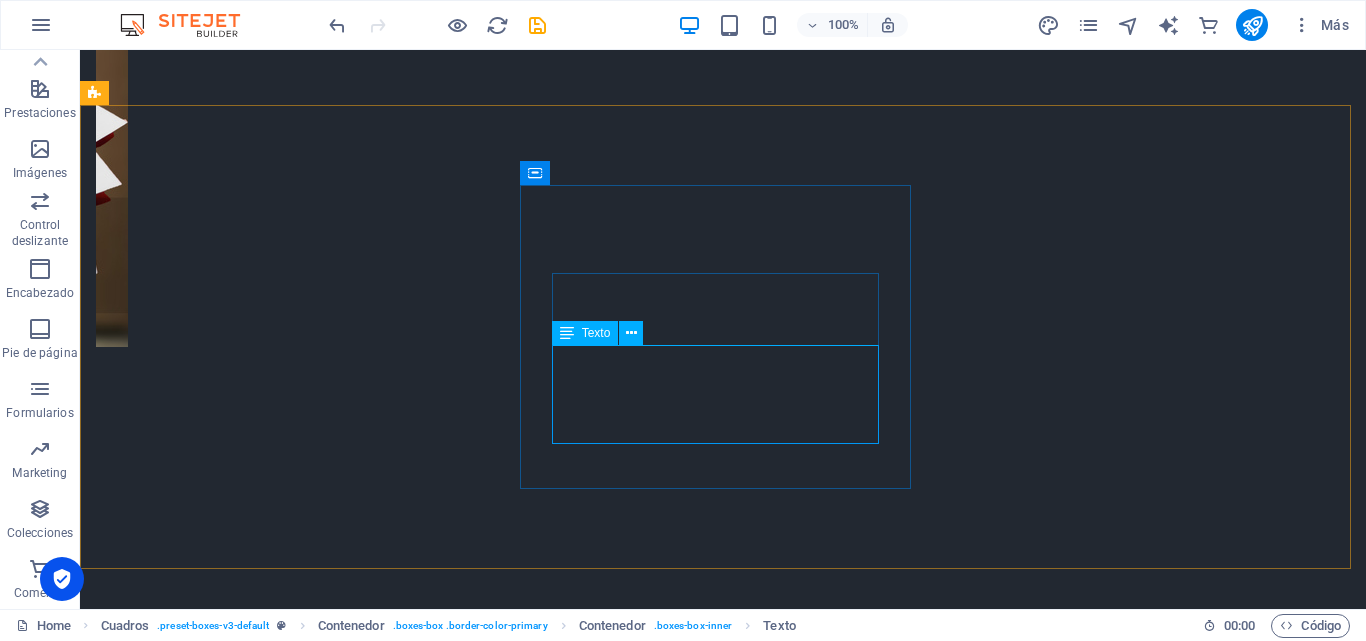 scroll, scrollTop: 1541, scrollLeft: 0, axis: vertical 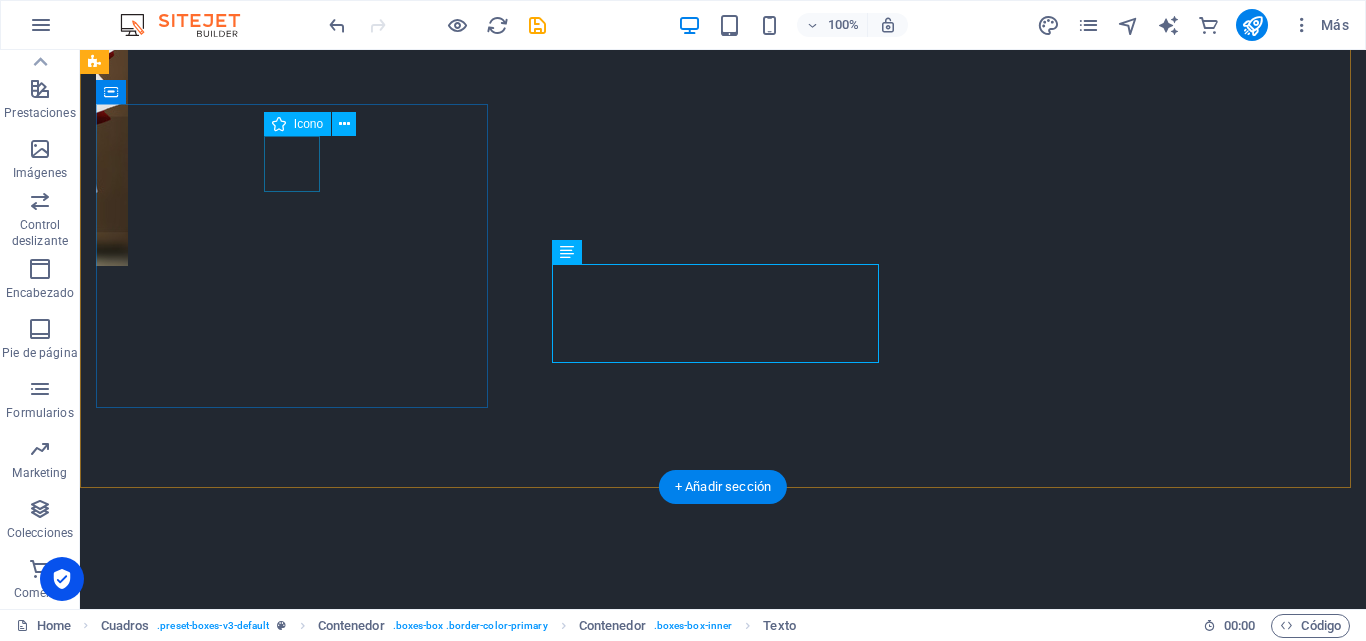 click at bounding box center [294, 2563] 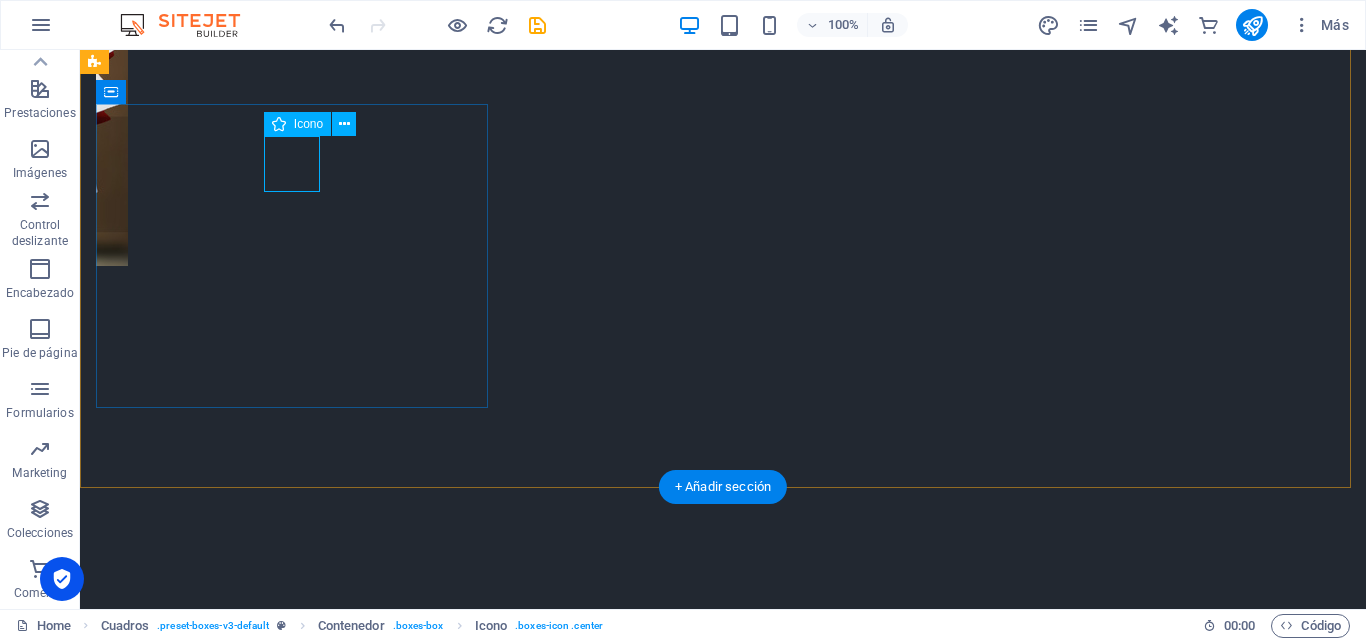 click at bounding box center [294, 2563] 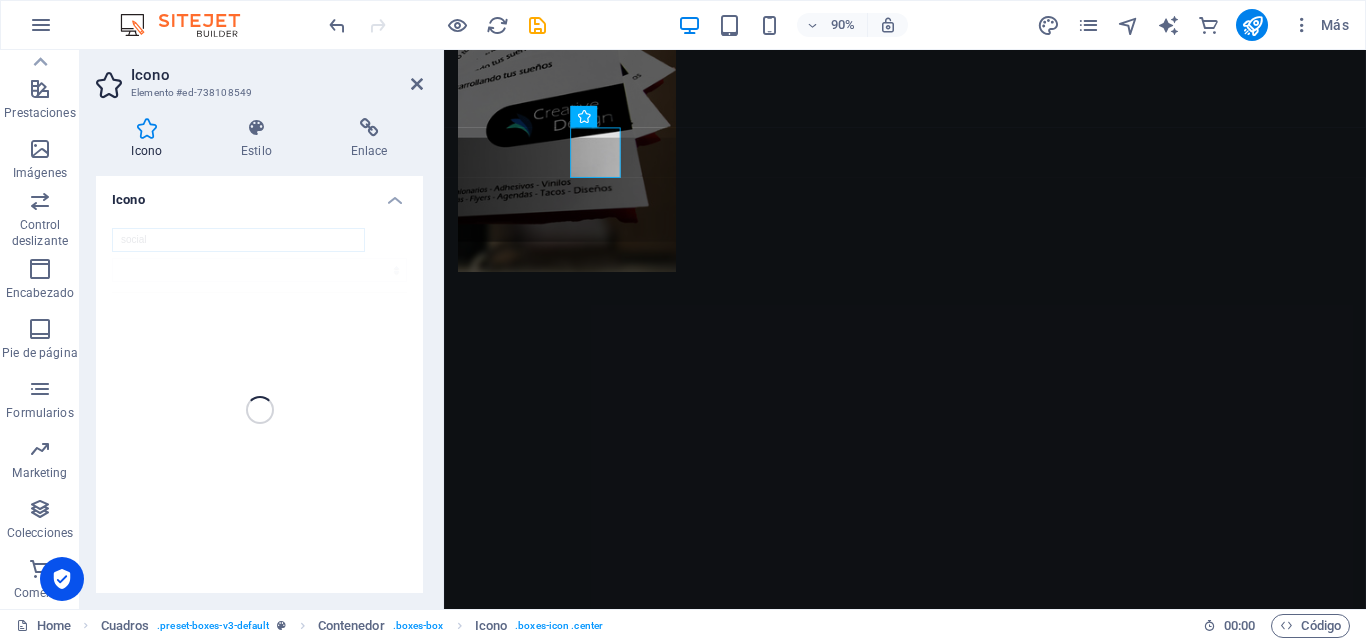 scroll, scrollTop: 1485, scrollLeft: 0, axis: vertical 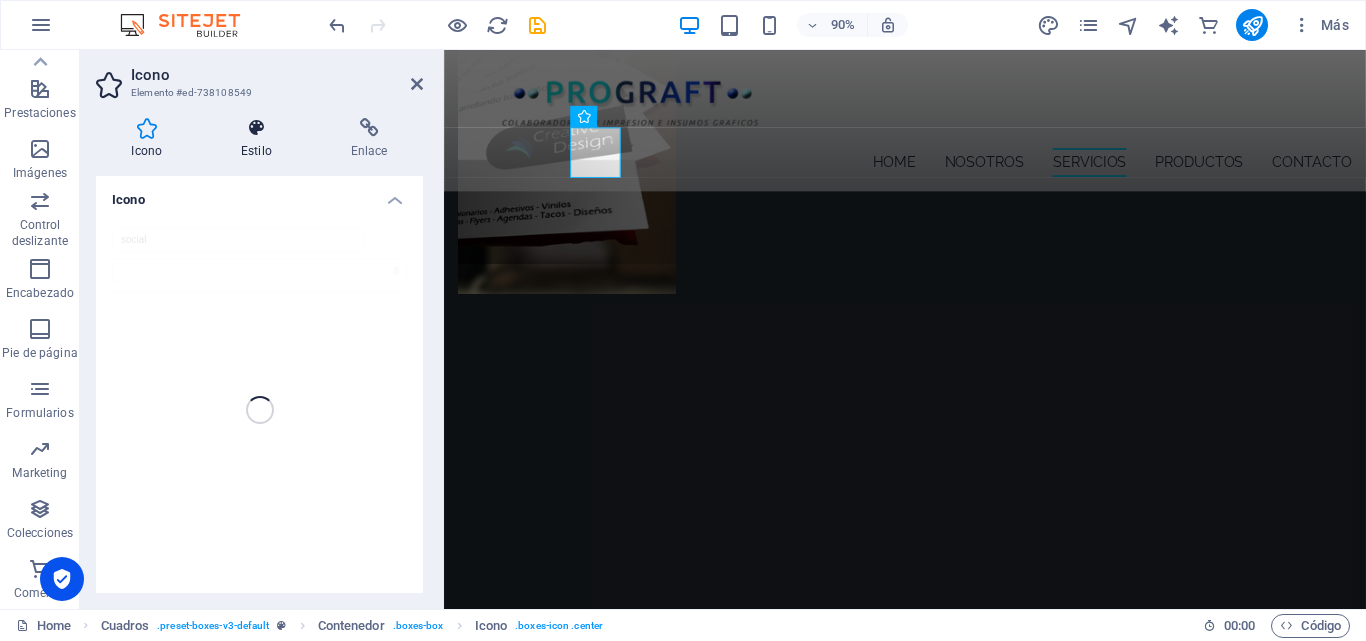 click at bounding box center [257, 128] 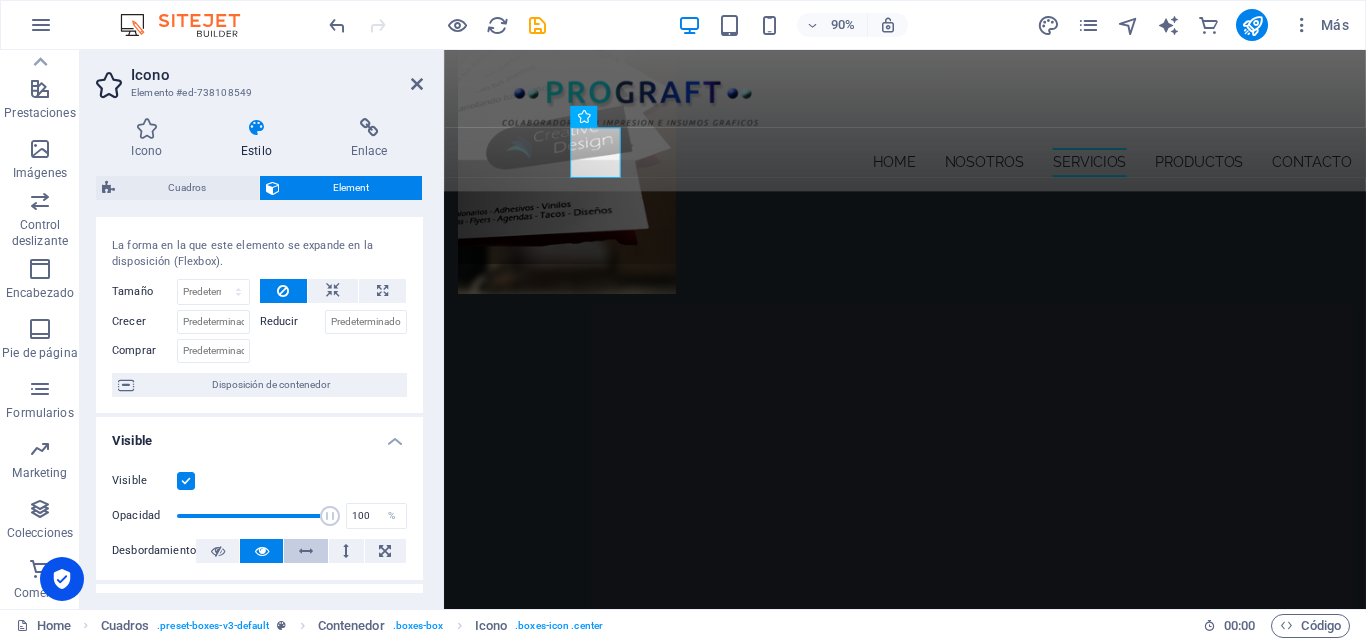scroll, scrollTop: 0, scrollLeft: 0, axis: both 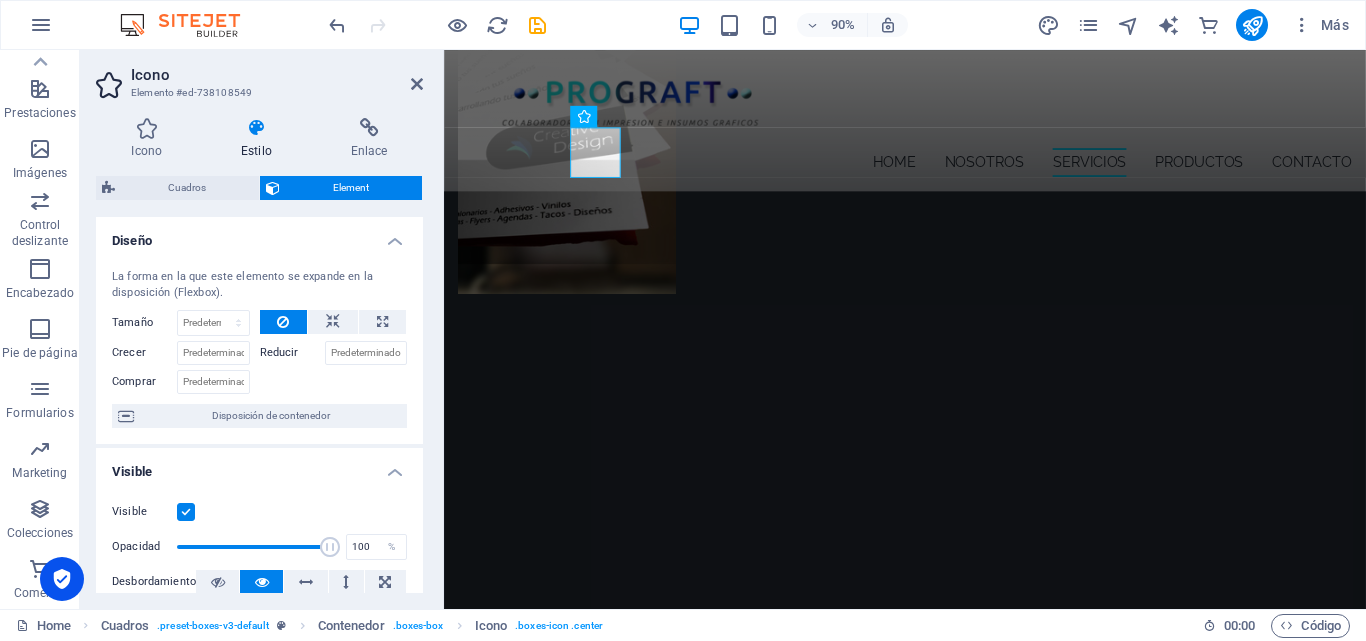click at bounding box center (257, 128) 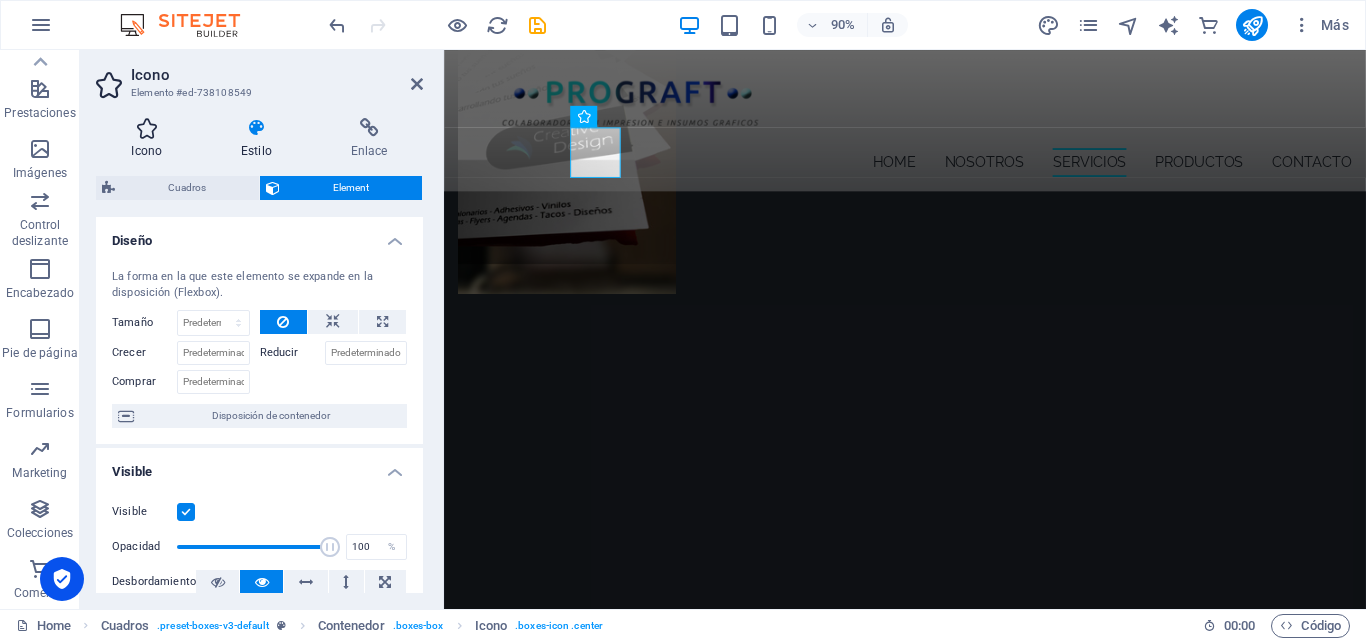 click at bounding box center [147, 128] 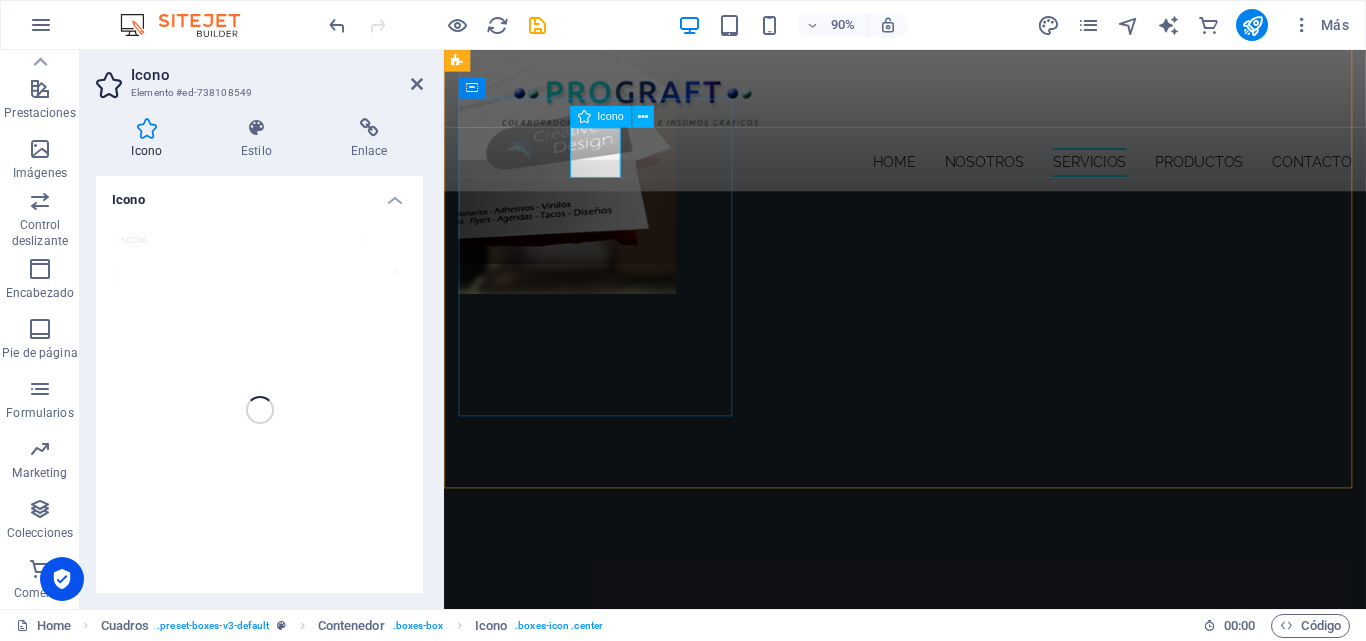 click at bounding box center [614, 2703] 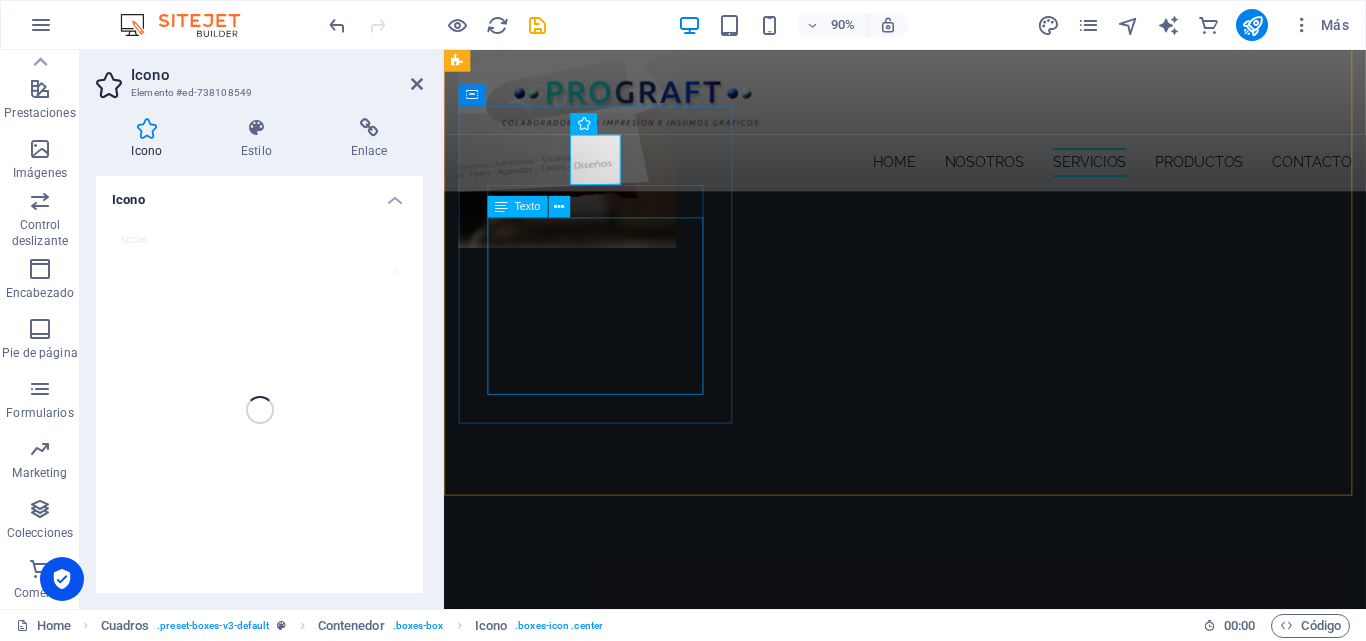 scroll, scrollTop: 1285, scrollLeft: 0, axis: vertical 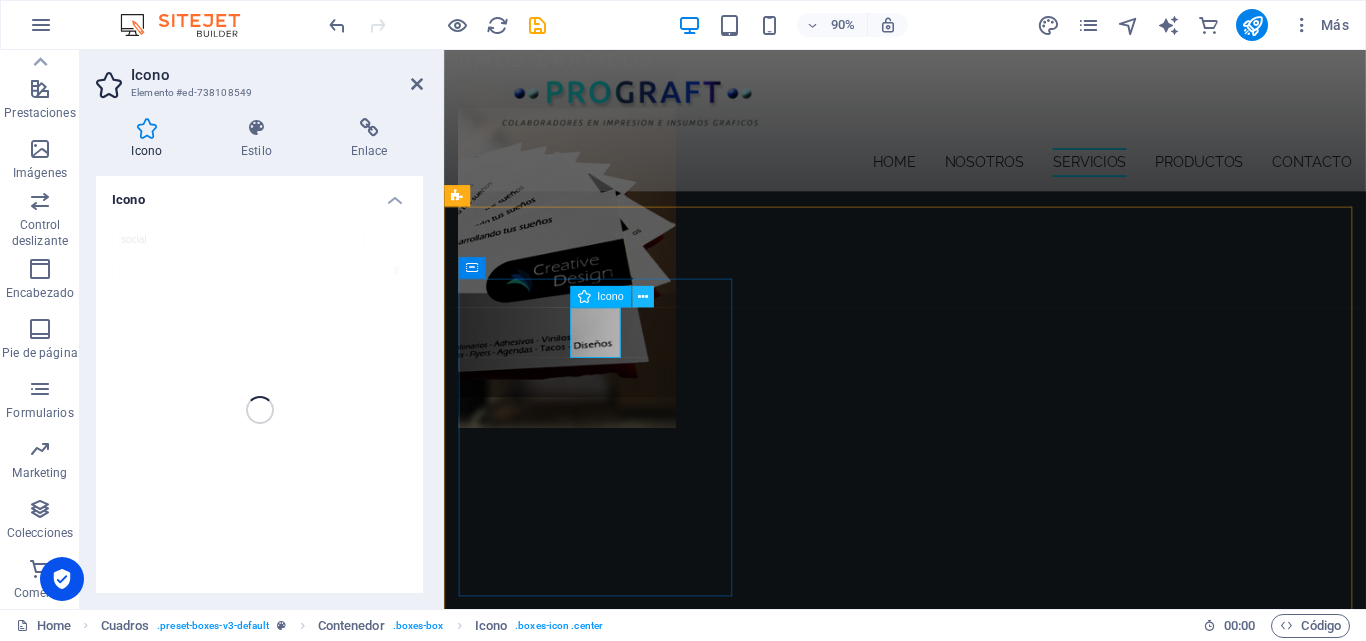 click at bounding box center [643, 297] 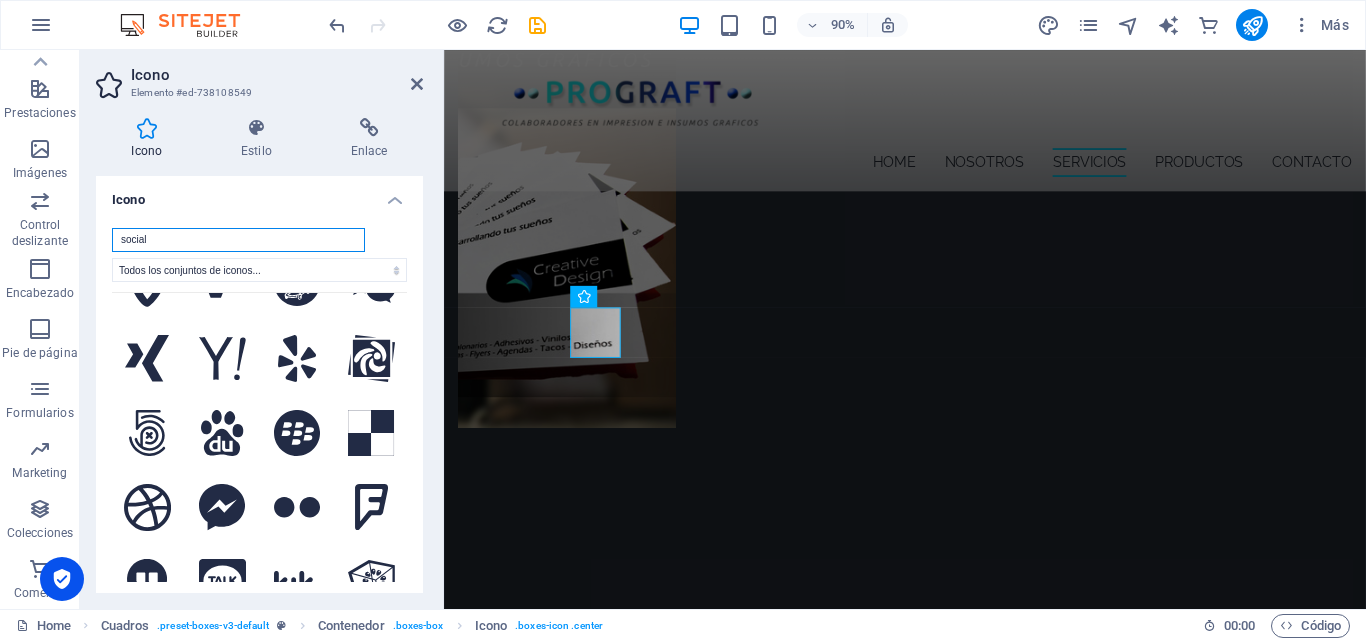 scroll, scrollTop: 1500, scrollLeft: 0, axis: vertical 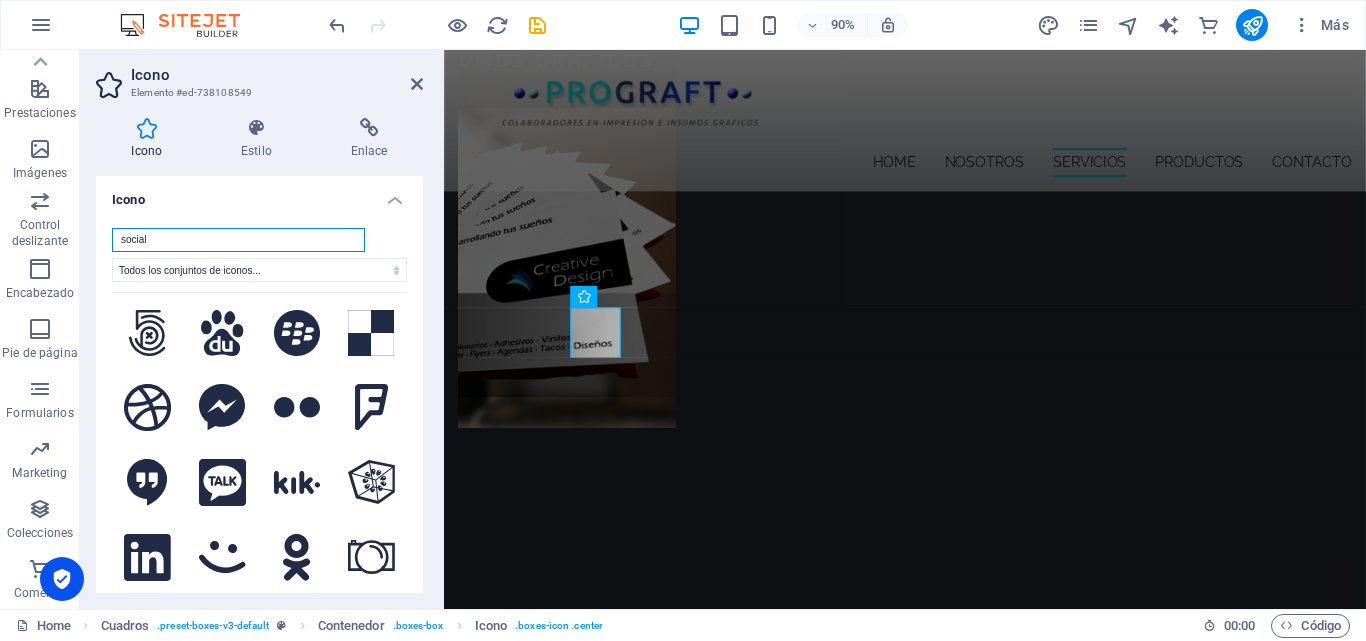 click on "social" at bounding box center [238, 240] 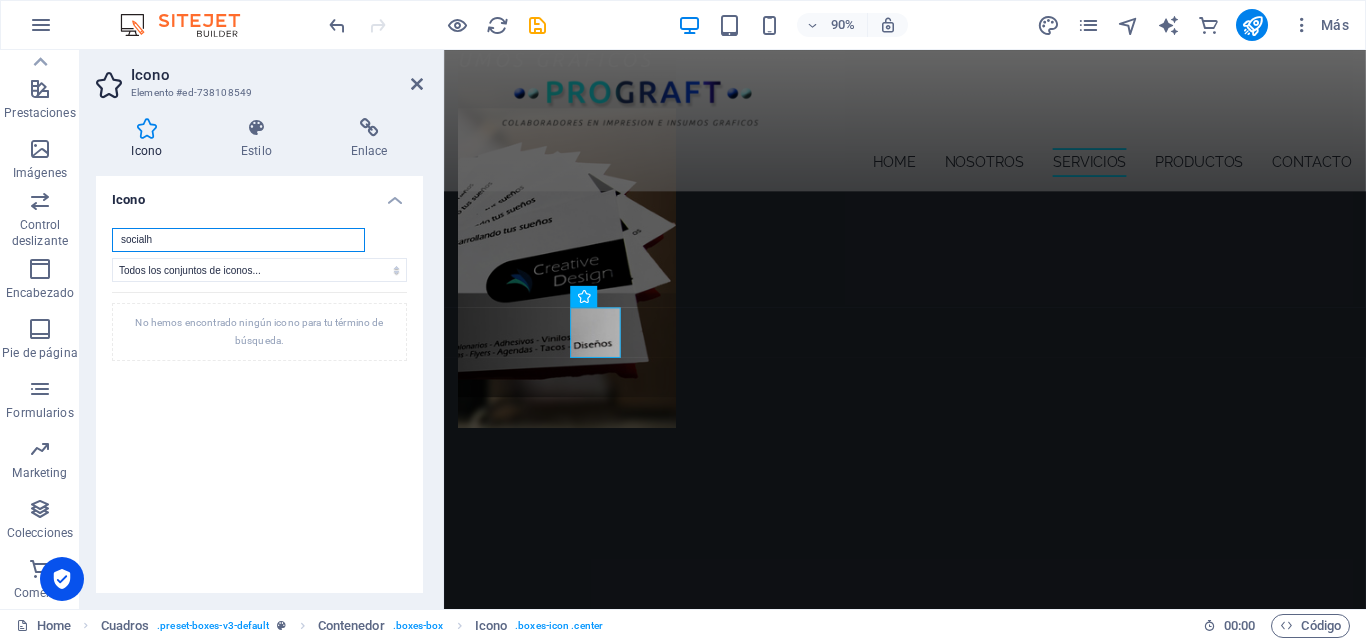 scroll, scrollTop: 0, scrollLeft: 0, axis: both 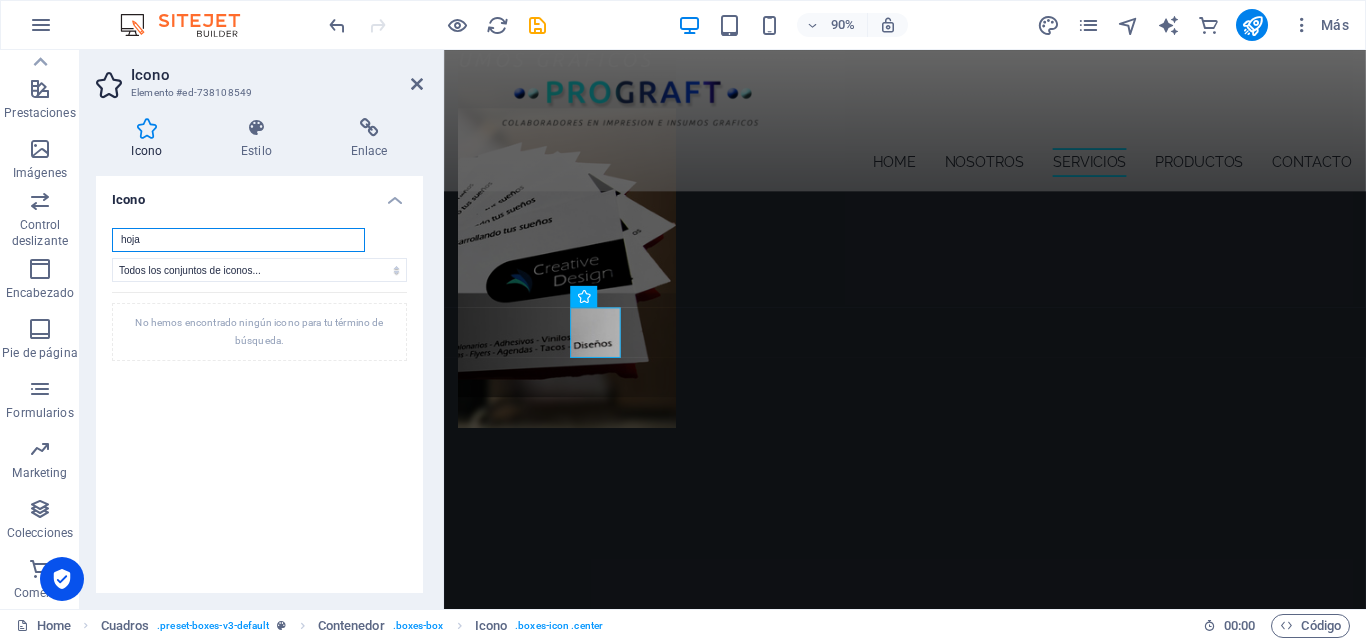 click on "hoja" at bounding box center (238, 240) 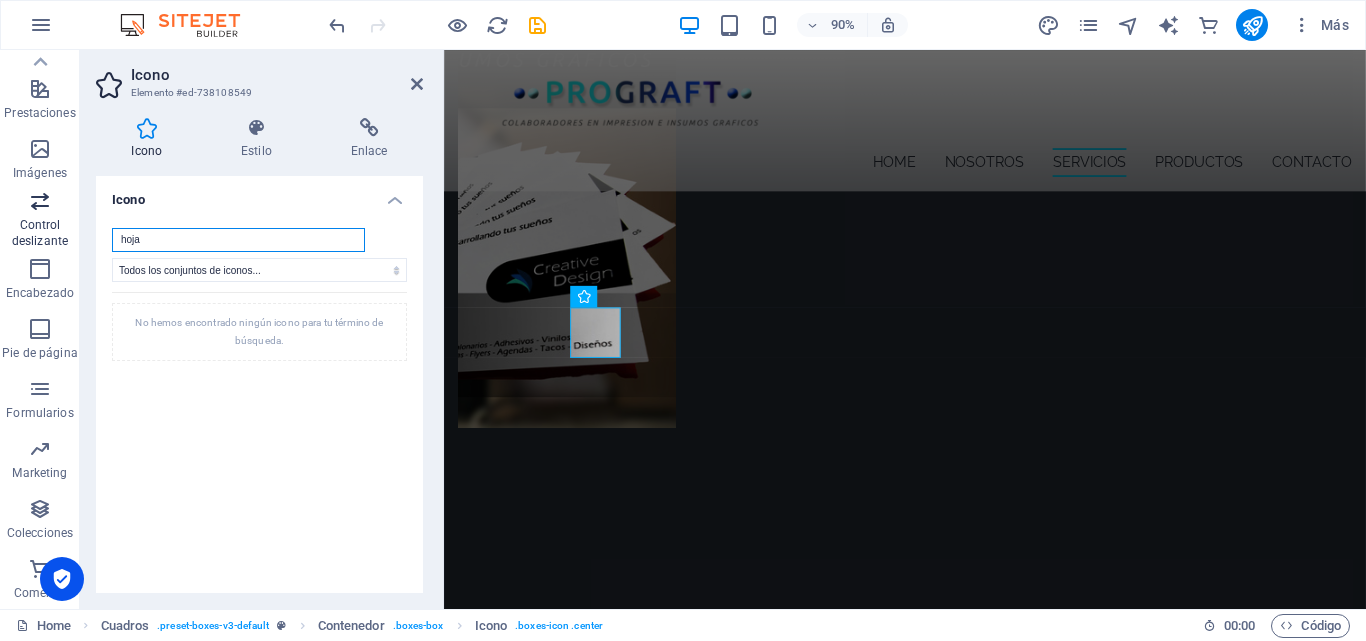 drag, startPoint x: 282, startPoint y: 238, endPoint x: 54, endPoint y: 236, distance: 228.00877 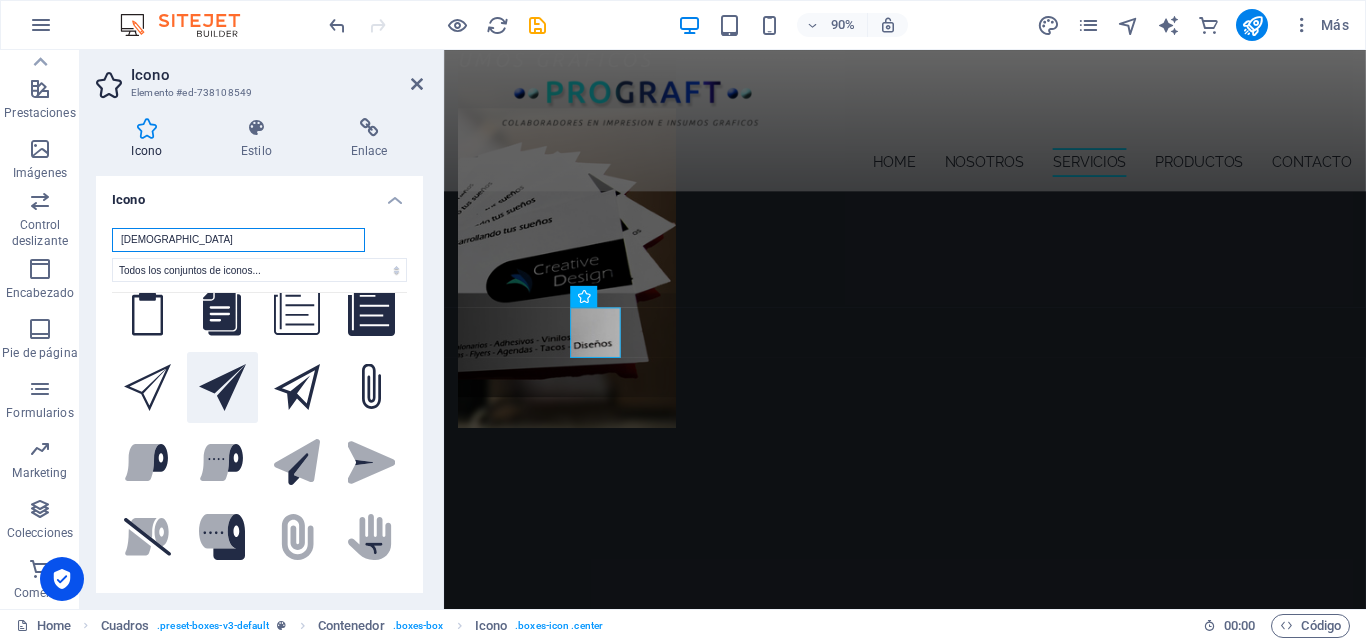 scroll, scrollTop: 0, scrollLeft: 0, axis: both 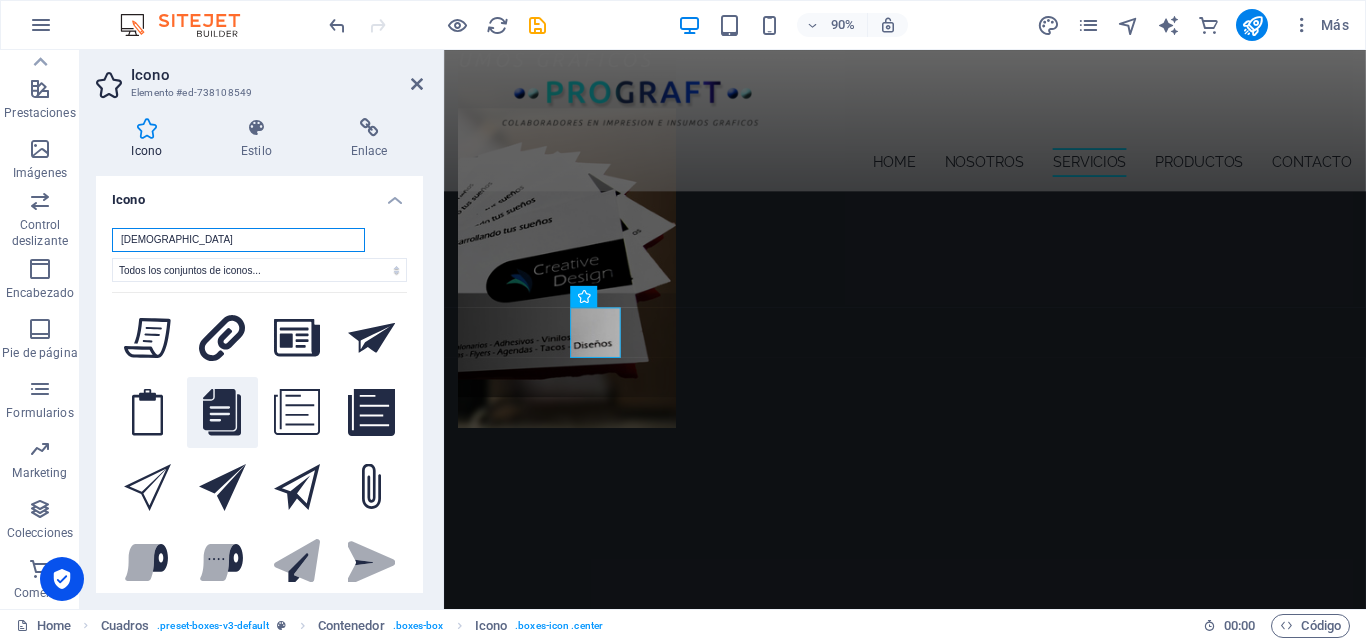 type on "[DEMOGRAPHIC_DATA]" 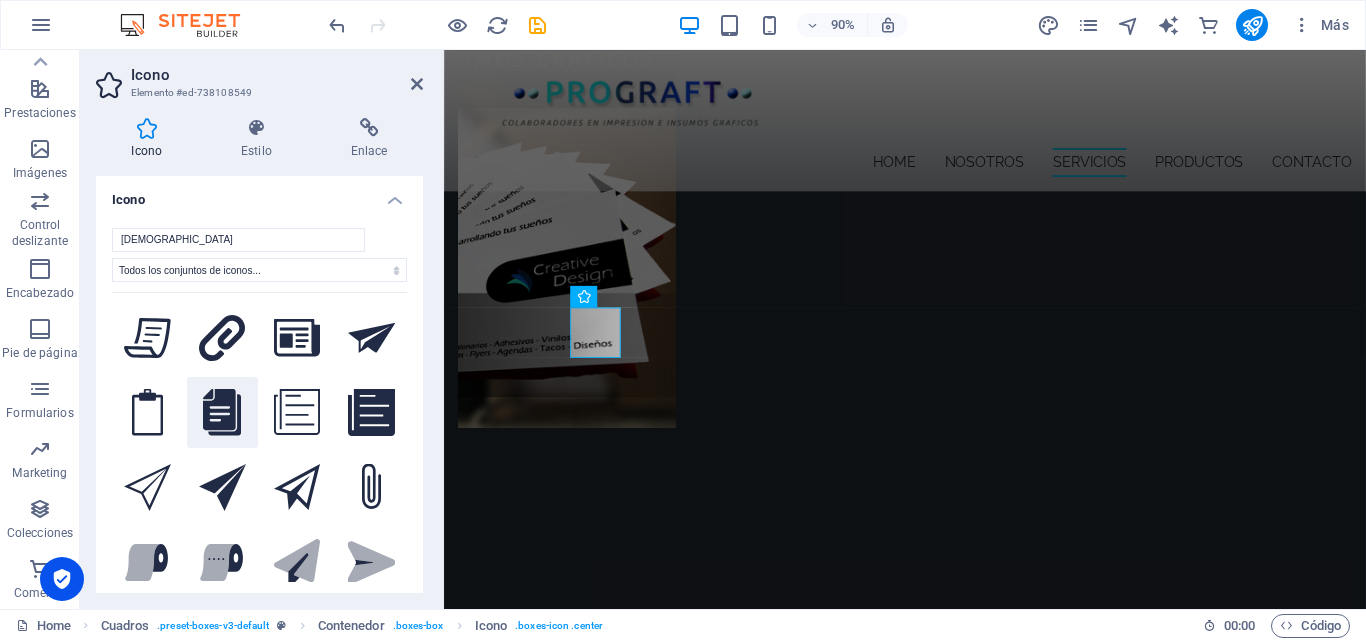 click 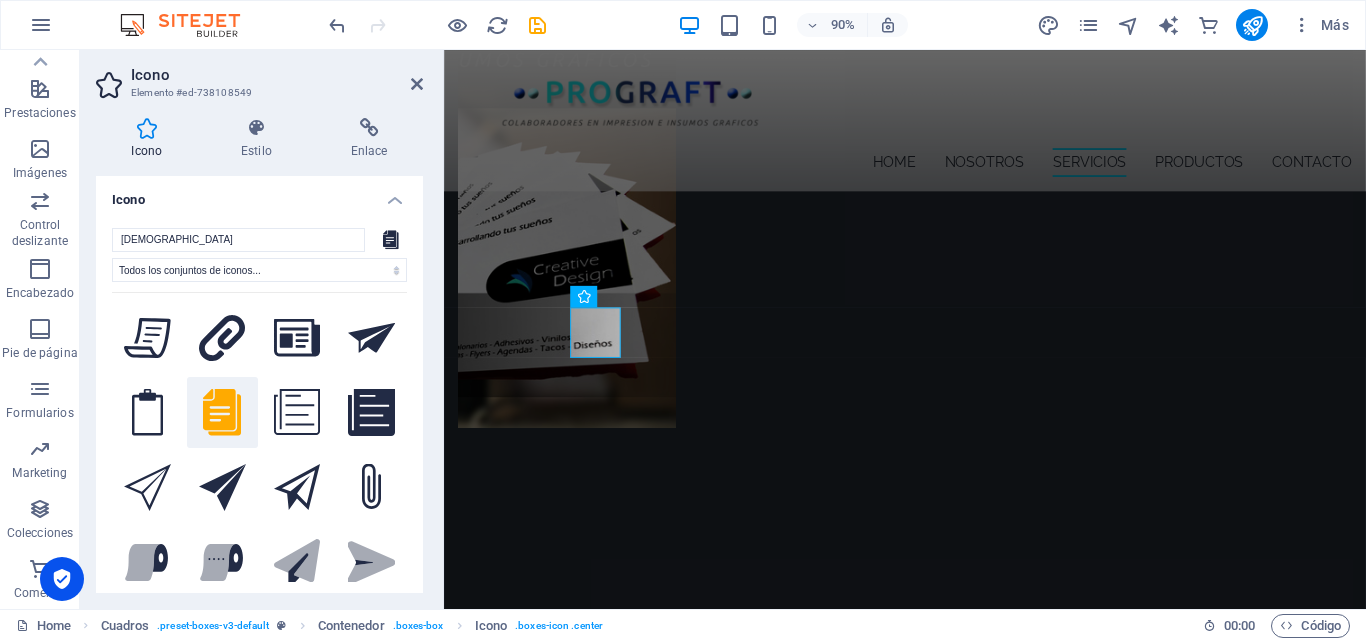 scroll, scrollTop: 300, scrollLeft: 0, axis: vertical 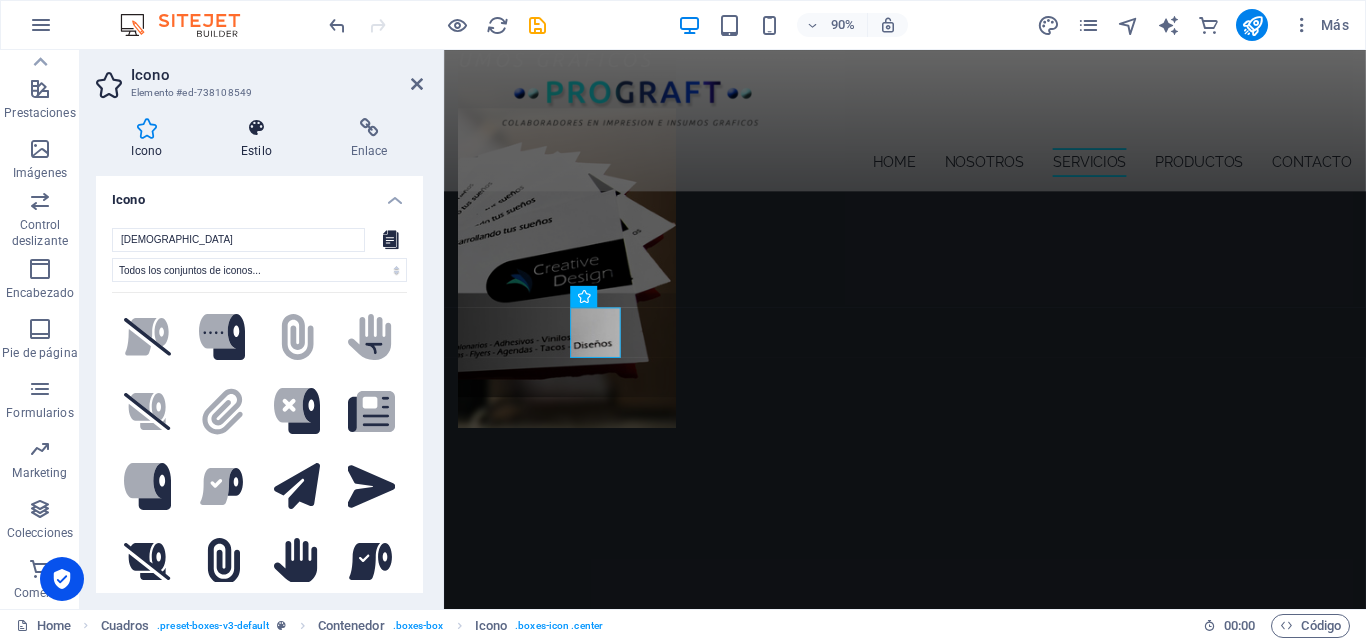 click at bounding box center (257, 128) 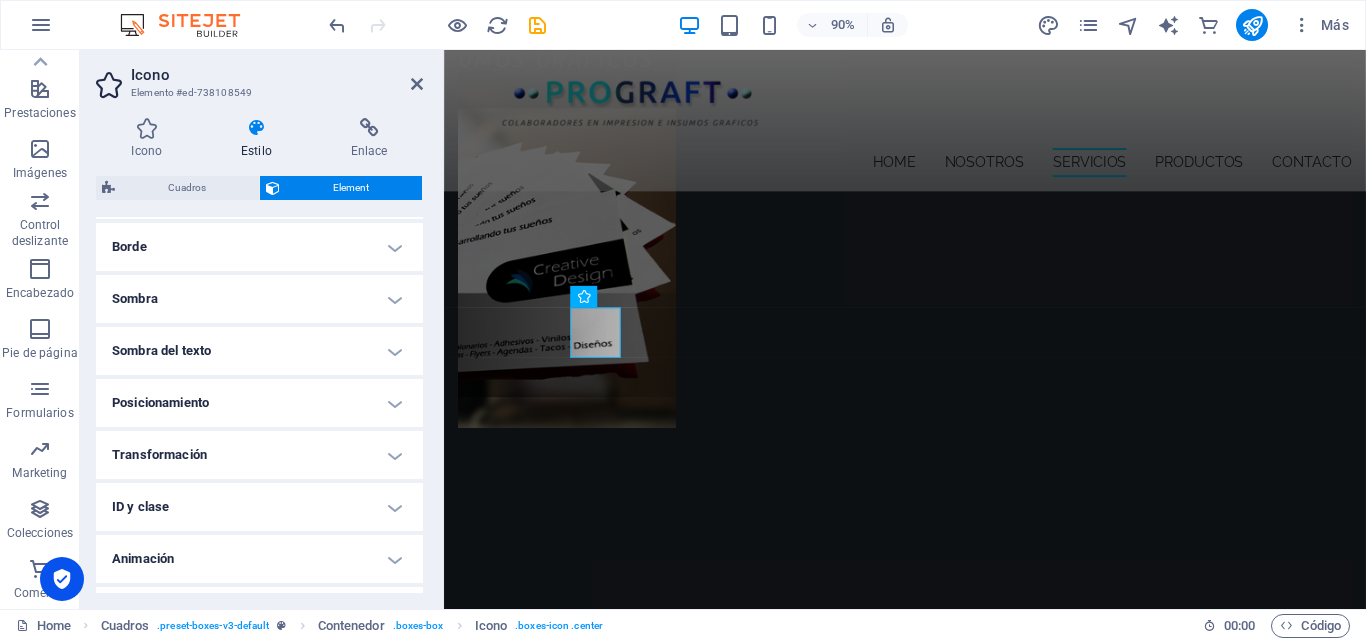 scroll, scrollTop: 486, scrollLeft: 0, axis: vertical 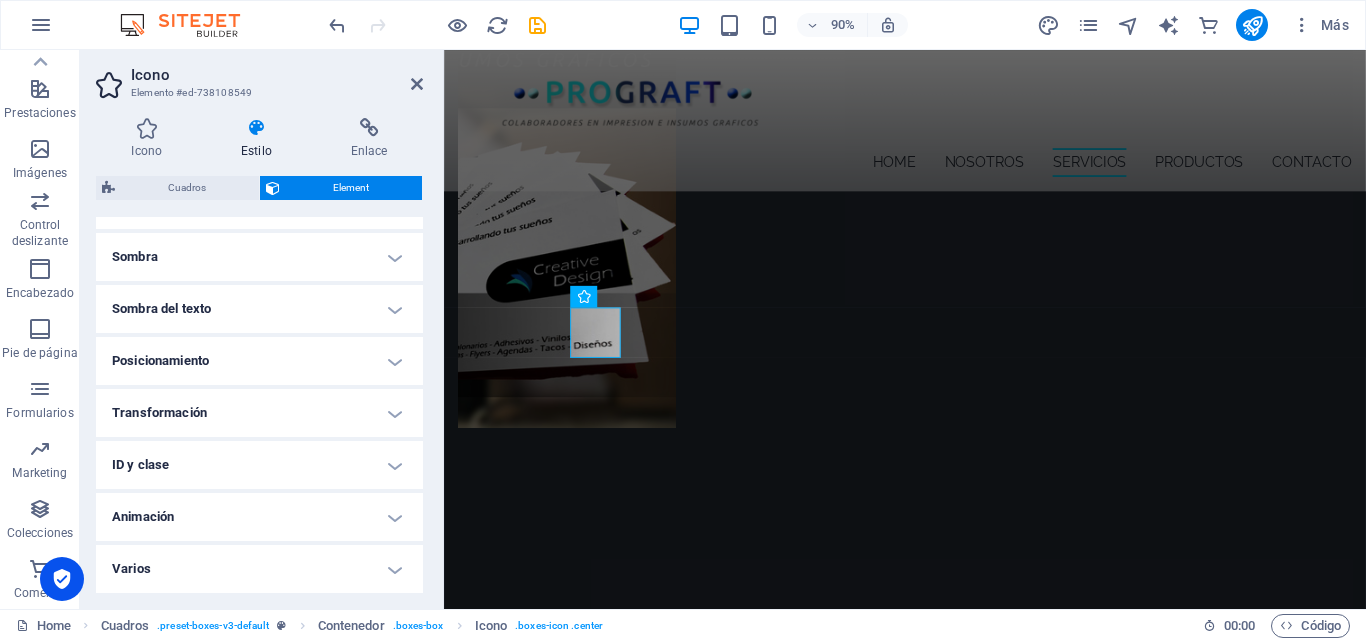 click on "Transformación" at bounding box center [259, 413] 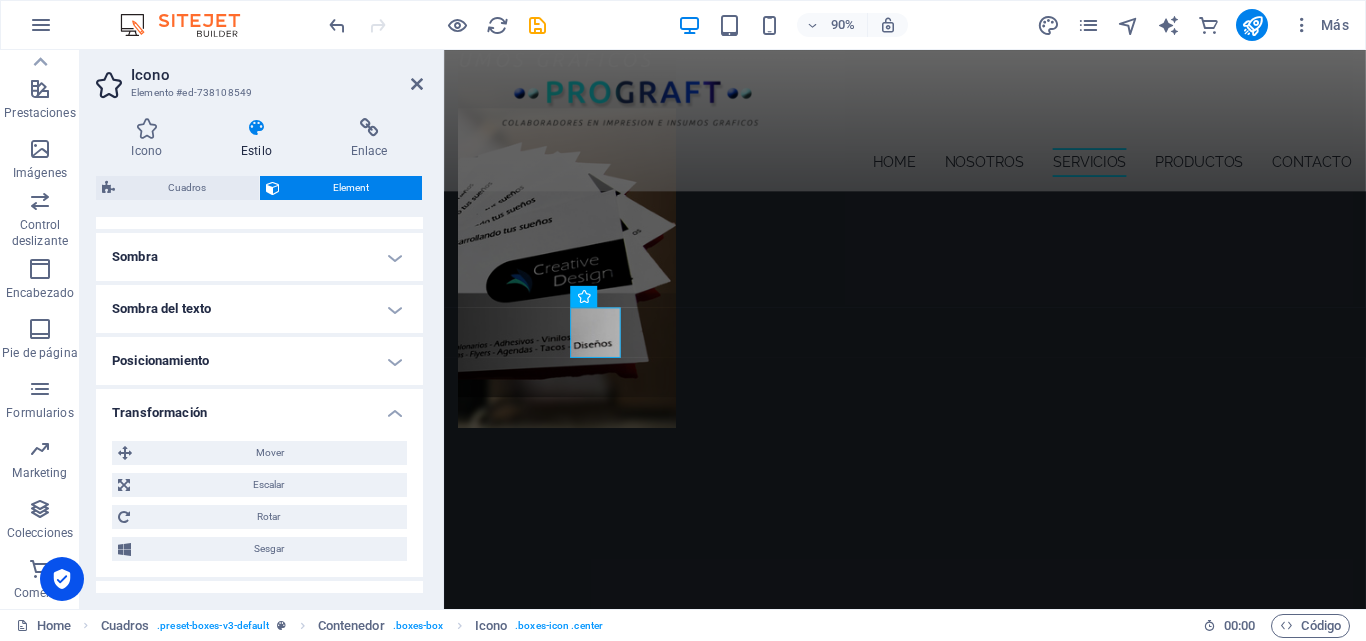 click on "Transformación" at bounding box center (259, 407) 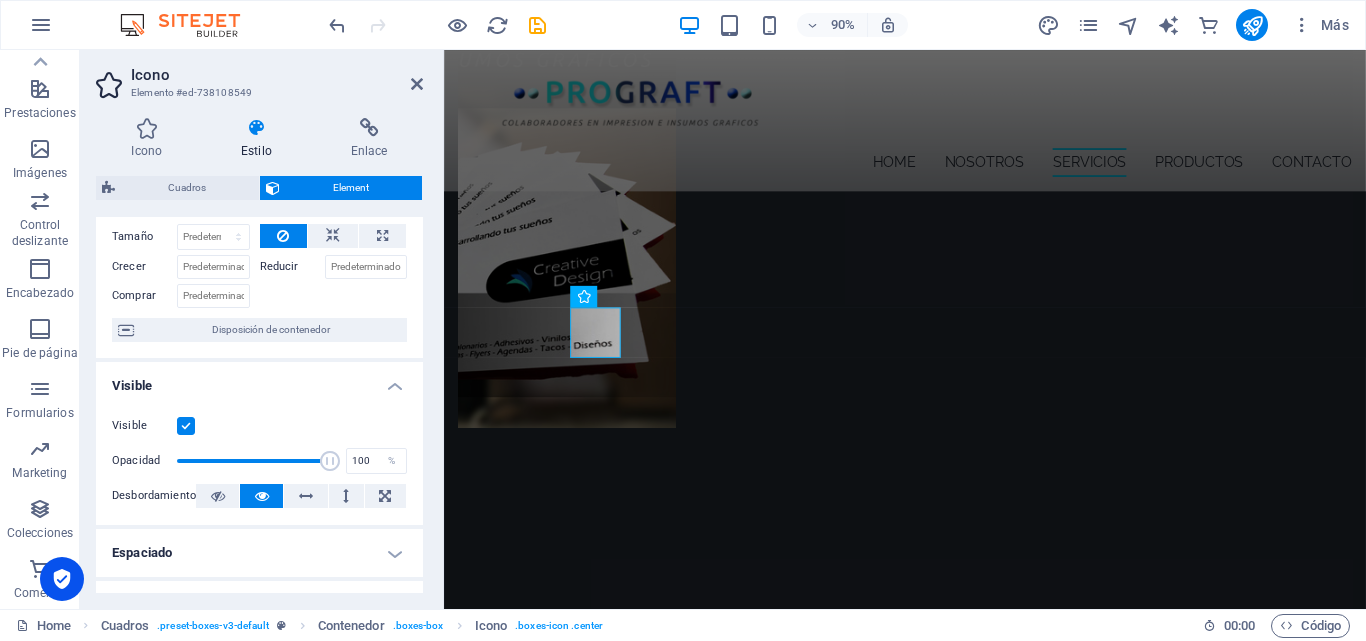 scroll, scrollTop: 0, scrollLeft: 0, axis: both 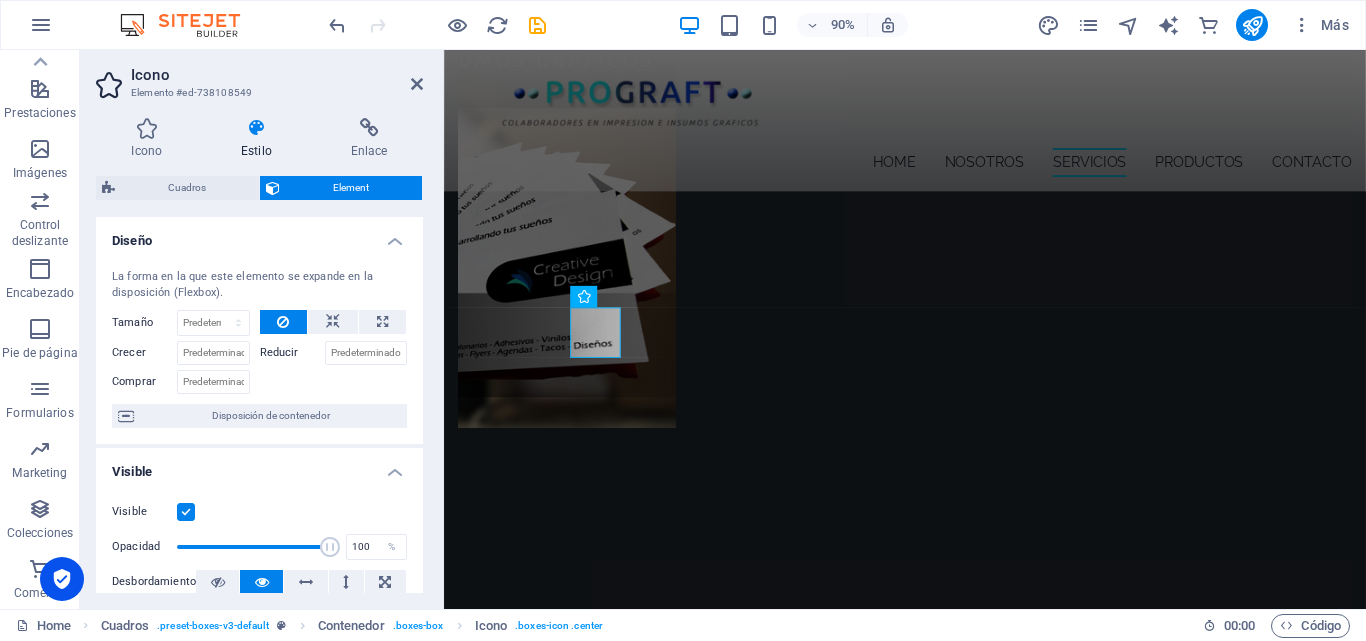 click on "Estilo" at bounding box center [261, 139] 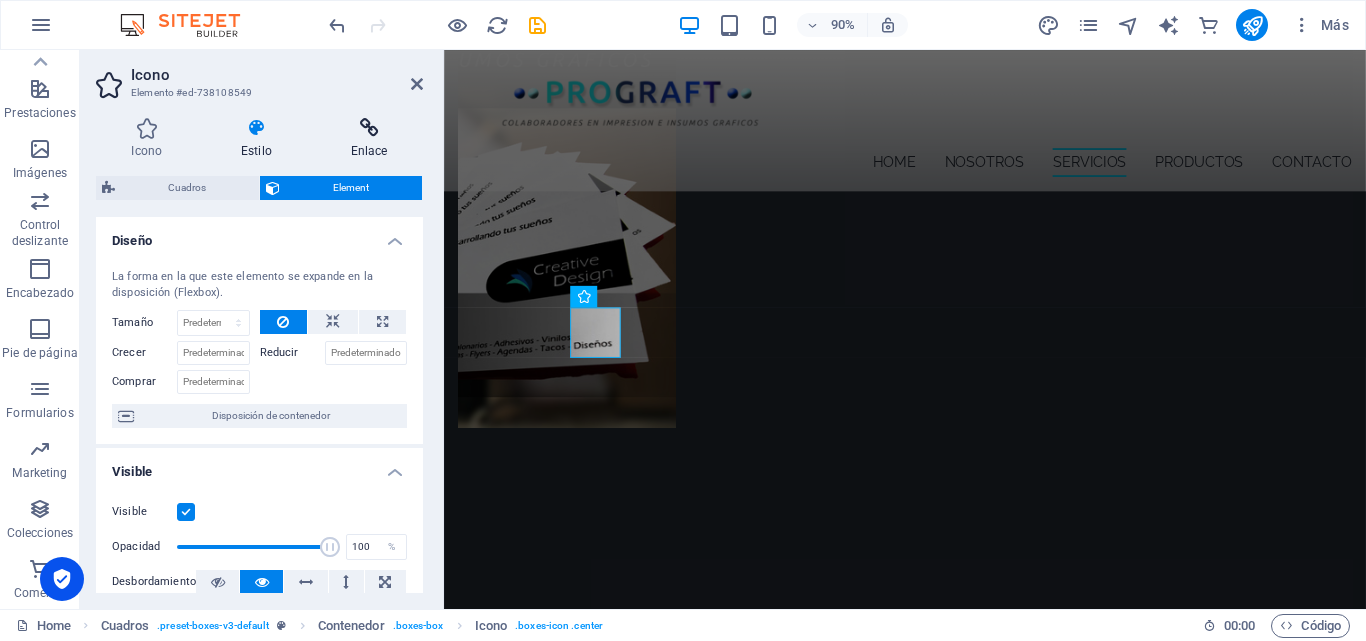 click on "Enlace" at bounding box center (369, 139) 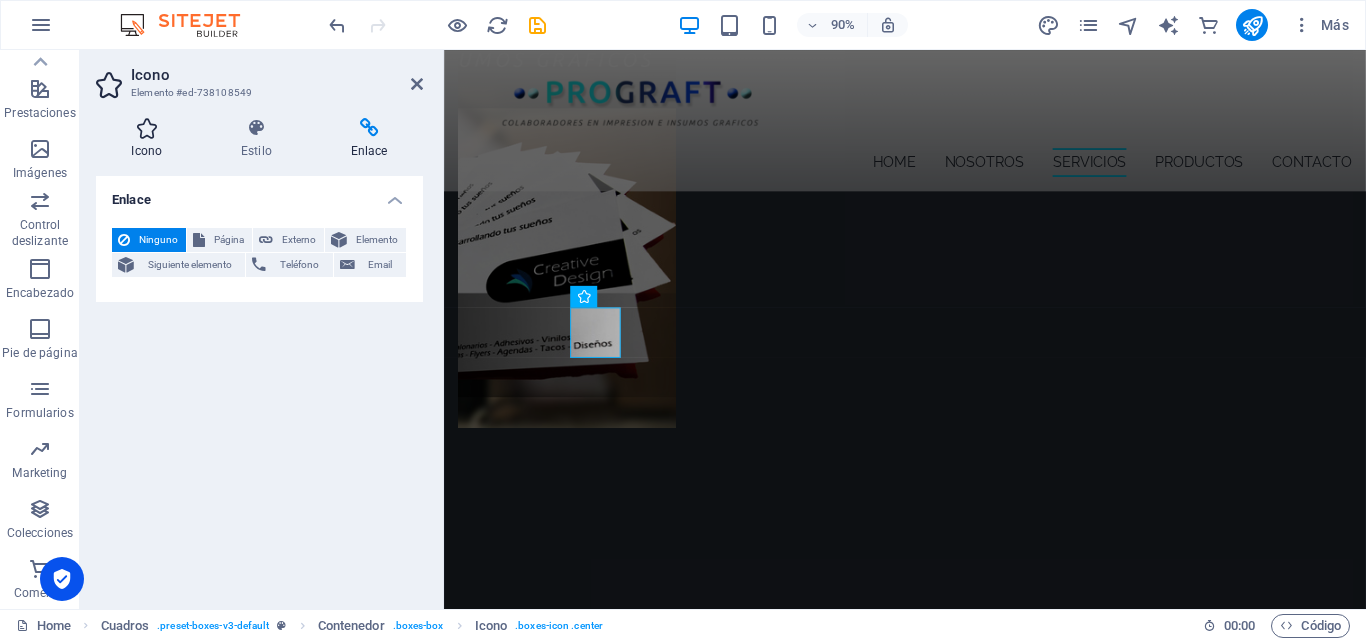 click at bounding box center [147, 128] 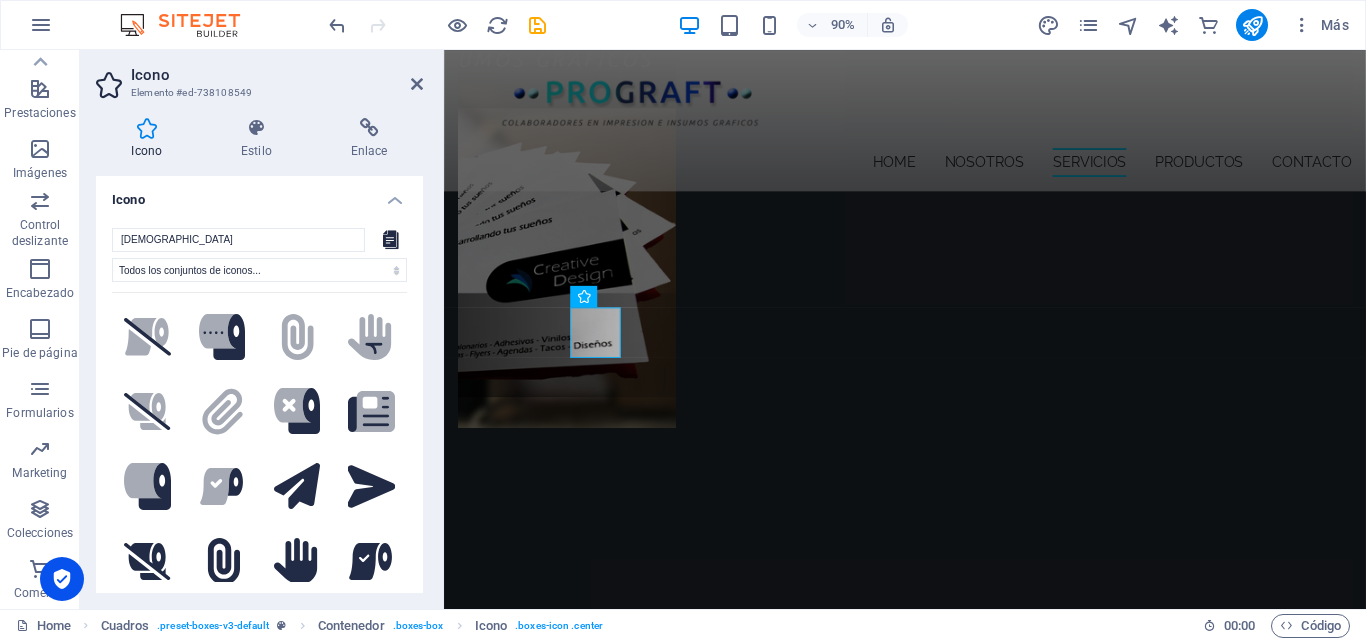 scroll, scrollTop: 297, scrollLeft: 0, axis: vertical 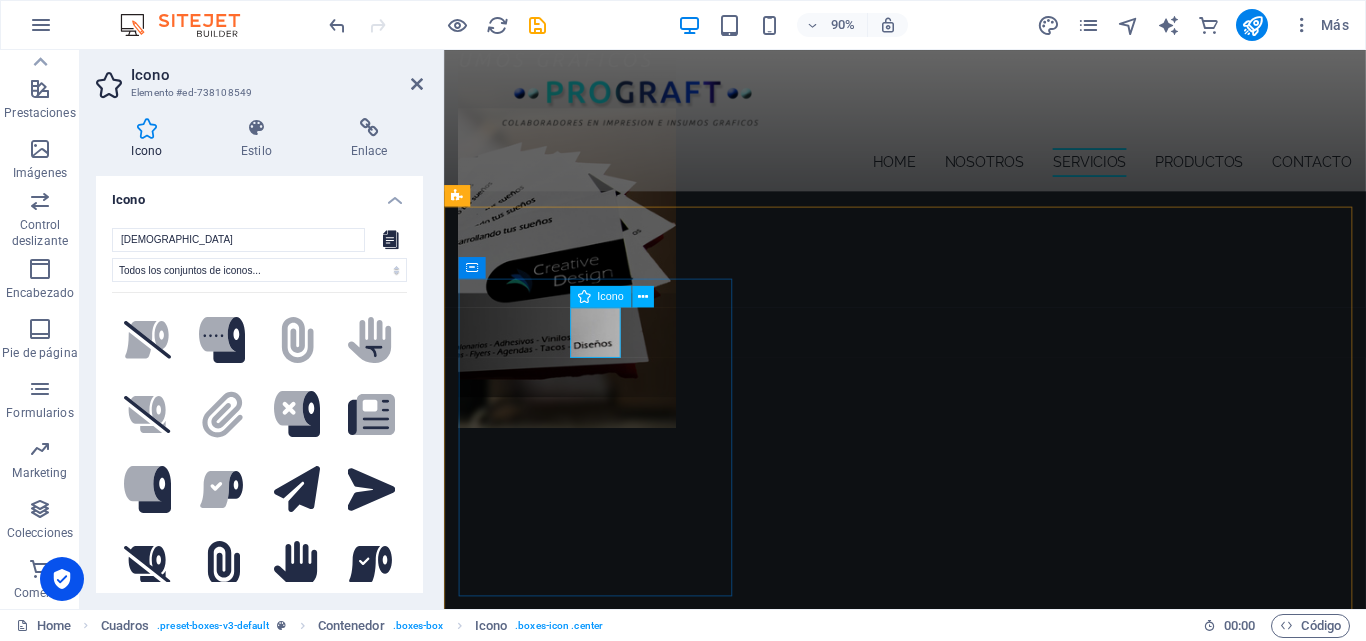 click on "Icono" at bounding box center [610, 297] 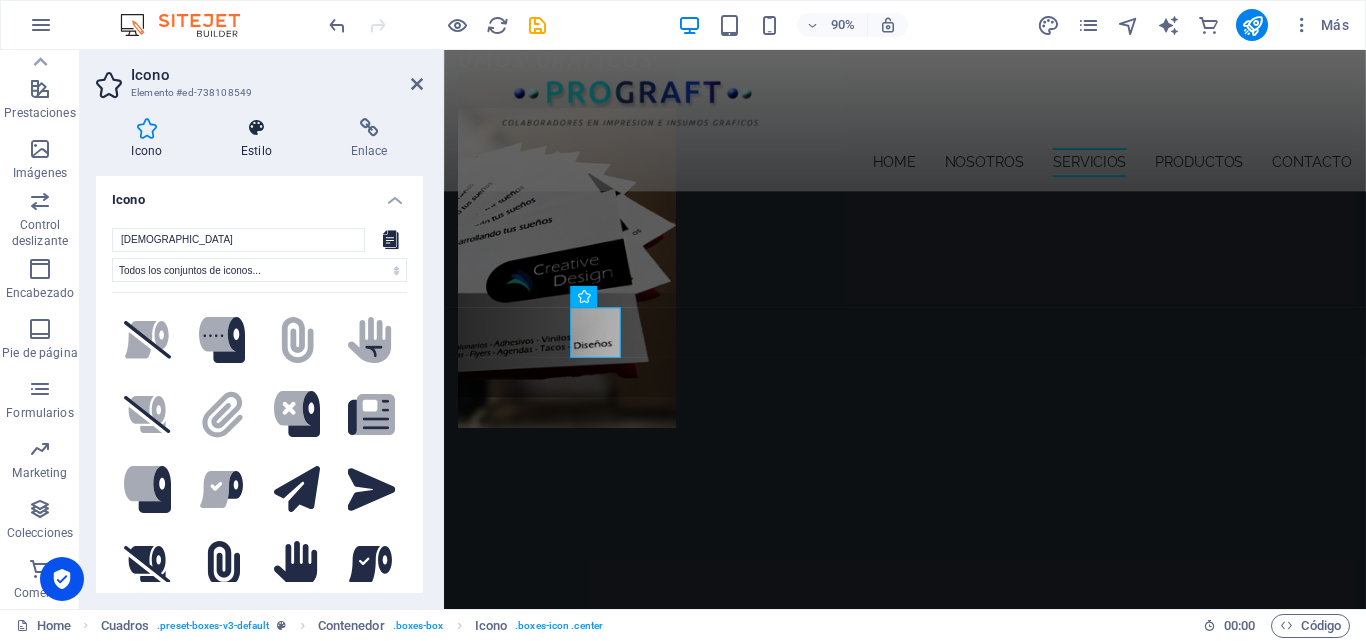 click at bounding box center (257, 128) 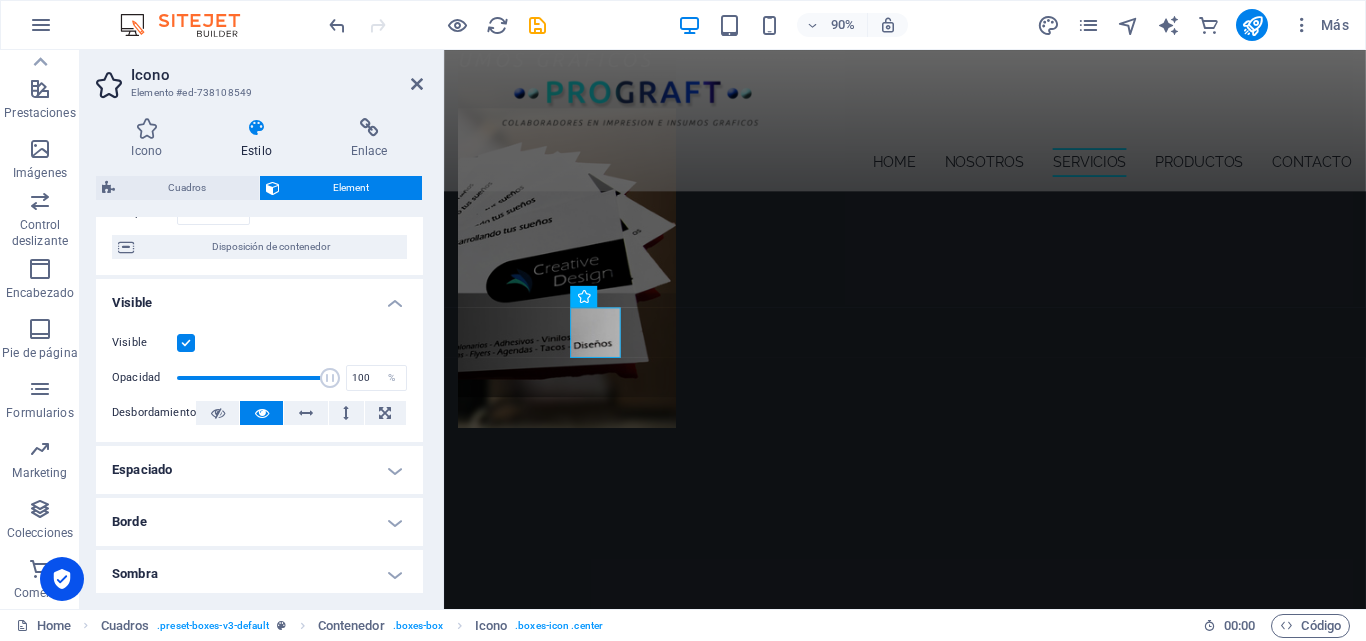 scroll, scrollTop: 200, scrollLeft: 0, axis: vertical 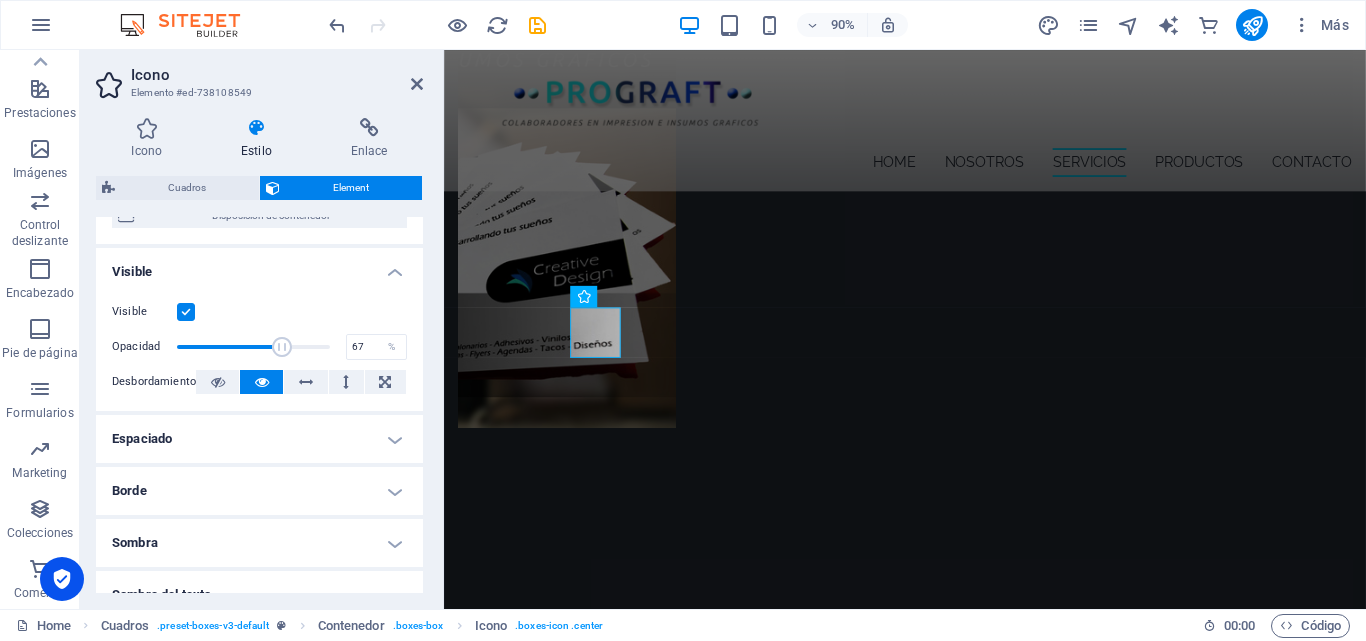 drag, startPoint x: 325, startPoint y: 343, endPoint x: 277, endPoint y: 339, distance: 48.166378 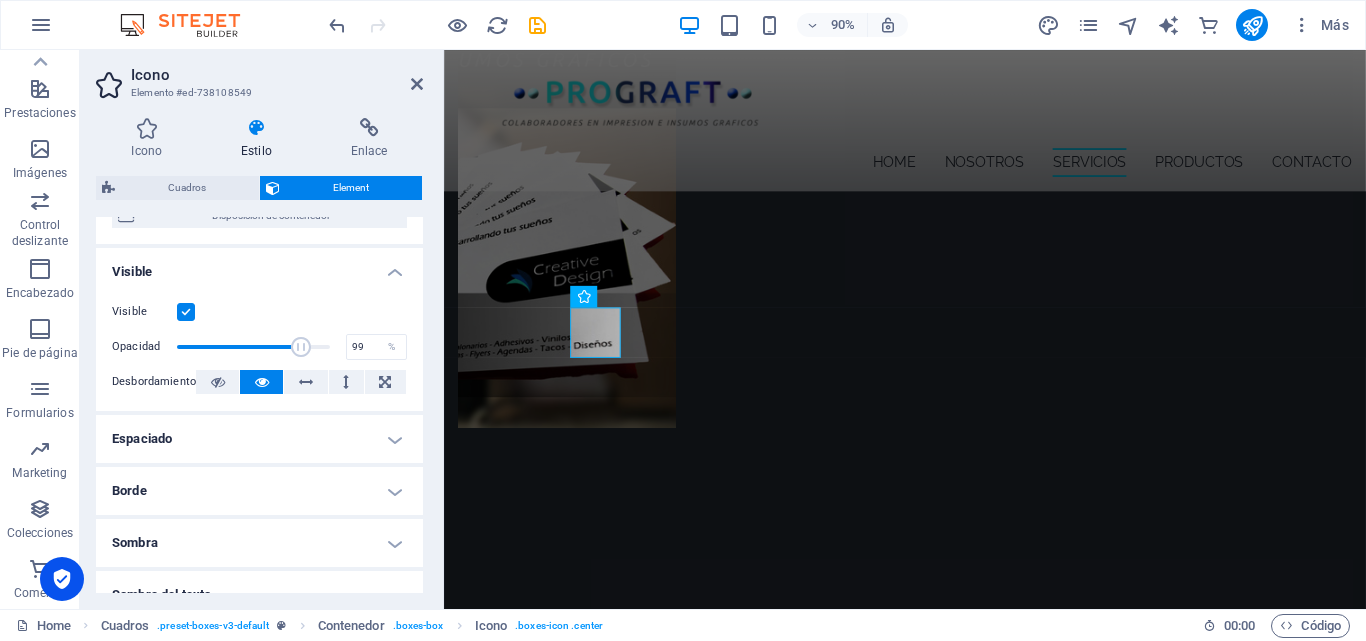 type on "100" 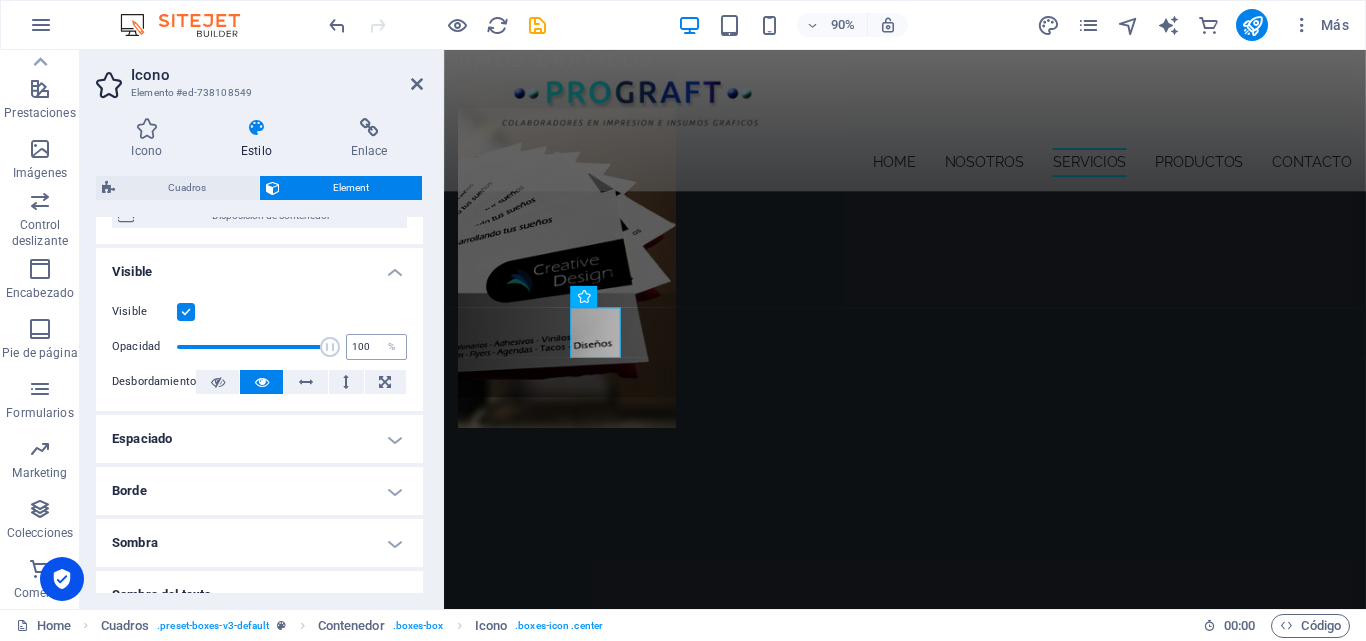 drag, startPoint x: 276, startPoint y: 339, endPoint x: 348, endPoint y: 340, distance: 72.00694 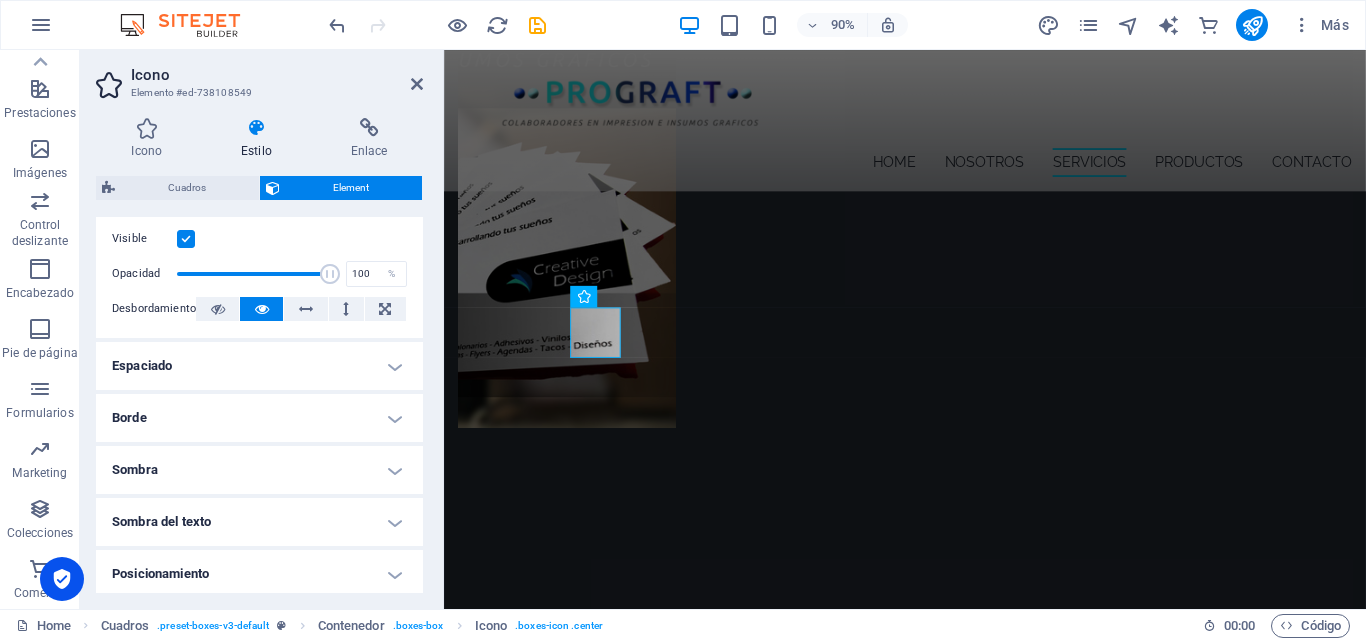 scroll, scrollTop: 300, scrollLeft: 0, axis: vertical 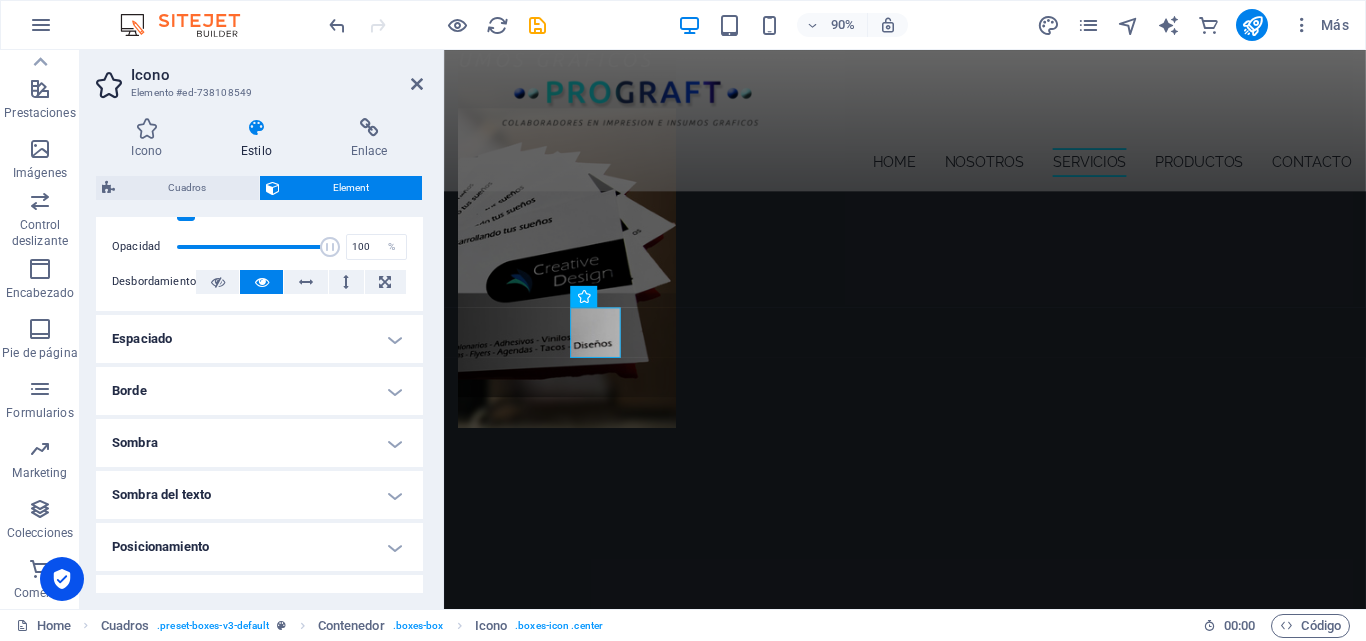 click on "Espaciado" at bounding box center (259, 339) 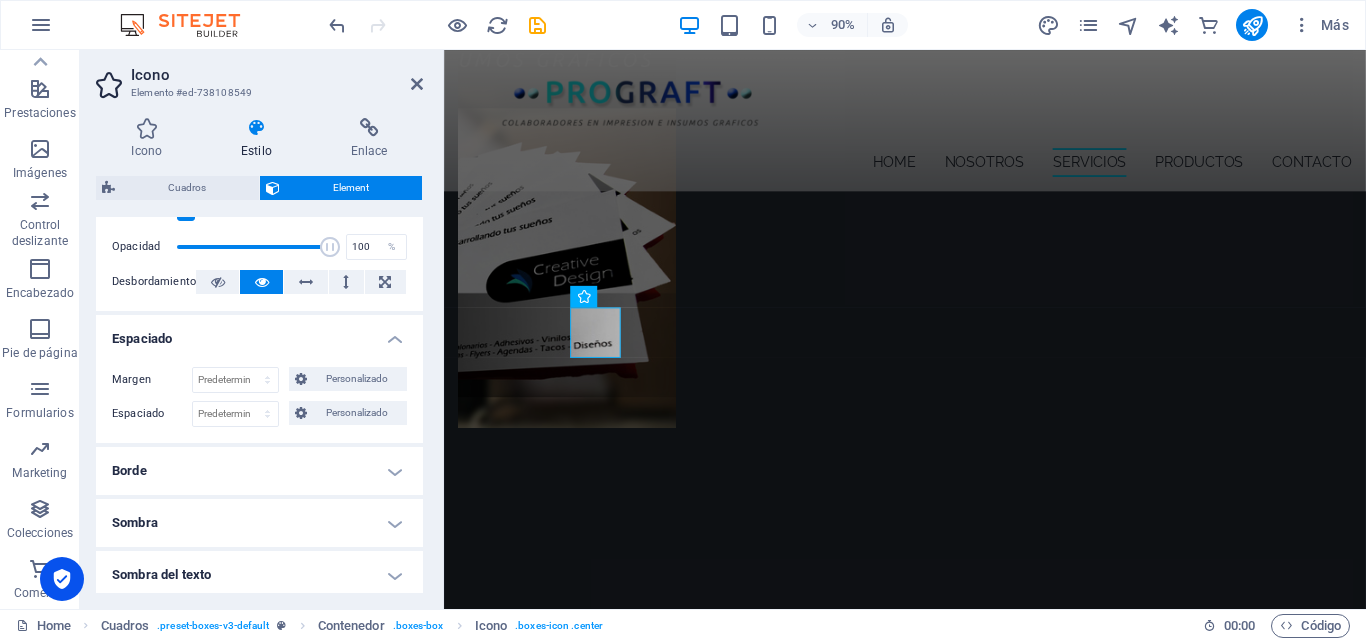 click on "Espaciado" at bounding box center [259, 333] 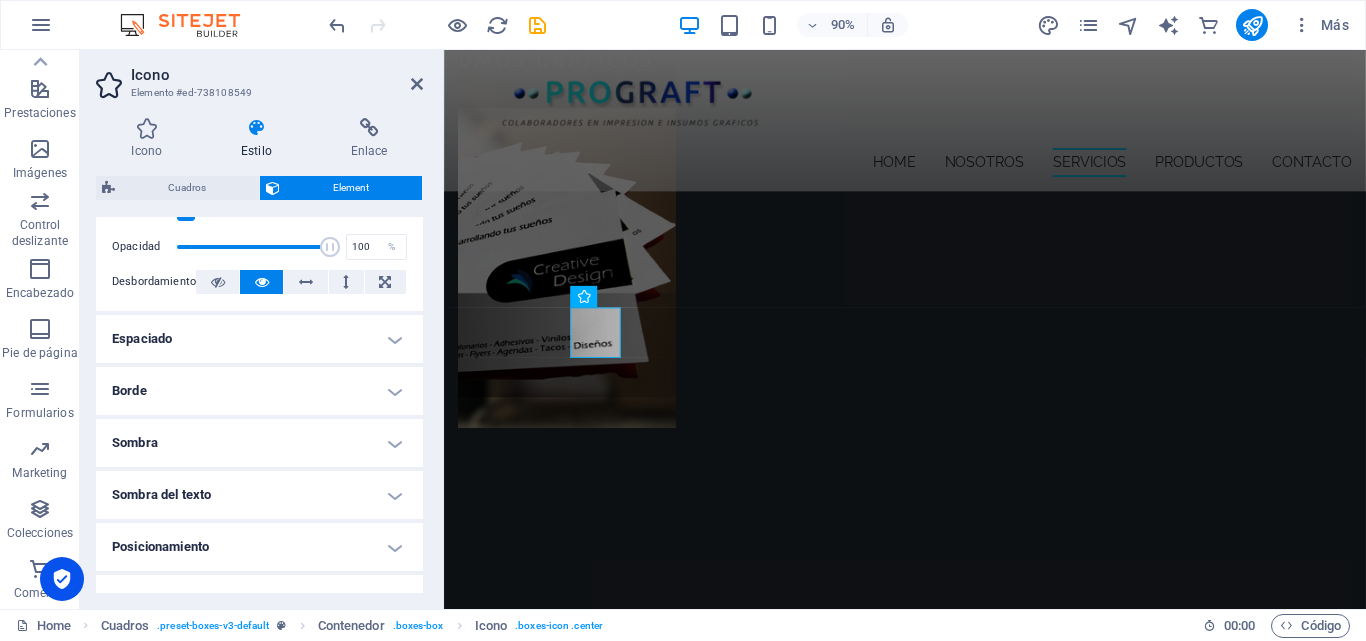 click on "Borde" at bounding box center (259, 391) 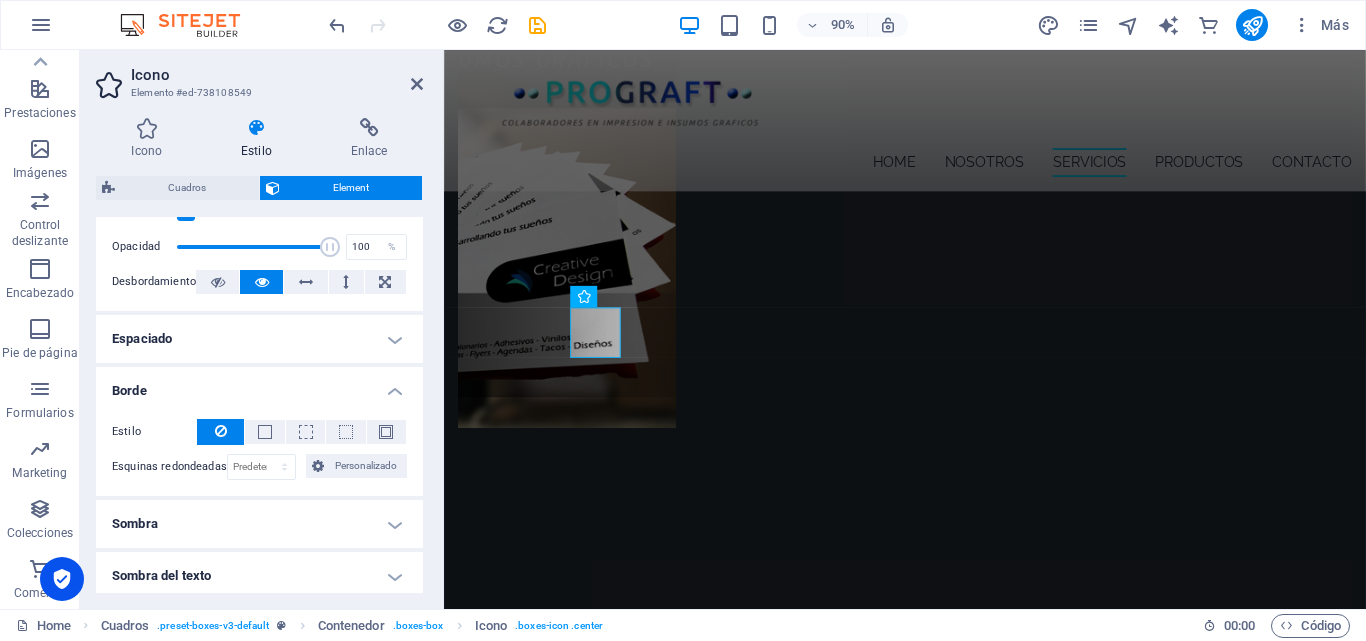 click on "Borde" at bounding box center (259, 385) 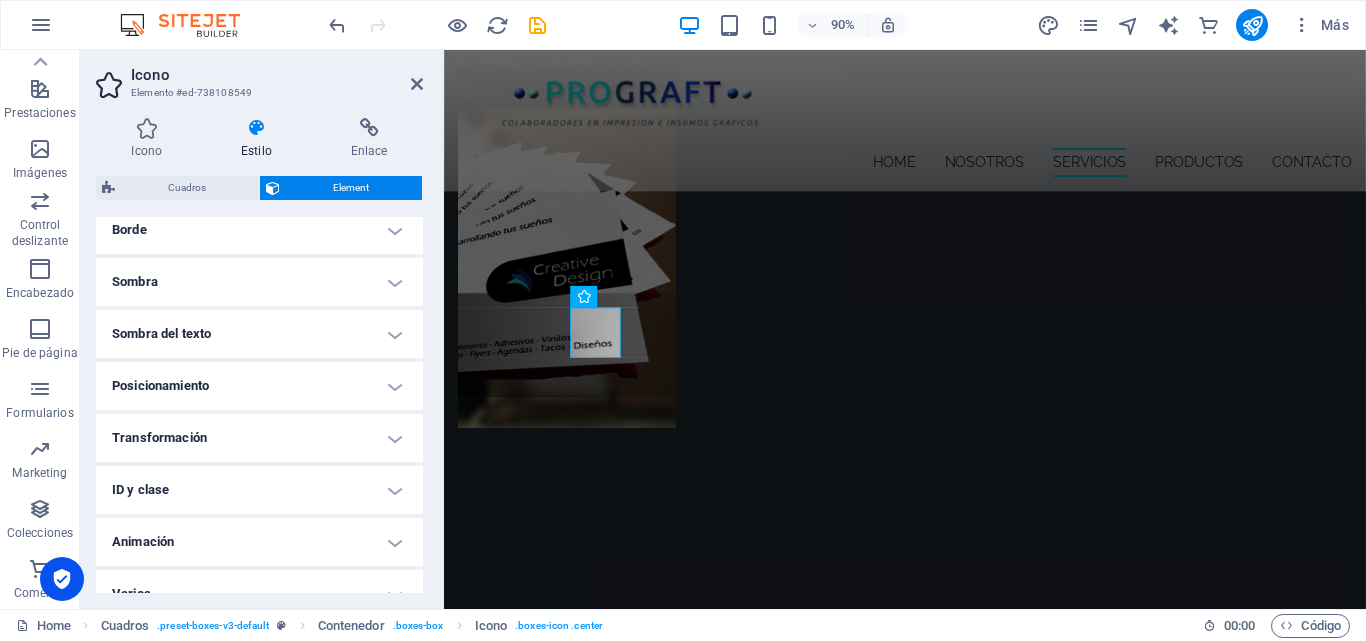 scroll, scrollTop: 486, scrollLeft: 0, axis: vertical 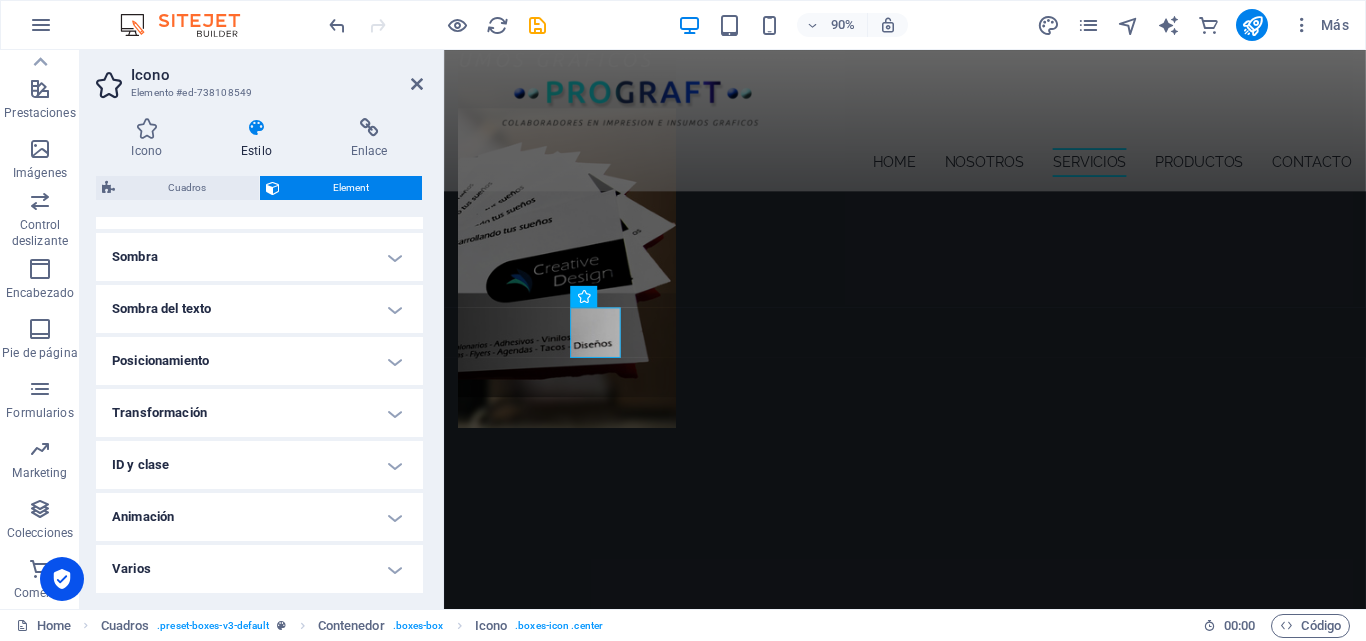 click on "Varios" at bounding box center [259, 569] 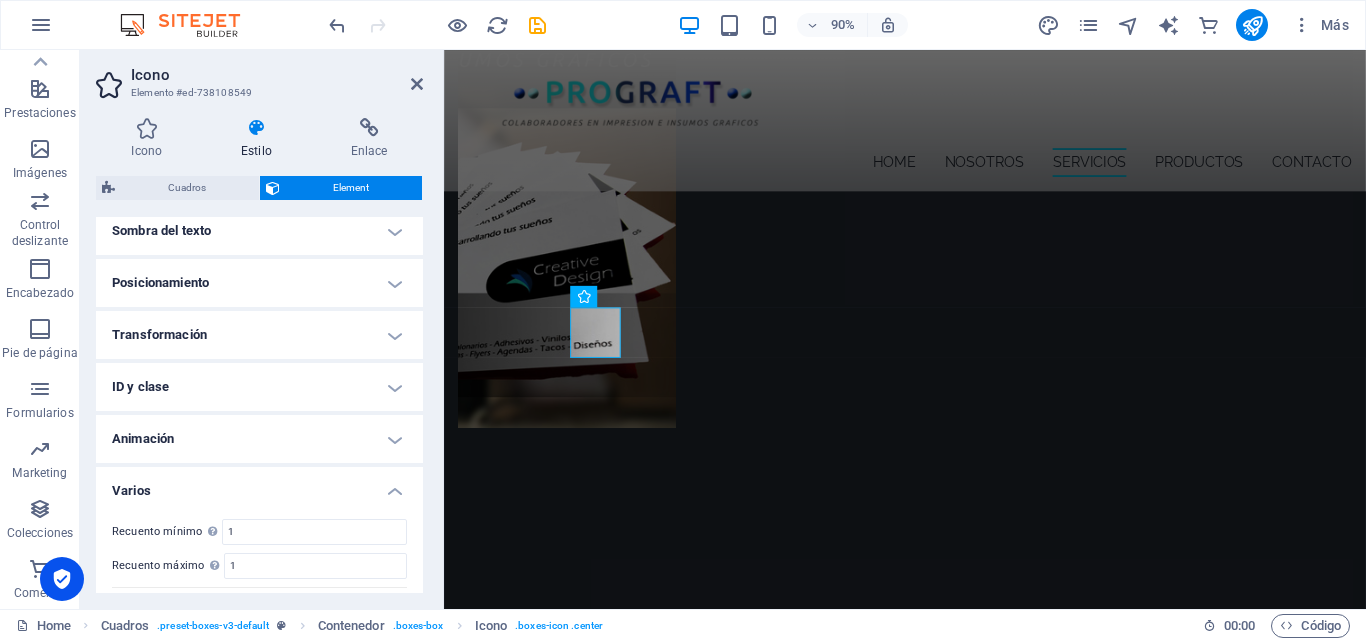 scroll, scrollTop: 610, scrollLeft: 0, axis: vertical 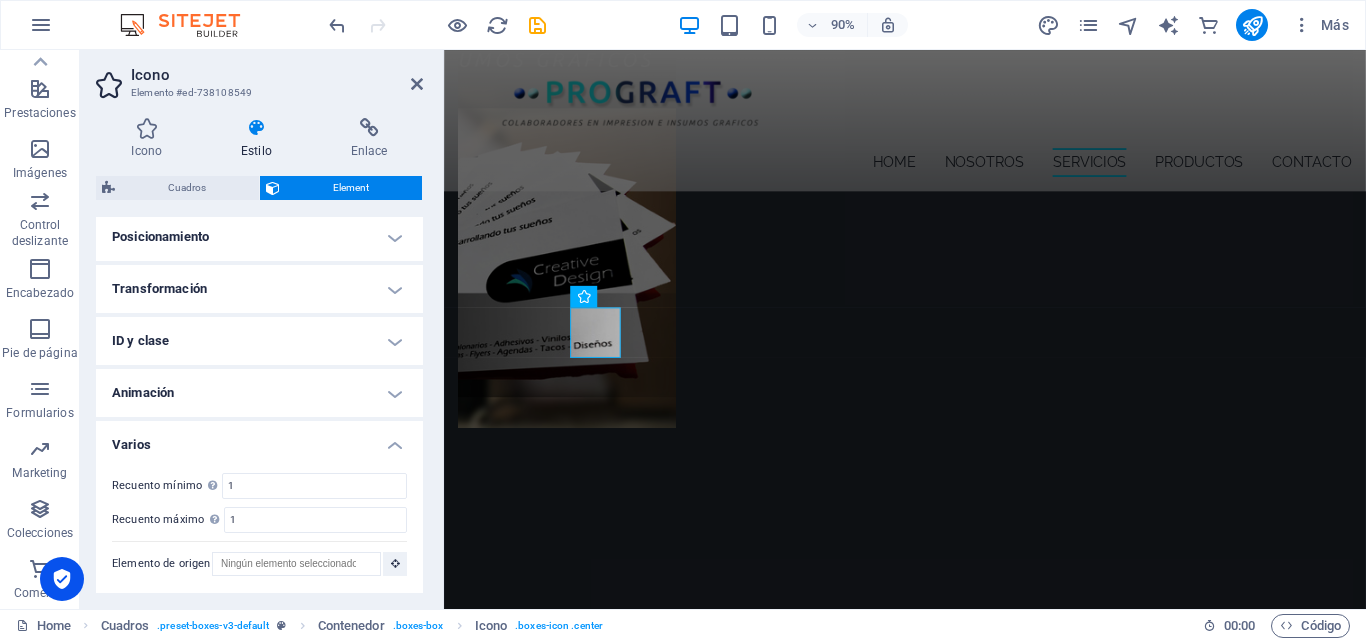 click on "Animación" at bounding box center (259, 393) 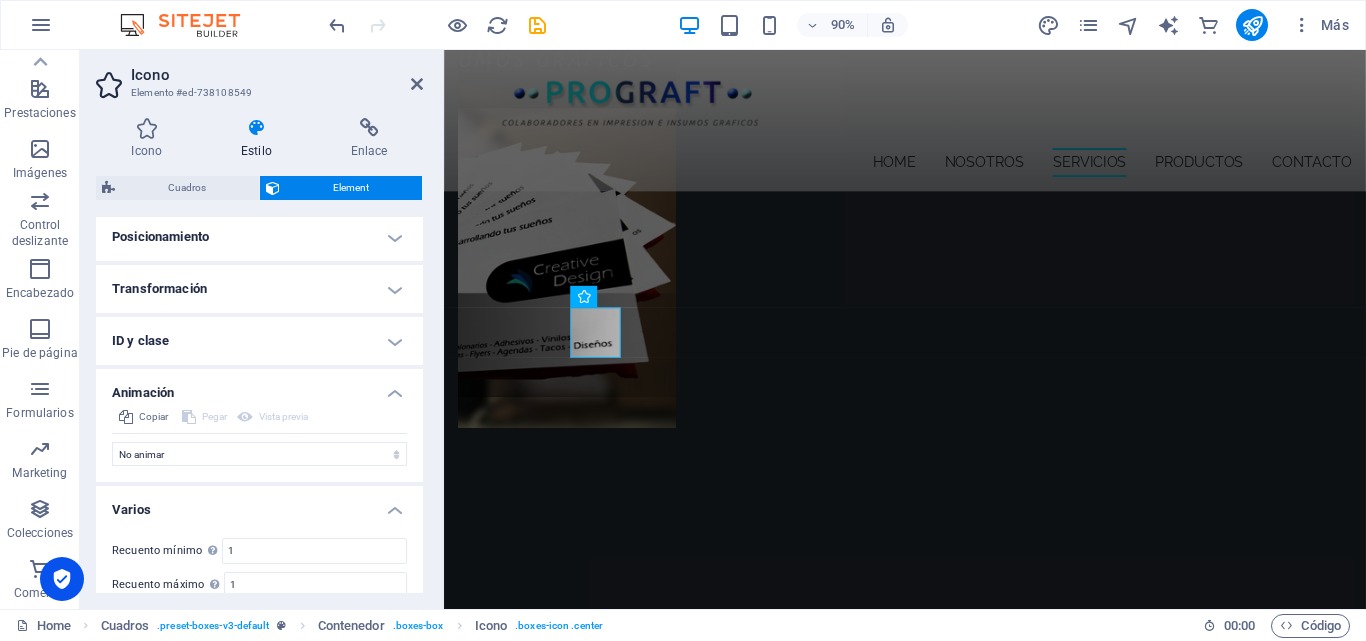 click on "ID y clase" at bounding box center (259, 341) 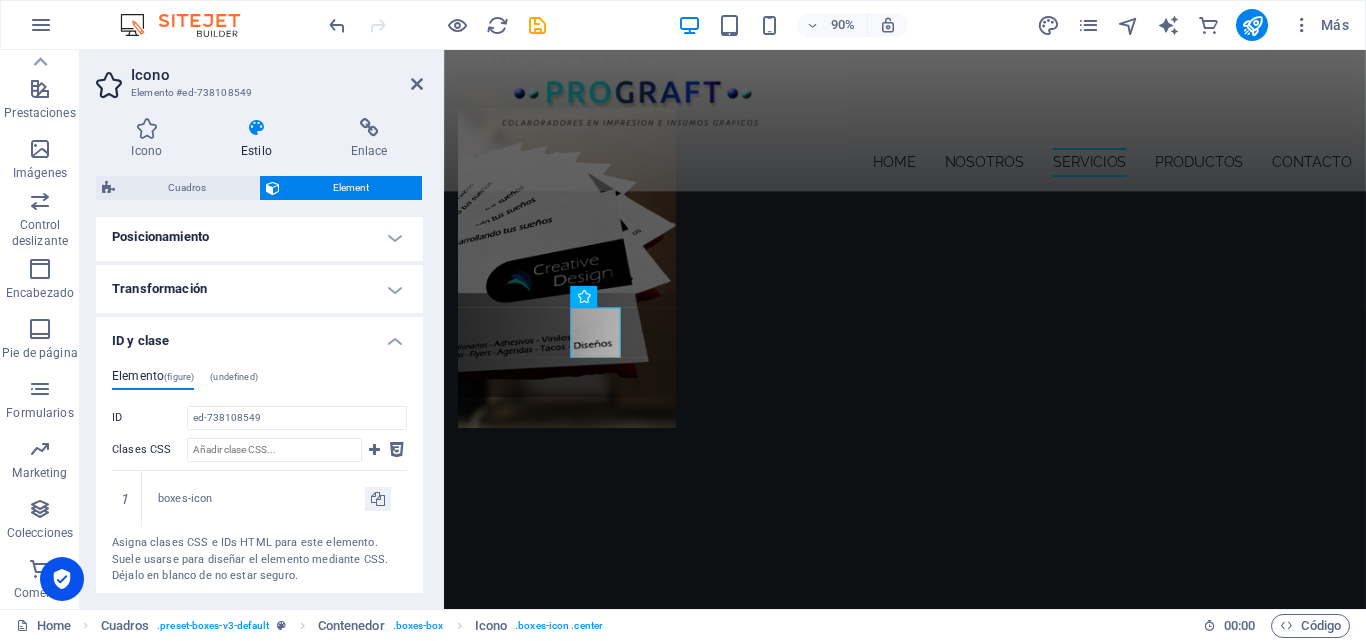 click on "Transformación" at bounding box center [259, 289] 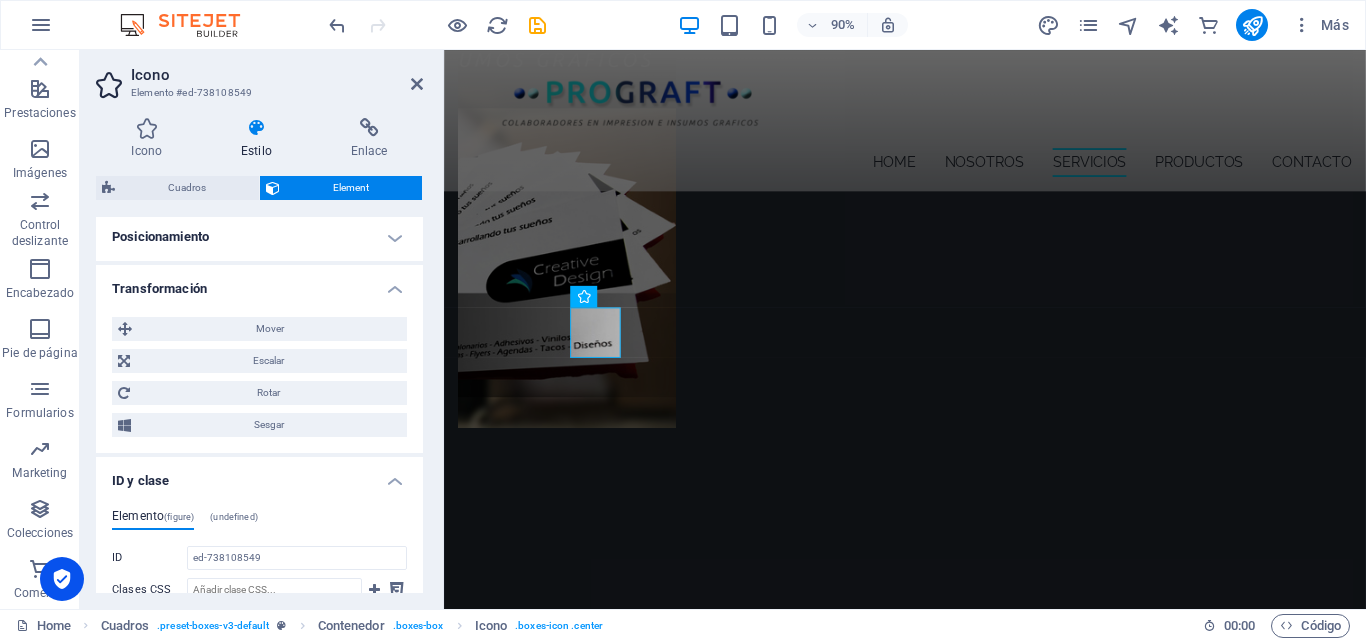 click on "Posicionamiento" at bounding box center [259, 237] 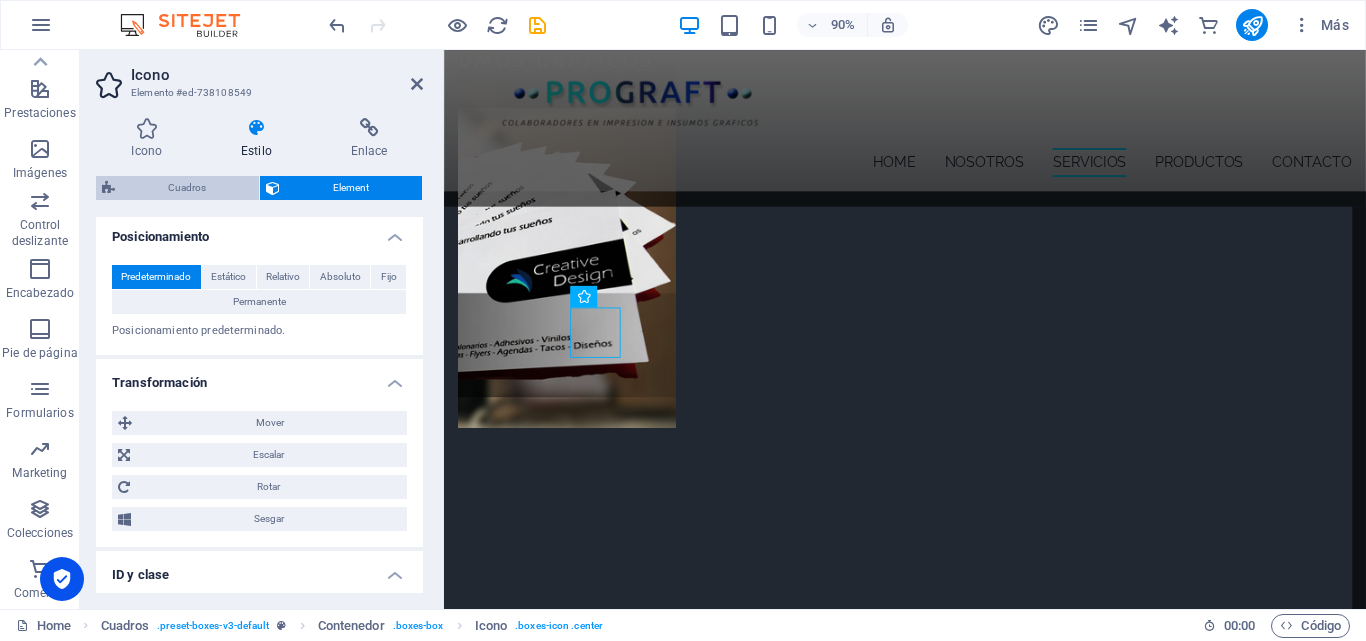 click on "Cuadros" at bounding box center [187, 188] 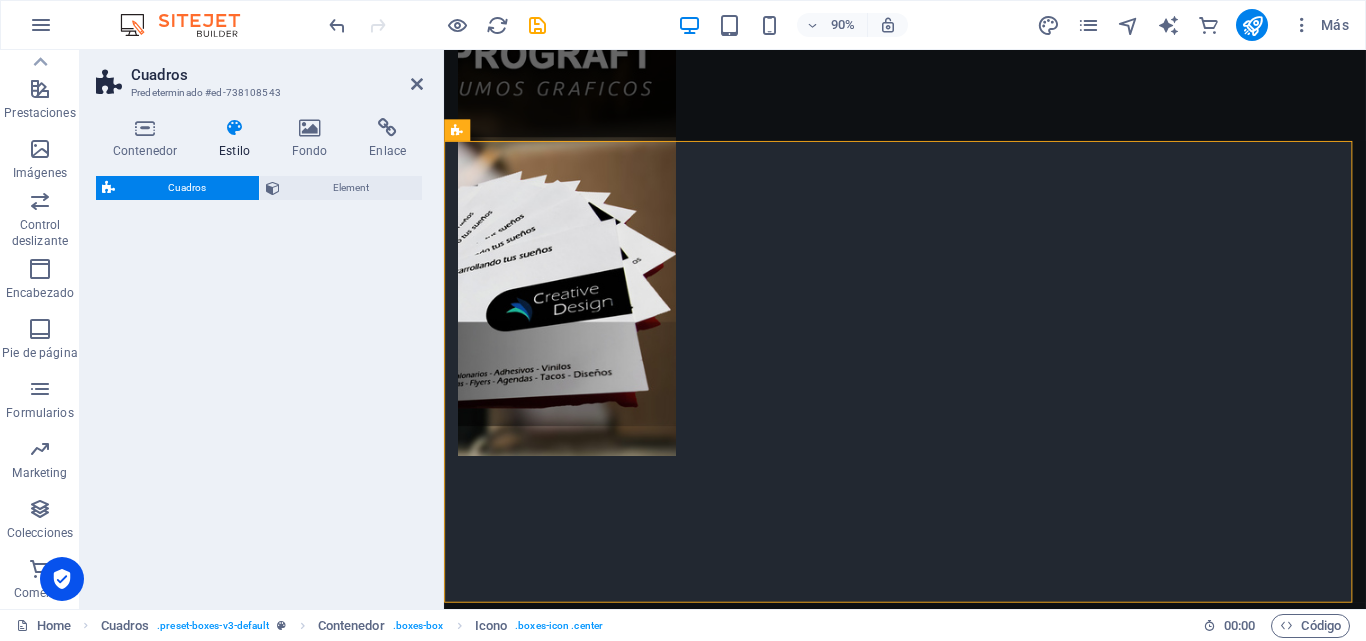 select on "rem" 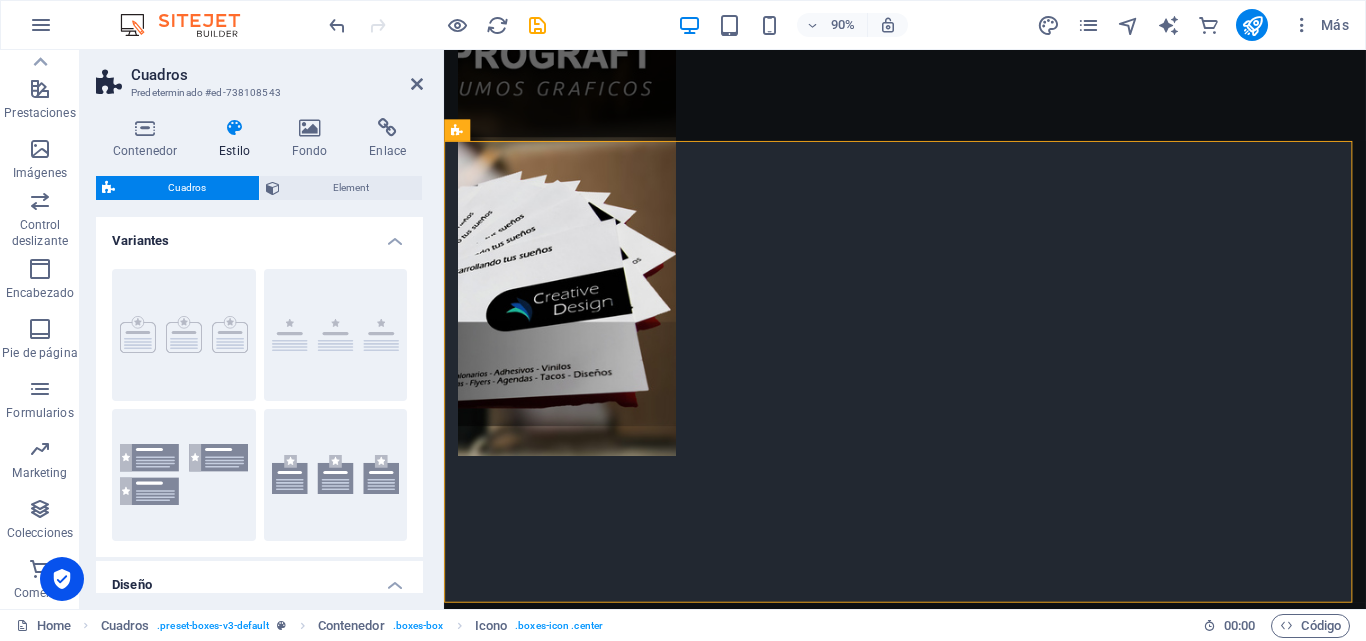 scroll, scrollTop: 1358, scrollLeft: 0, axis: vertical 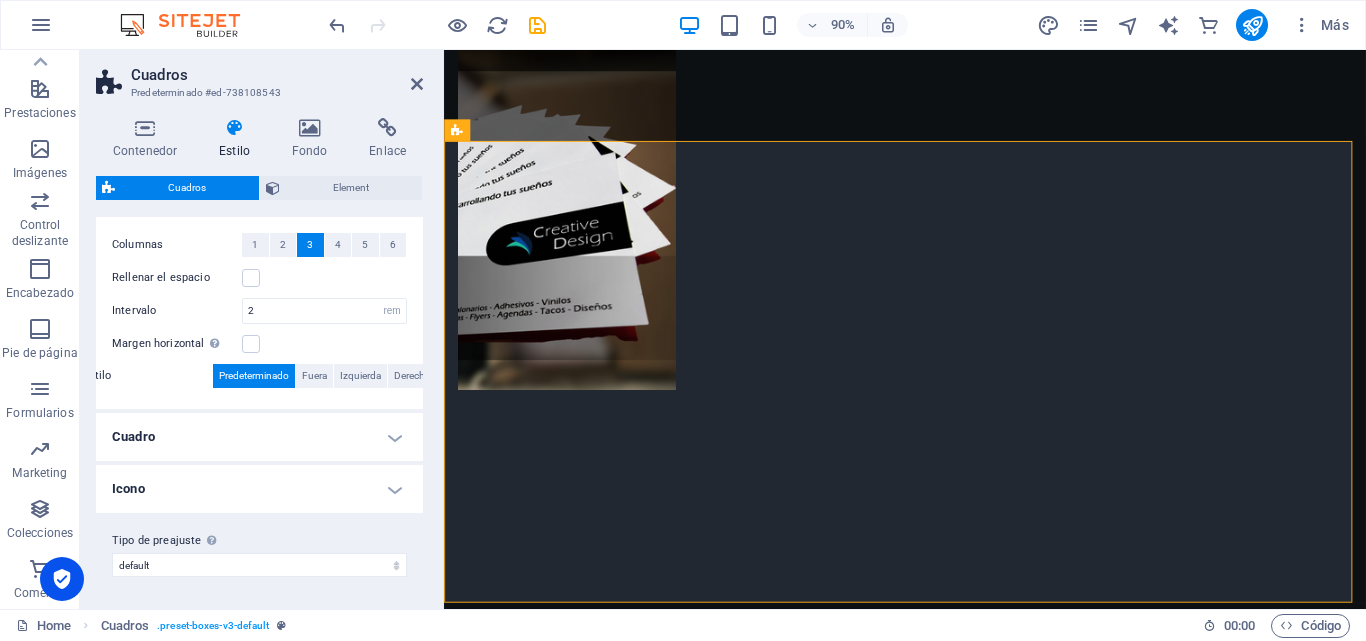 click on "Icono" at bounding box center (259, 489) 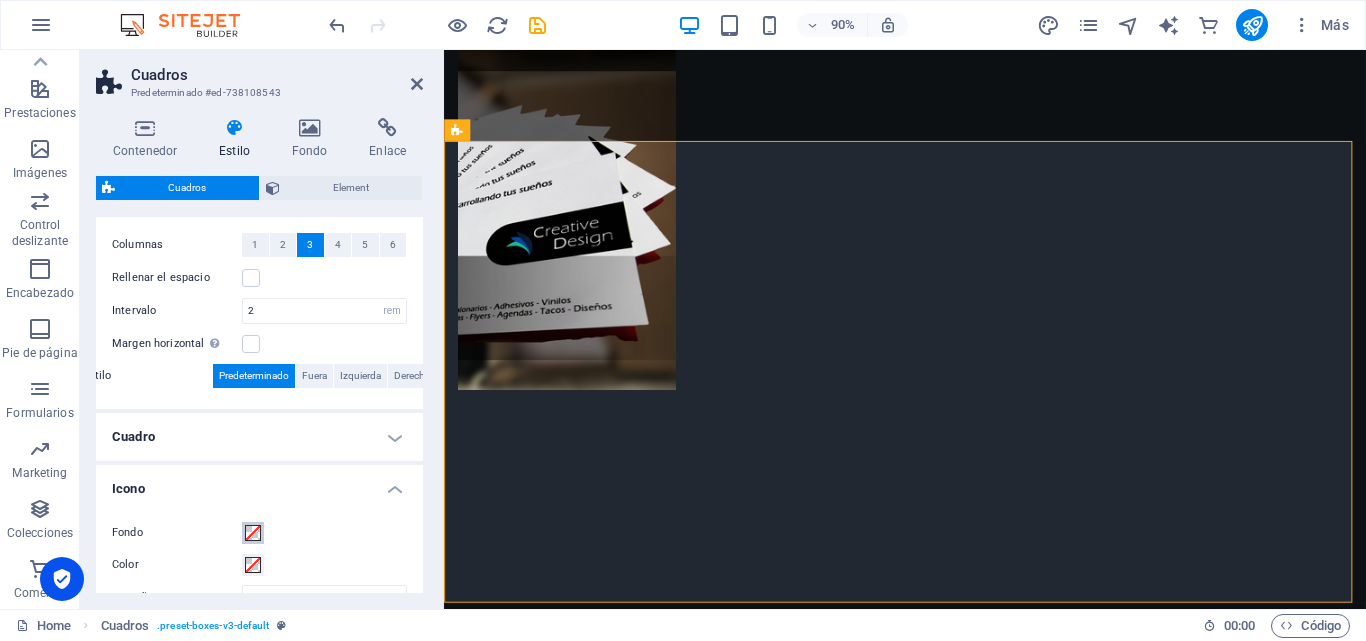 click at bounding box center (253, 533) 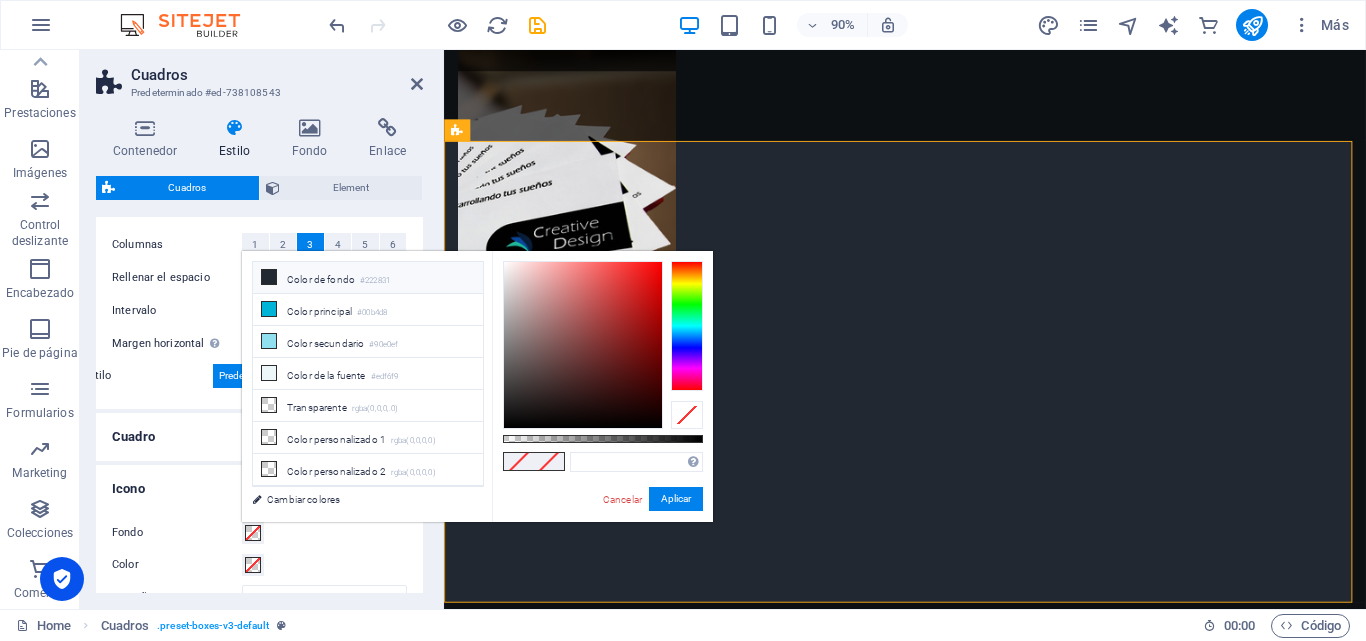 click on "Color de fondo
#222831" at bounding box center [368, 278] 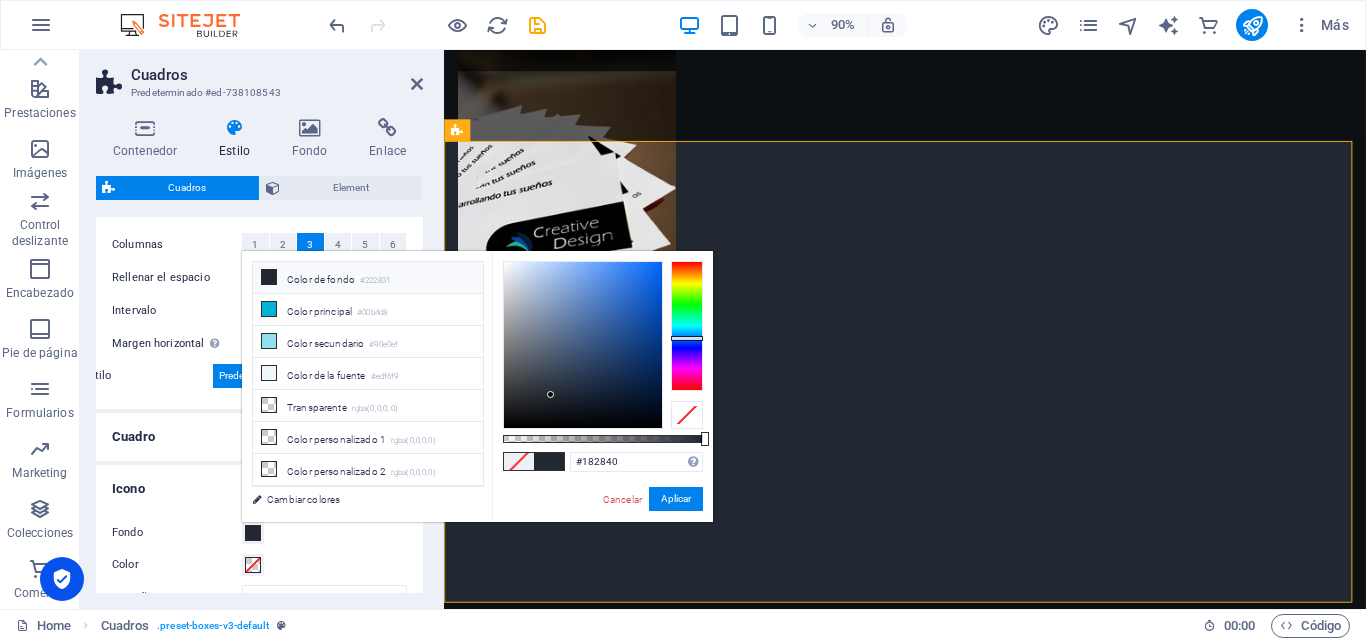 click at bounding box center (583, 345) 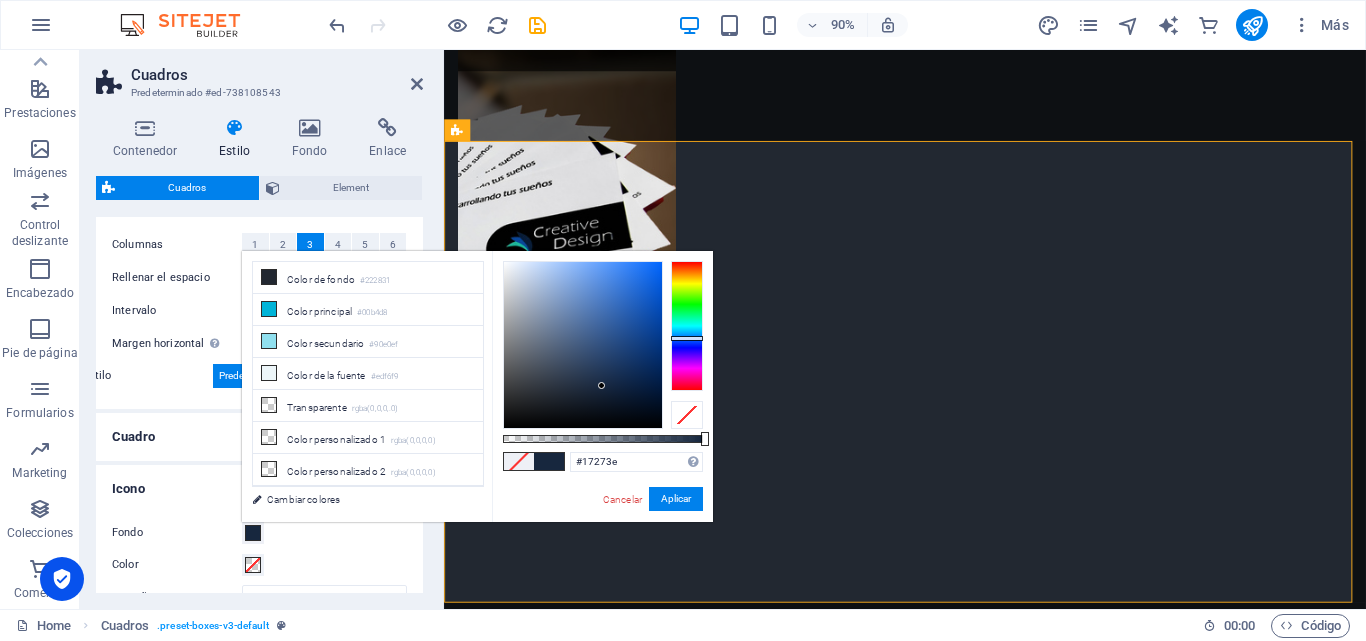 type on "#0a172c" 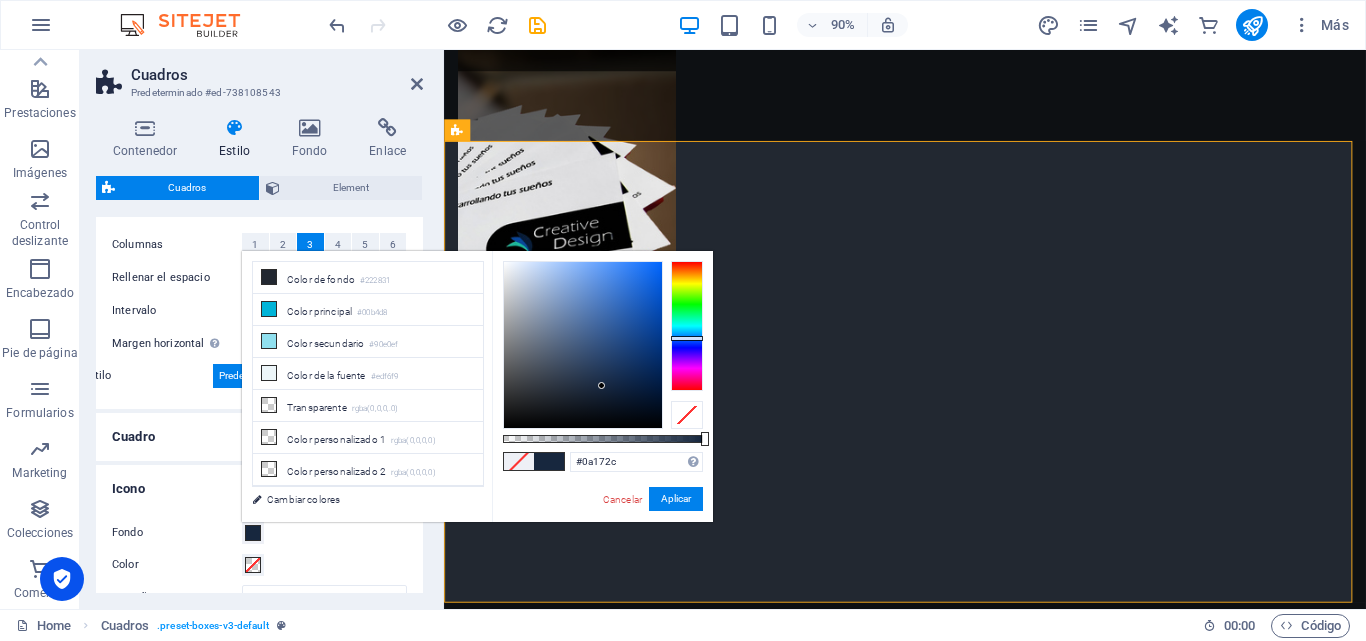click at bounding box center (583, 345) 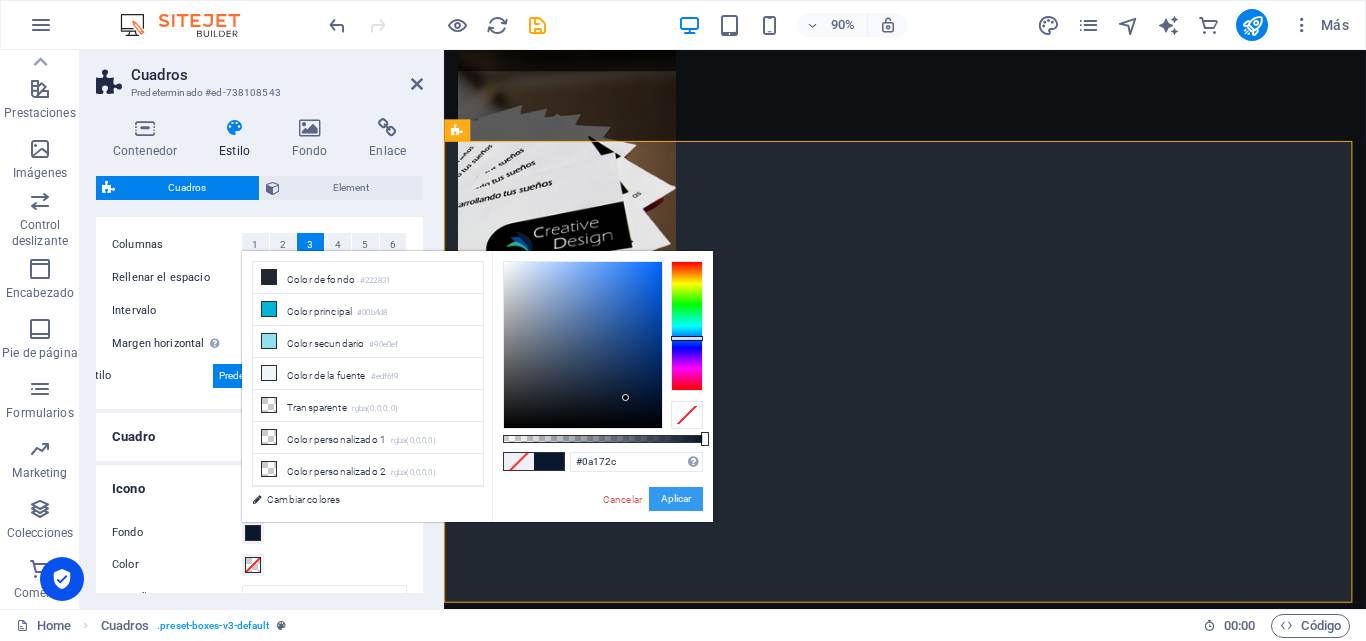 drag, startPoint x: 687, startPoint y: 496, endPoint x: 269, endPoint y: 494, distance: 418.0048 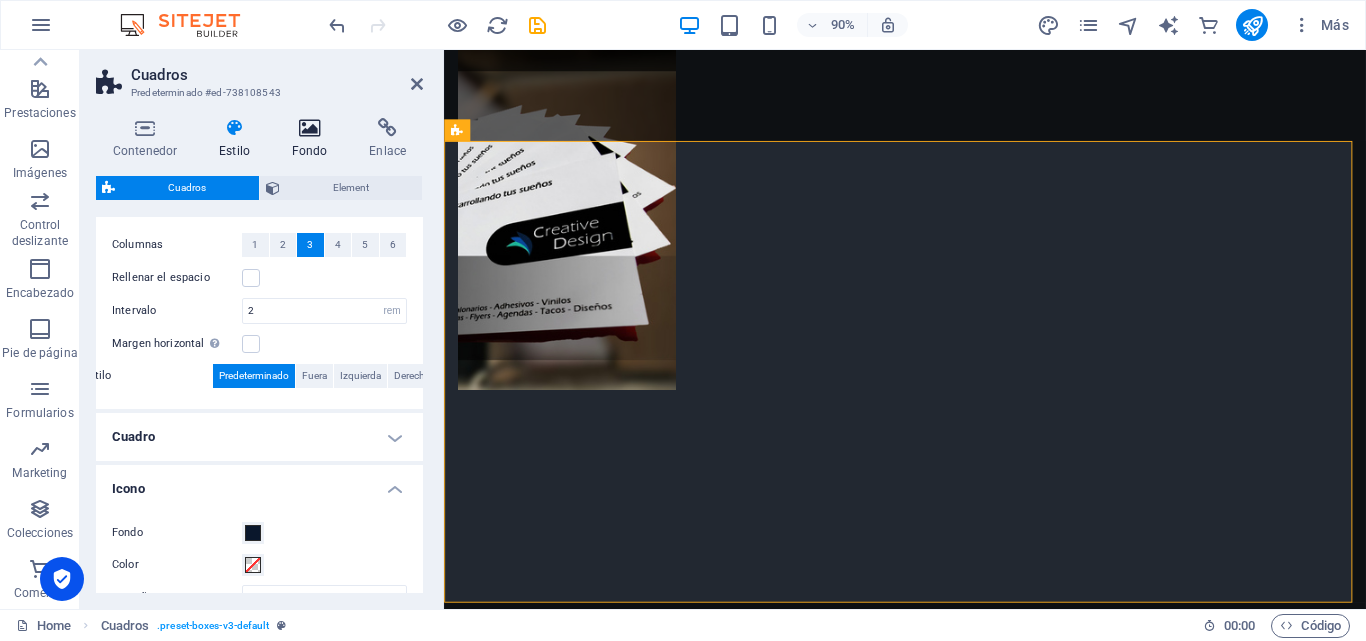 click at bounding box center [310, 128] 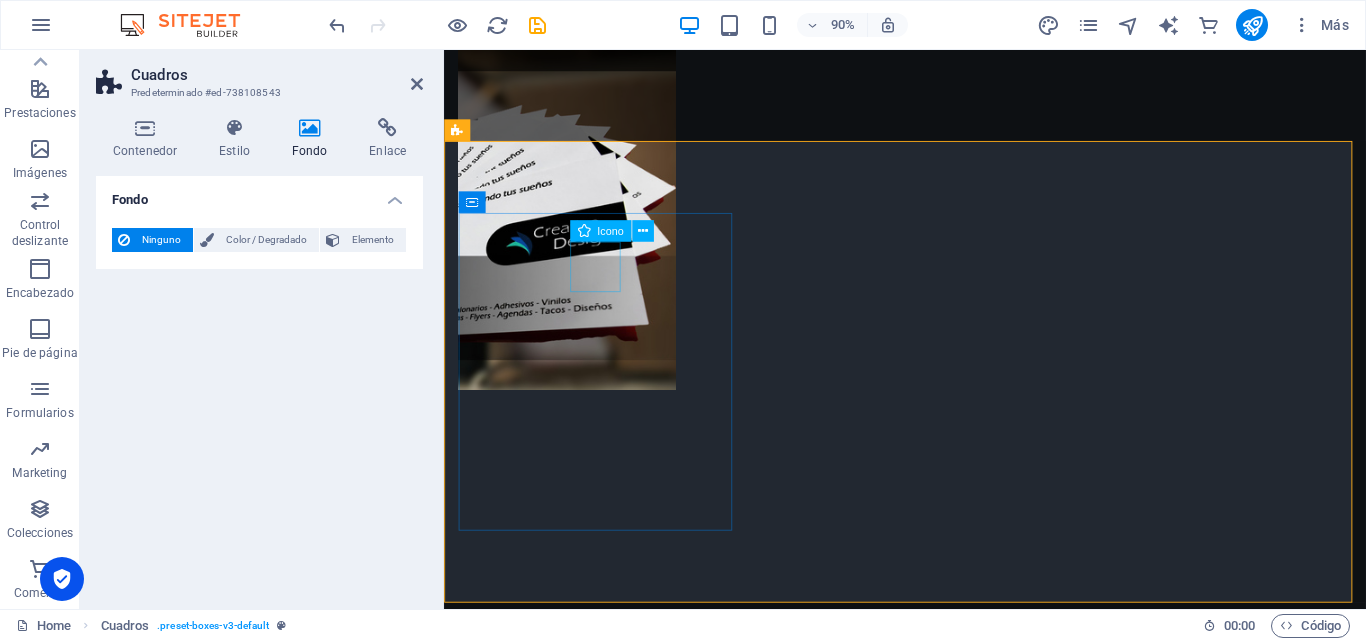 click at bounding box center [614, 2810] 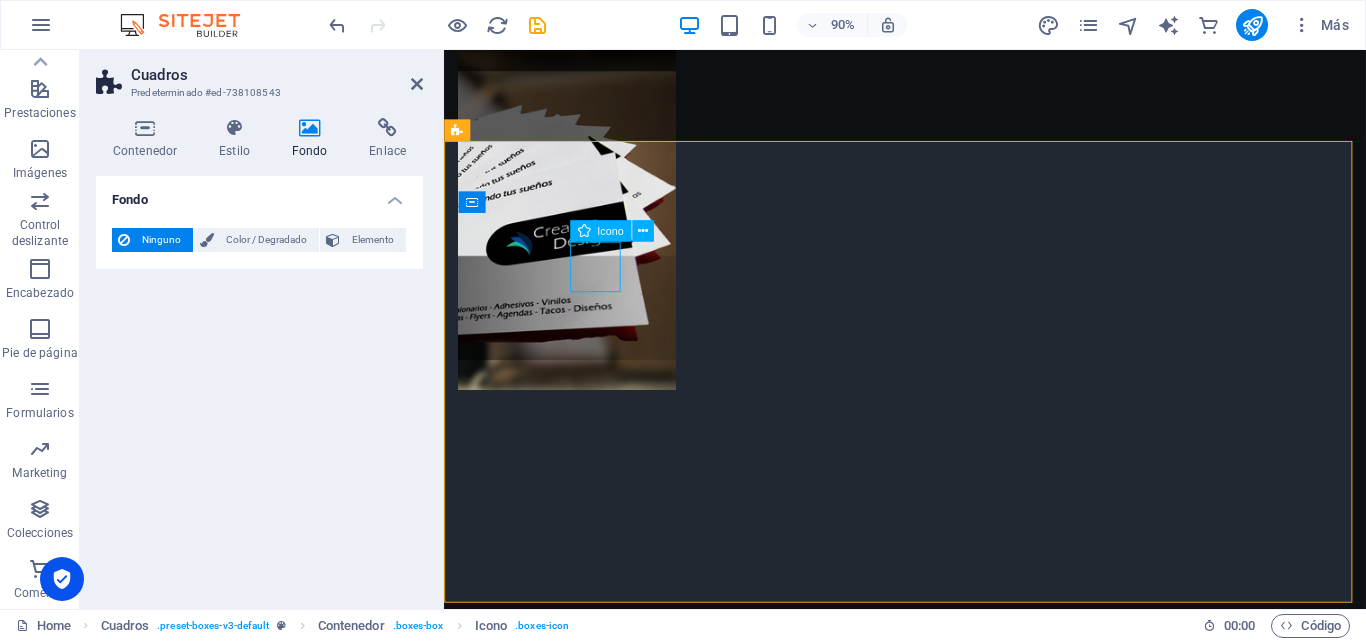 click at bounding box center [614, 2810] 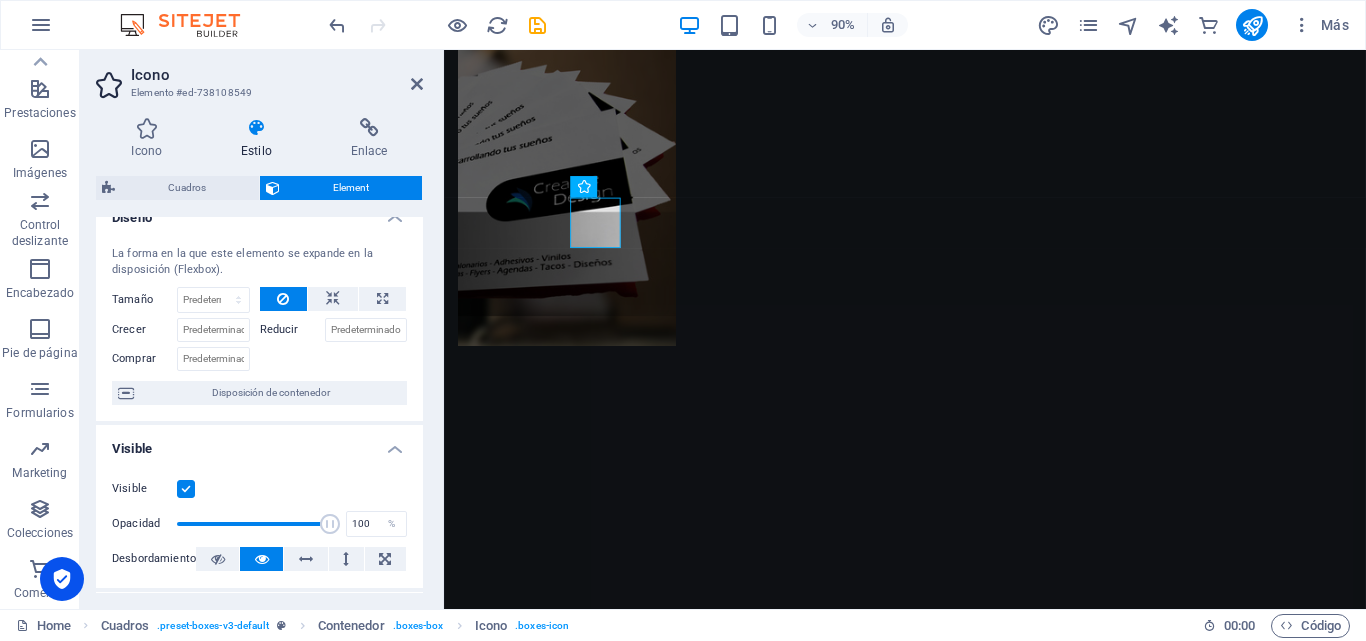 scroll, scrollTop: 0, scrollLeft: 0, axis: both 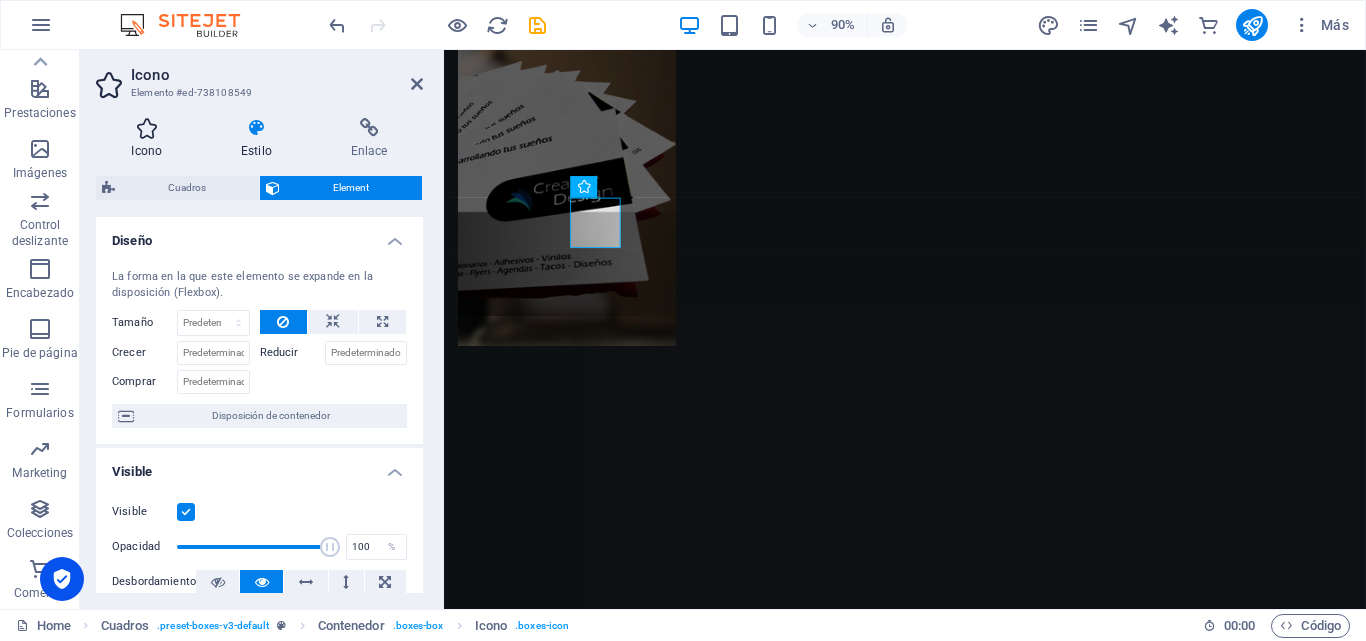 click at bounding box center [147, 128] 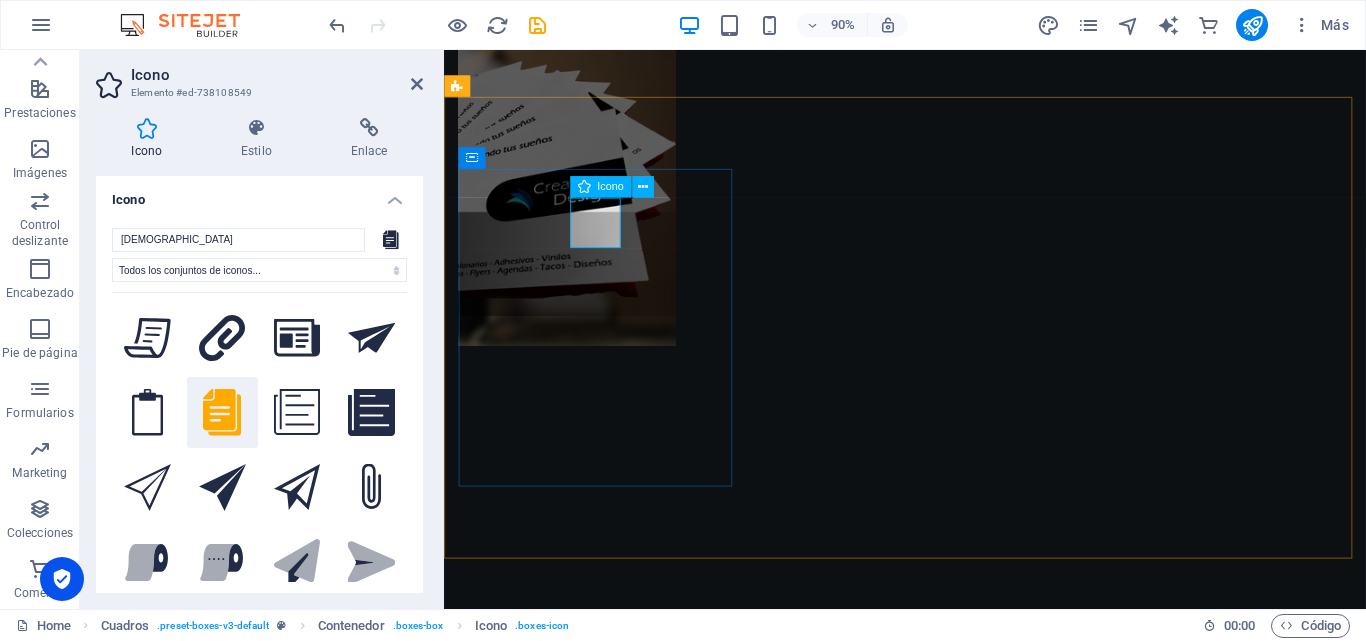 click at bounding box center [614, 2761] 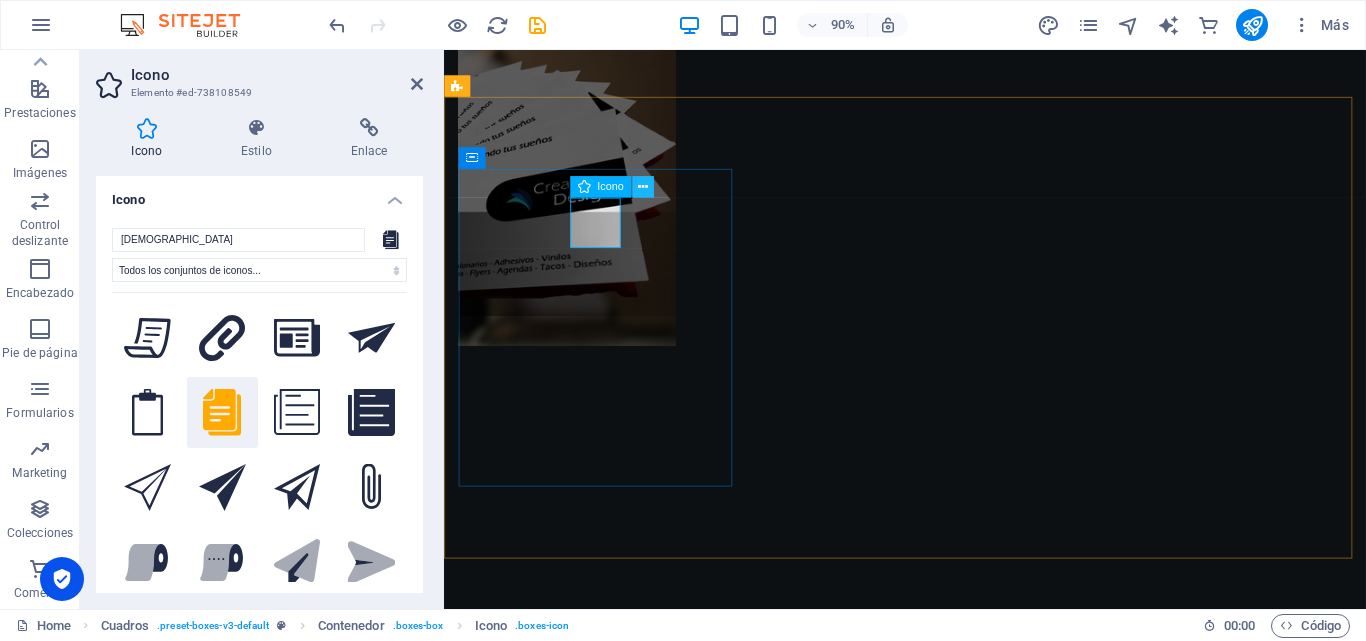 click at bounding box center [643, 187] 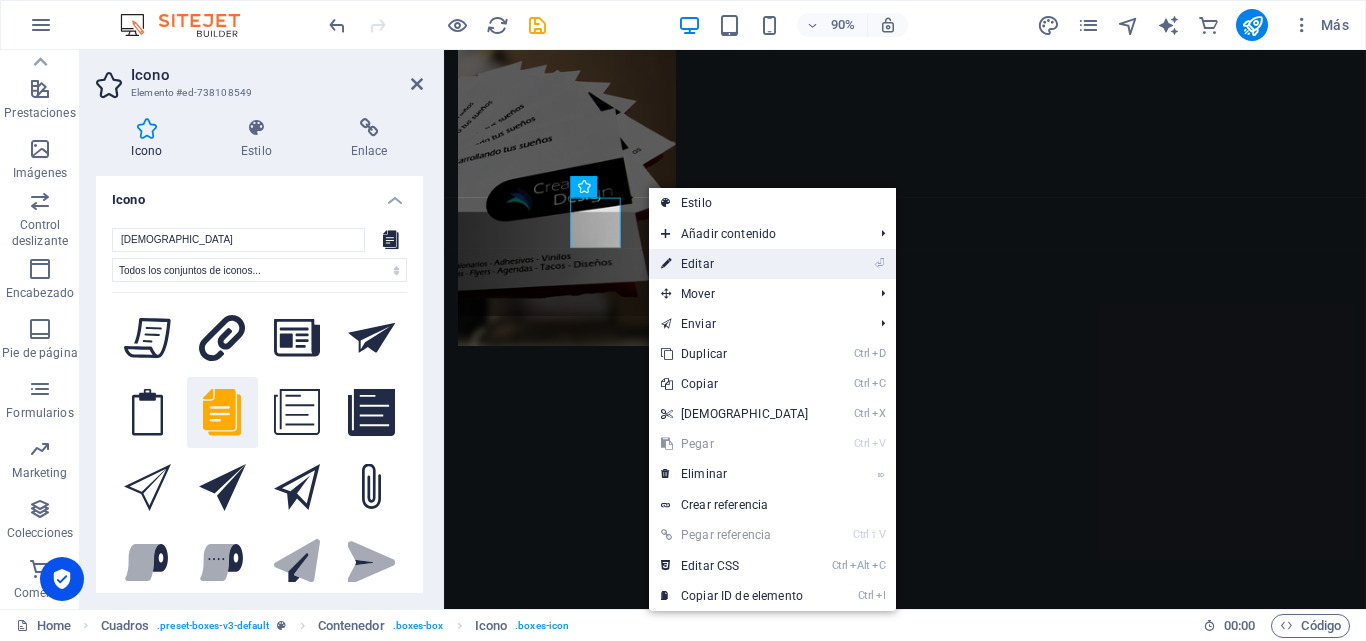 click on "⏎  Editar" at bounding box center [735, 264] 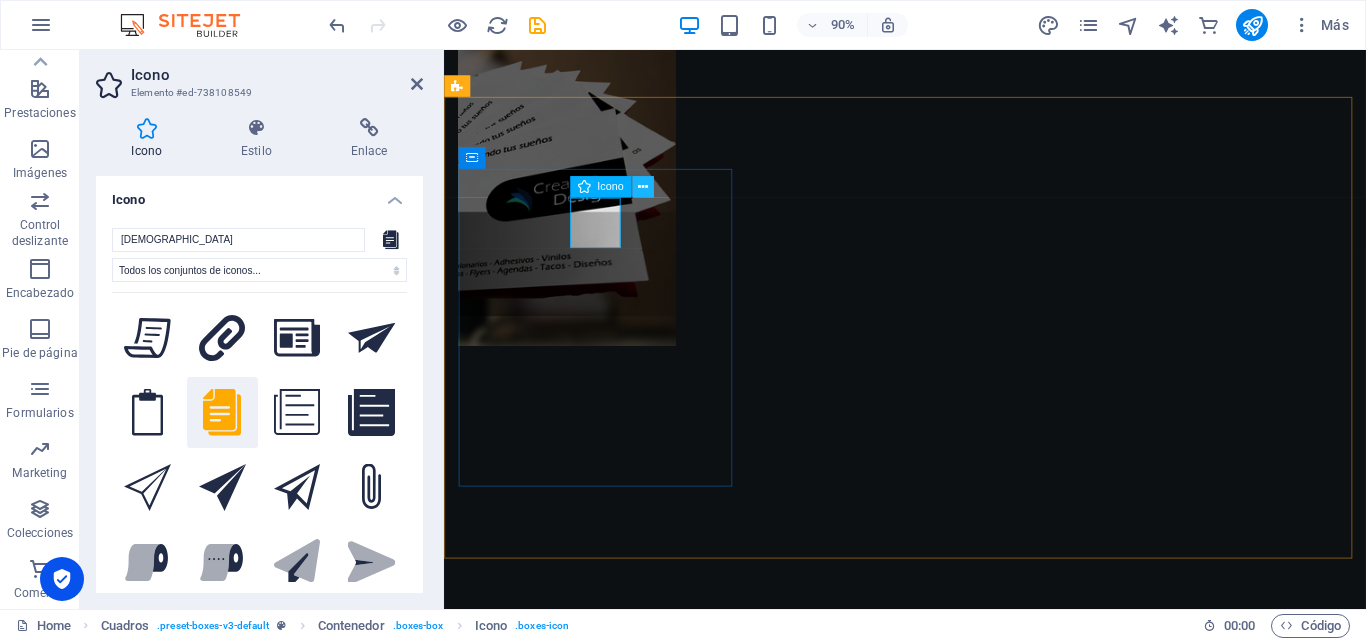 click at bounding box center [643, 187] 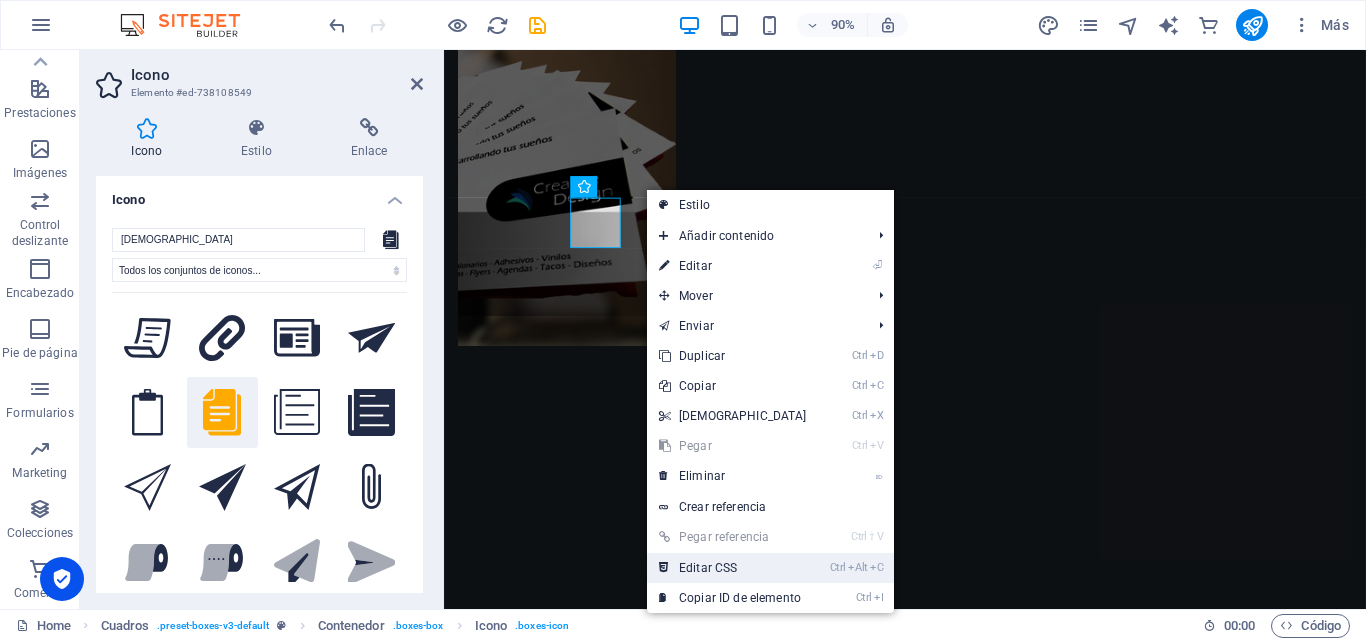 click on "Ctrl Alt C  Editar CSS" at bounding box center (733, 568) 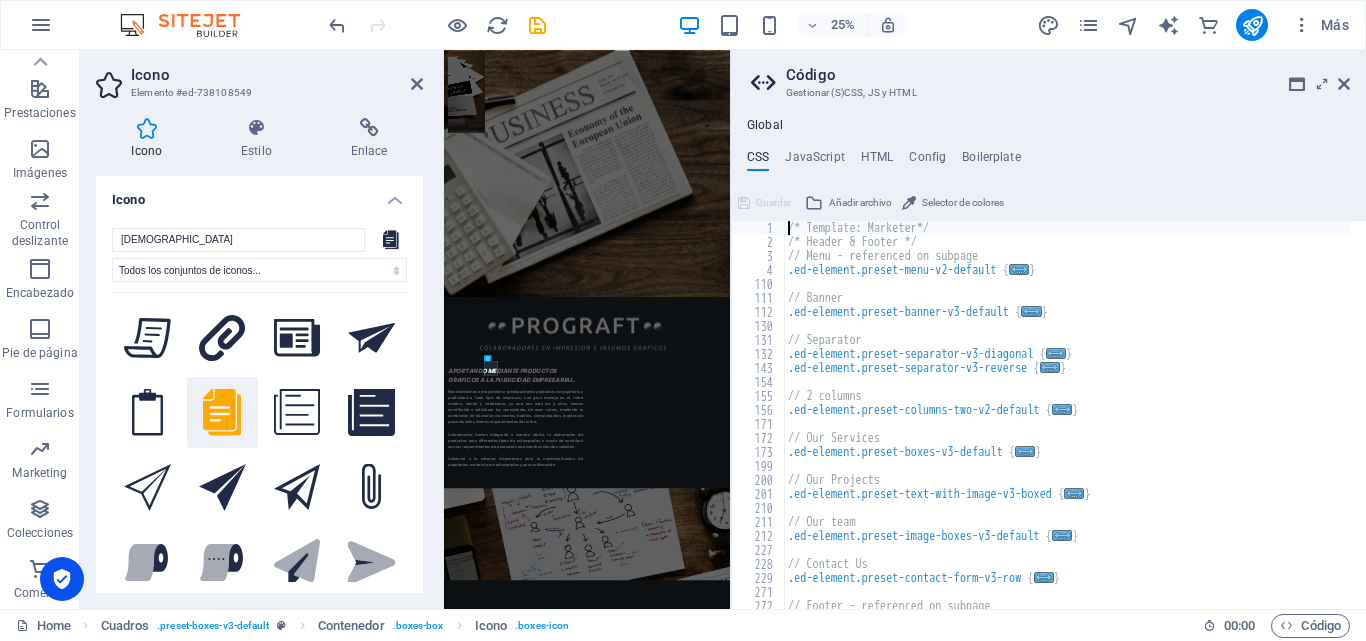 scroll, scrollTop: 0, scrollLeft: 0, axis: both 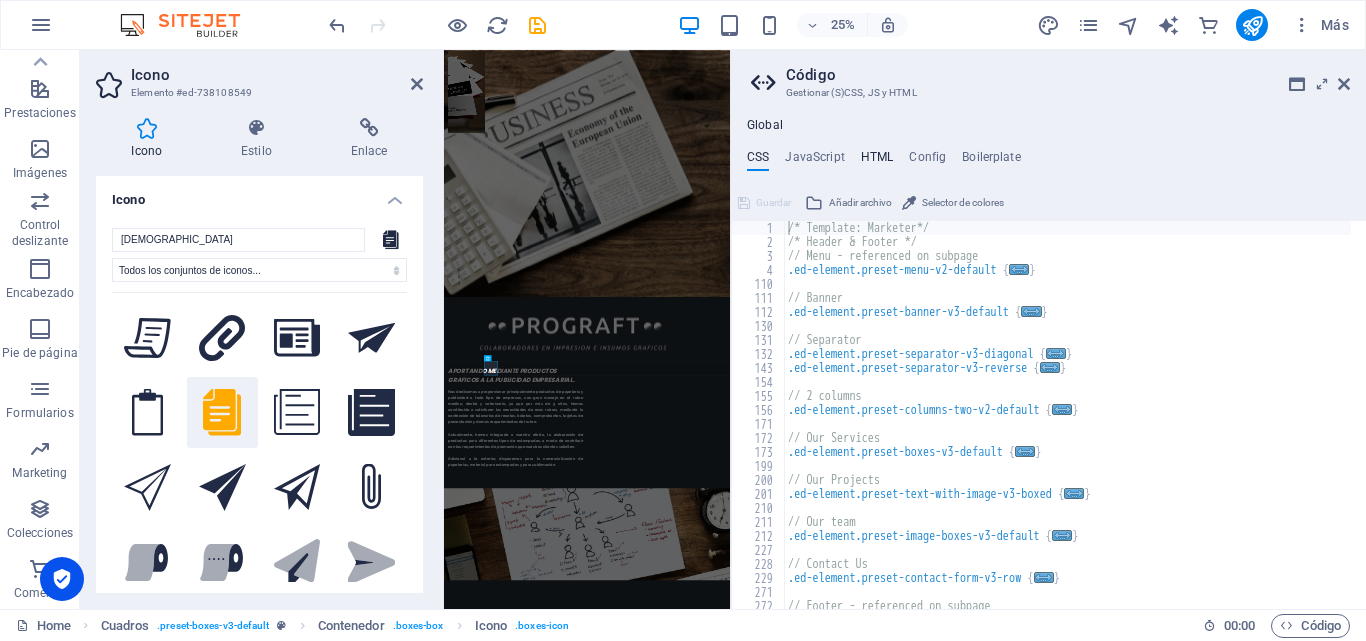 click on "HTML" at bounding box center [877, 161] 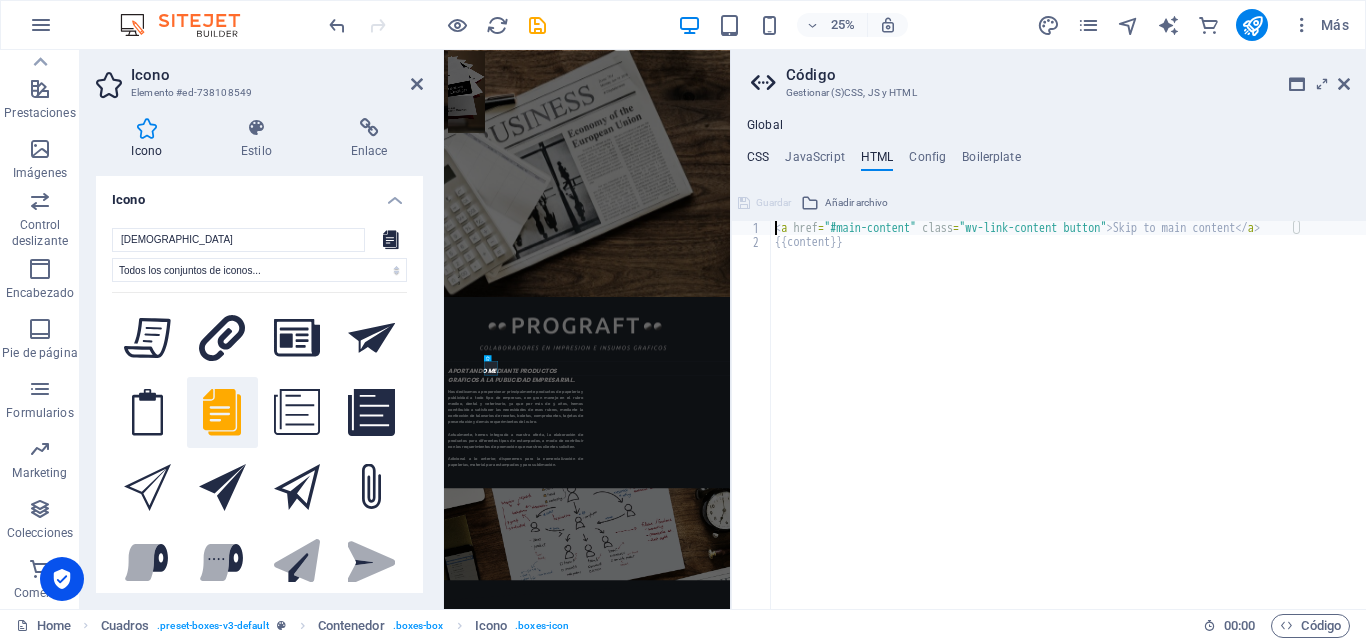 click on "CSS" at bounding box center (758, 161) 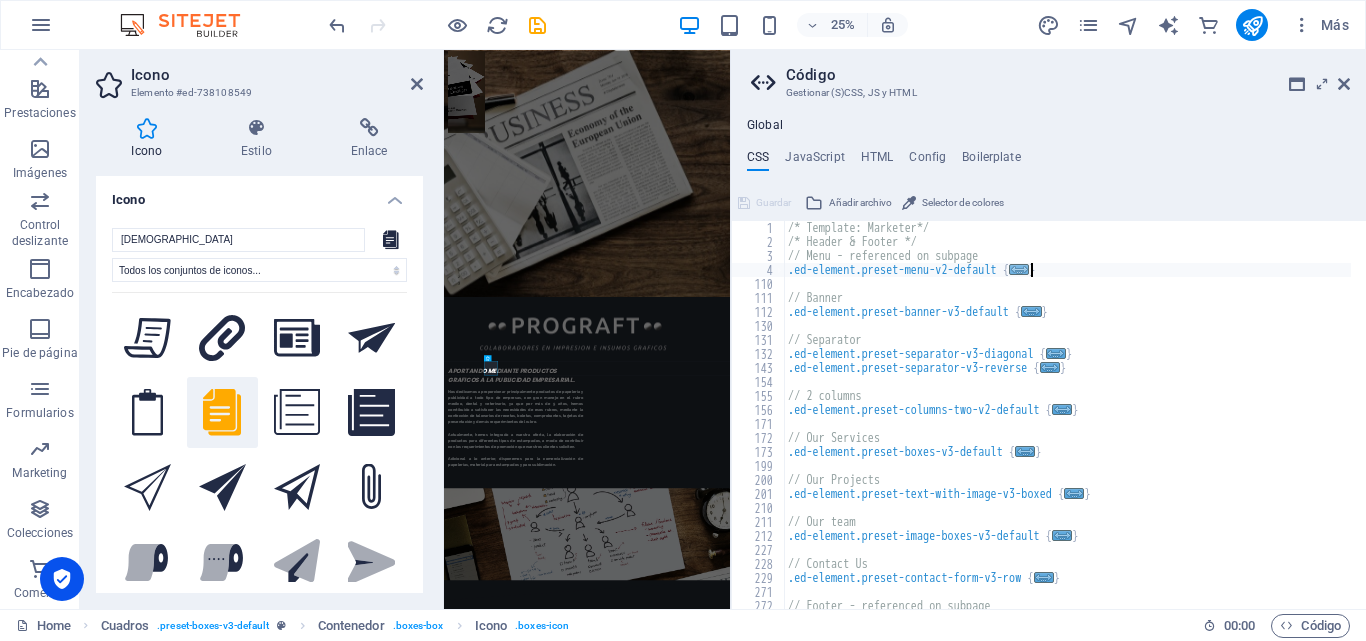 click on "..." at bounding box center (1019, 269) 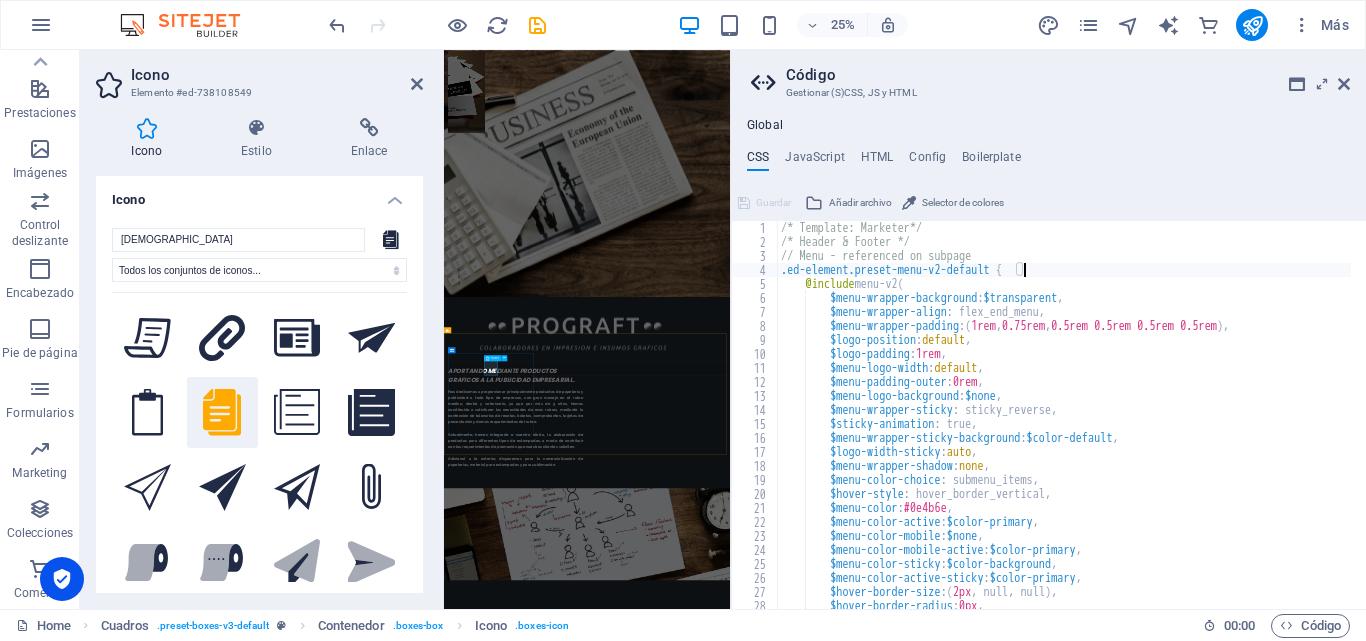 click at bounding box center (634, 2676) 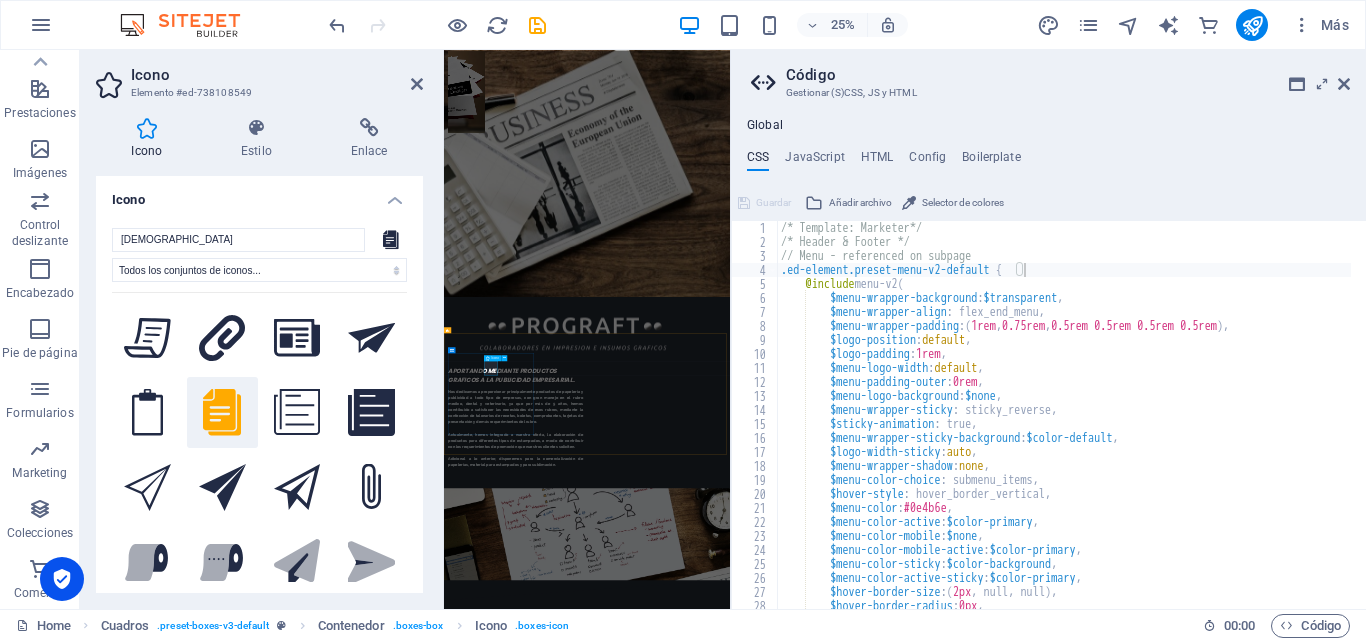click at bounding box center [634, 2676] 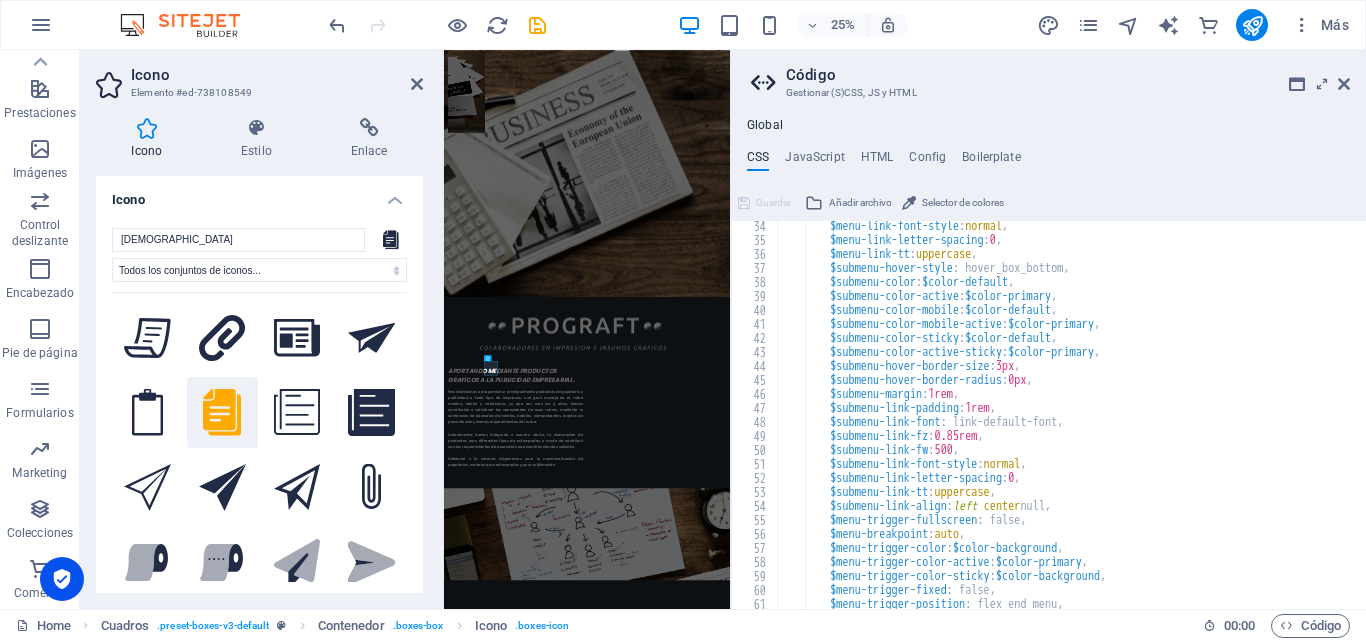 scroll, scrollTop: 464, scrollLeft: 0, axis: vertical 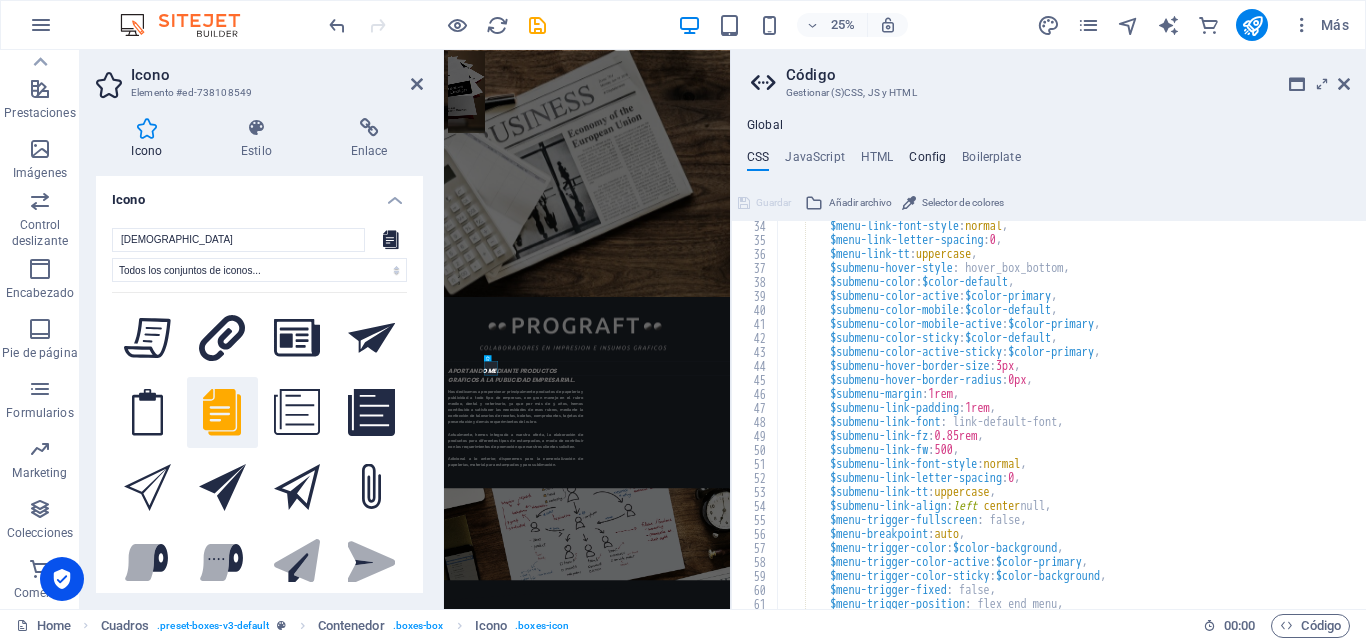 click on "Config" at bounding box center (927, 161) 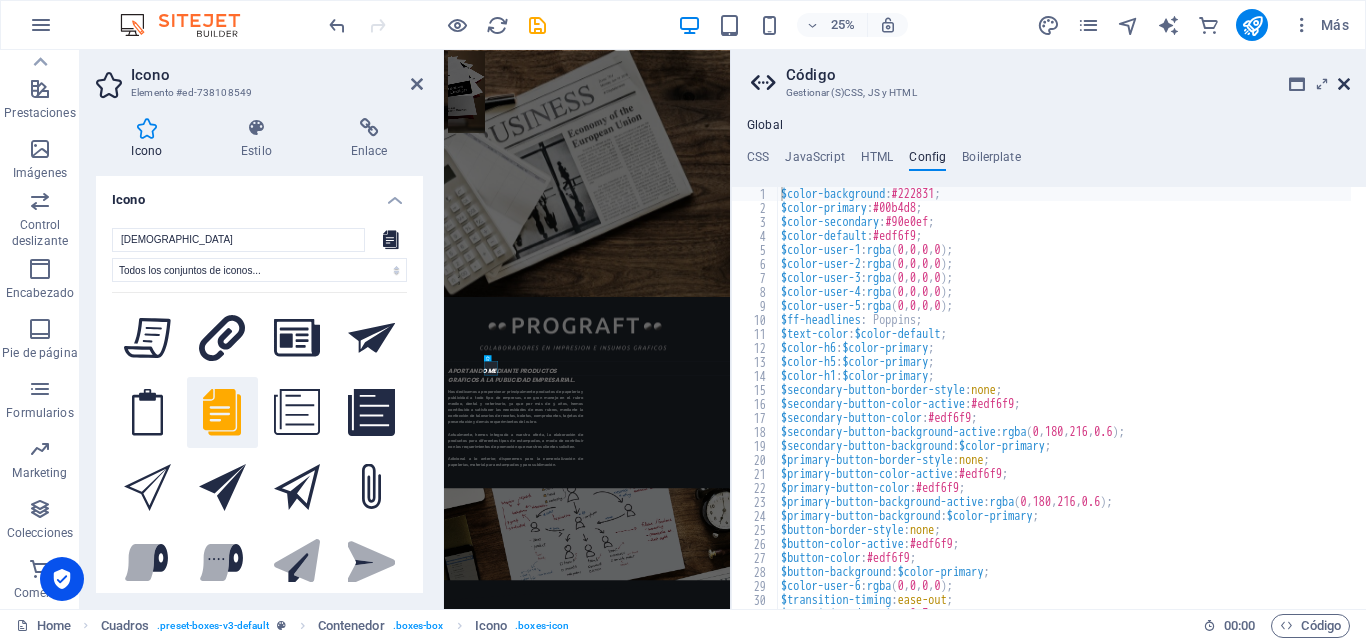 click at bounding box center (1344, 84) 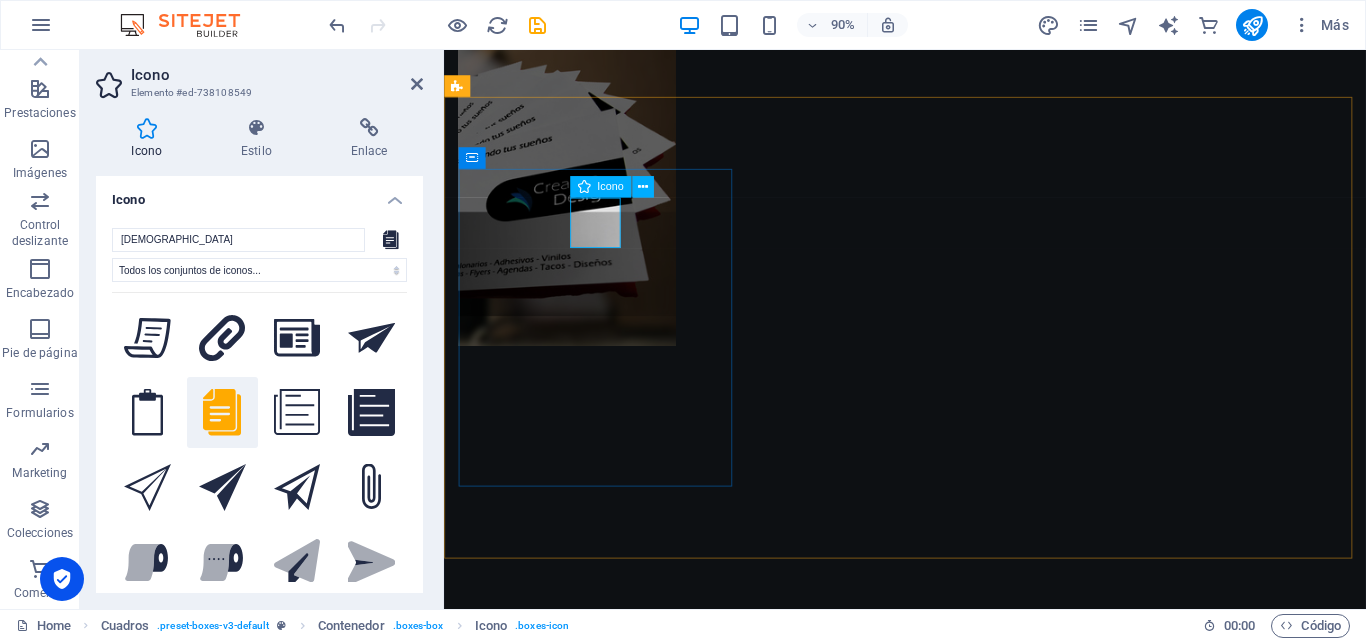 click at bounding box center [583, 187] 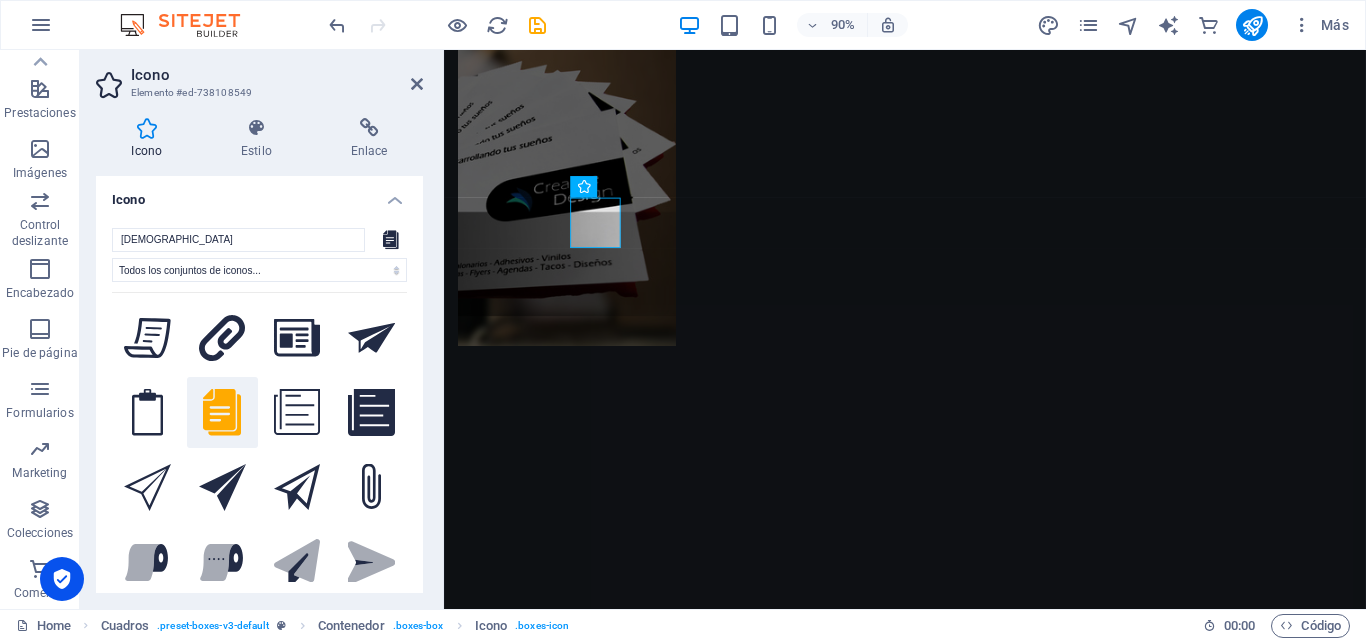 click 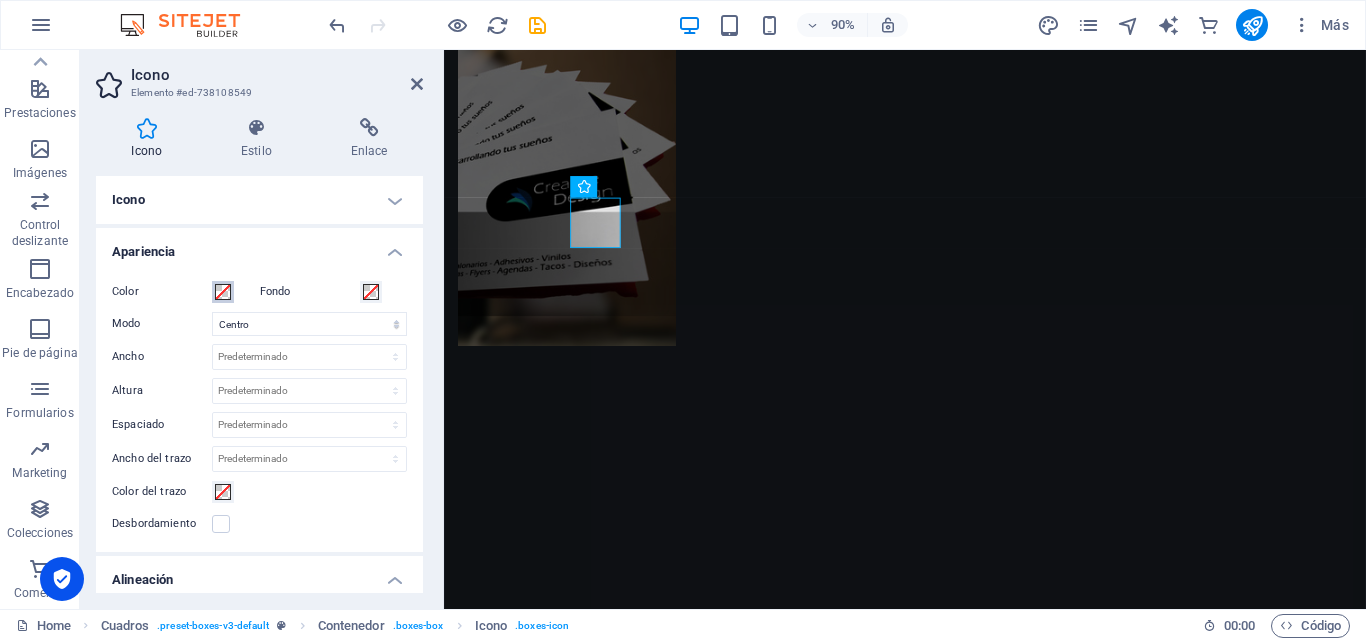 click at bounding box center [223, 292] 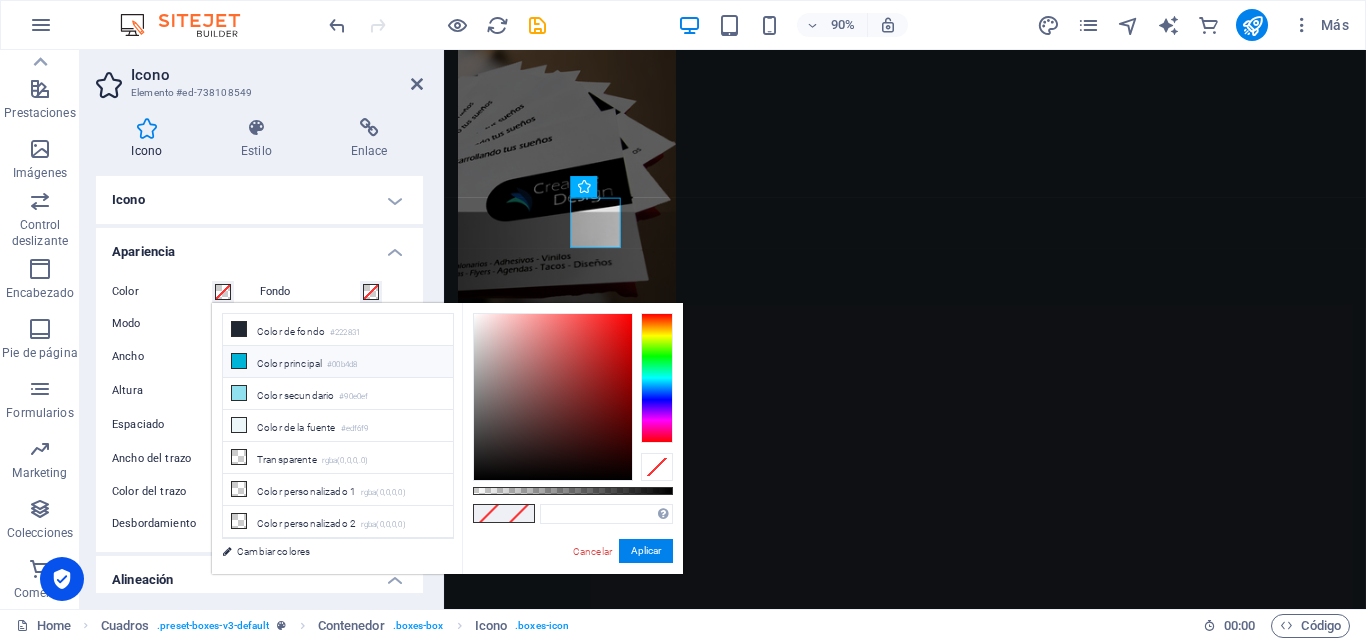 click on "Color principal
#00b4d8" at bounding box center (338, 362) 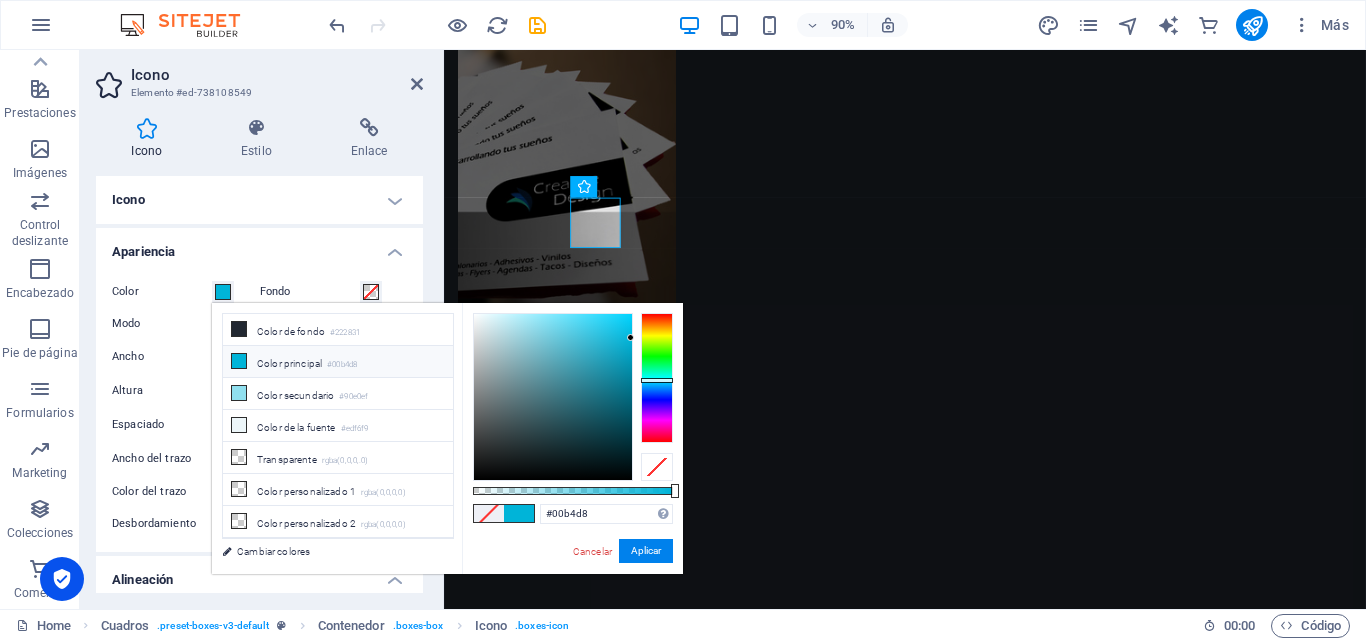 click at bounding box center [553, 397] 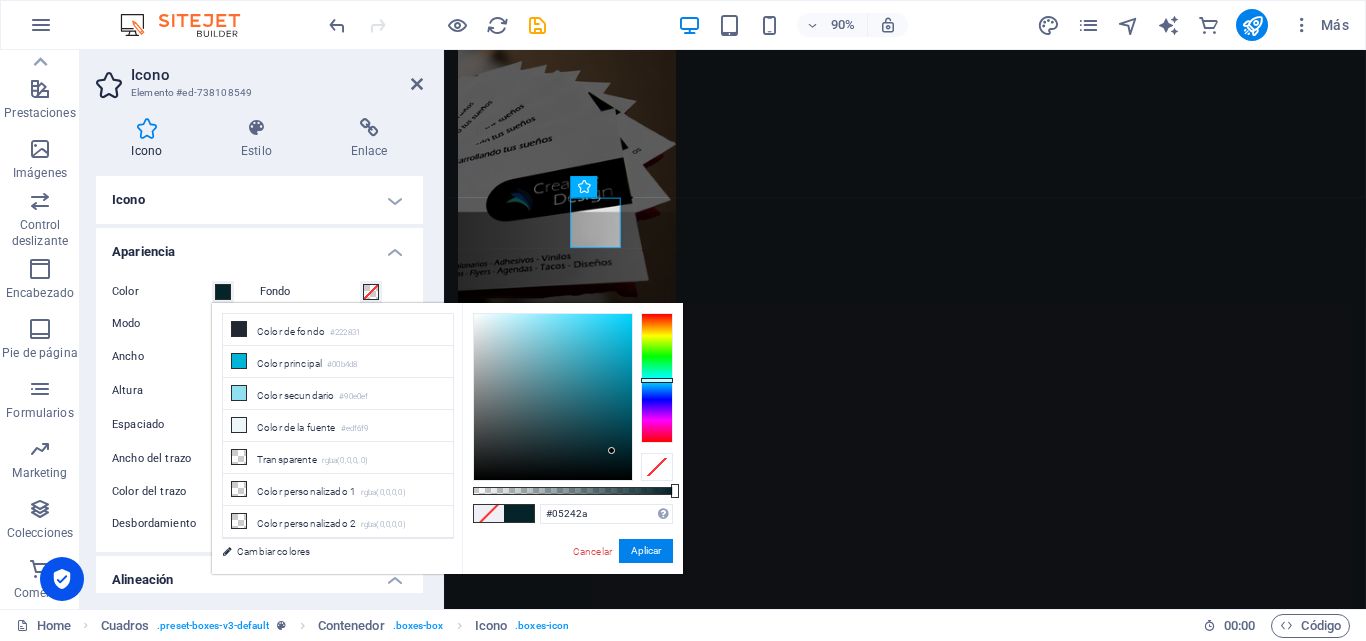 click at bounding box center (553, 397) 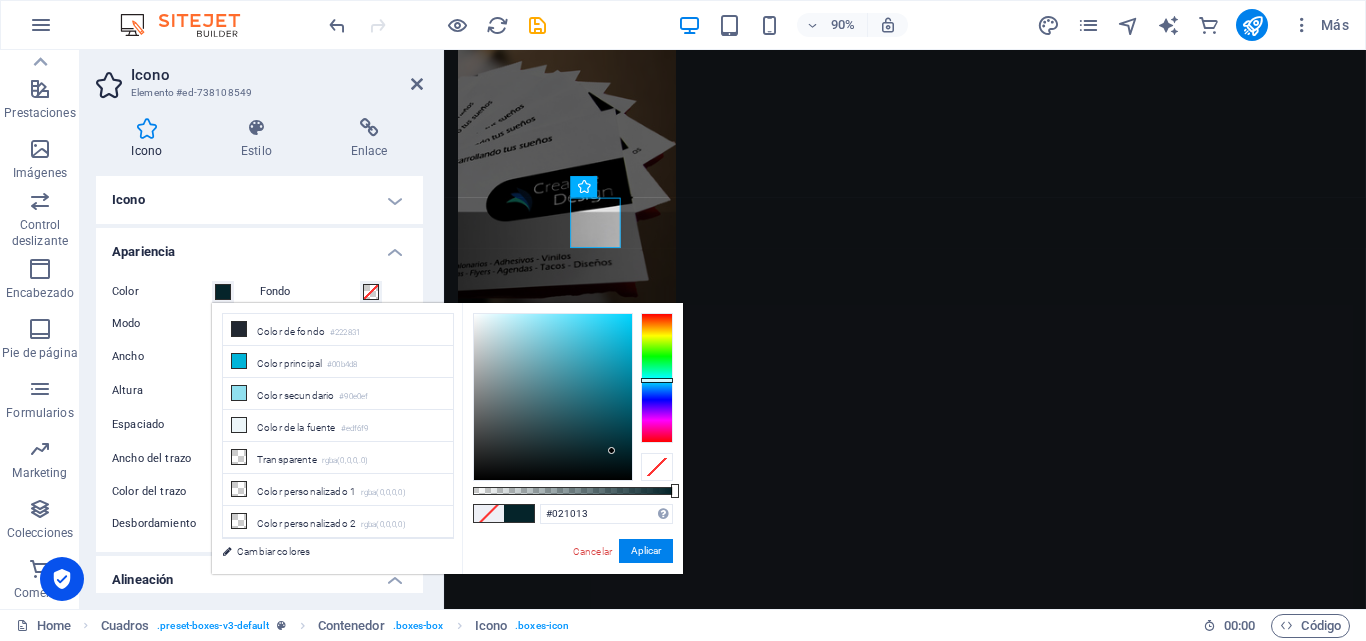 click at bounding box center [553, 397] 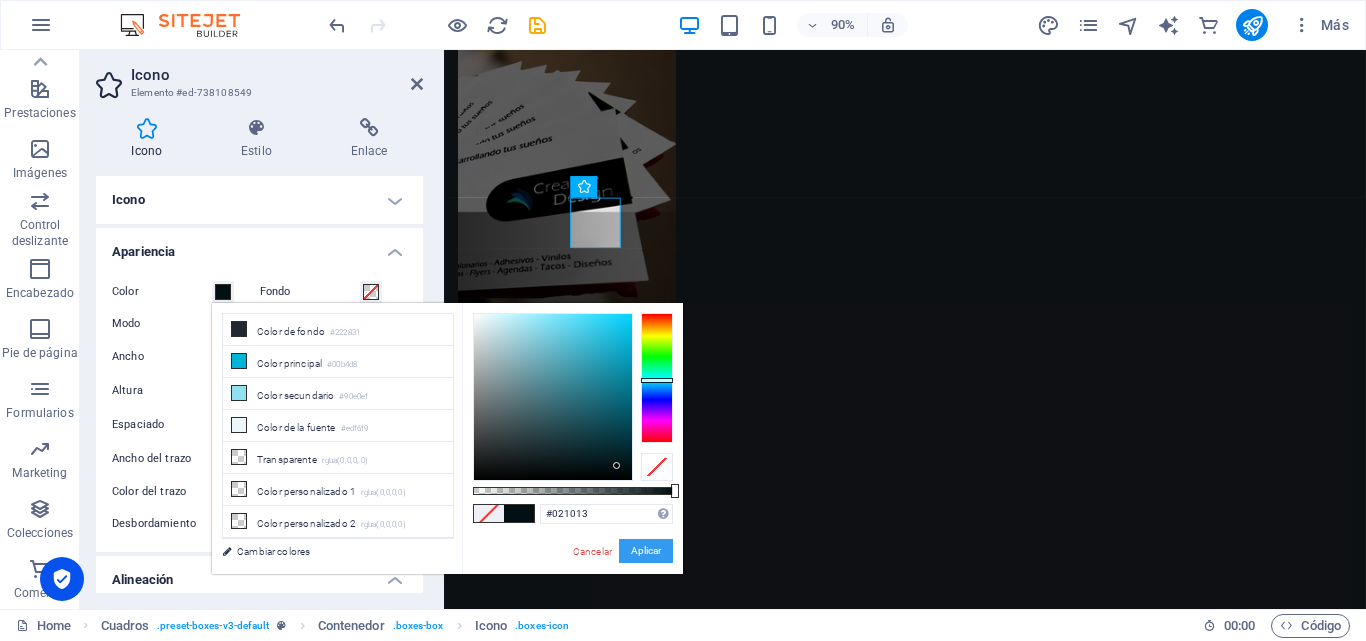 click on "Aplicar" at bounding box center (646, 551) 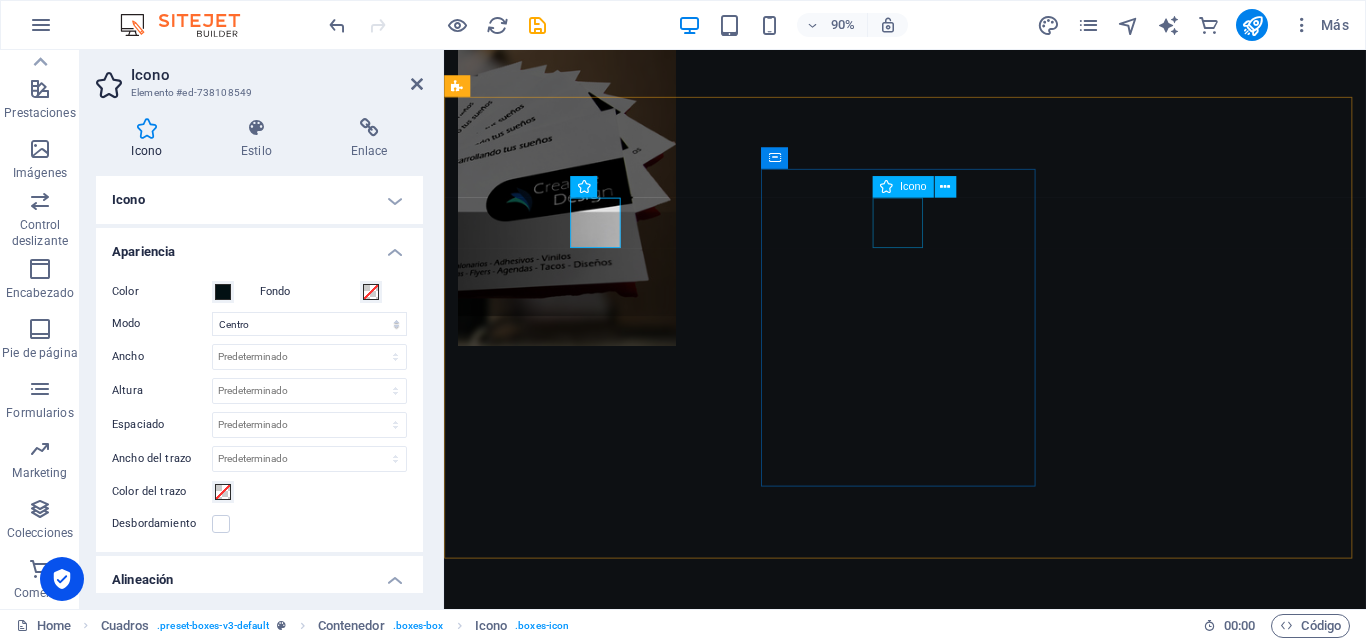 click at bounding box center (614, 3129) 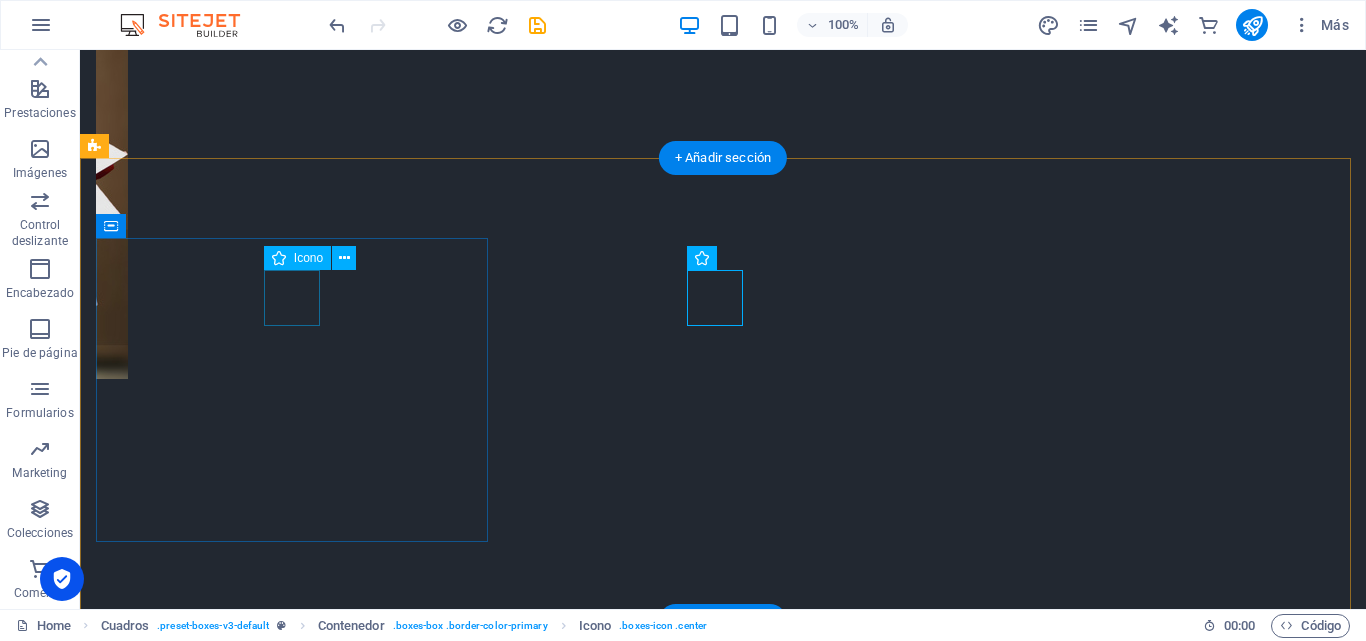 click at bounding box center [294, 2676] 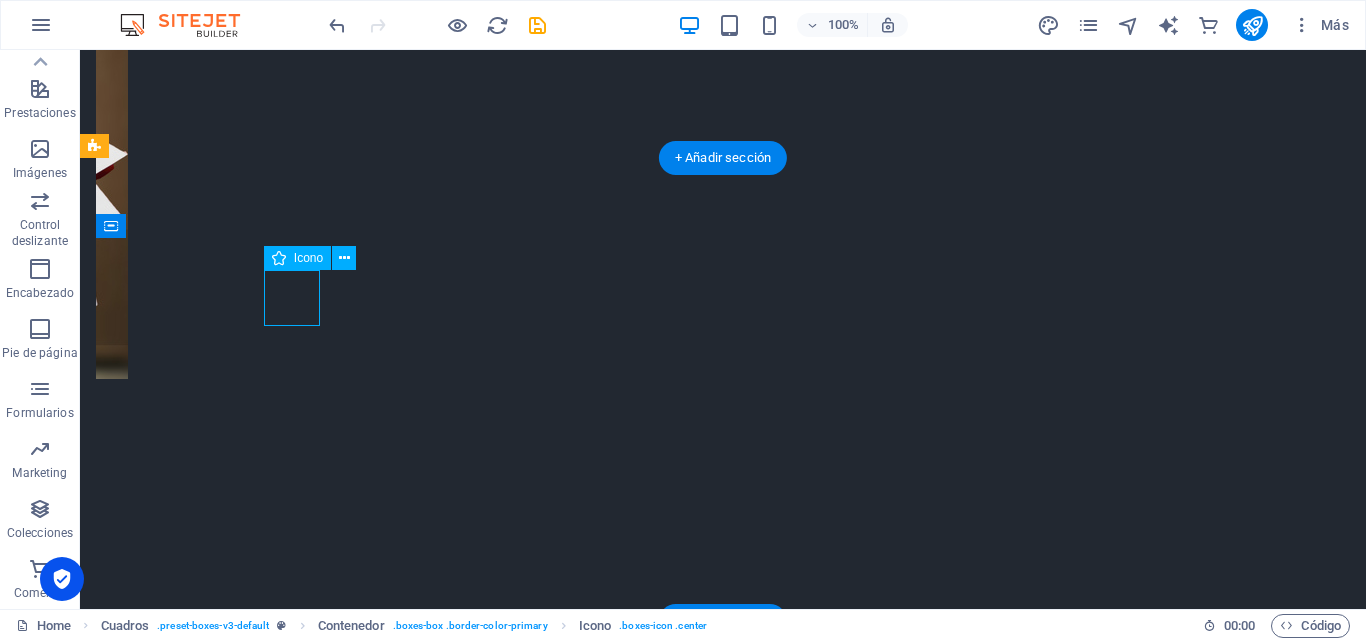 click at bounding box center [294, 2676] 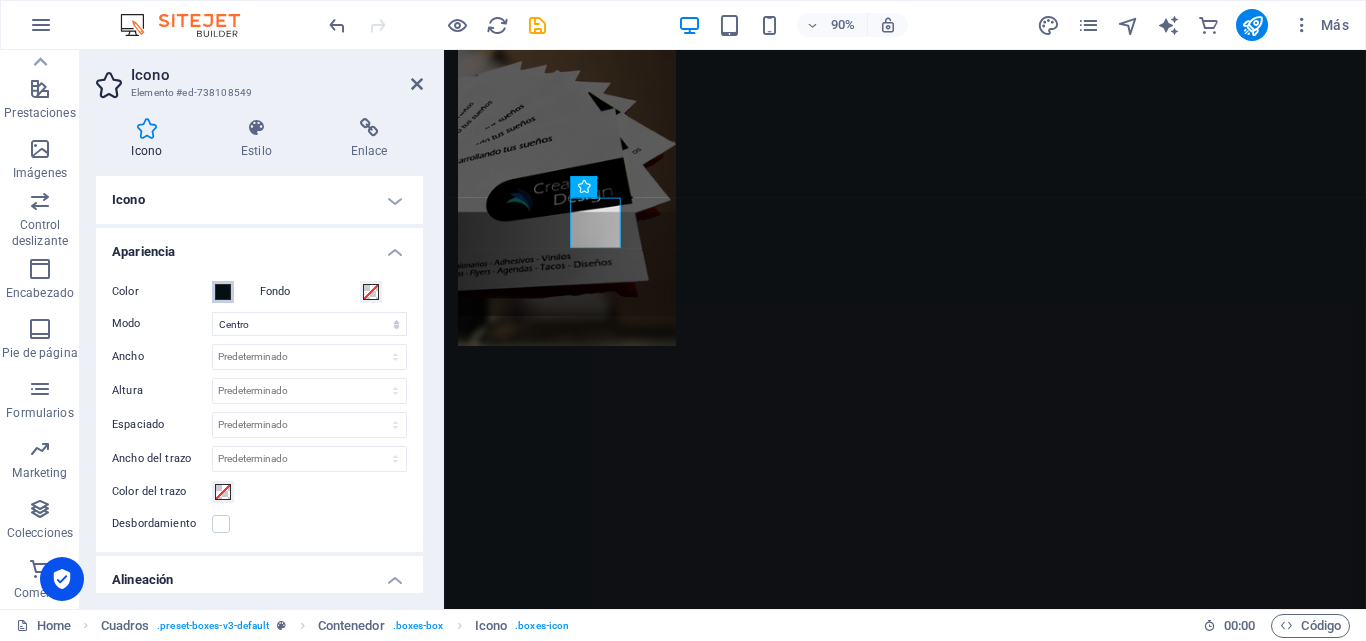 click at bounding box center (223, 292) 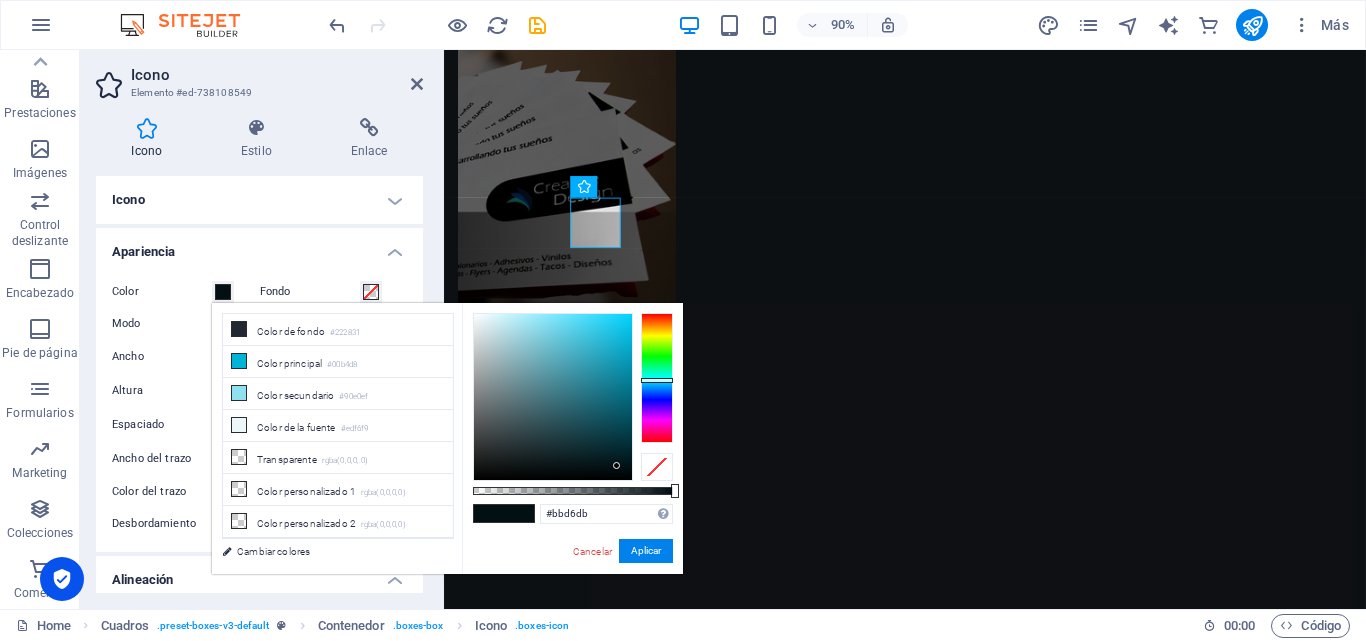 click at bounding box center (553, 397) 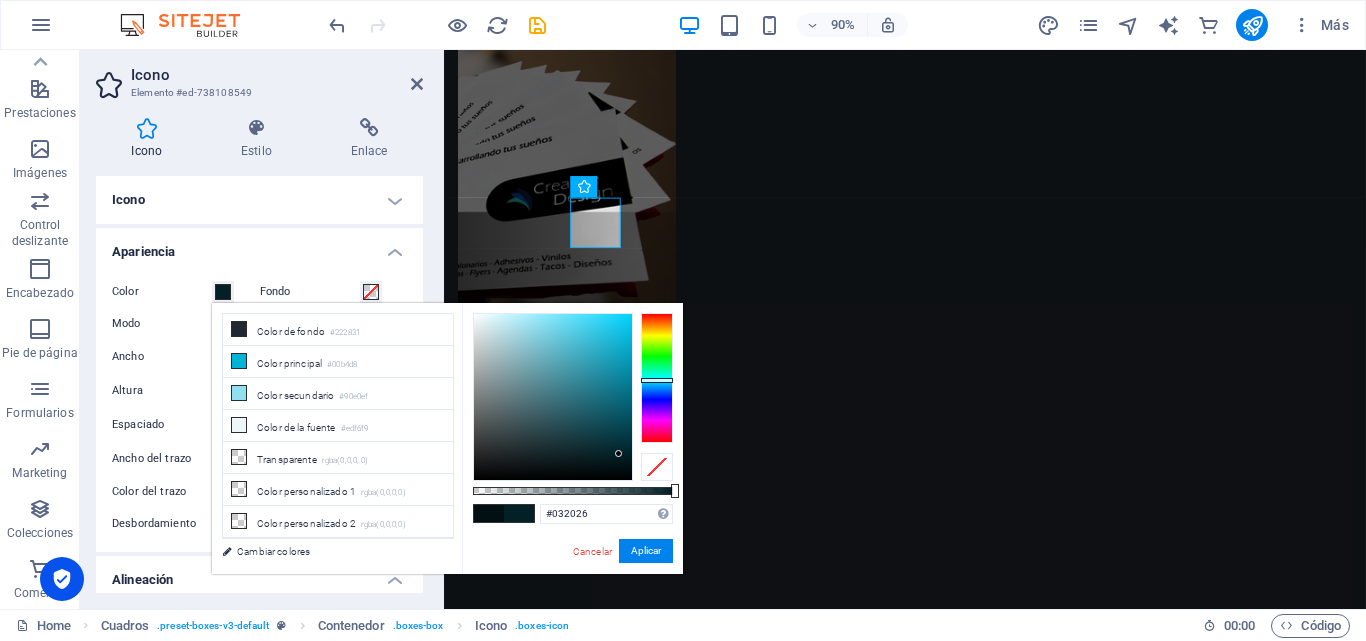 type on "#062b32" 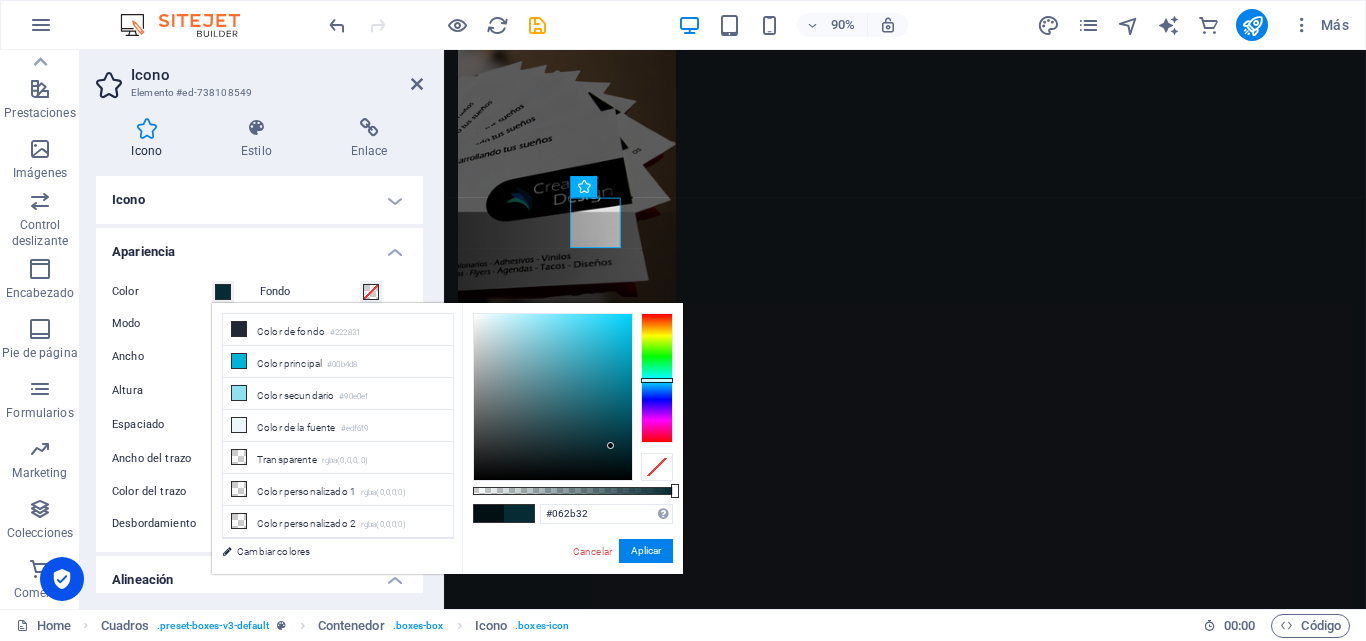 drag, startPoint x: 496, startPoint y: 336, endPoint x: 611, endPoint y: 446, distance: 159.1383 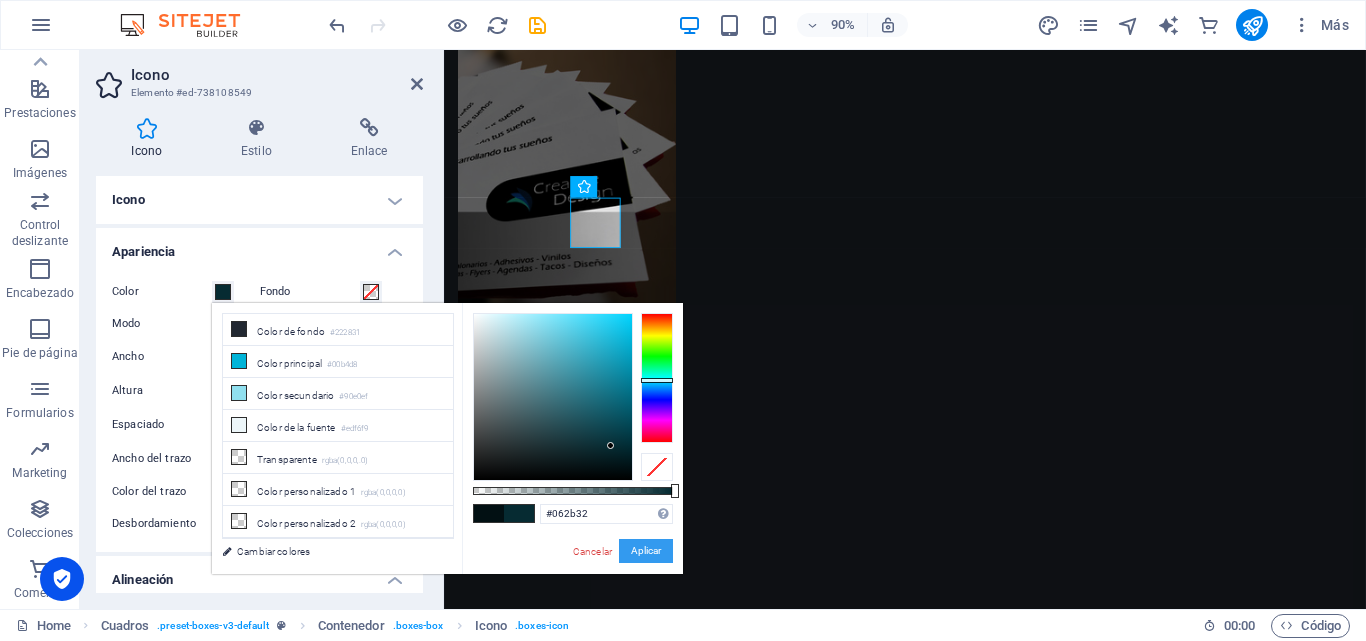 click on "Aplicar" at bounding box center (646, 551) 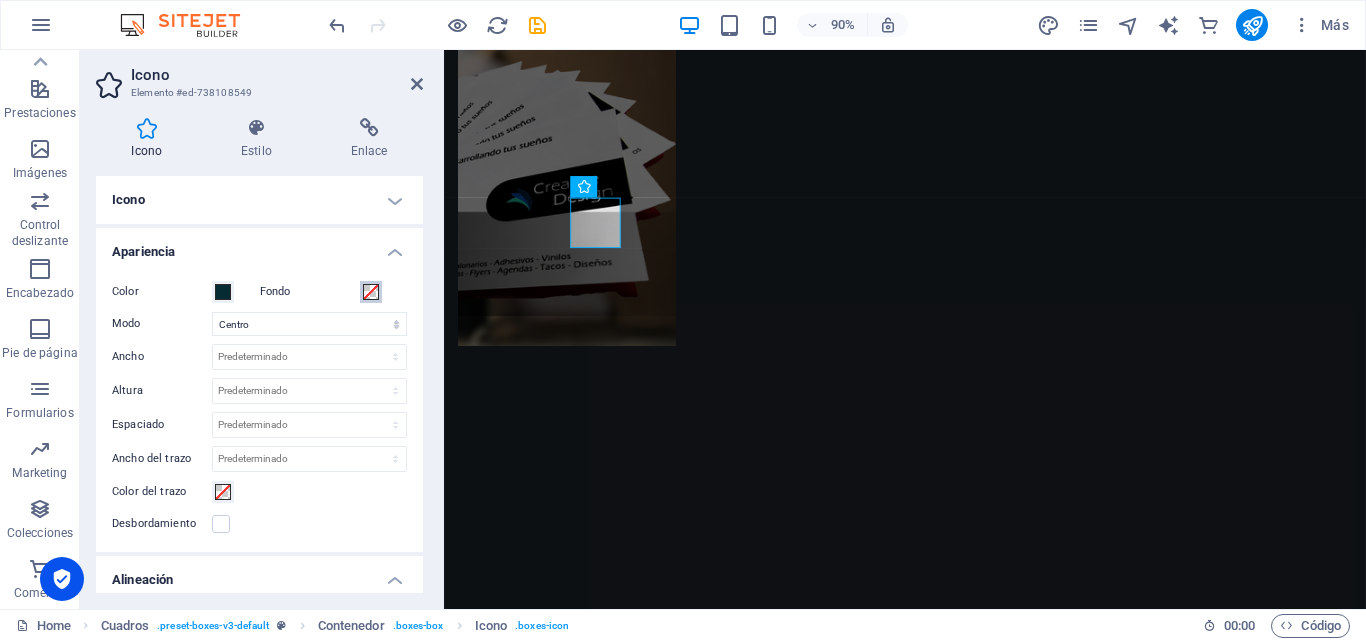 click at bounding box center (371, 292) 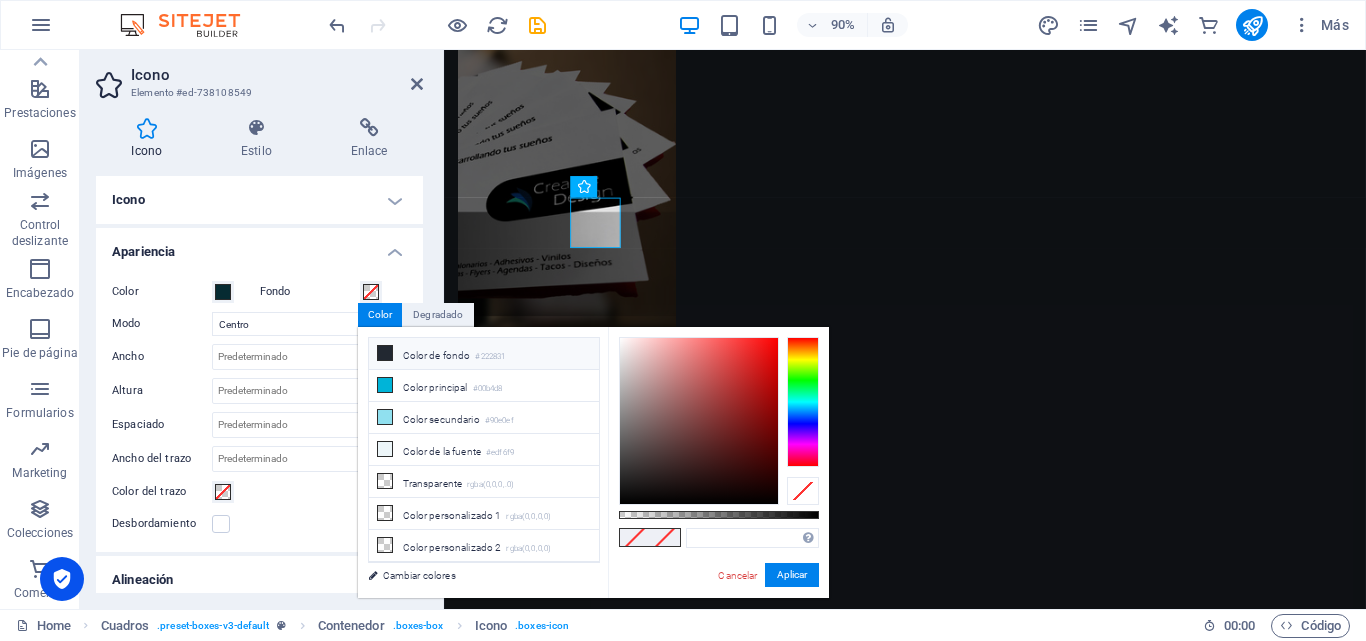 click on "#222831" at bounding box center (490, 357) 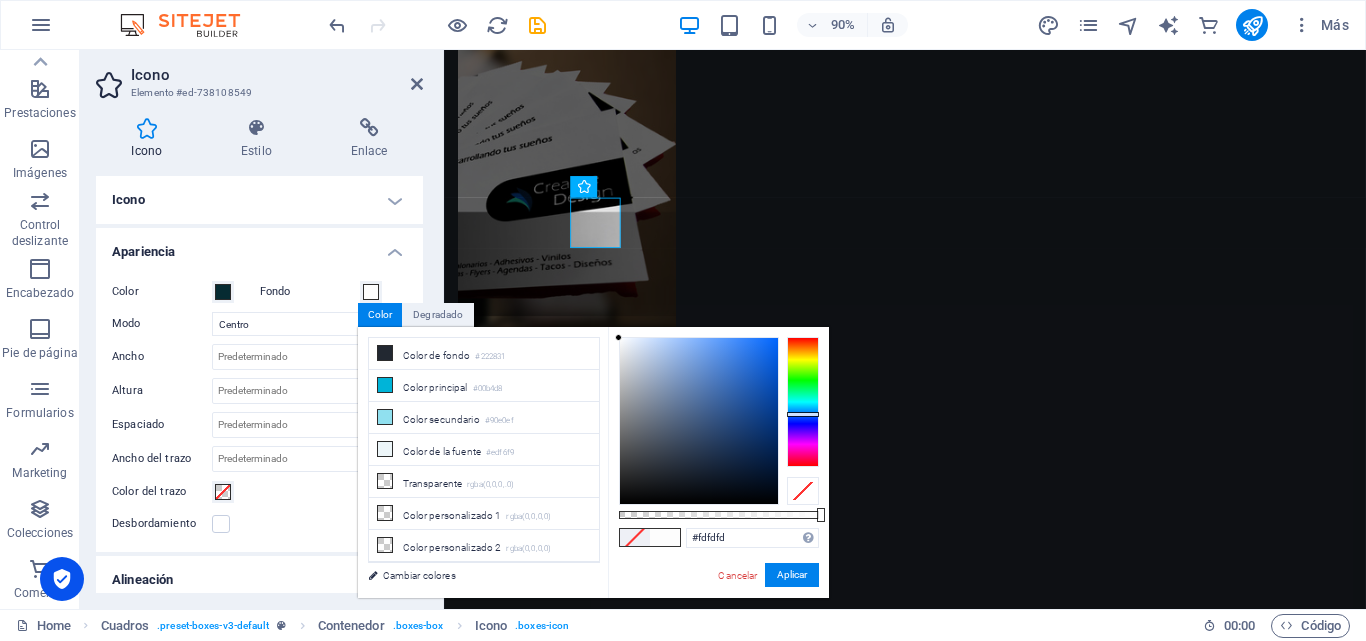 type on "#ffffff" 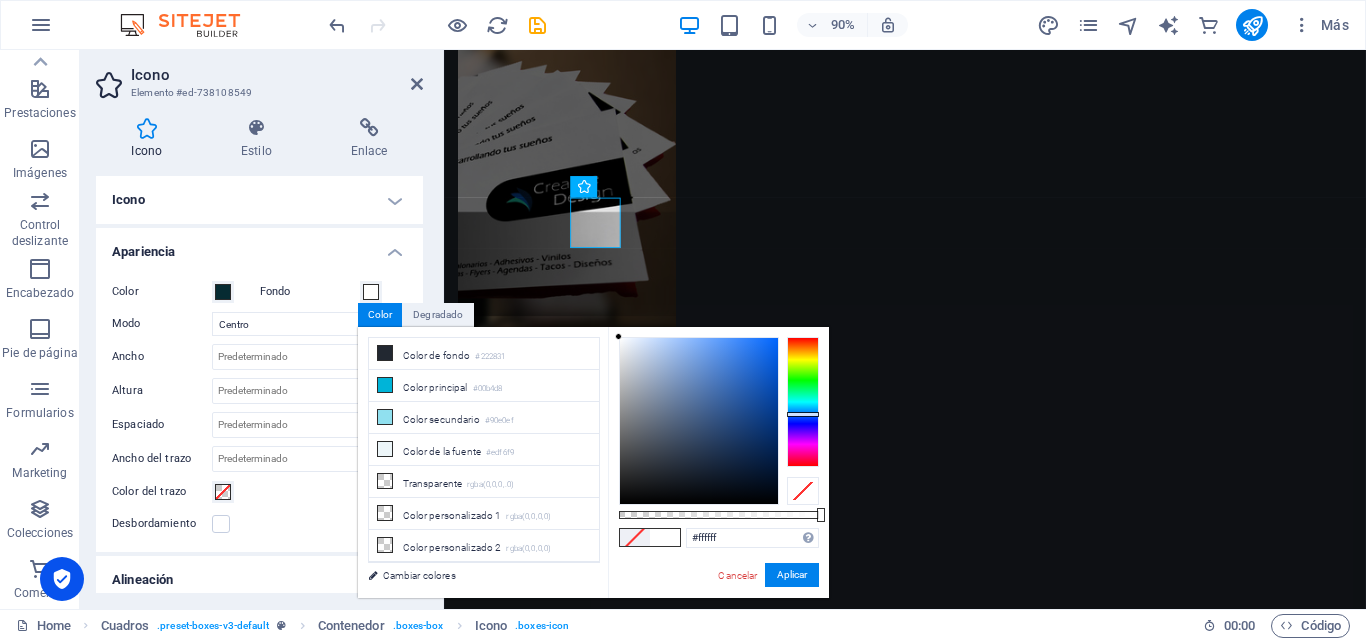 drag, startPoint x: 670, startPoint y: 409, endPoint x: 614, endPoint y: 335, distance: 92.800865 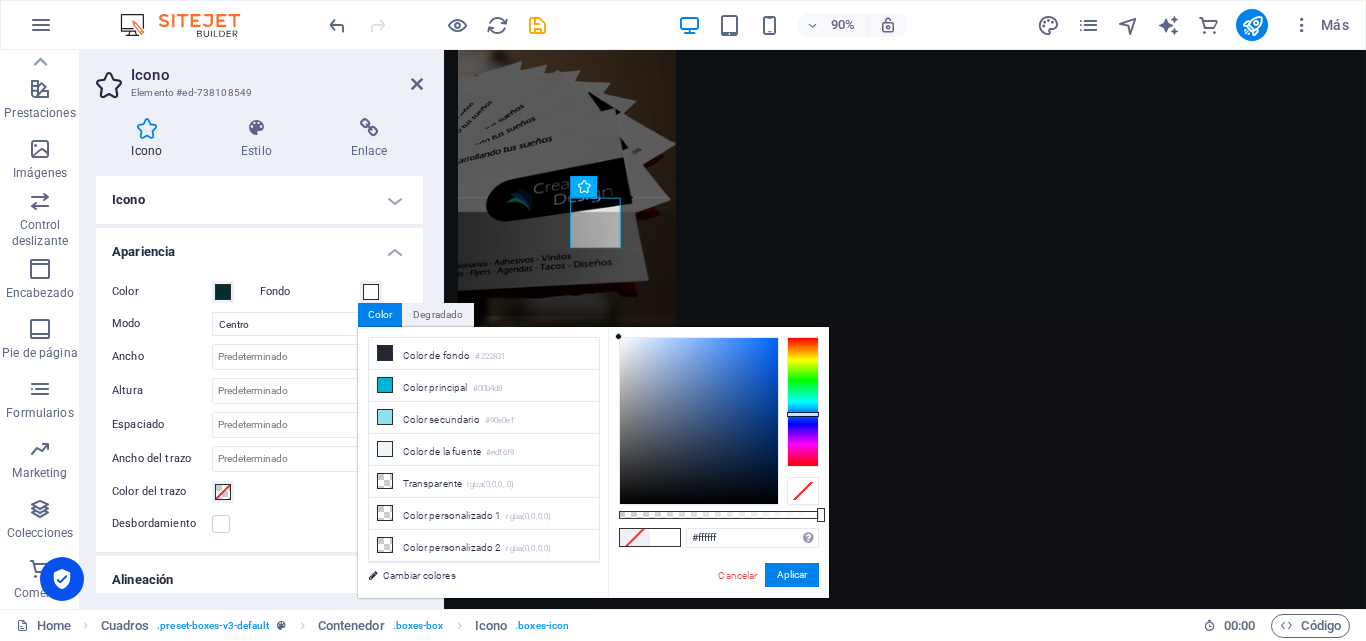 click on "#ffffff Formatos soportados #0852ed rgb(8, 82, 237) rgba(8, 82, 237, 90%) hsv(221,97,93) hsl(221, 93%, 48%) Cancelar Aplicar" at bounding box center [718, 607] 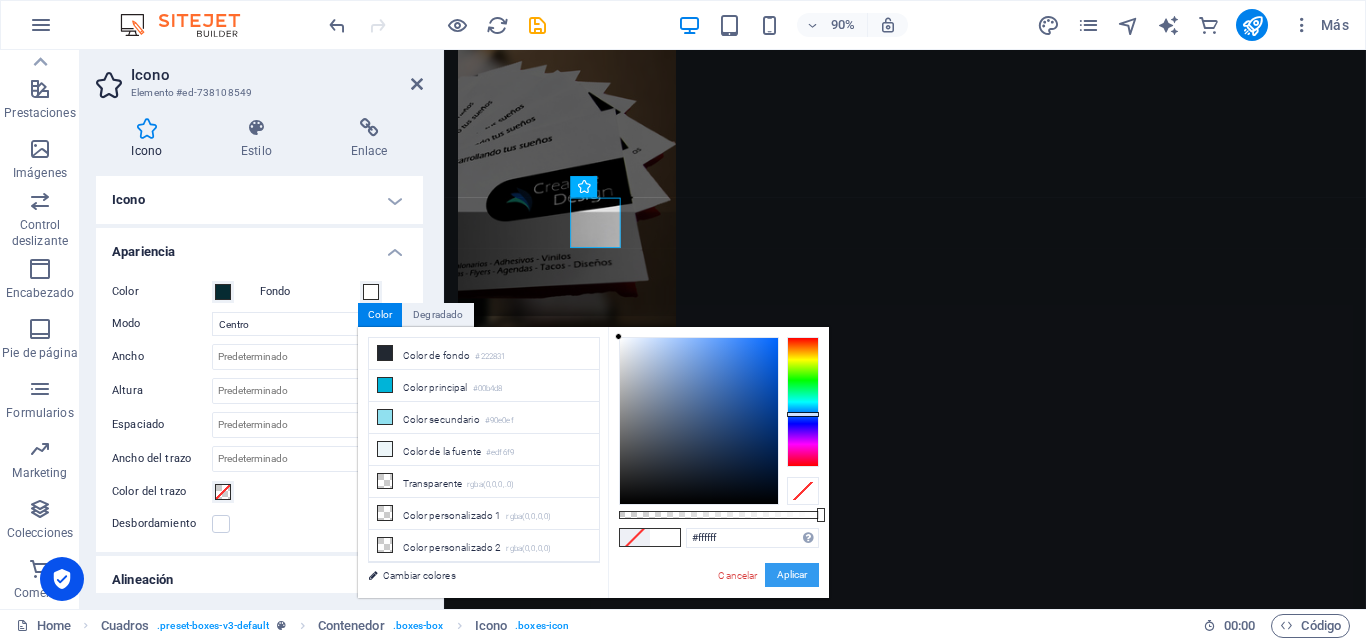 click on "Aplicar" at bounding box center (792, 575) 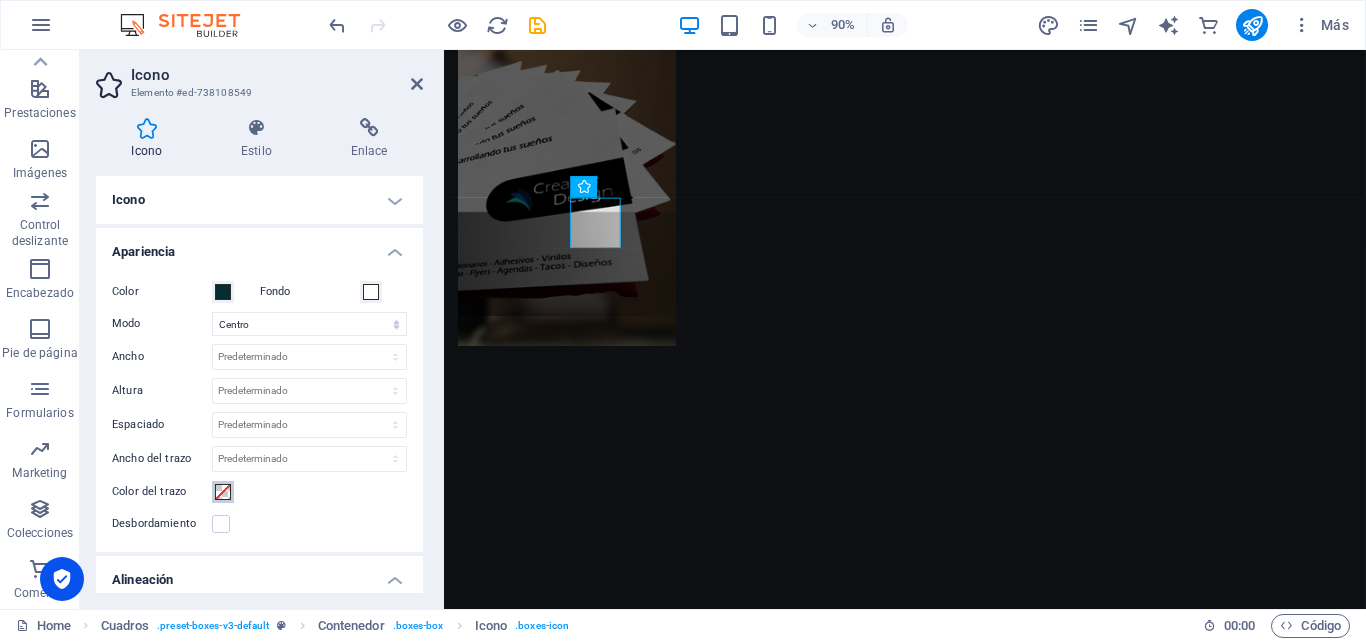 click at bounding box center (223, 492) 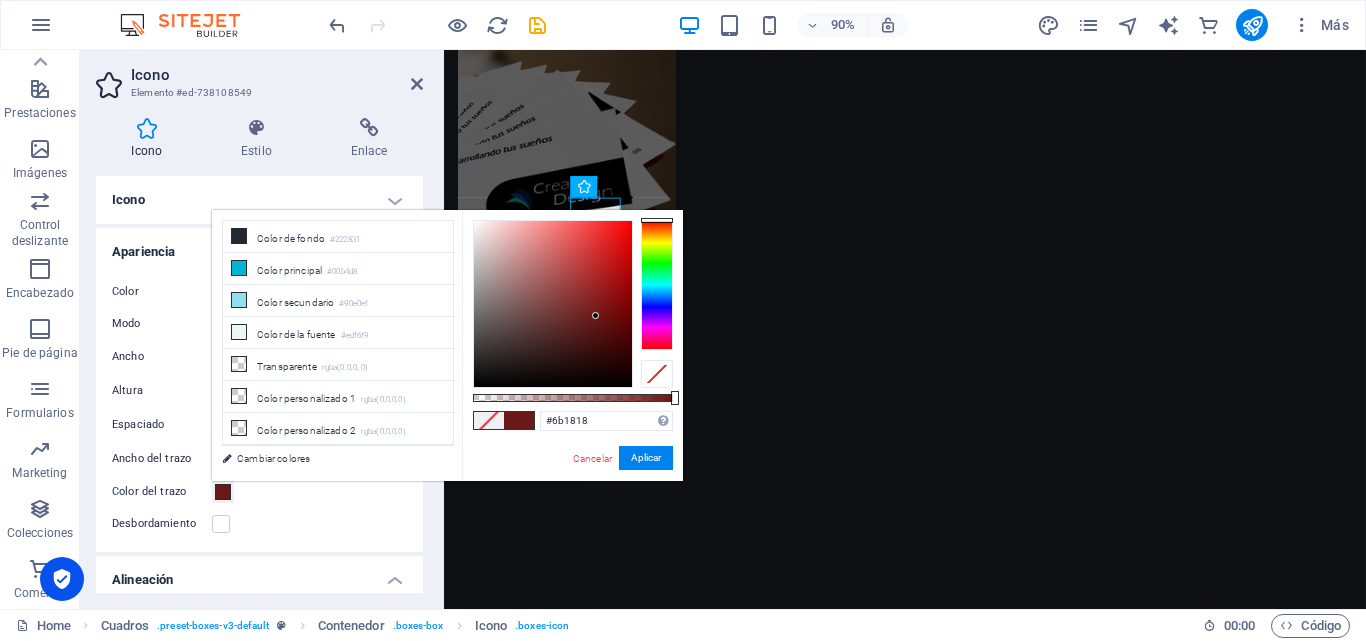 click at bounding box center [553, 304] 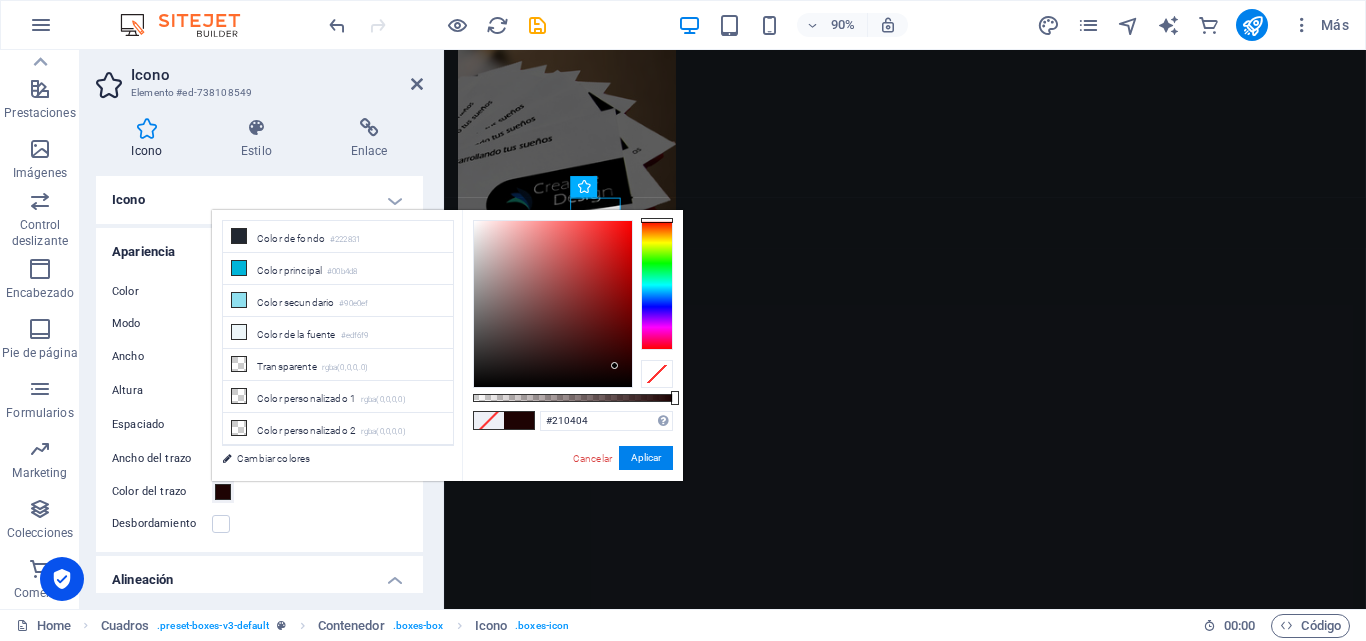 type on "#1e0303" 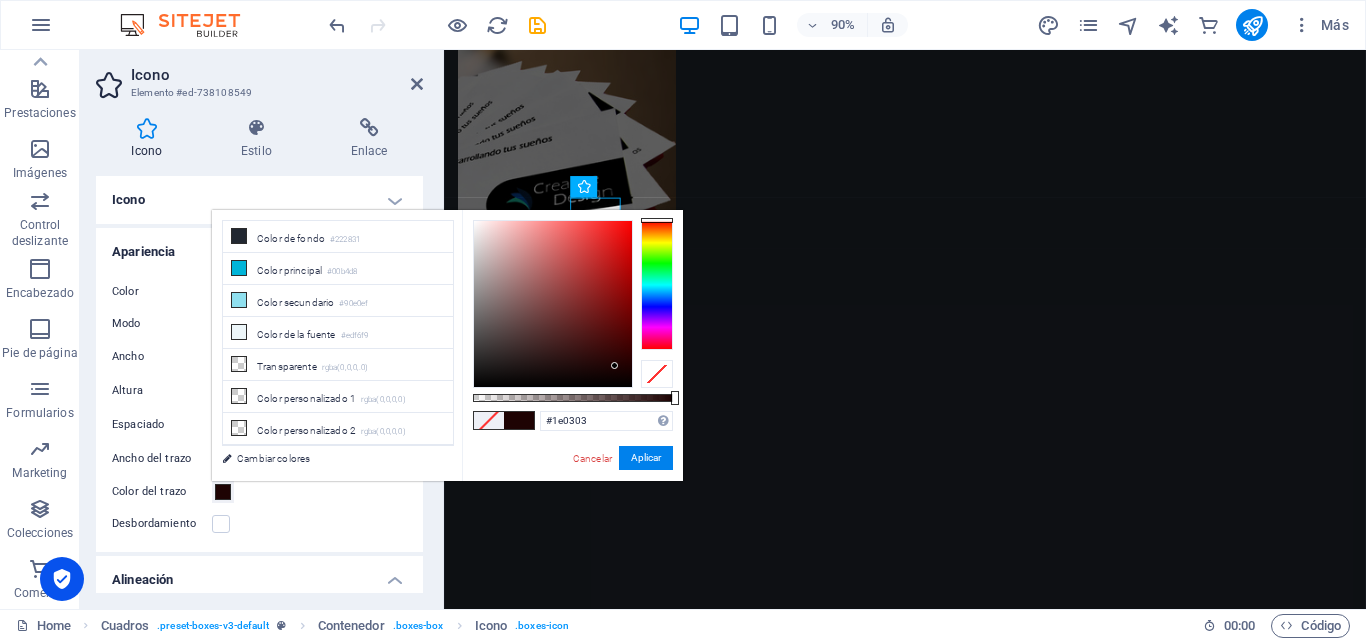 drag, startPoint x: 596, startPoint y: 316, endPoint x: 615, endPoint y: 366, distance: 53.488316 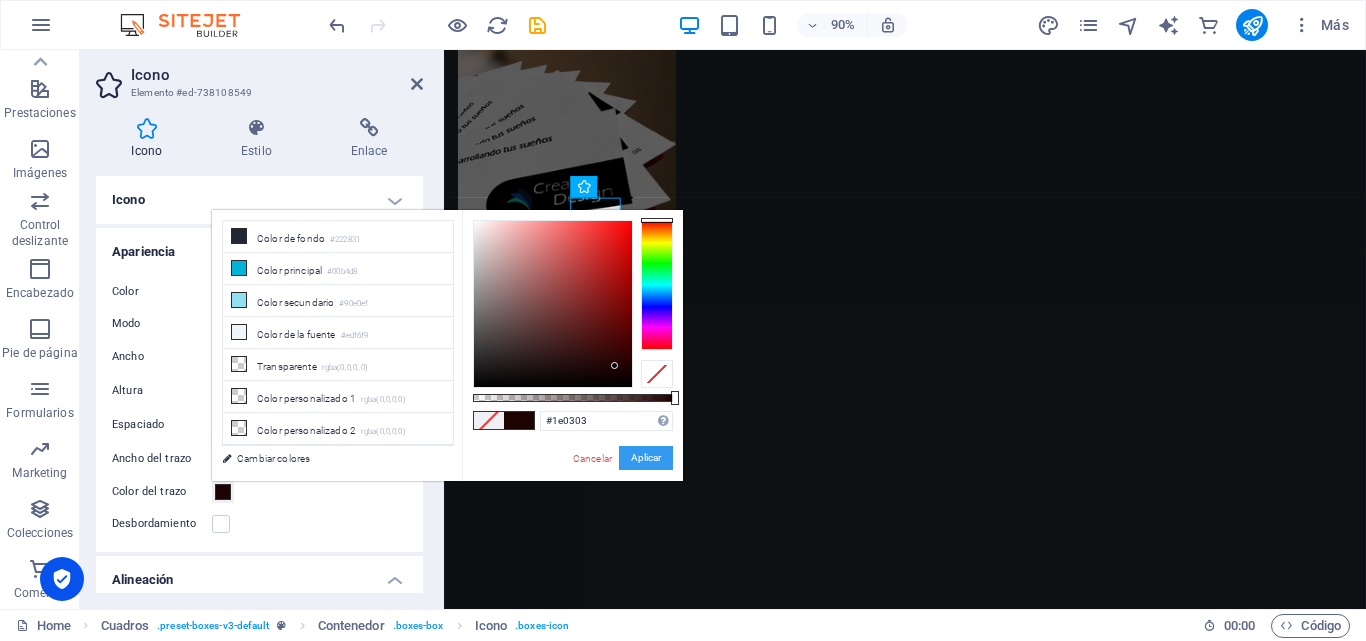 click on "Aplicar" at bounding box center (646, 458) 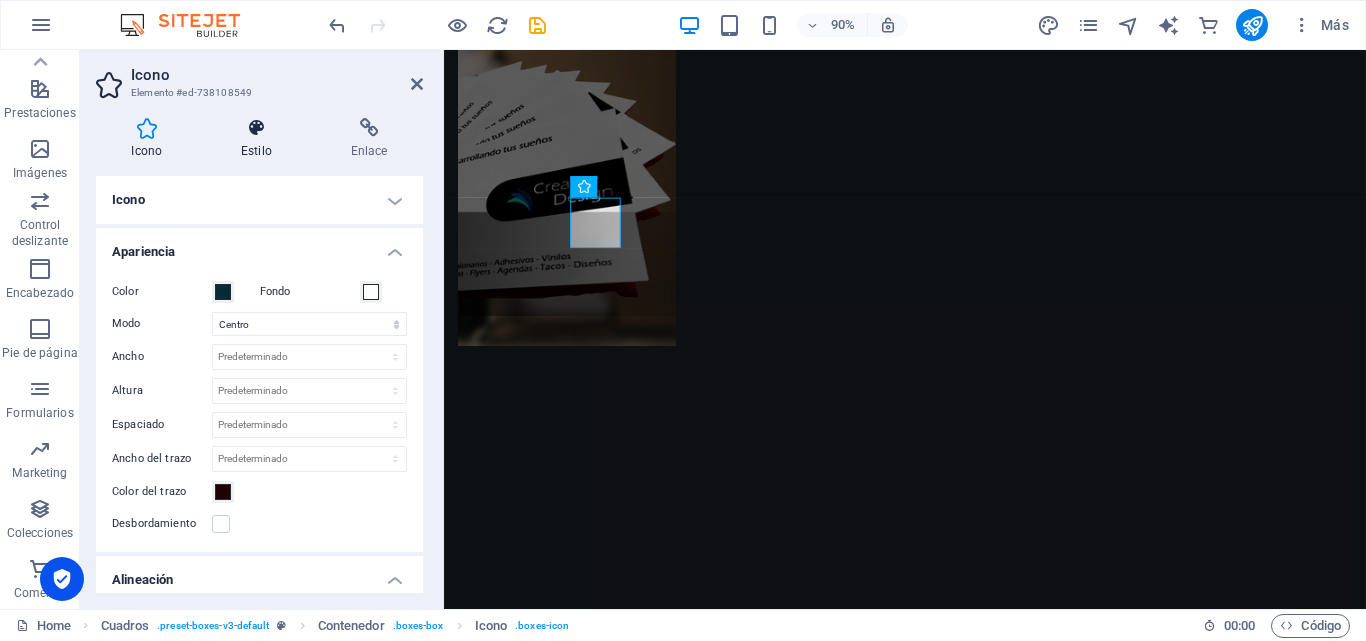 click at bounding box center [257, 128] 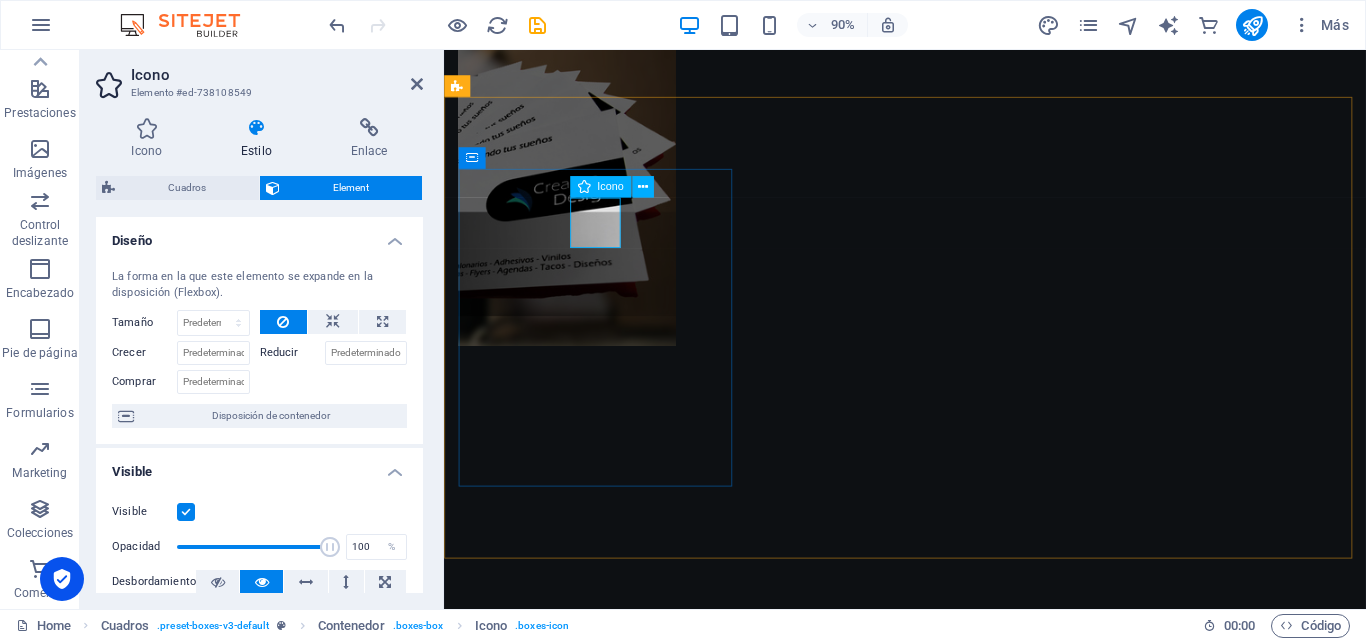 click on "Icono" at bounding box center (610, 187) 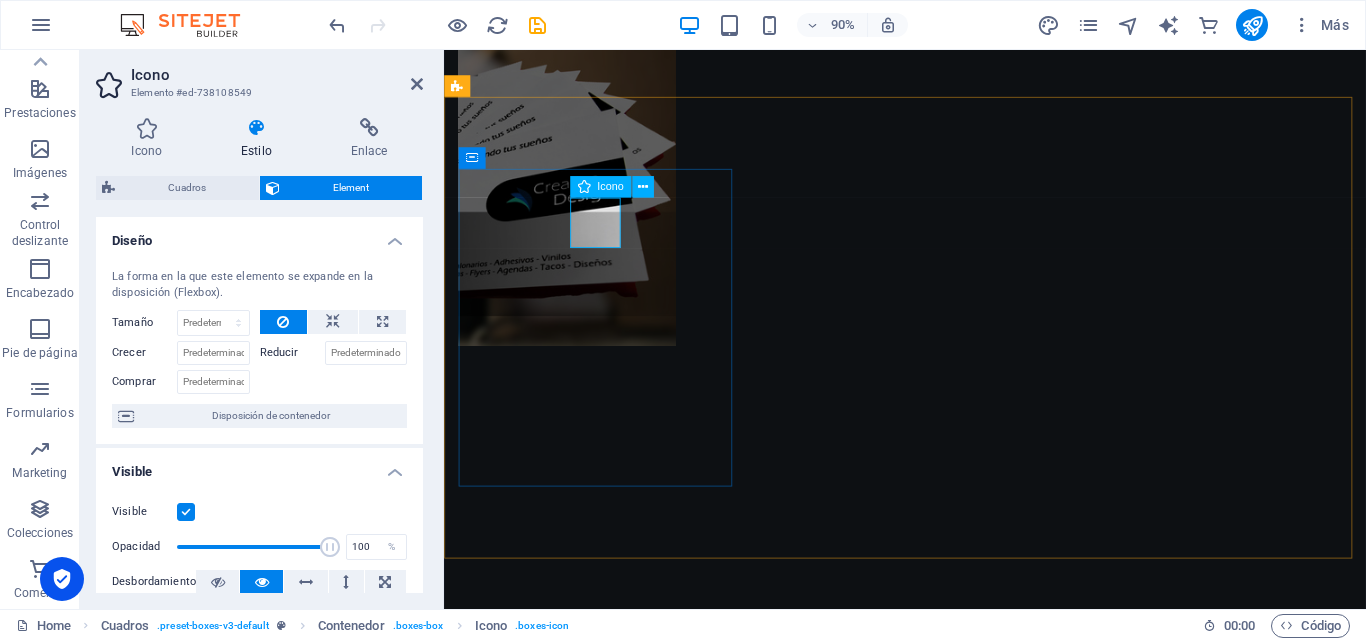 click on "Icono" at bounding box center (610, 187) 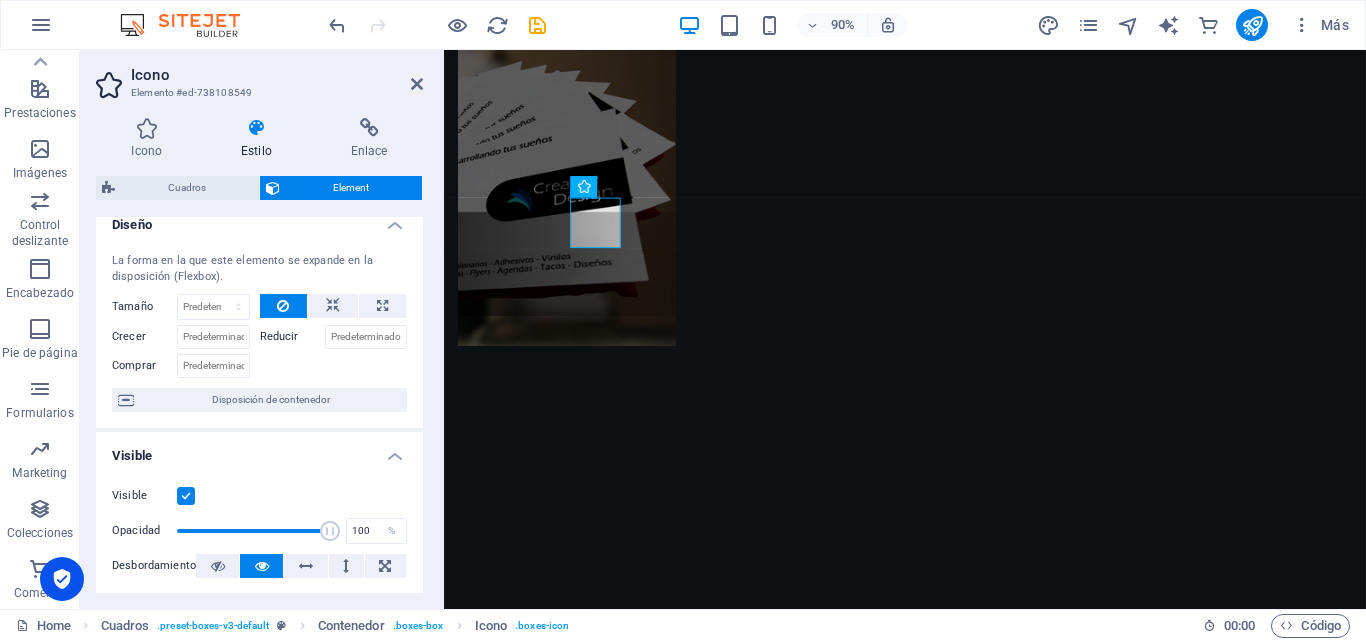 scroll, scrollTop: 0, scrollLeft: 0, axis: both 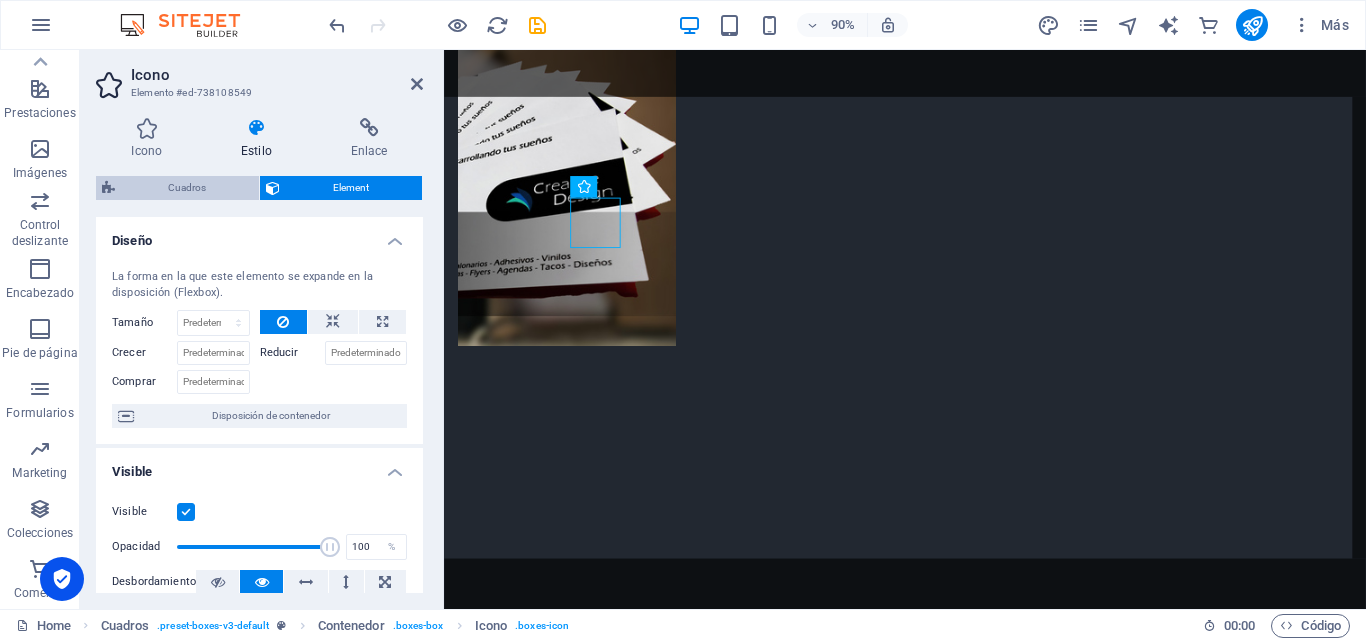 click on "Cuadros" at bounding box center (187, 188) 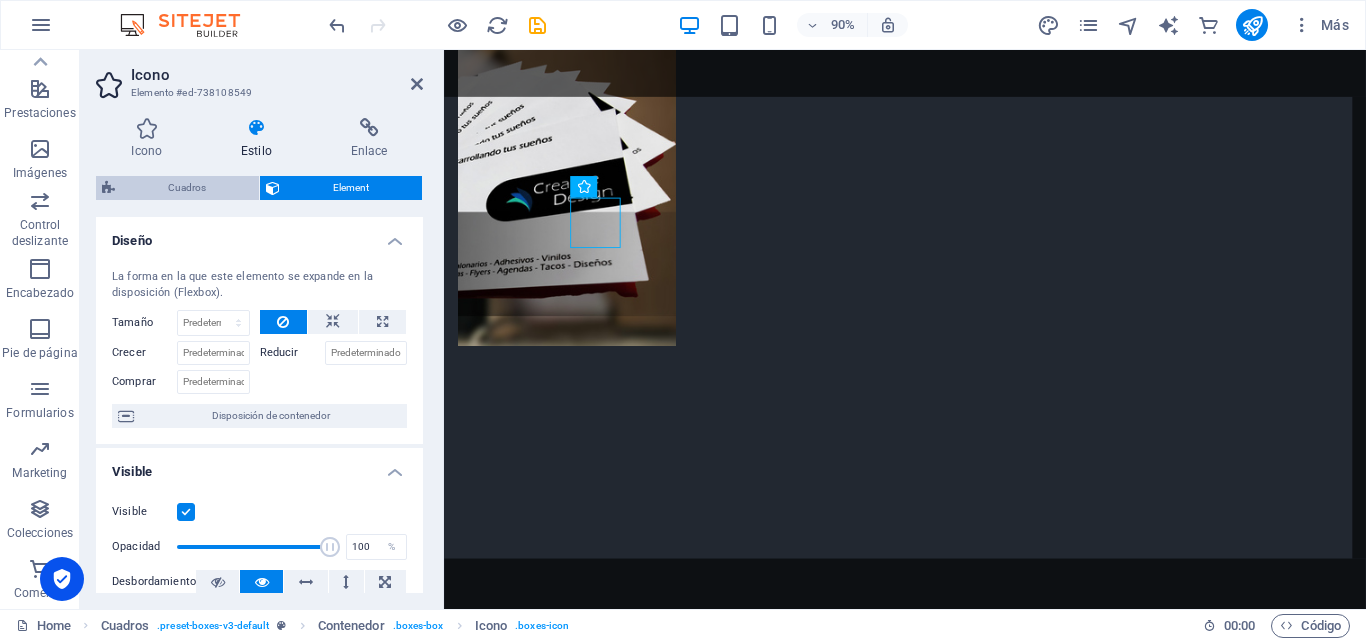 select on "rem" 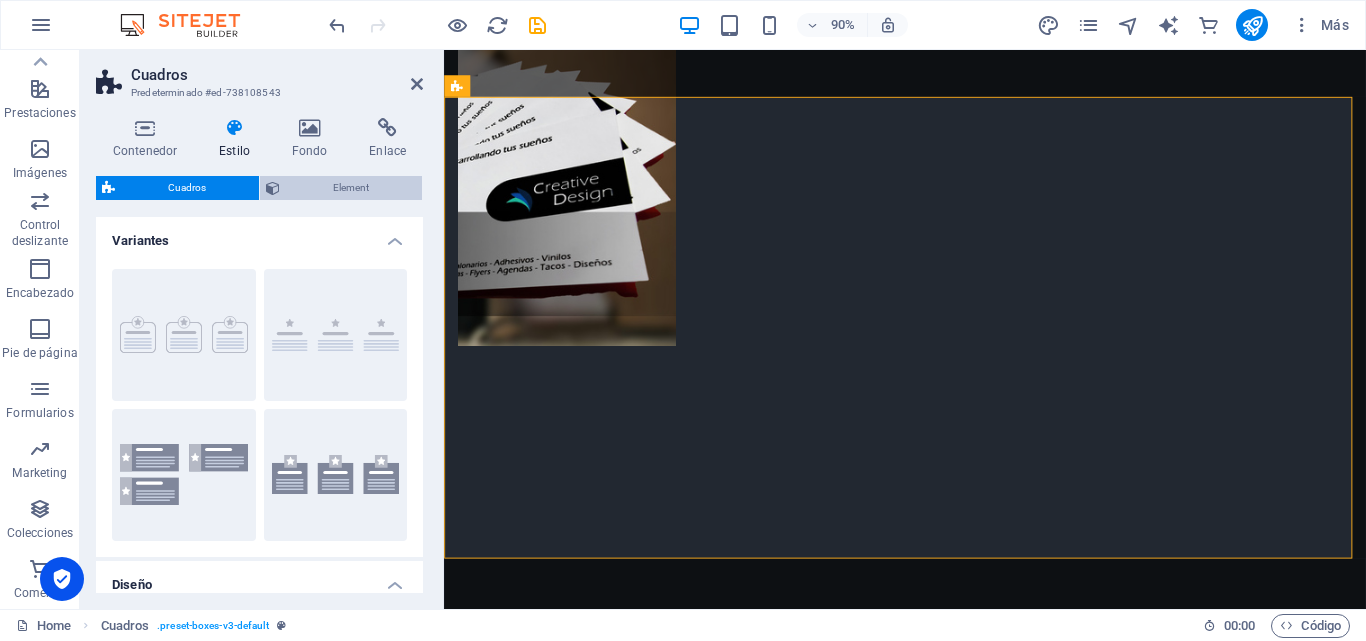 click on "Element" at bounding box center [341, 188] 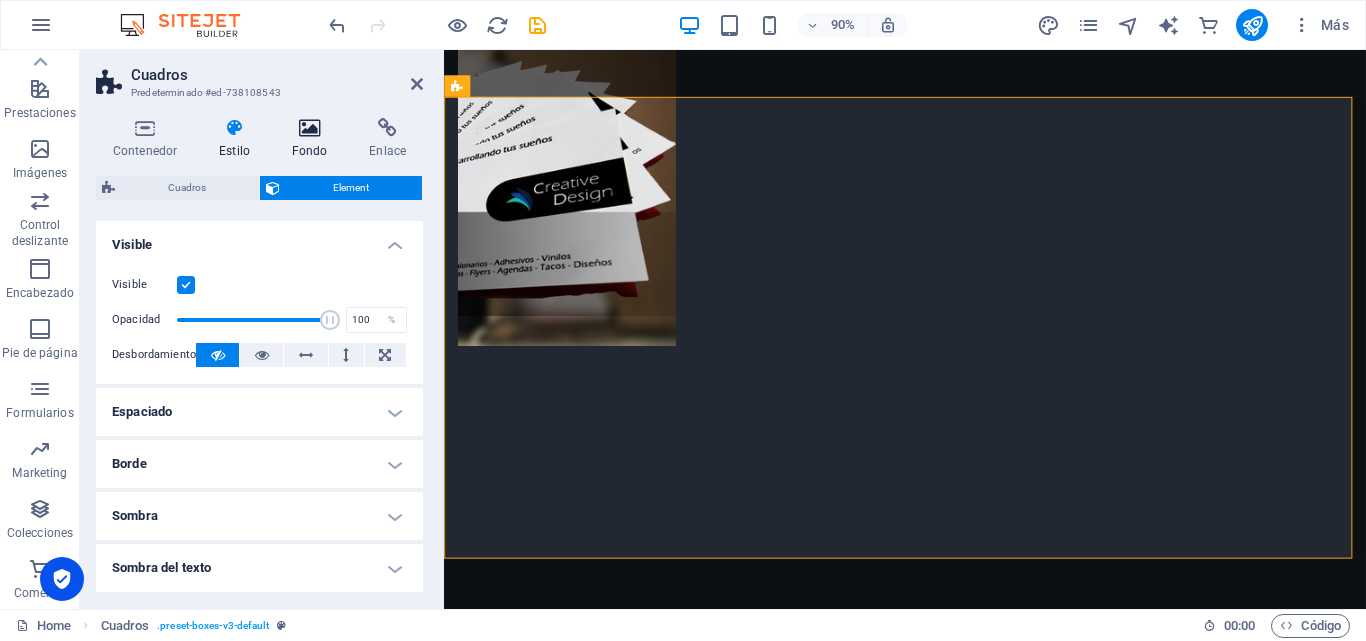 click at bounding box center (310, 128) 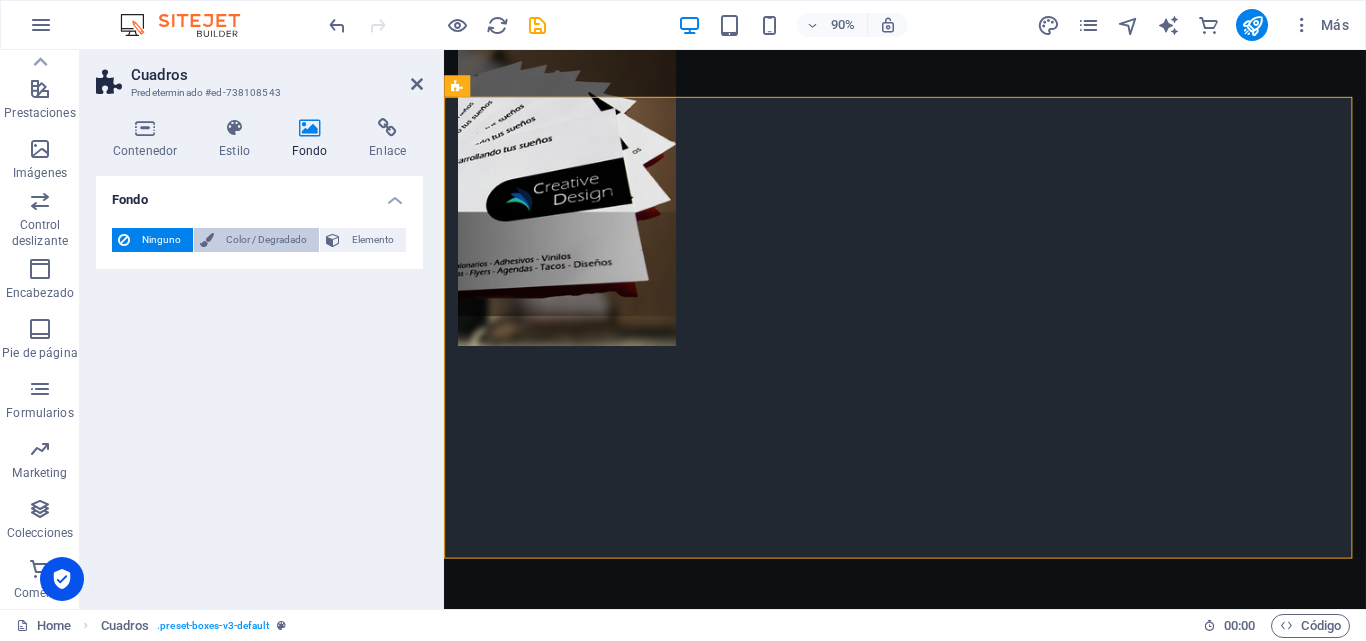 click on "Color / Degradado" at bounding box center [266, 240] 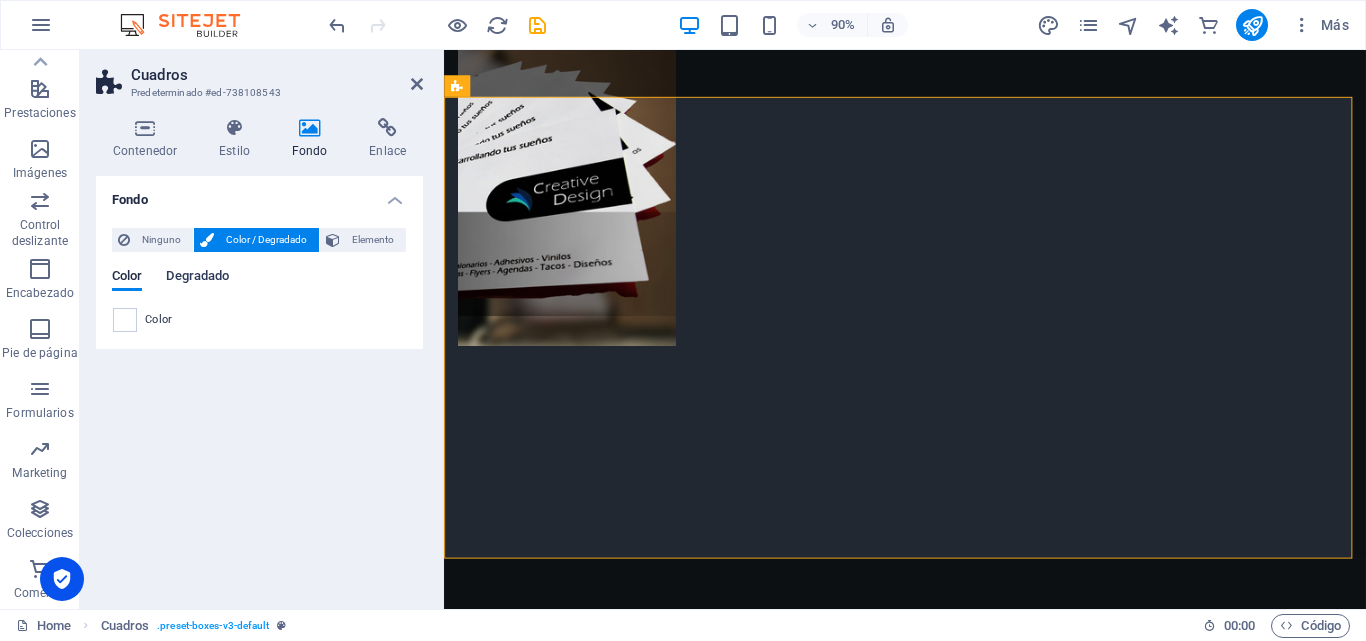click on "Degradado" at bounding box center (197, 278) 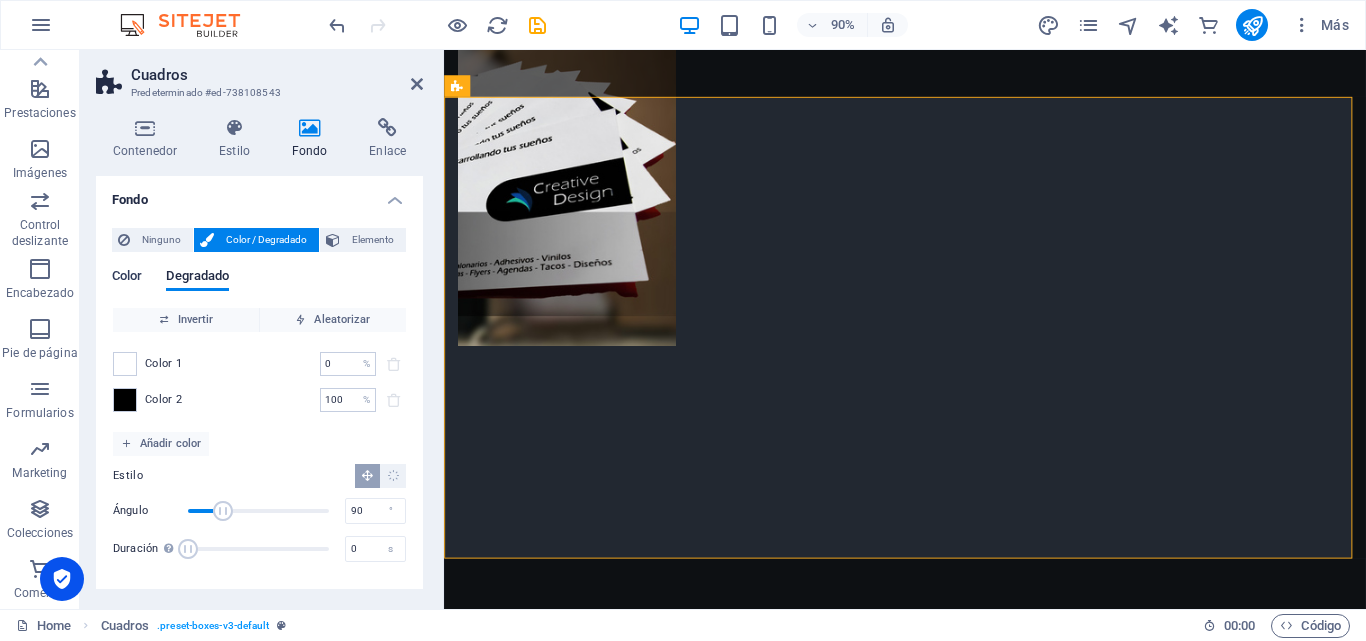 click on "Color" at bounding box center (127, 278) 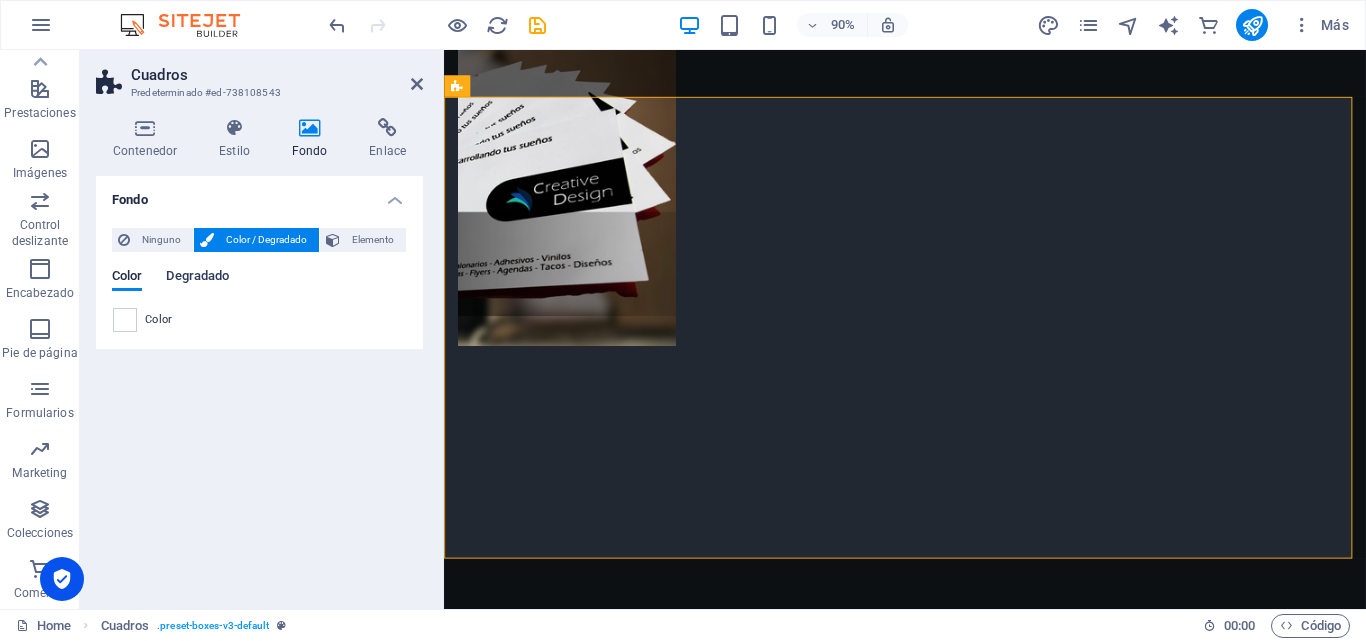 click on "Degradado" at bounding box center (197, 278) 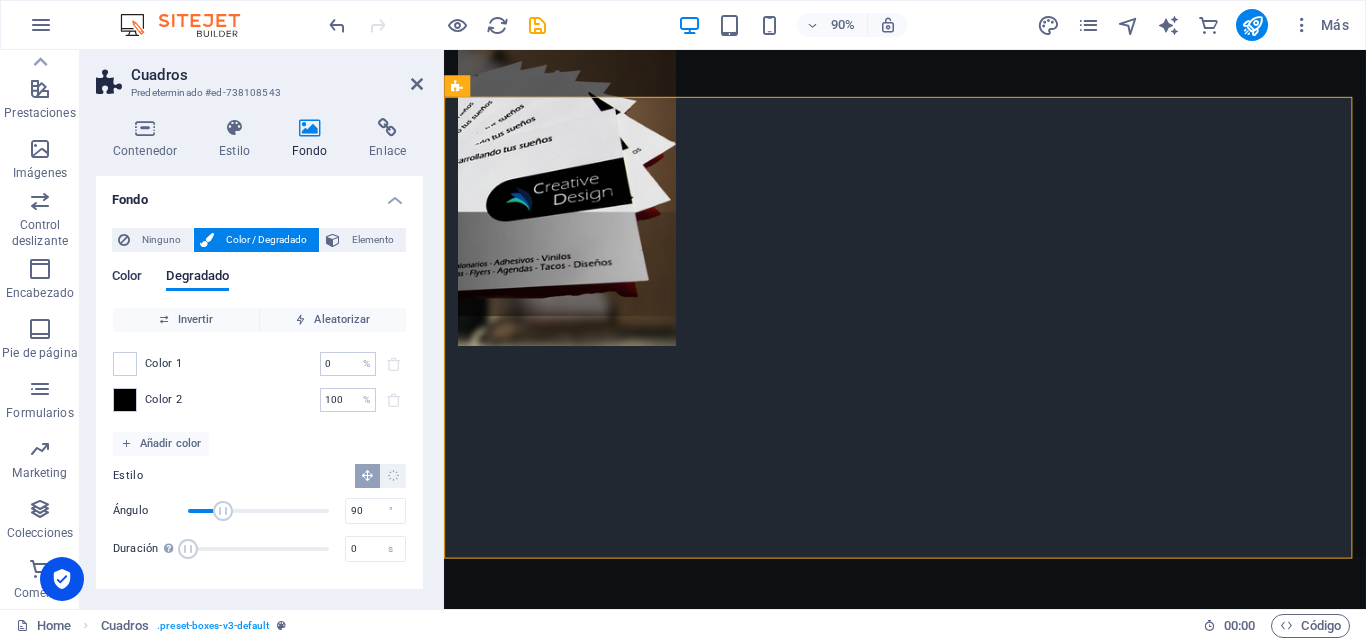 click on "Color" at bounding box center [127, 278] 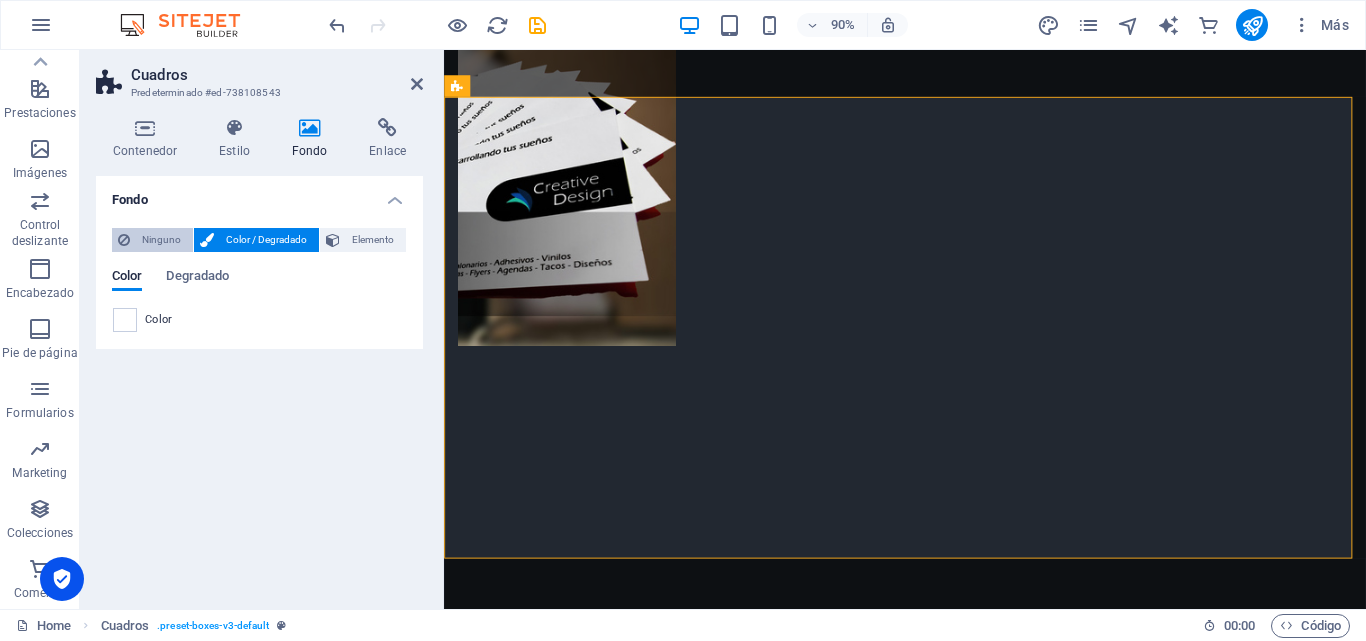 click on "Ninguno" at bounding box center (161, 240) 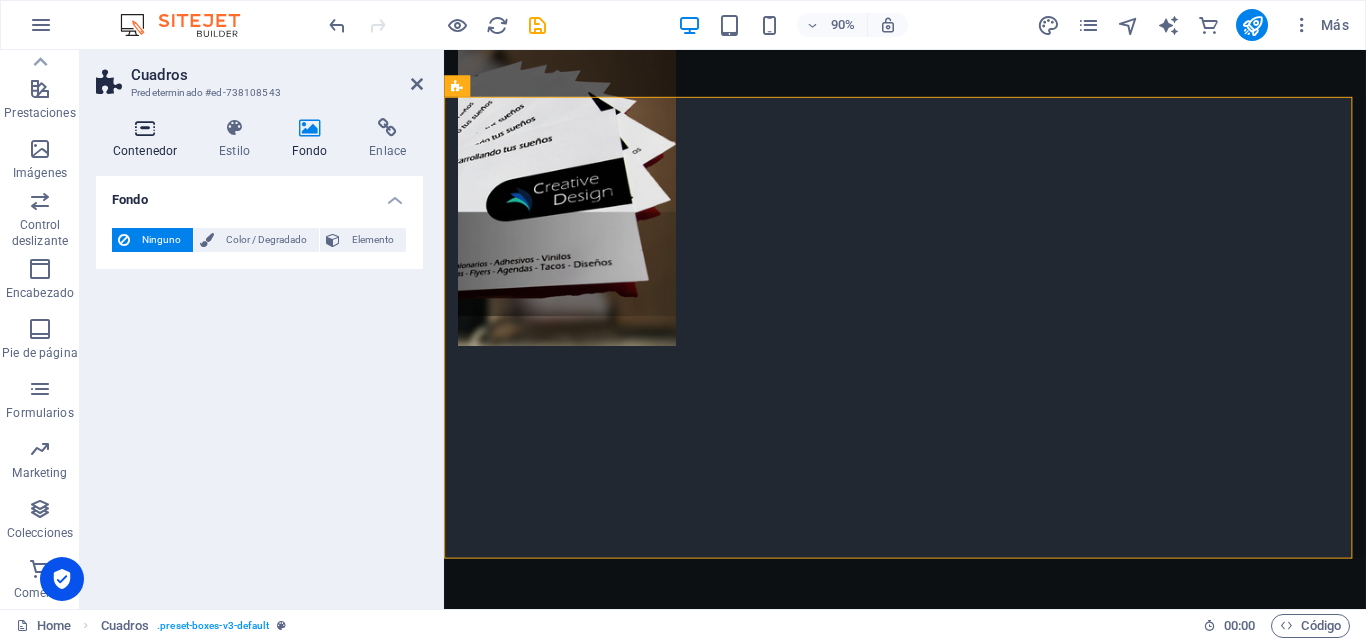 click on "Contenedor" at bounding box center [149, 139] 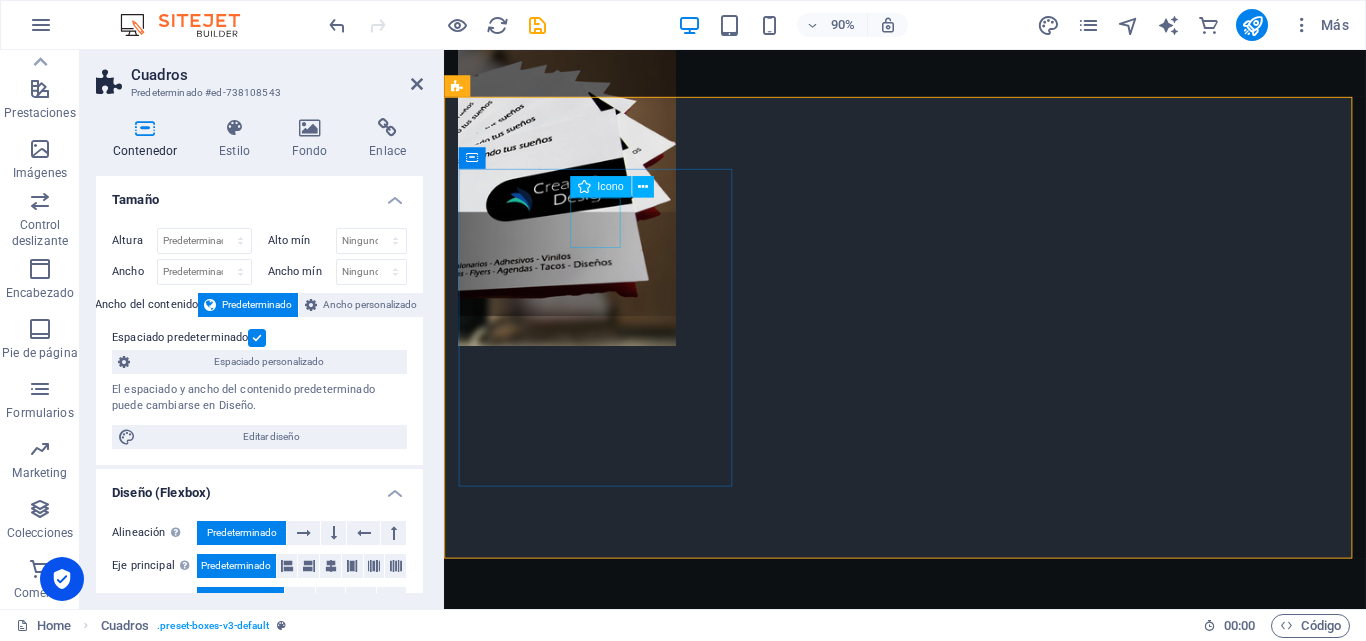 click at bounding box center (614, 2761) 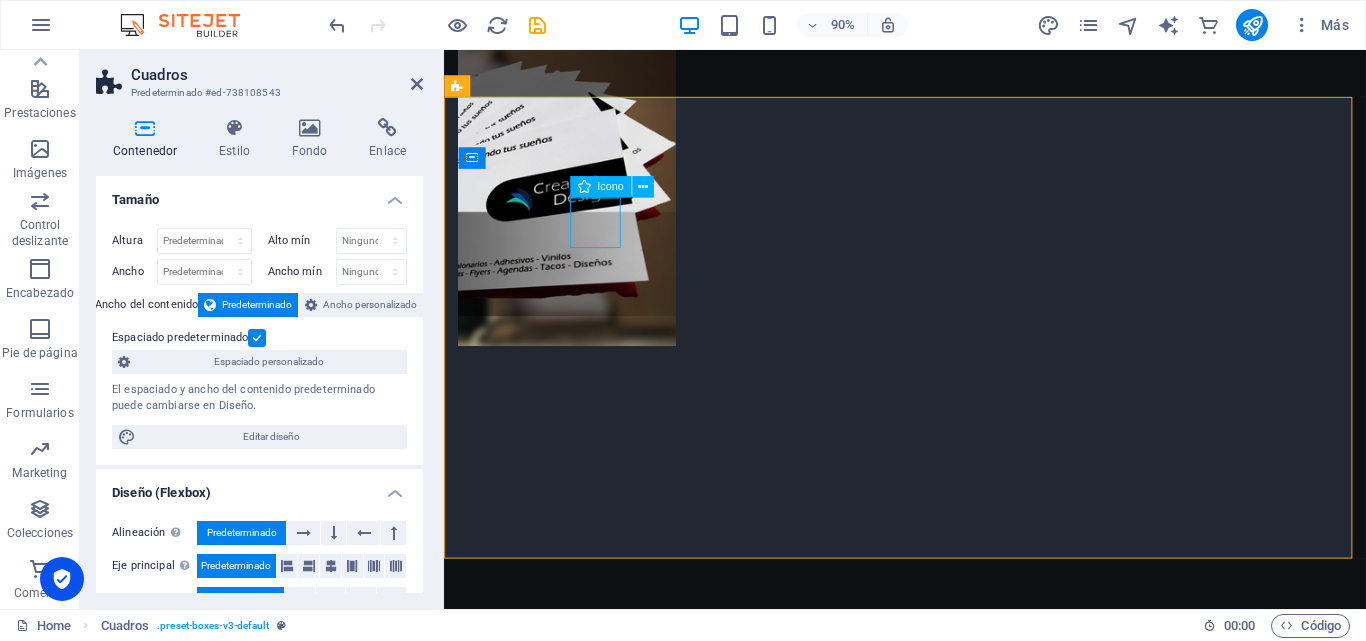 click at bounding box center [614, 2761] 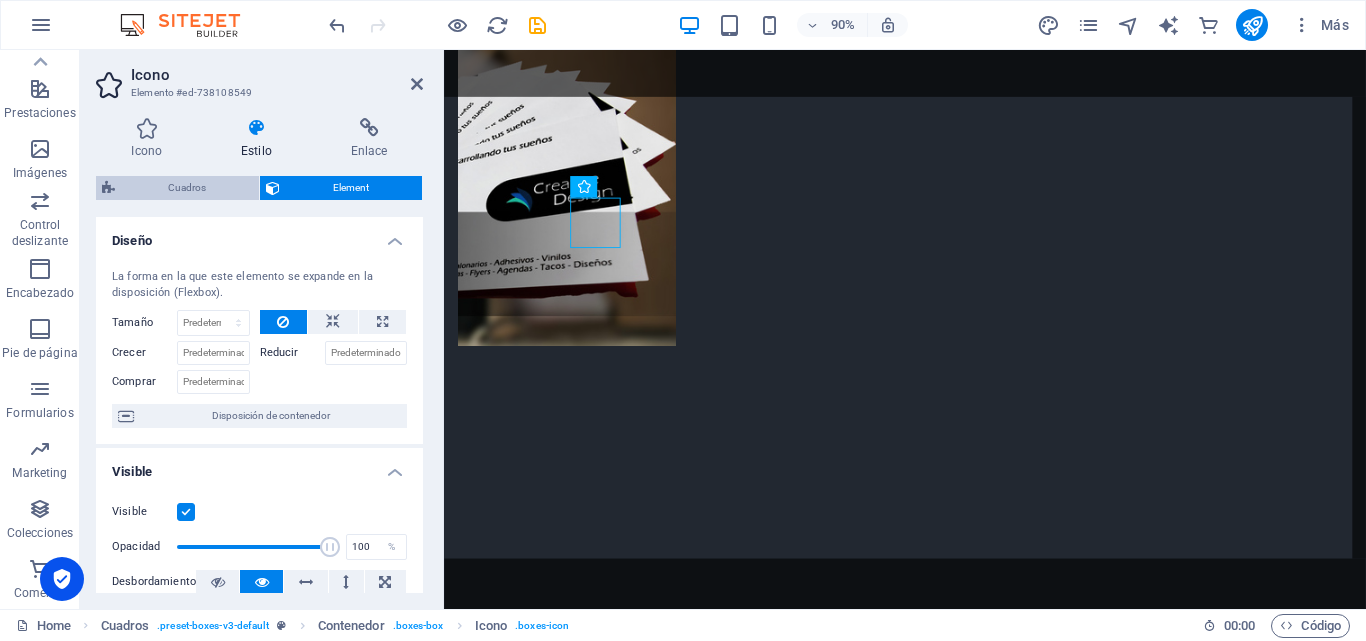 click on "Cuadros" at bounding box center (187, 188) 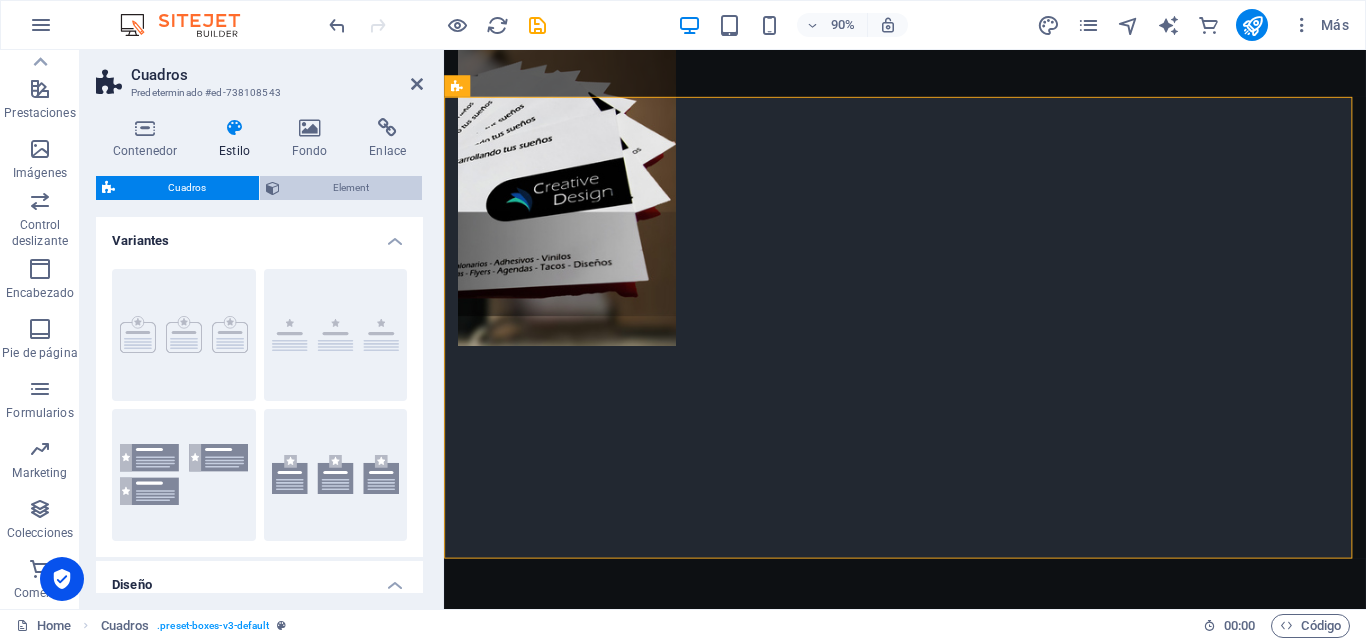 click on "Element" at bounding box center (351, 188) 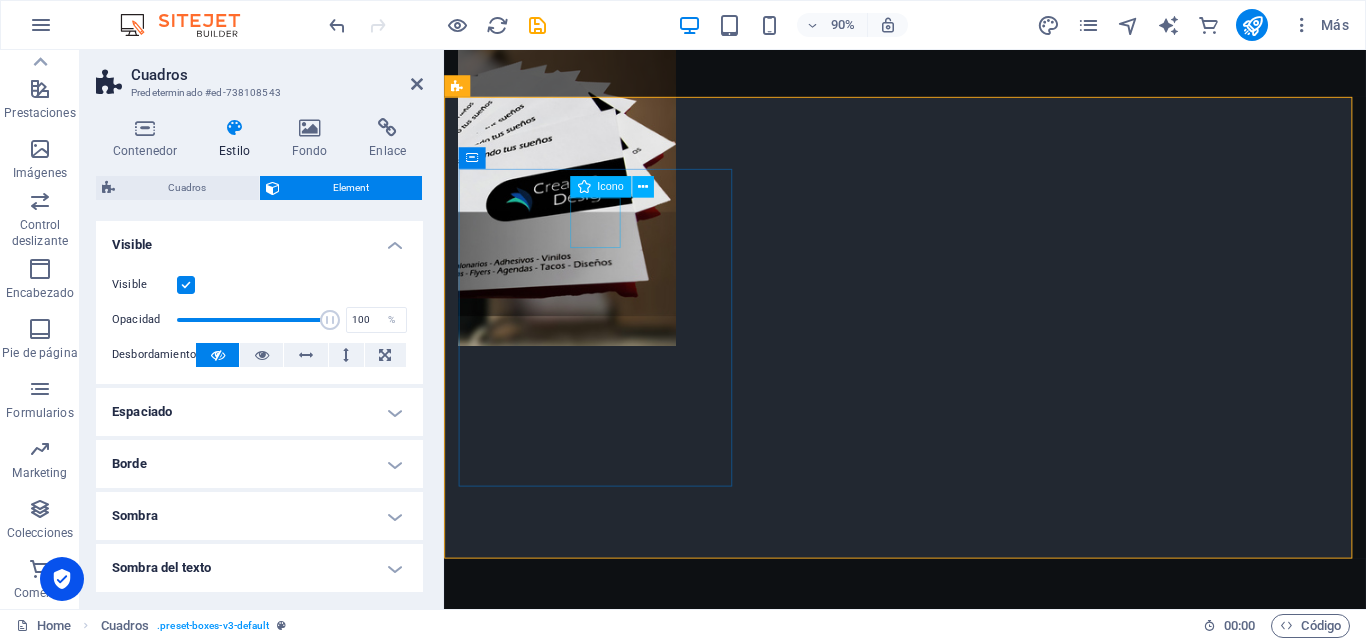 click at bounding box center [614, 2761] 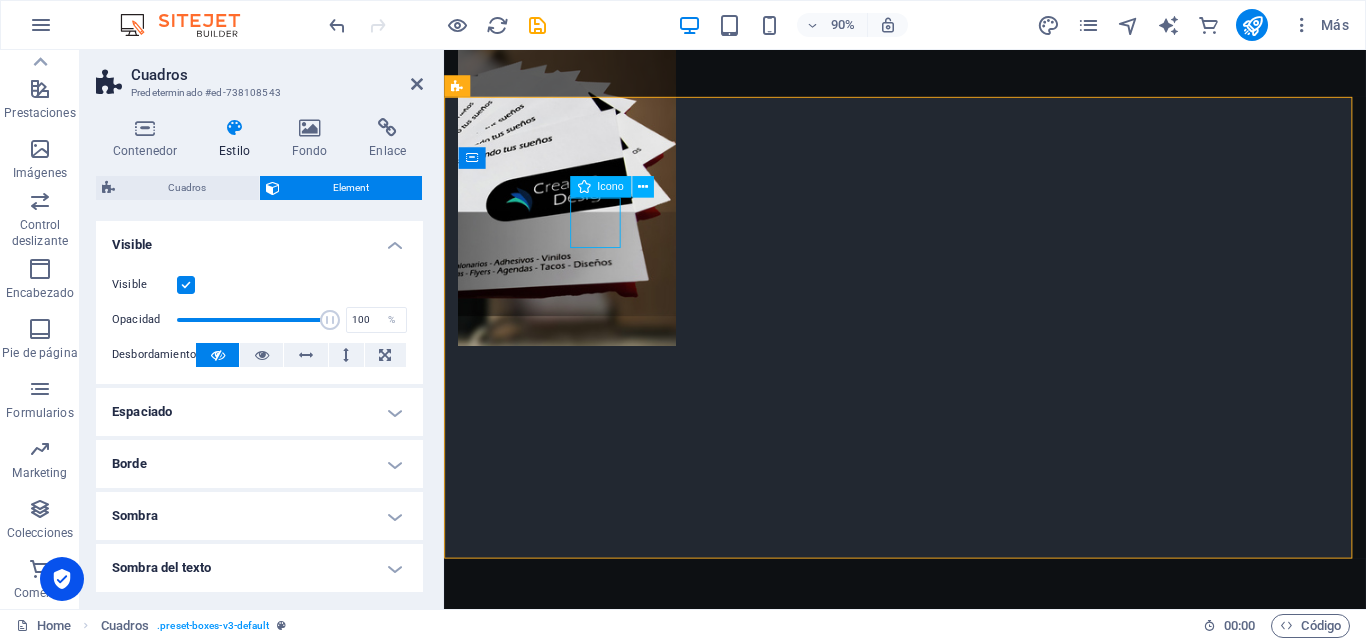 click at bounding box center (614, 2761) 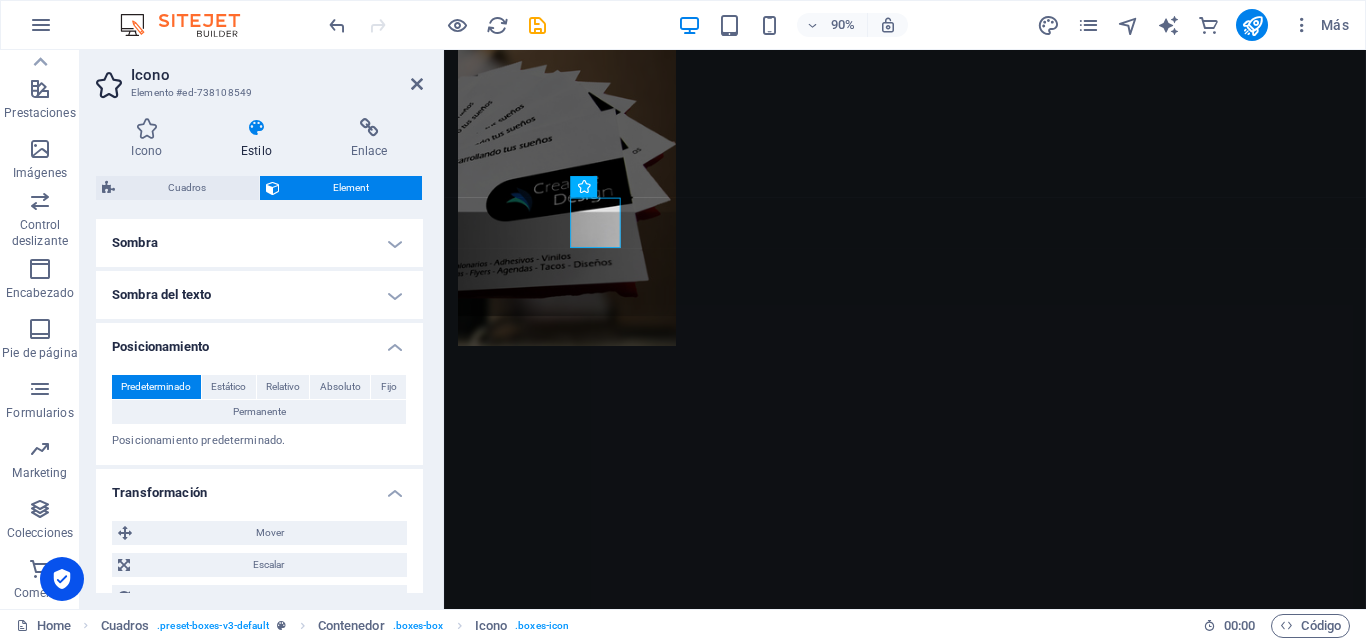 scroll, scrollTop: 600, scrollLeft: 0, axis: vertical 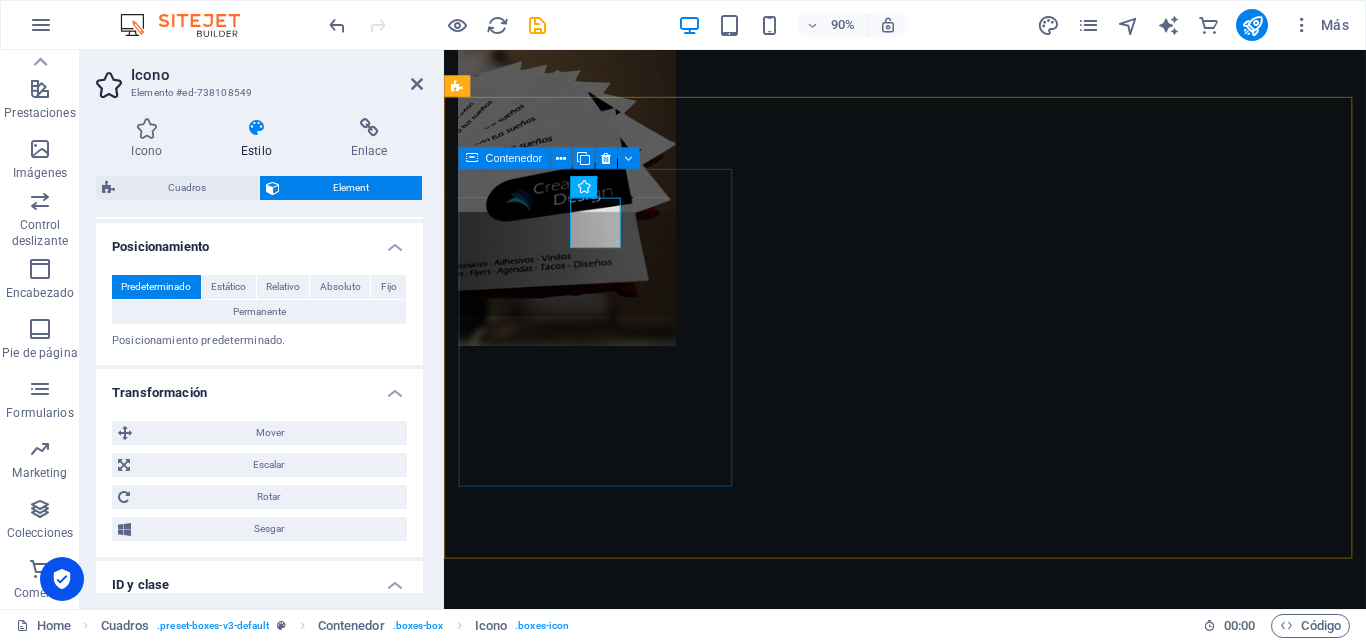 click on "PAPELERIAS Elaboramos todo tipo de papelerías para el trabajo de oficina, tales como Talonarios Autocopiativos,   Talonarios Empastados, Tarjetas de Presentación, Flyers o Volantes, Afiches, Carpetas, Calendarios, Dípticos, Trípticos, entre otros." at bounding box center [614, 2877] 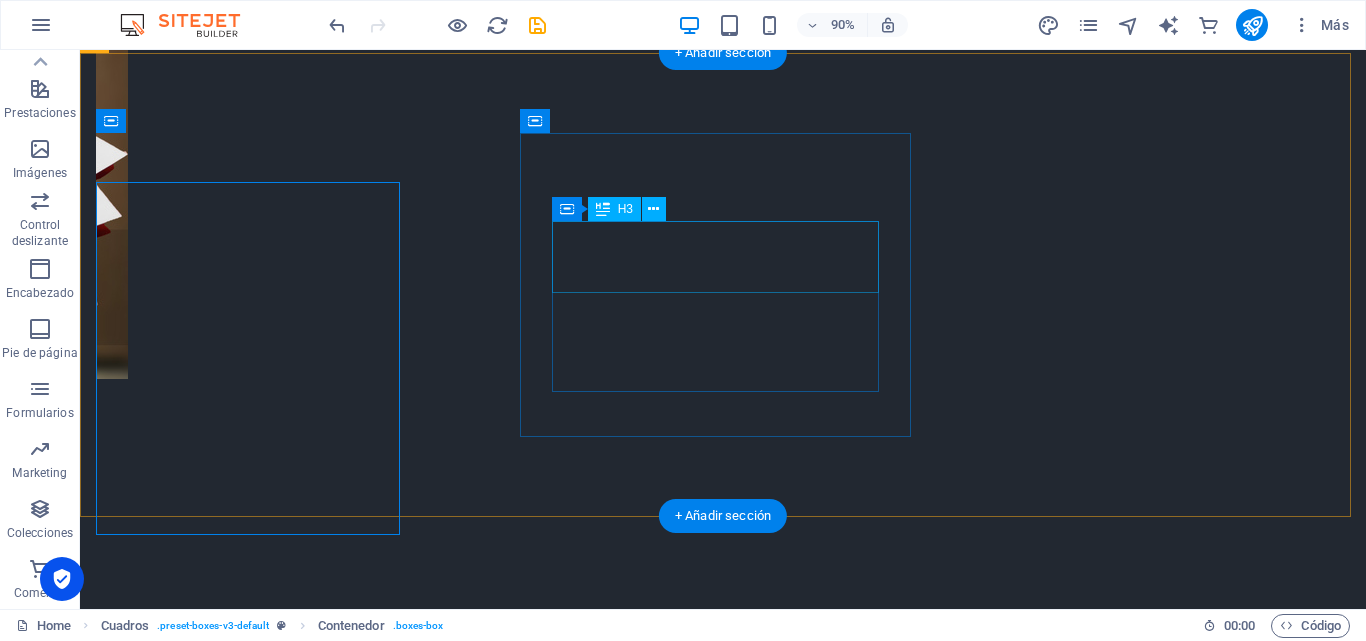click on "eSTAMPADOS Y SUBILMACION Realizamos estampados de productos textiles en Algodón y Poliester, tales como Poleras, Gorros, Pañoletas y otros como Tazones y Platos." at bounding box center (294, 3081) 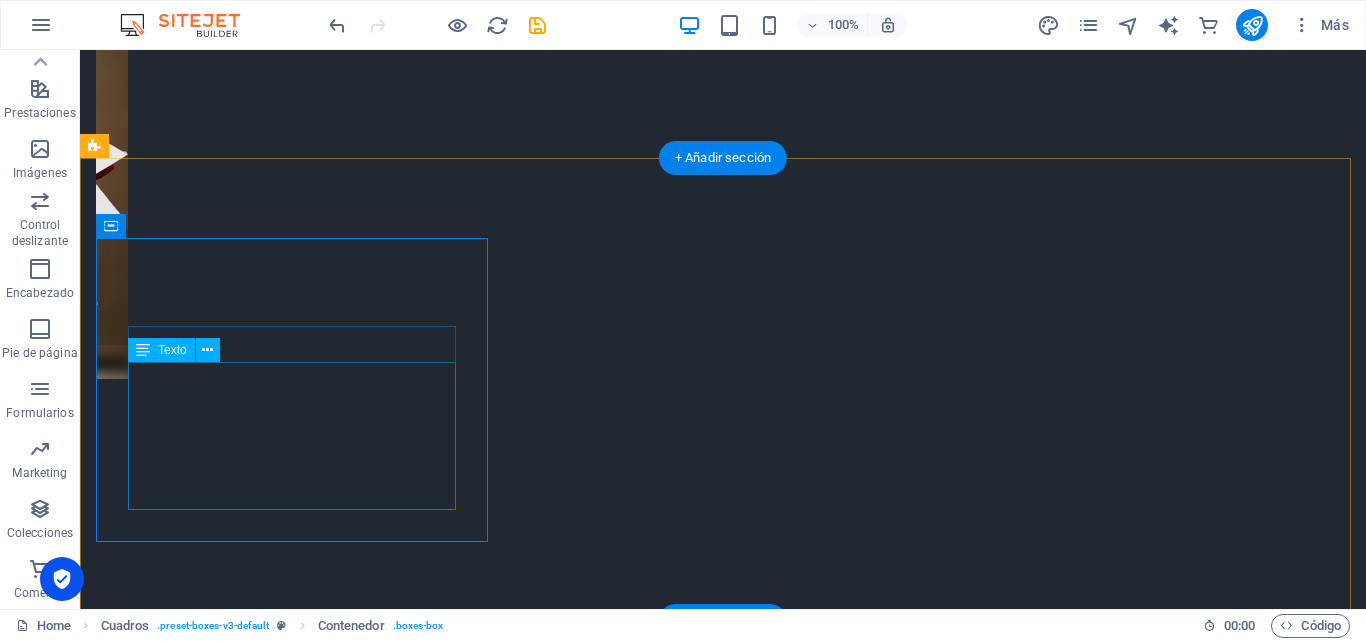 click on "Elaboramos todo tipo de papelerías para el trabajo de oficina, tales como Talonarios Autocopiativos,   Talonarios Empastados, Tarjetas de Presentación, Flyers o Volantes, Afiches, Carpetas, Calendarios, Dípticos, Trípticos, entre otros." at bounding box center (294, 2813) 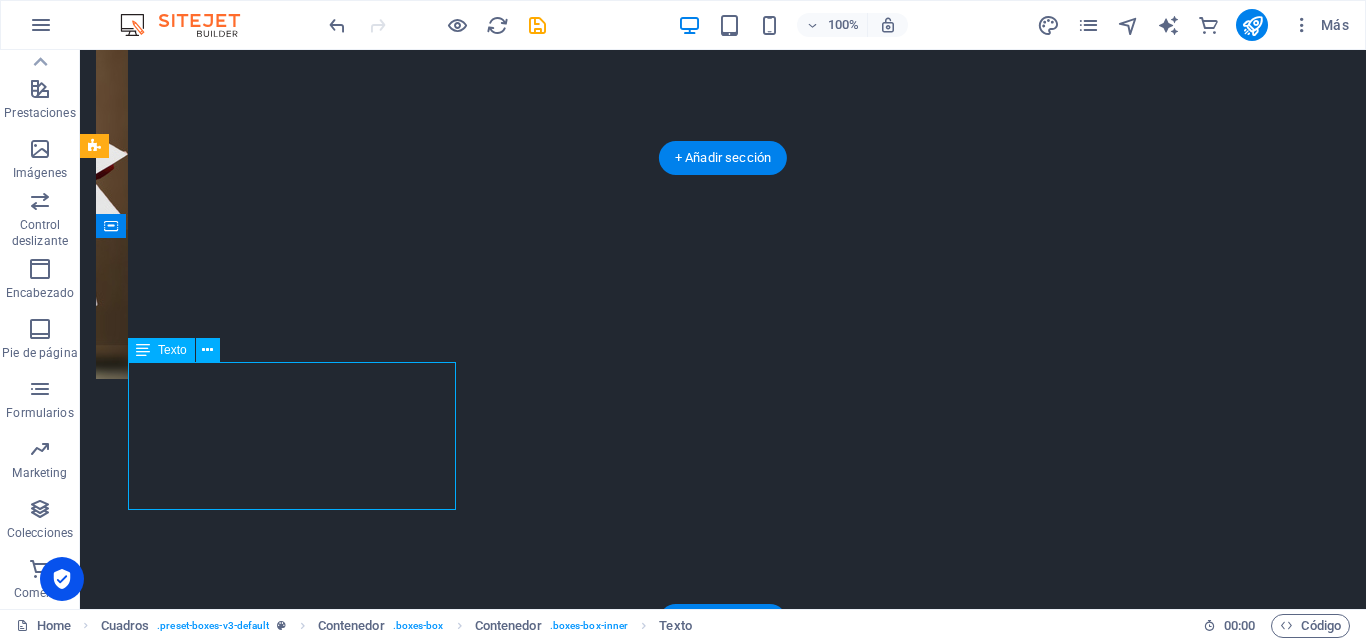 click on "Elaboramos todo tipo de papelerías para el trabajo de oficina, tales como Talonarios Autocopiativos,   Talonarios Empastados, Tarjetas de Presentación, Flyers o Volantes, Afiches, Carpetas, Calendarios, Dípticos, Trípticos, entre otros." at bounding box center [294, 2813] 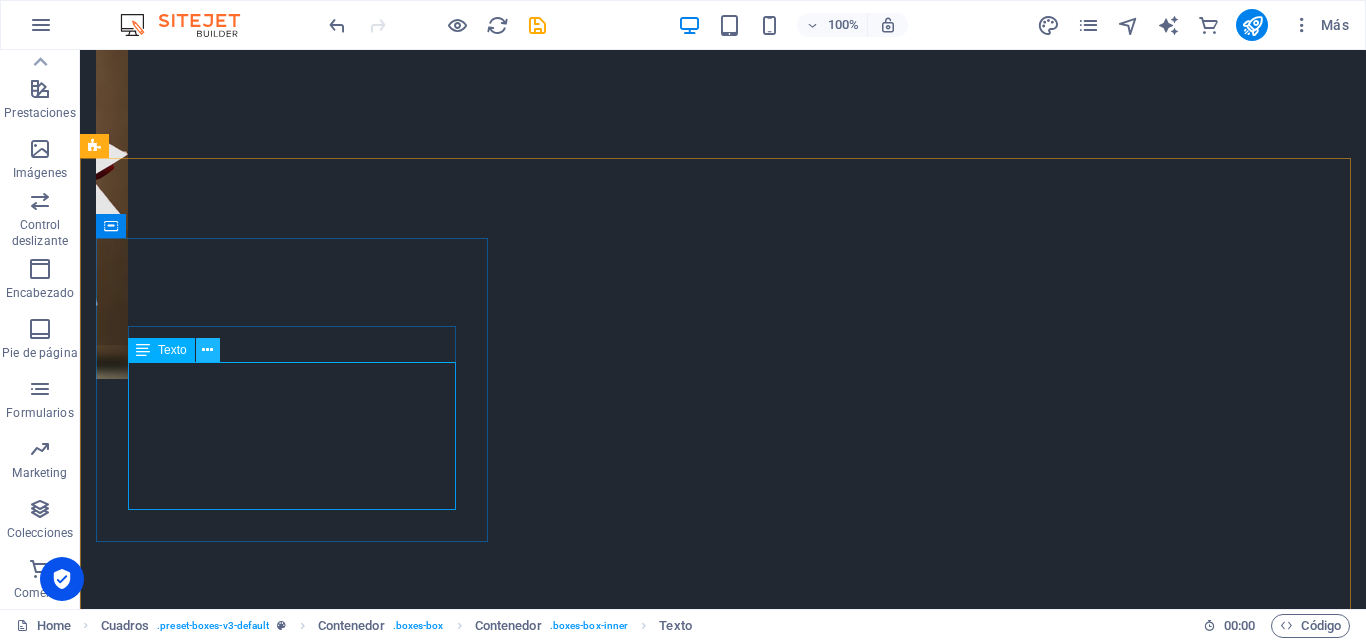 click at bounding box center [207, 350] 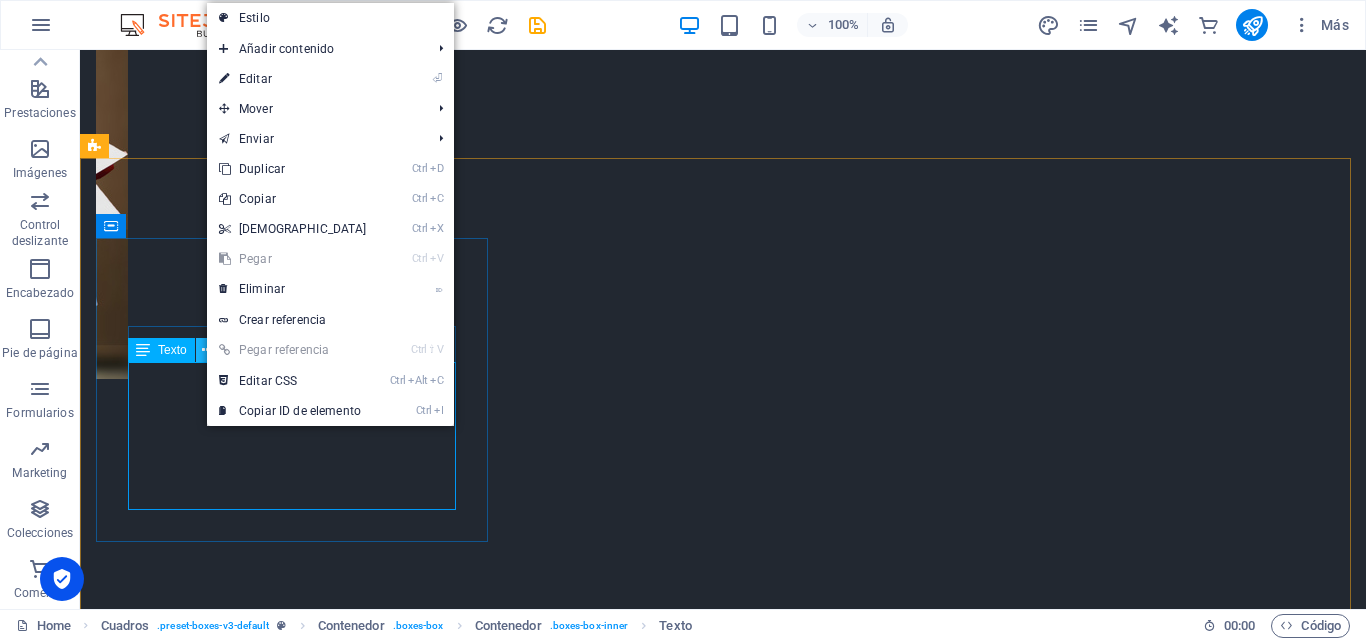 click at bounding box center [207, 350] 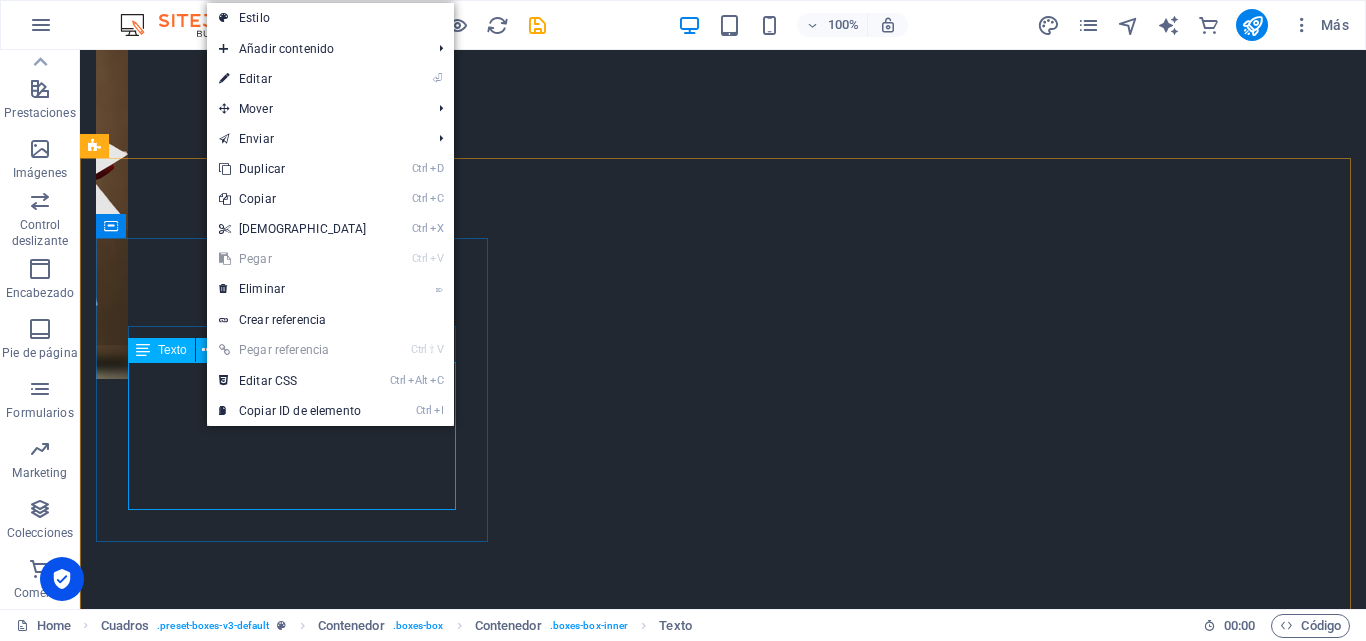 click on "Texto" at bounding box center (172, 350) 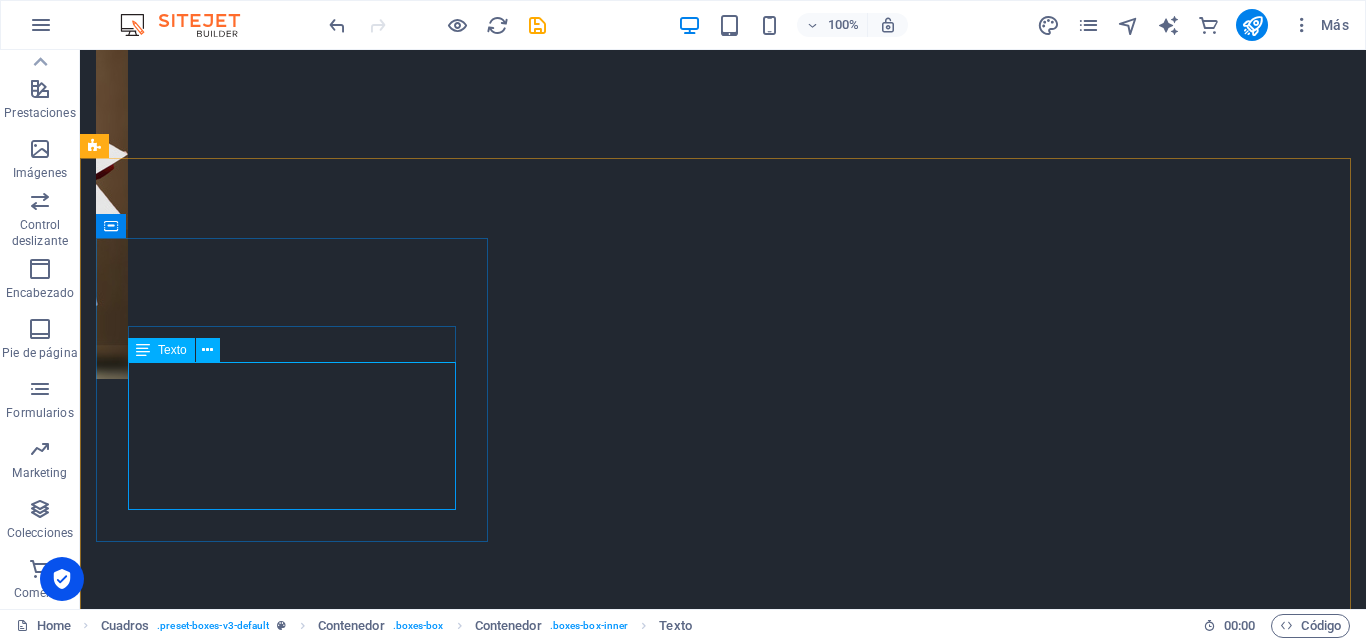 click on "Texto" at bounding box center (172, 350) 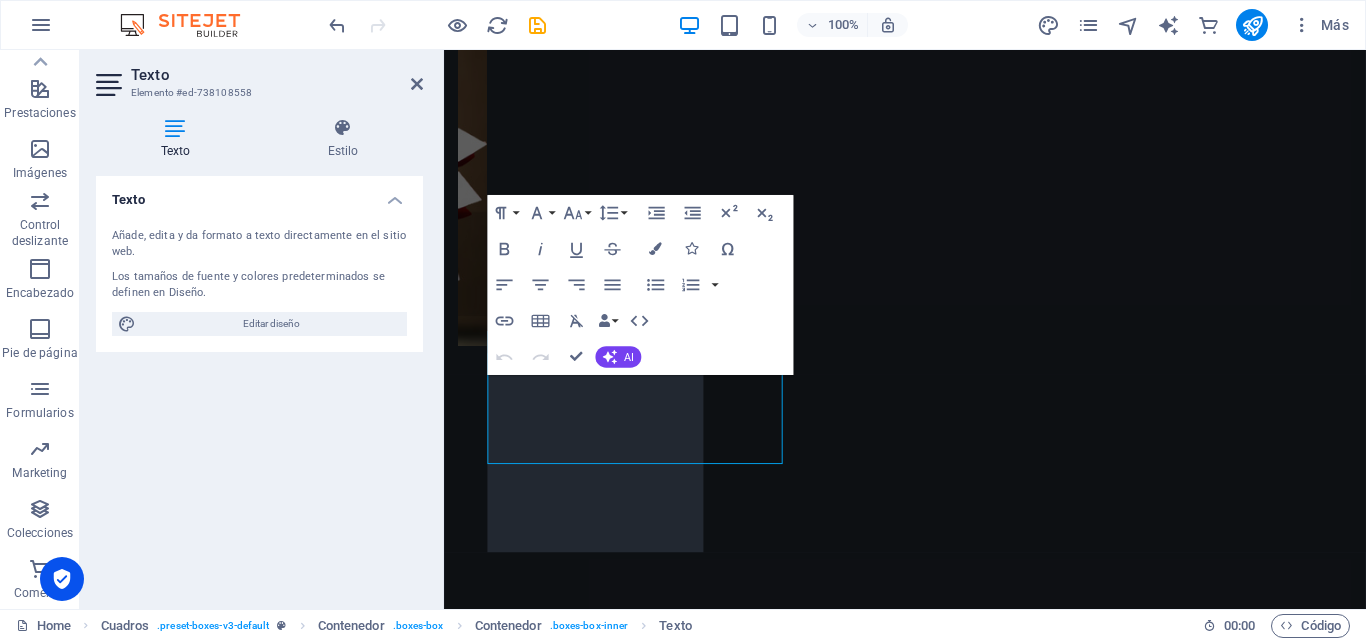 click on "Texto Añade, edita y da formato a texto directamente en el sitio web. Los tamaños de fuente y colores predeterminados se definen en Diseño. Editar diseño Alineación Alineado a la izquierda Centrado Alineado a la derecha" at bounding box center (259, 384) 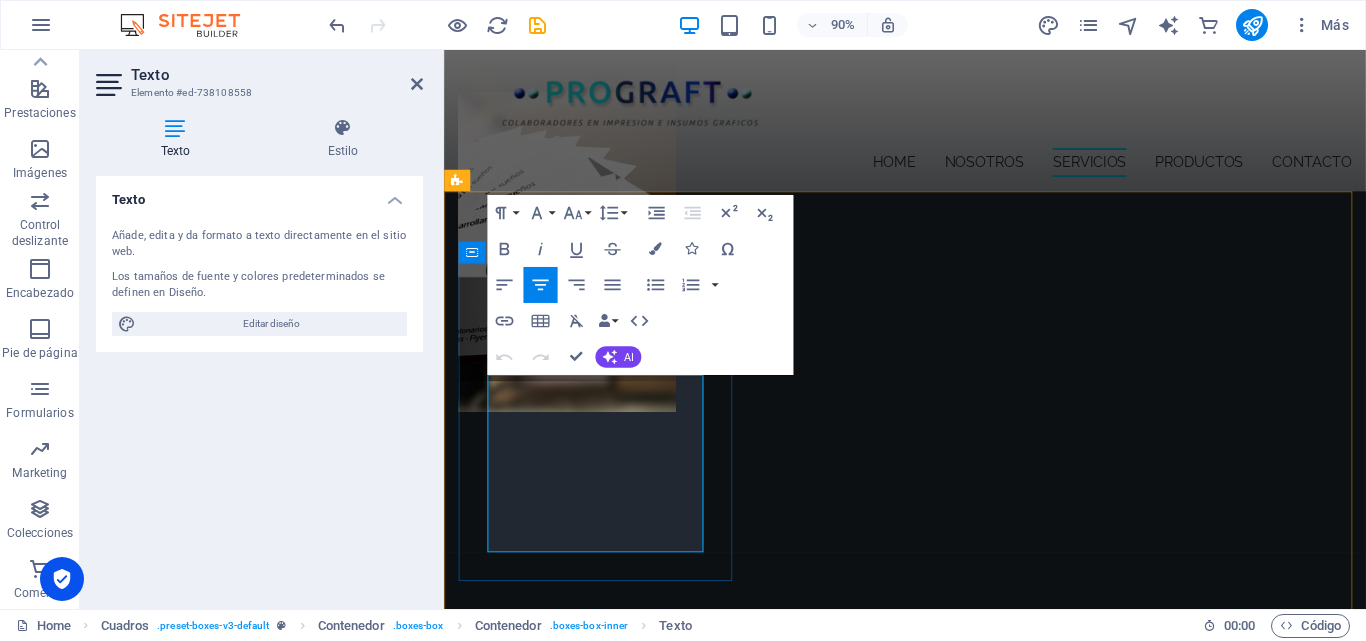 click on "Elaboramos todo tipo de papelerías para el trabajo de oficina, tales como Talonarios Autocopiativos,   Talonarios Empastados, Tarjetas de Presentación, Flyers o Volantes, Afiches, Carpetas, Calendarios, Dípticos, Trípticos, entre otros." at bounding box center (614, 2996) 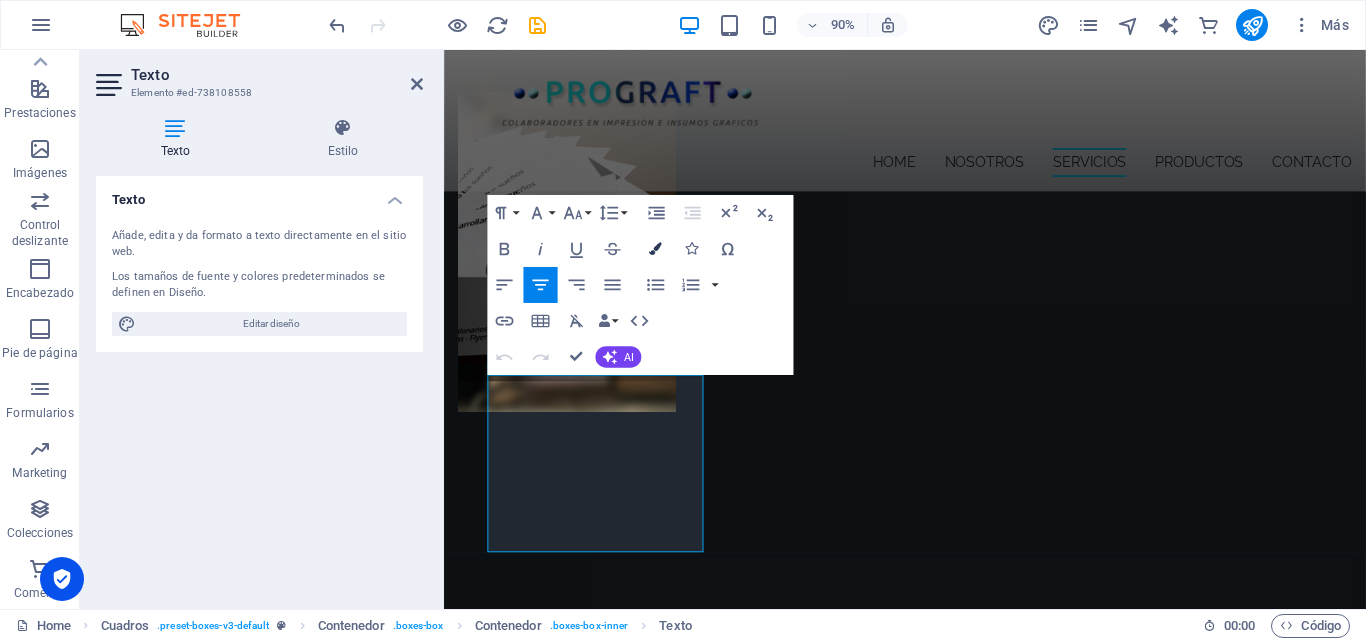 click on "Colors" at bounding box center [655, 249] 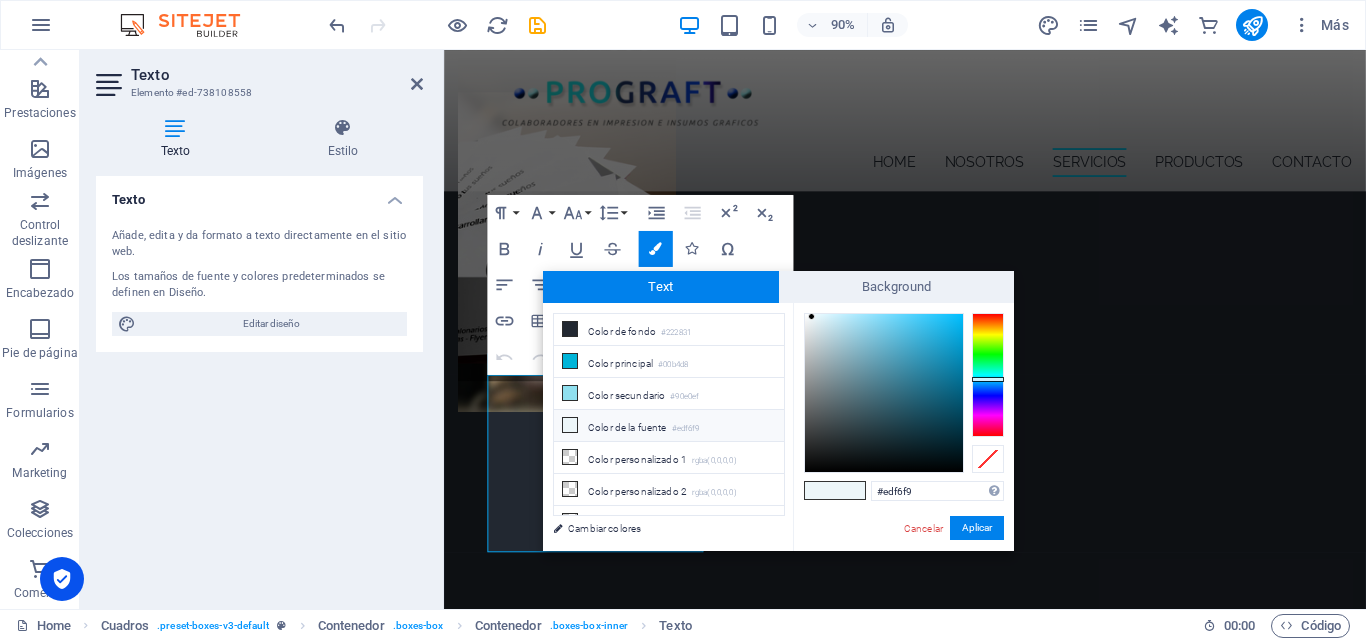 click on "#edf6f9" at bounding box center (686, 429) 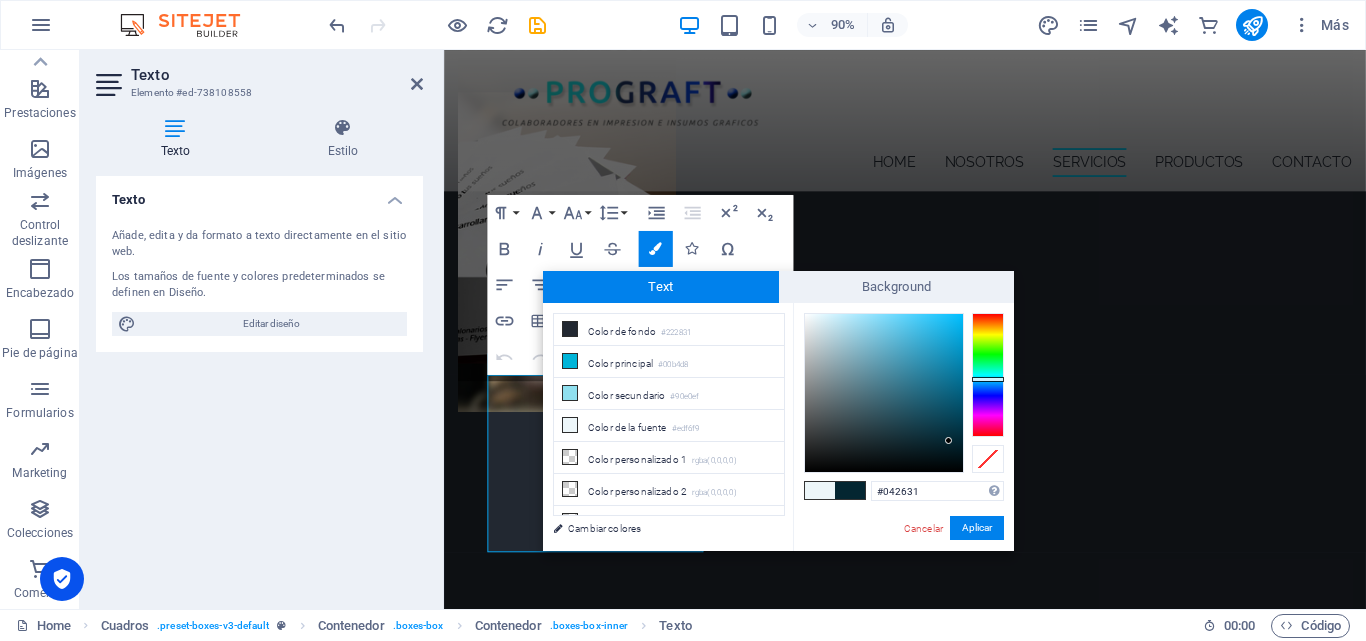 drag, startPoint x: 925, startPoint y: 358, endPoint x: 949, endPoint y: 442, distance: 87.36132 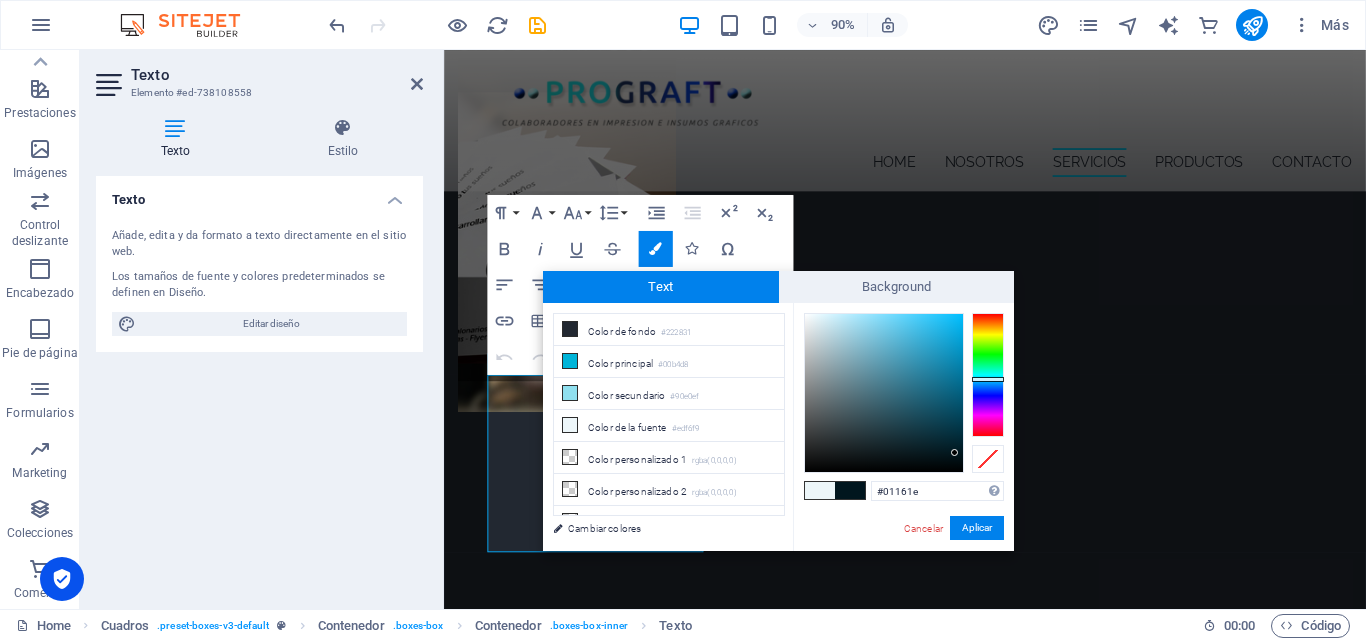 drag, startPoint x: 949, startPoint y: 442, endPoint x: 955, endPoint y: 453, distance: 12.529964 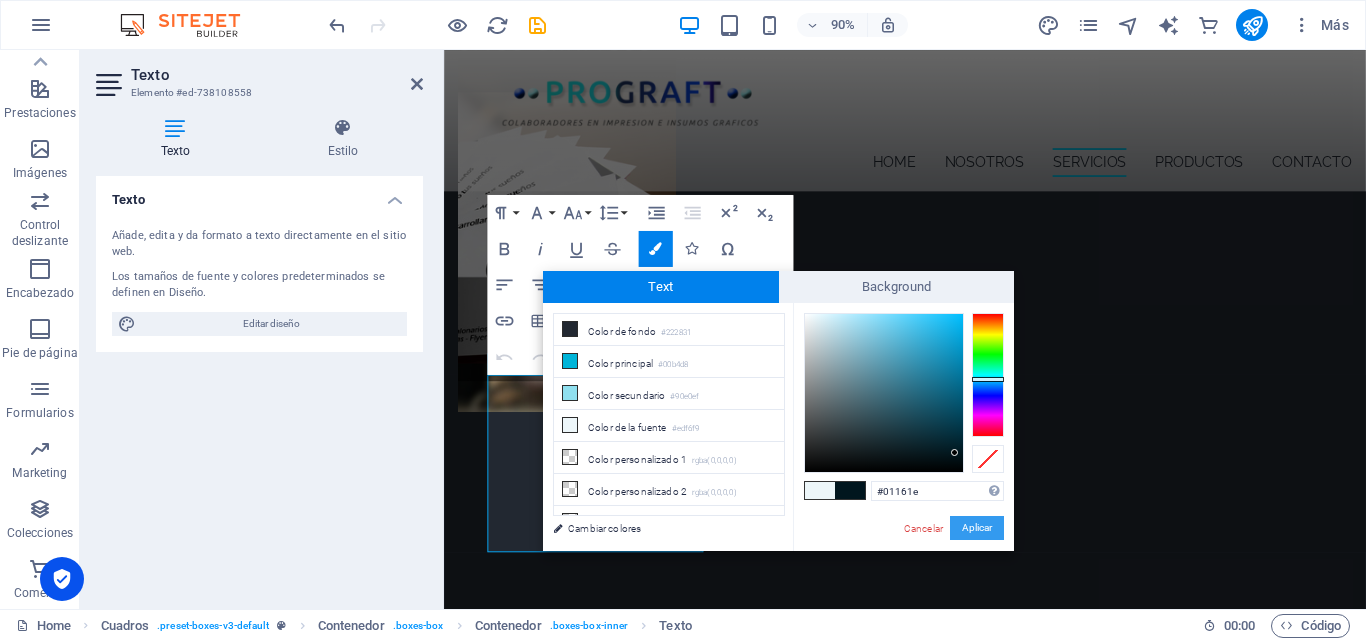 click on "Aplicar" at bounding box center [977, 528] 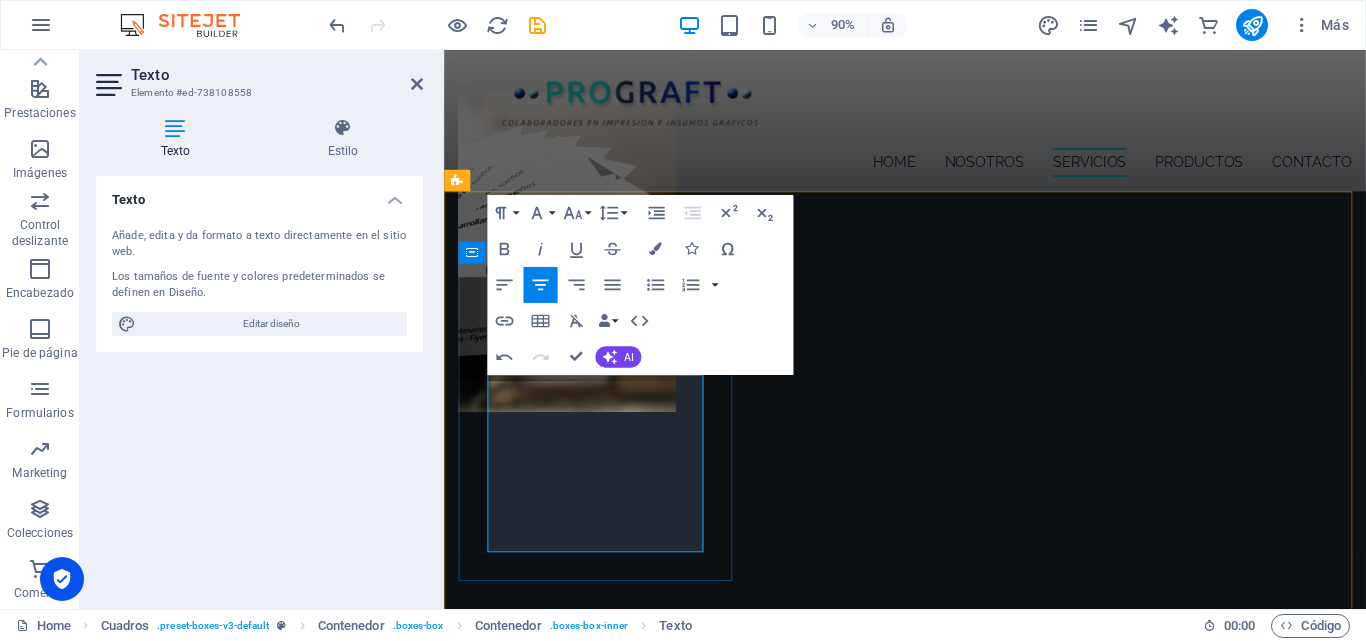 click on "Elaboramos todo tipo de papelerías para el trabajo de oficina, tales​ ​  como Talonarios Autocopiativos,   Talonarios Empastados, Tarjetas de Presentación, Flyers o Volantes, Afiches, Carpetas, Calendarios, Dípticos, Trípticos, entre otros." at bounding box center (614, 2996) 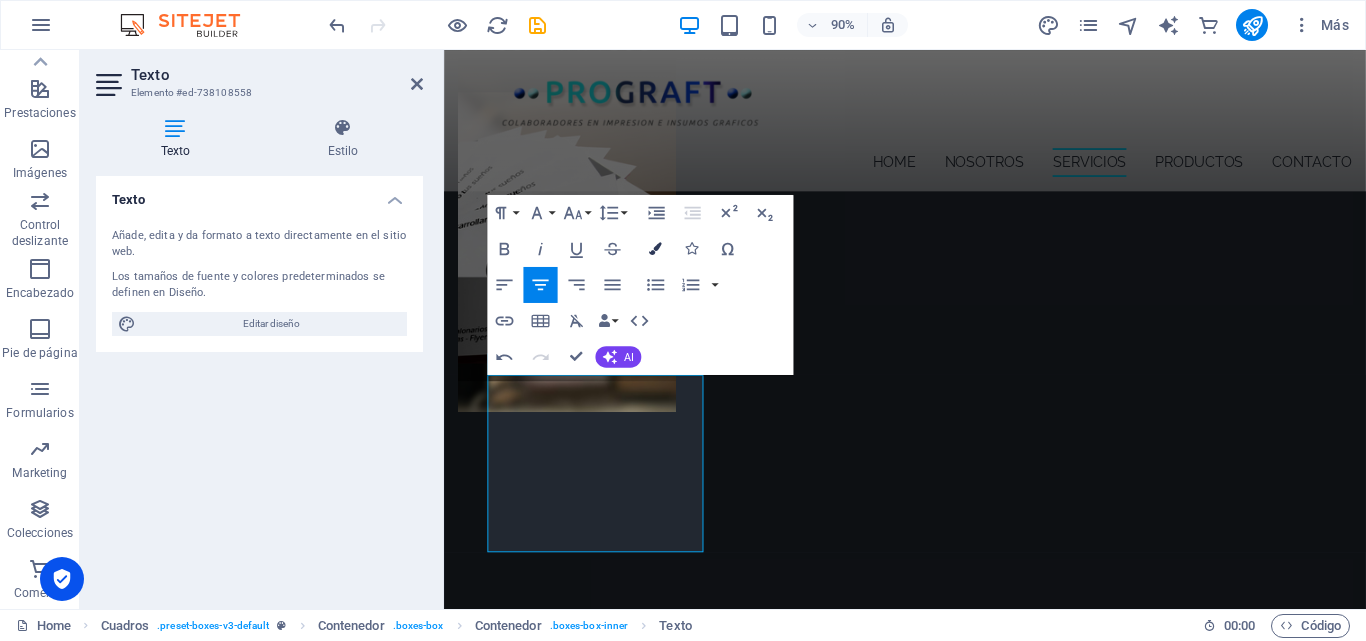click at bounding box center [655, 249] 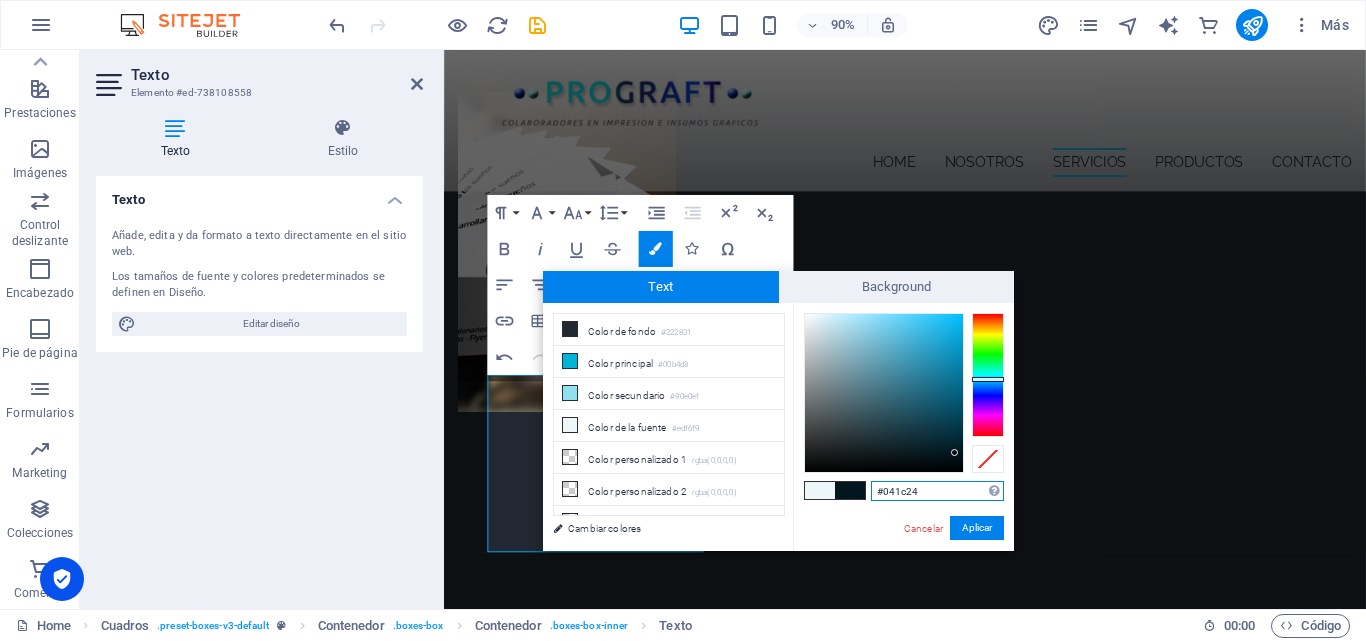 click at bounding box center (884, 393) 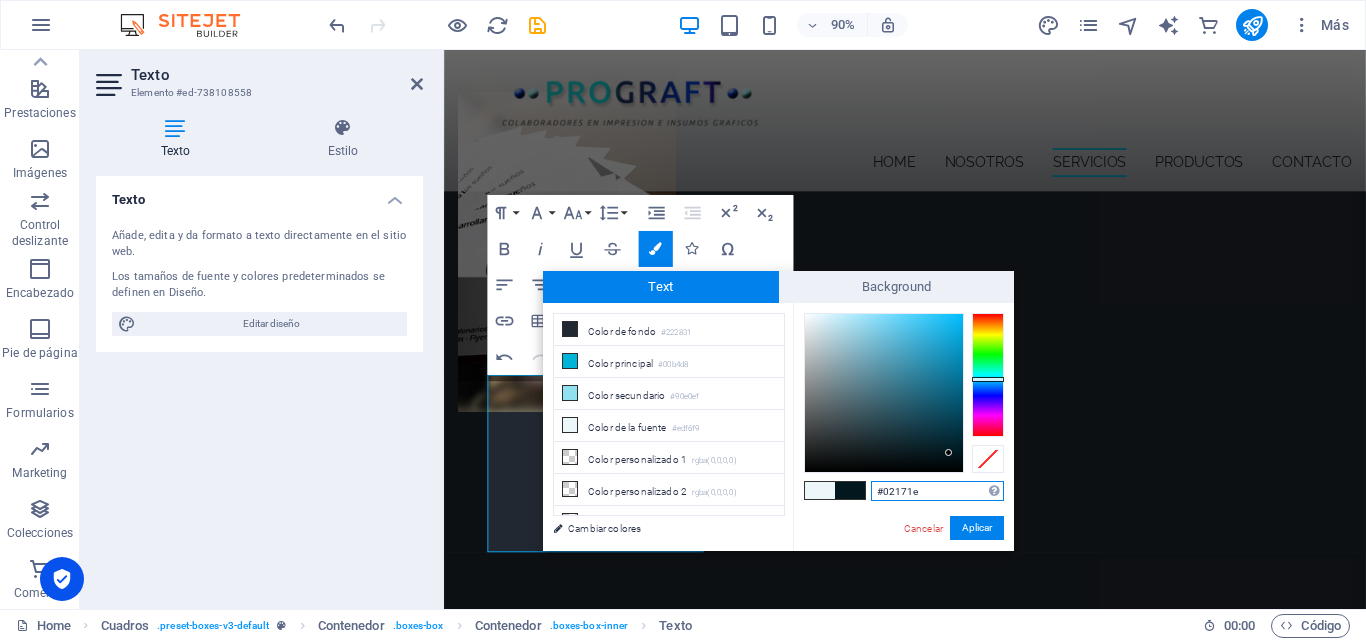 click at bounding box center (884, 393) 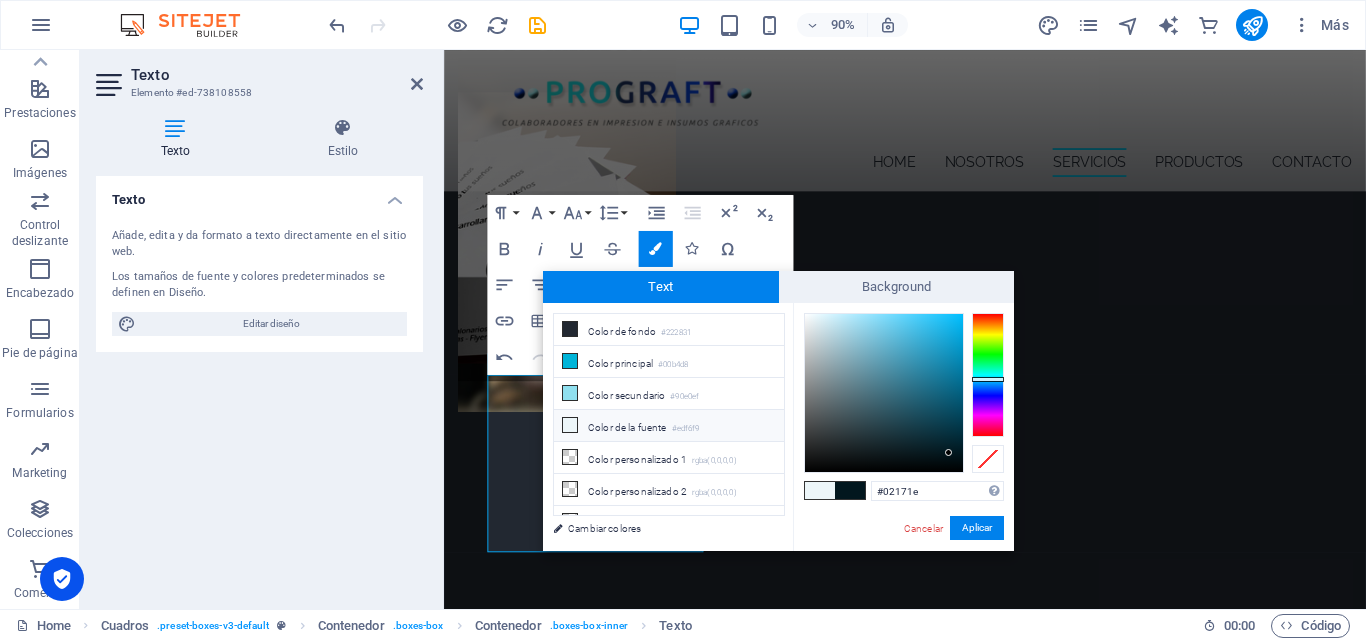 click on "Color de la fuente
#edf6f9" at bounding box center [669, 426] 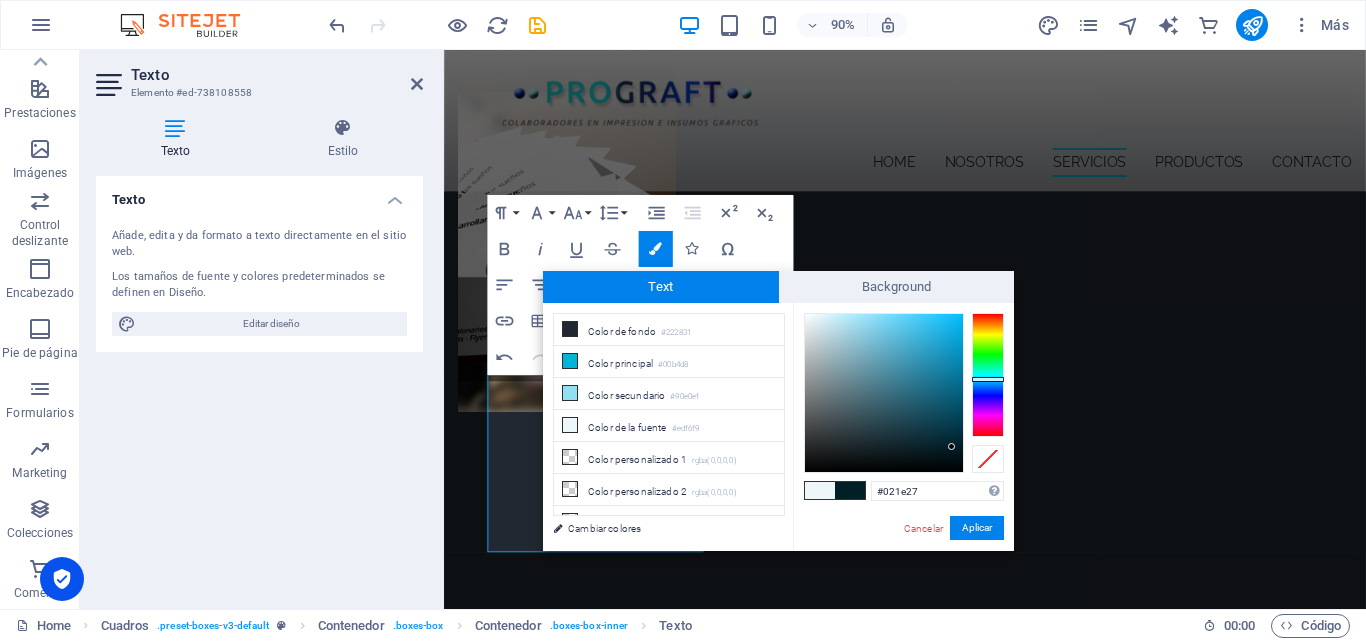 drag, startPoint x: 925, startPoint y: 373, endPoint x: 952, endPoint y: 447, distance: 78.77182 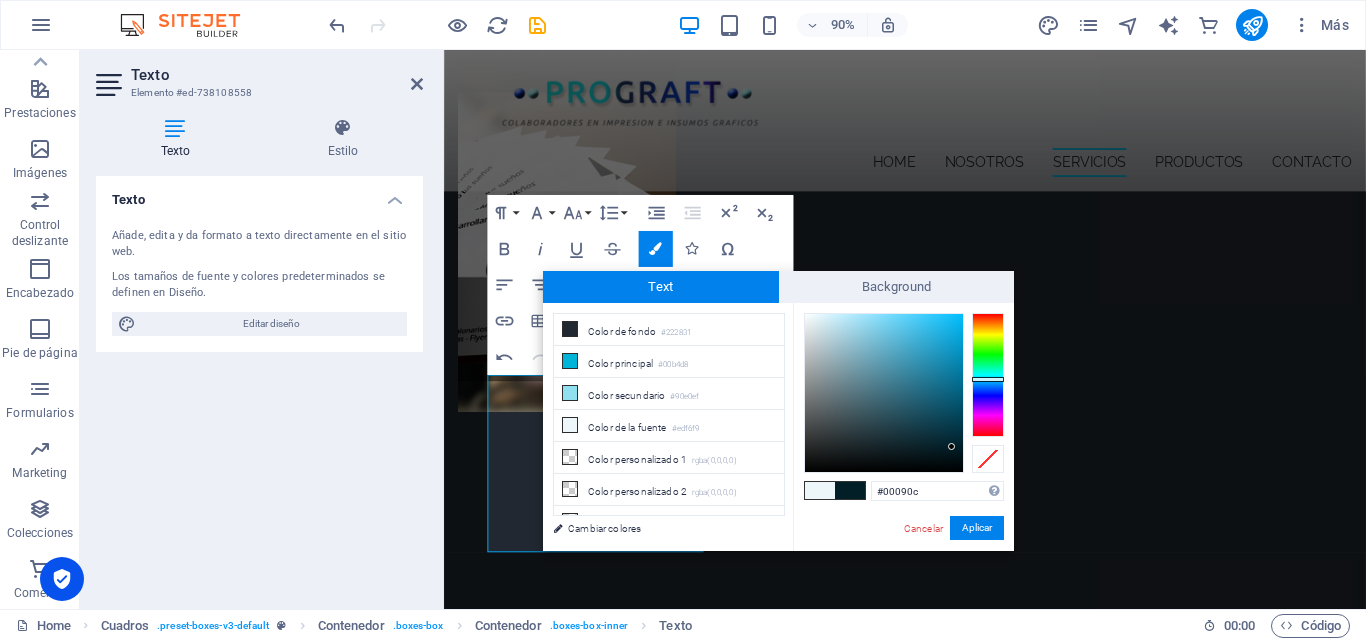 type on "#000609" 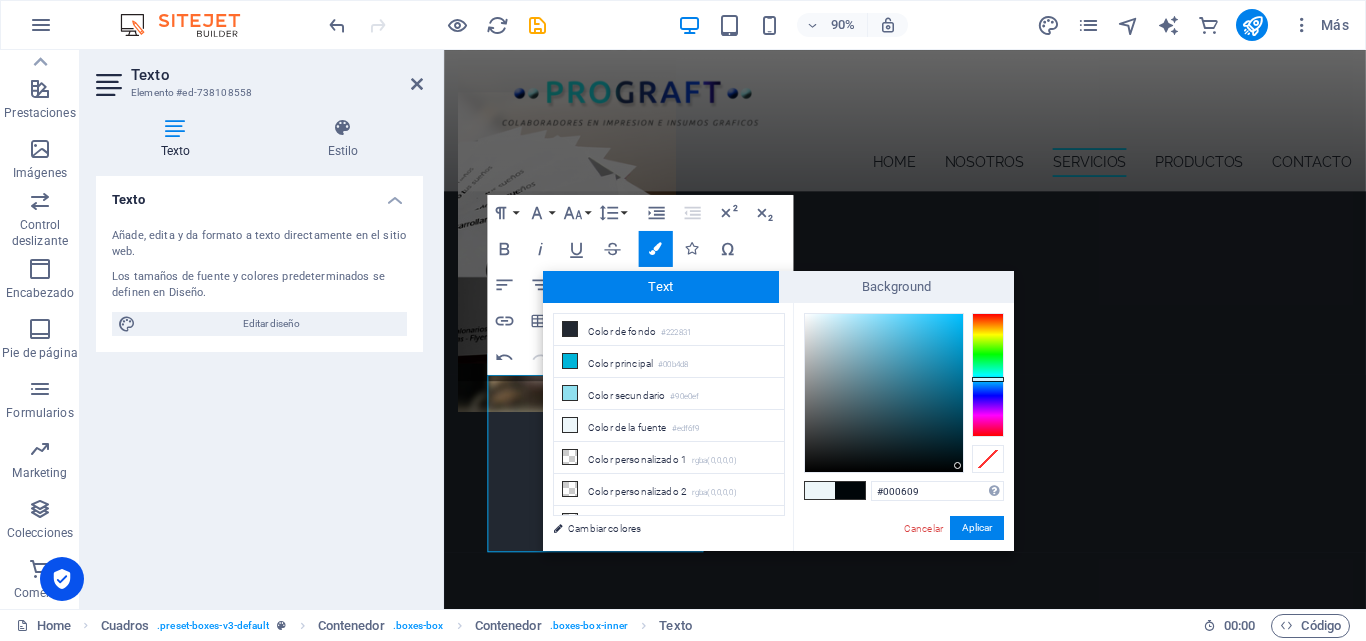 drag, startPoint x: 952, startPoint y: 447, endPoint x: 958, endPoint y: 466, distance: 19.924858 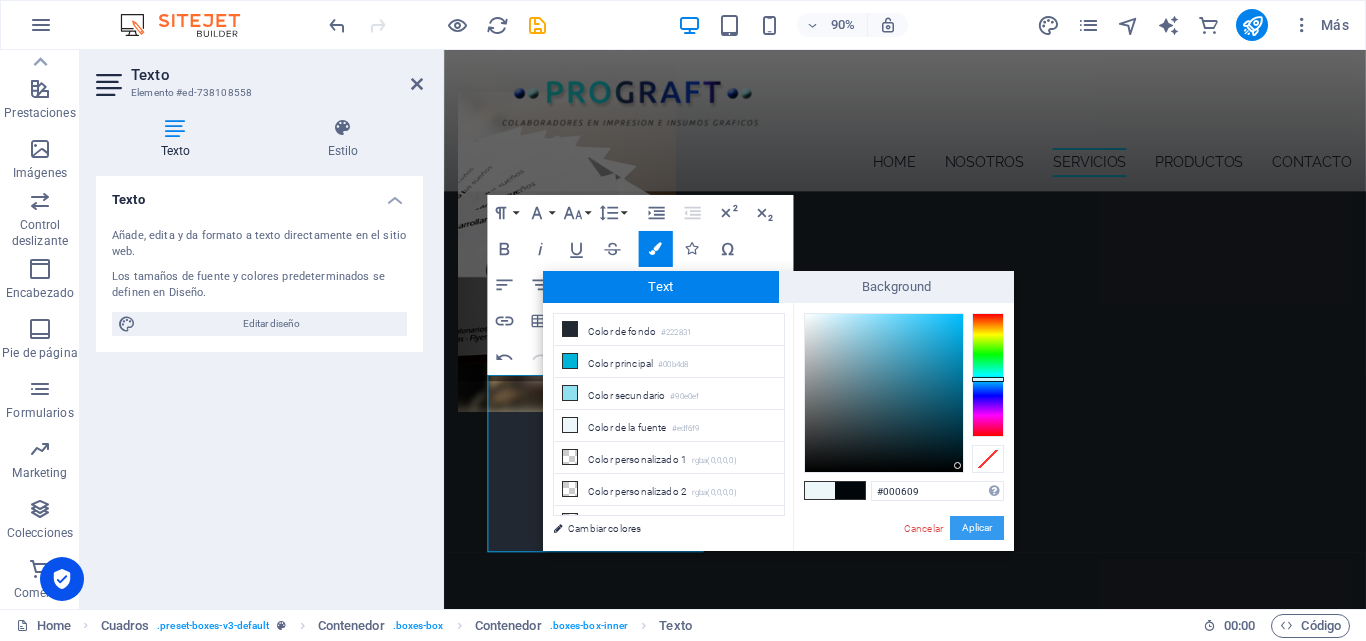 click on "Aplicar" at bounding box center (977, 528) 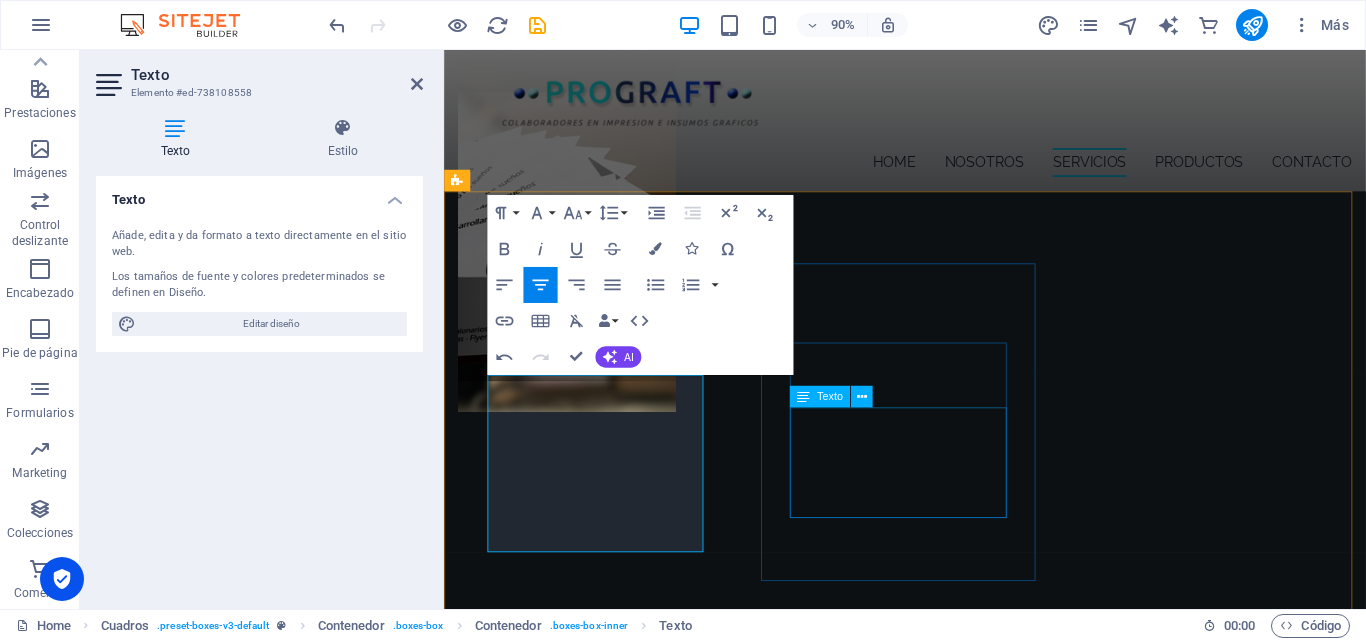 click on "Realizamos estampados de productos textiles en [GEOGRAPHIC_DATA] y Poliester, tales como Poleras, Gorros, Pañoletas y otros como Tazones y Platos." at bounding box center (614, 3351) 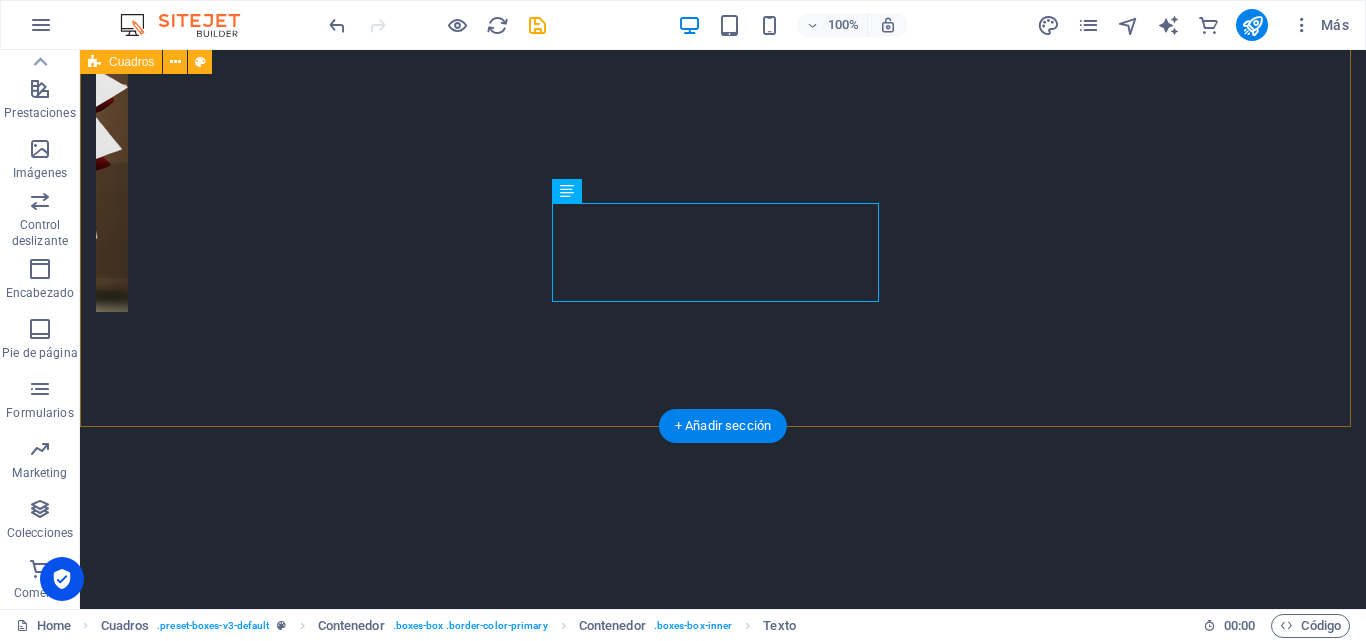 scroll, scrollTop: 1602, scrollLeft: 0, axis: vertical 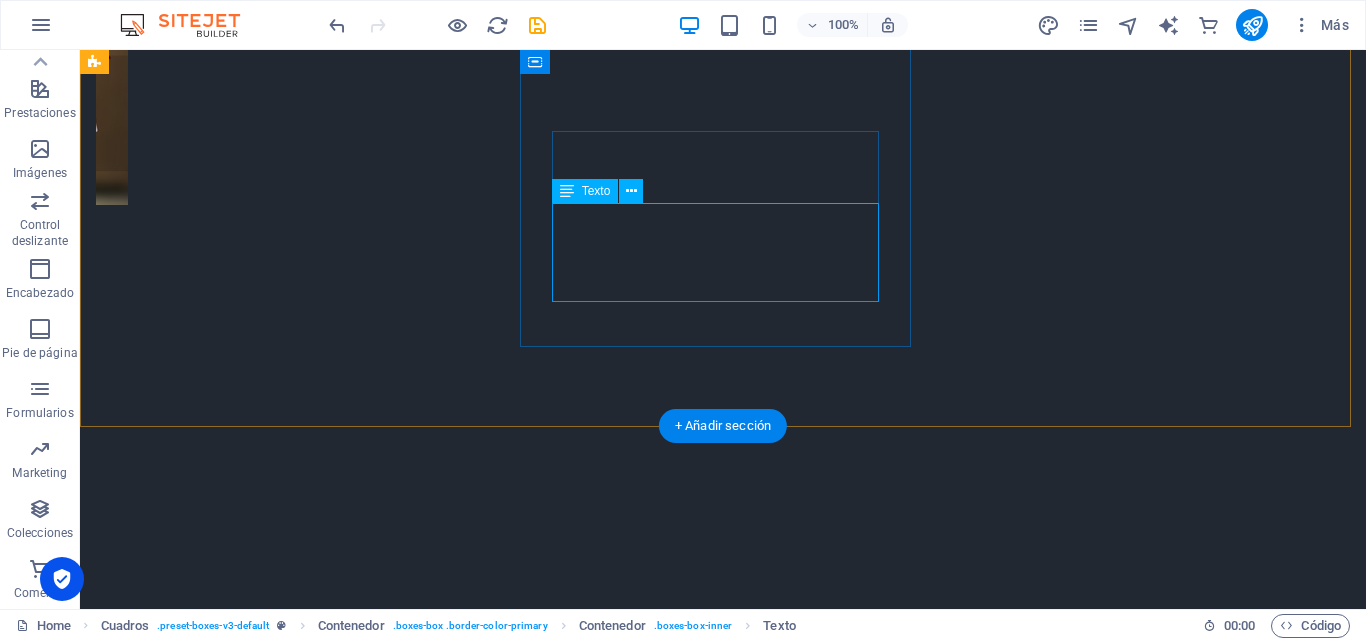 click on "Realizamos estampados de productos textiles en [GEOGRAPHIC_DATA] y Poliester, tales como Poleras, Gorros, Pañoletas y otros como Tazones y Platos." at bounding box center (294, 2970) 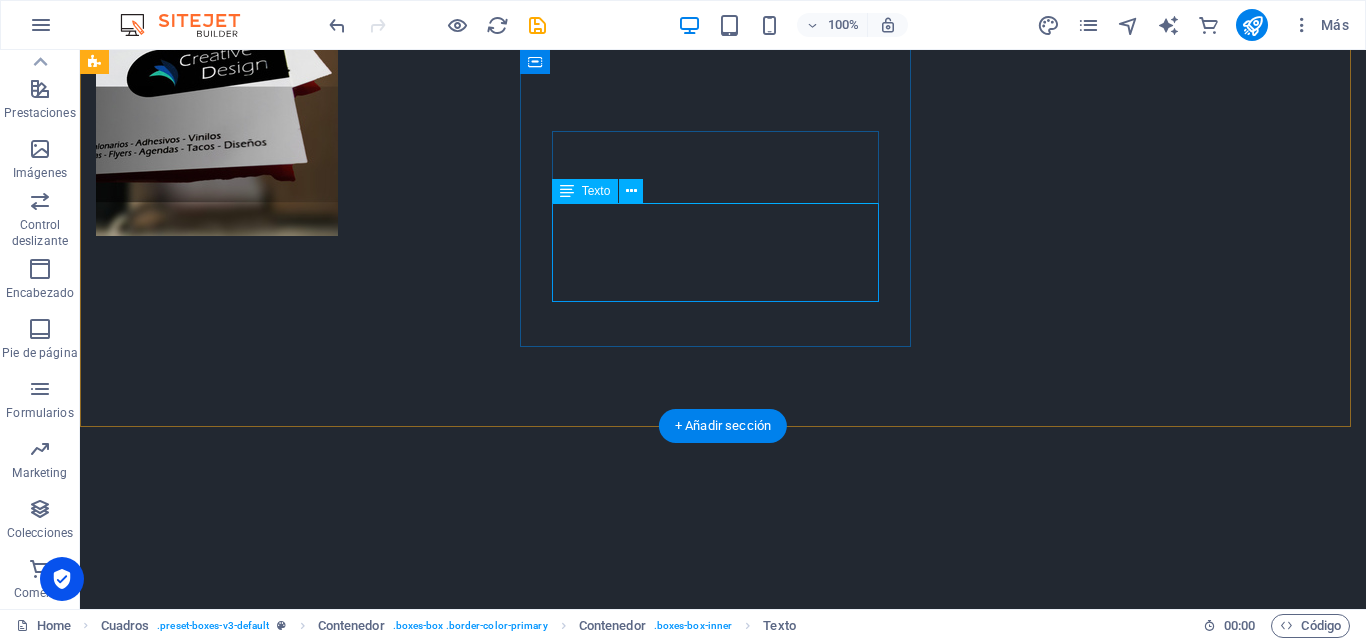 scroll, scrollTop: 1546, scrollLeft: 0, axis: vertical 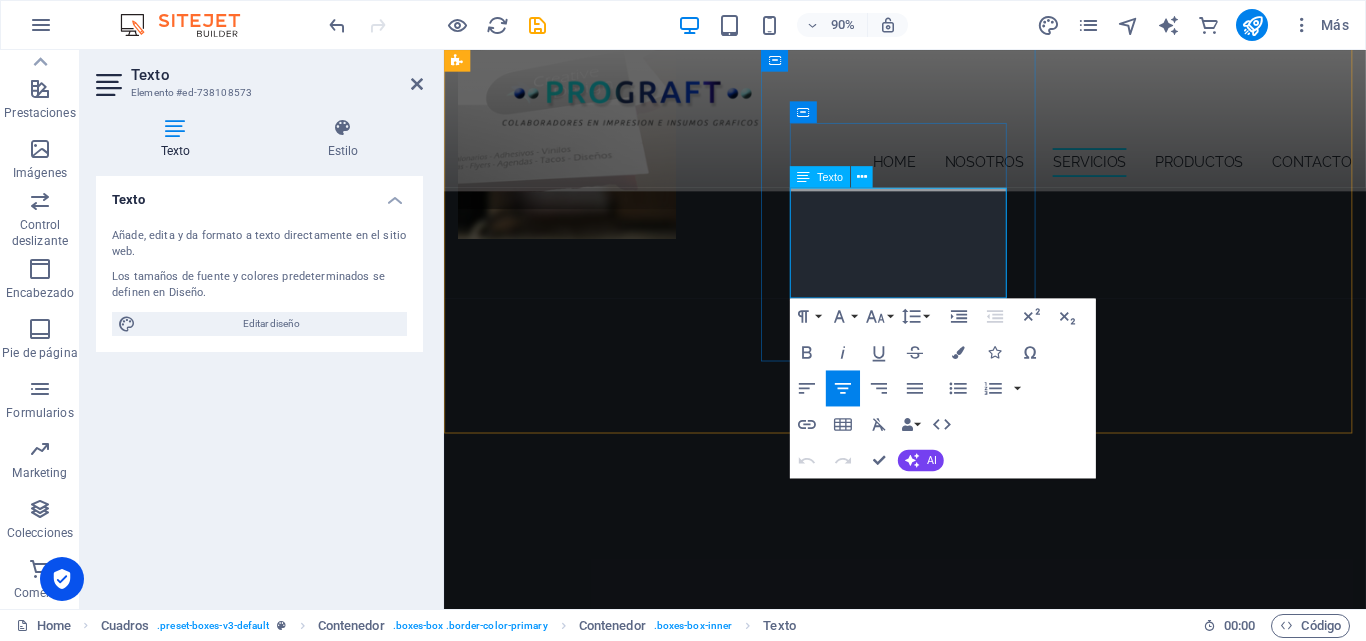 click on "Realizamos estampados de productos textiles en [GEOGRAPHIC_DATA] y Poliester, tales como Poleras, Gorros, Pañoletas y otros como Tazones y Platos." at bounding box center (614, 3159) 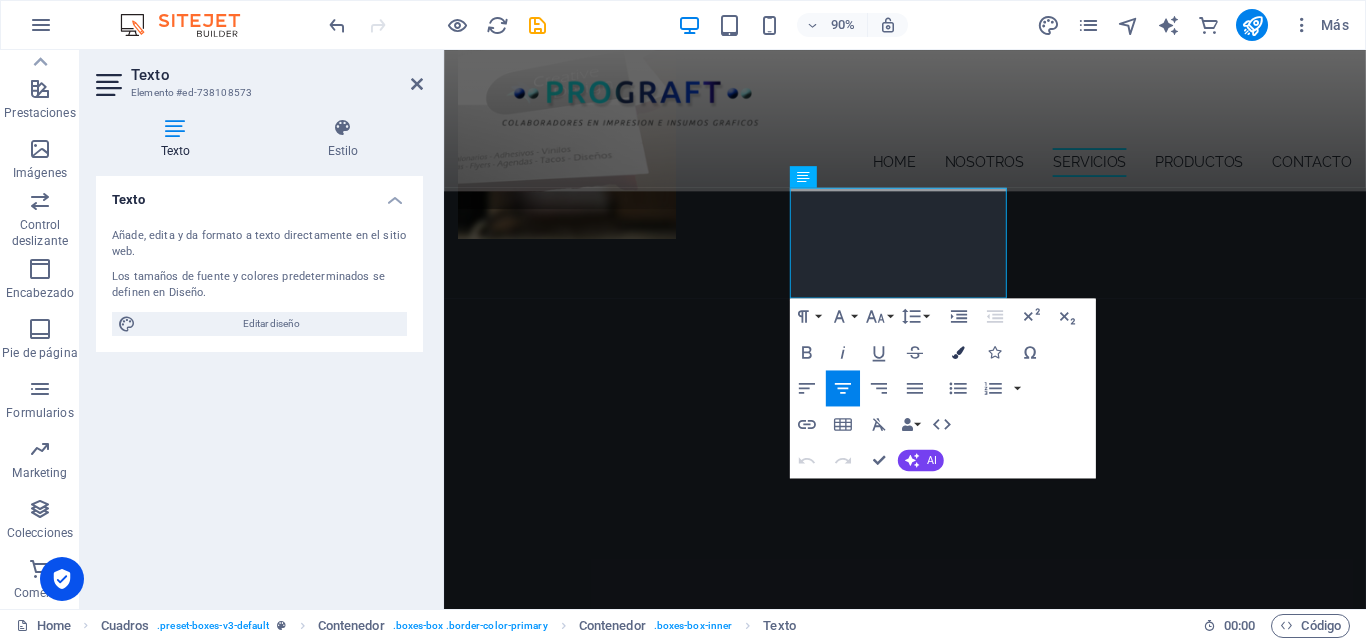 click at bounding box center [958, 353] 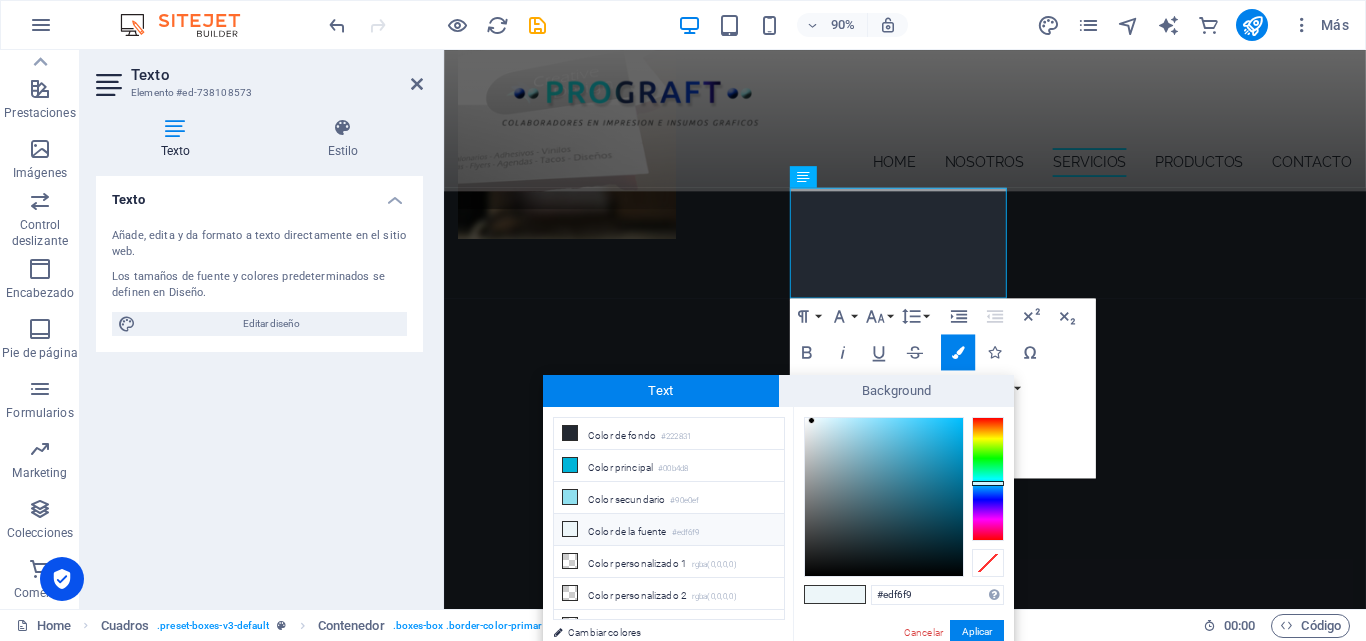 click on "#edf6f9" at bounding box center [686, 533] 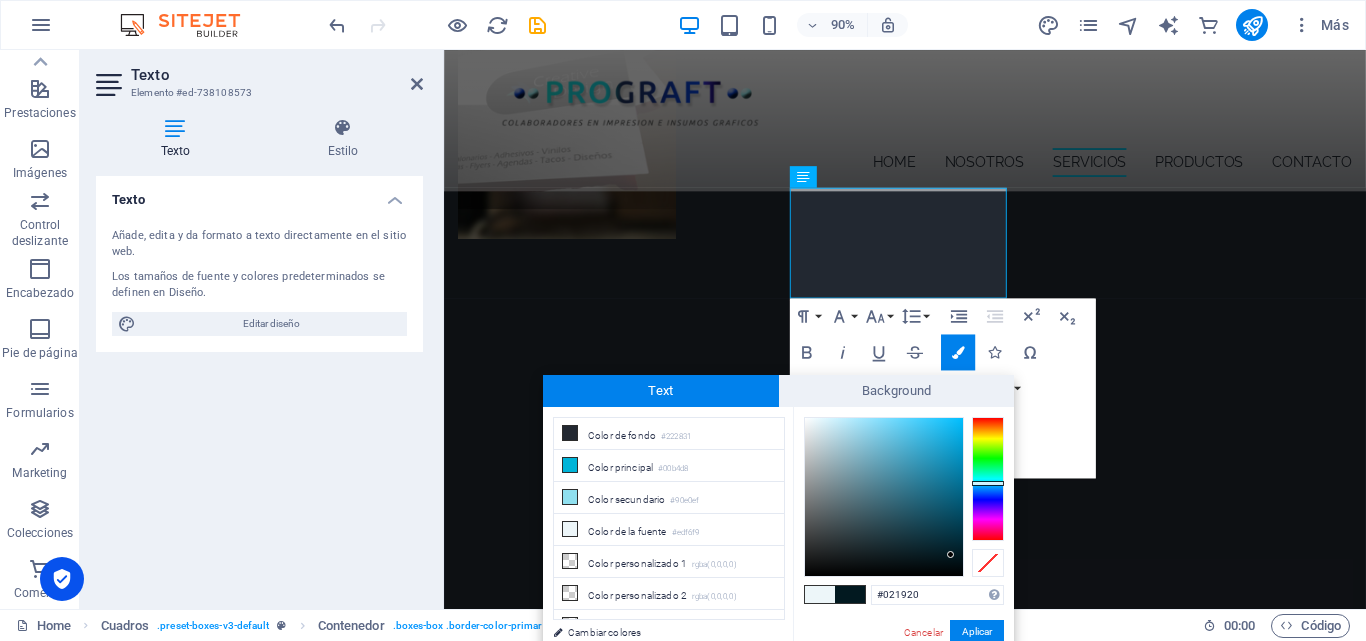 type on "#02171e" 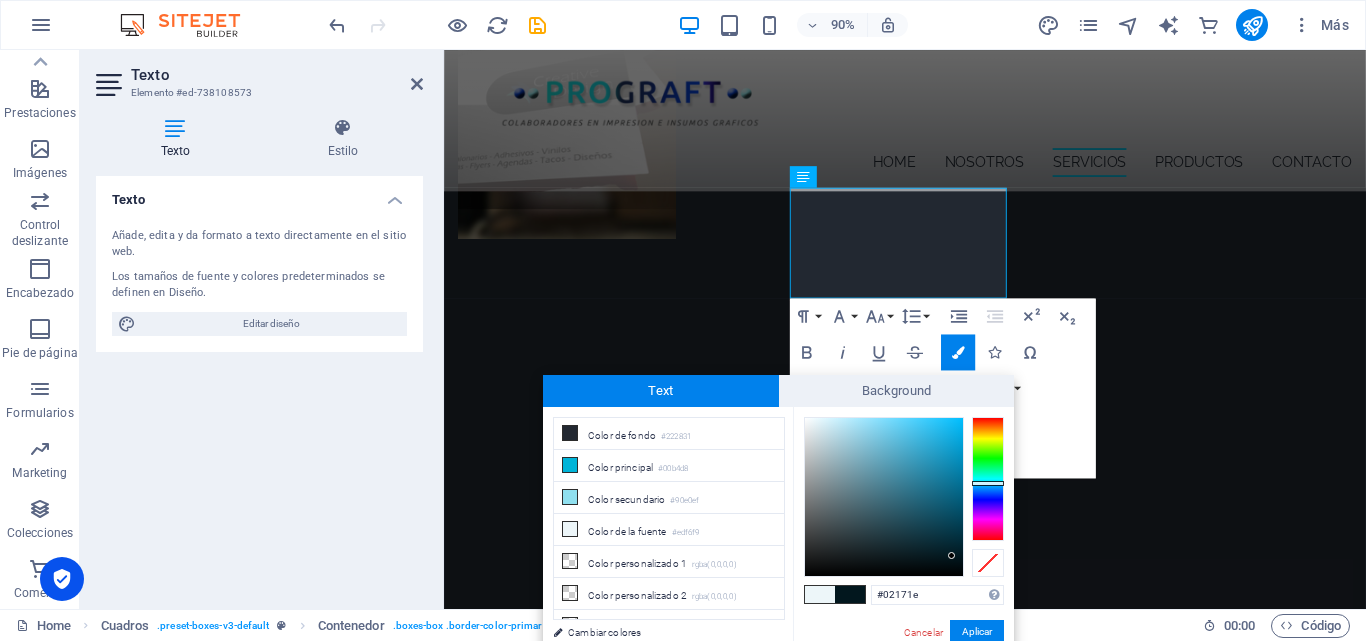 drag, startPoint x: 904, startPoint y: 496, endPoint x: 952, endPoint y: 556, distance: 76.837494 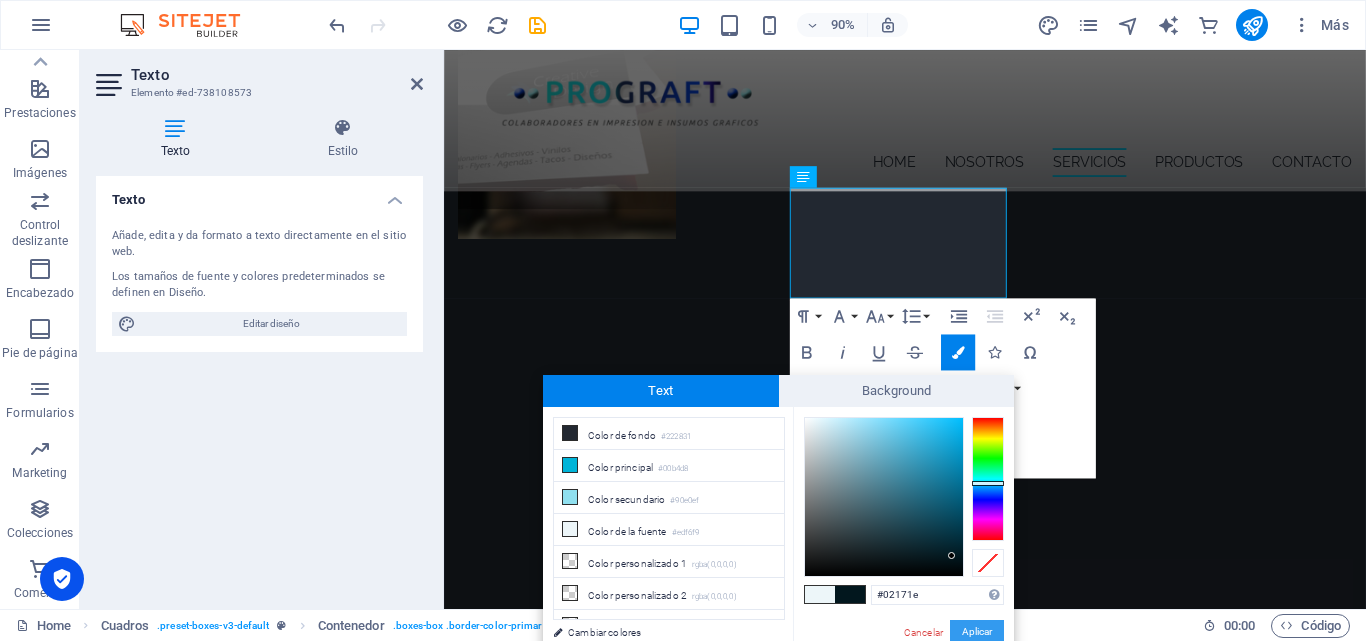 click on "Aplicar" at bounding box center (977, 632) 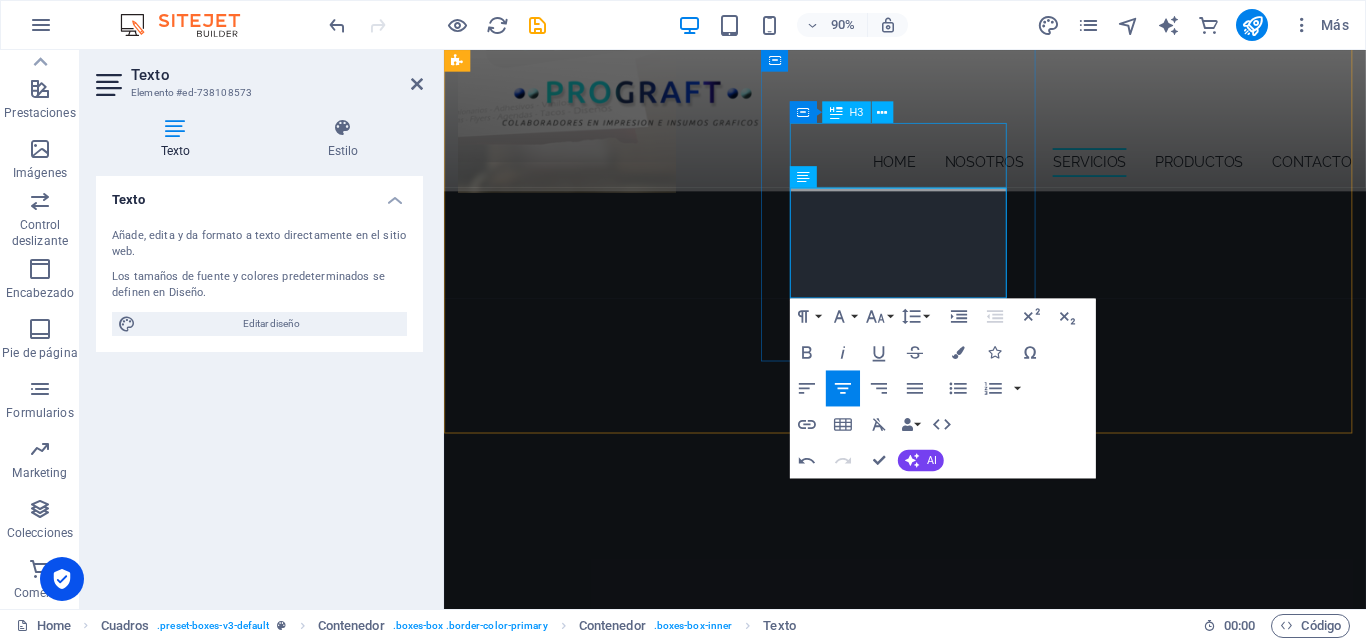 click on "eSTAMPADOS Y SUBILMACION" at bounding box center [614, 2998] 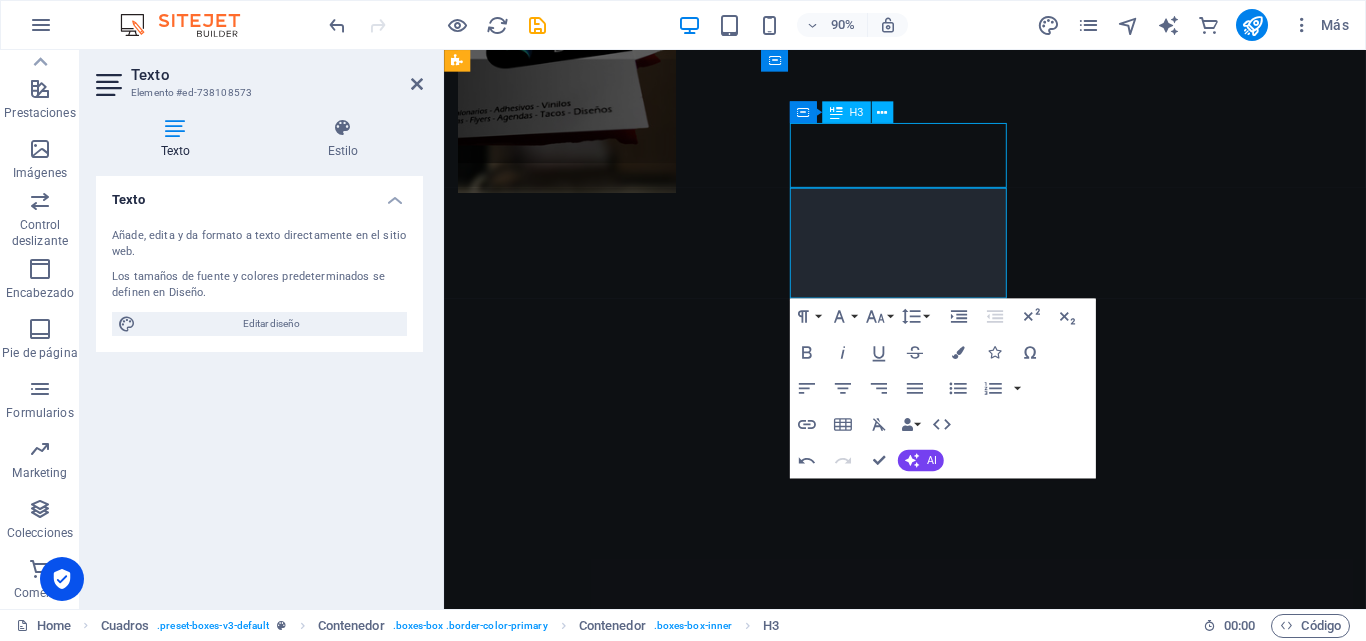 scroll, scrollTop: 1602, scrollLeft: 0, axis: vertical 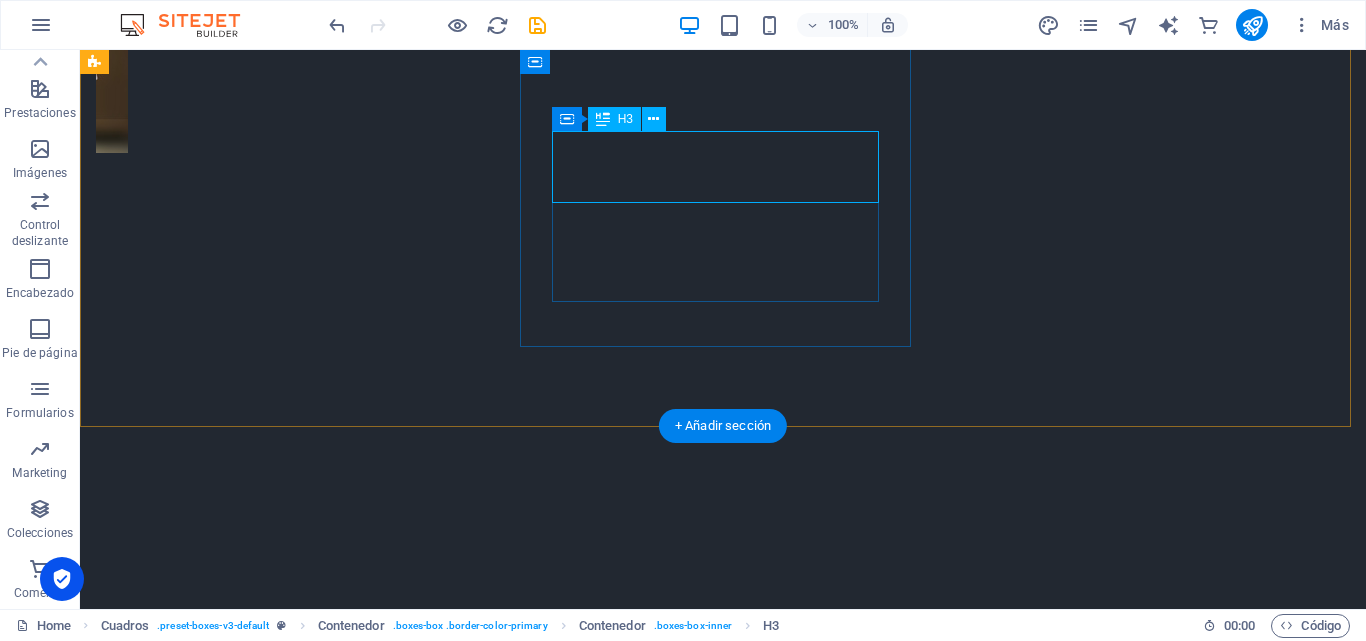 click on "eSTAMPADOS Y SUBILMACION" at bounding box center (294, 2833) 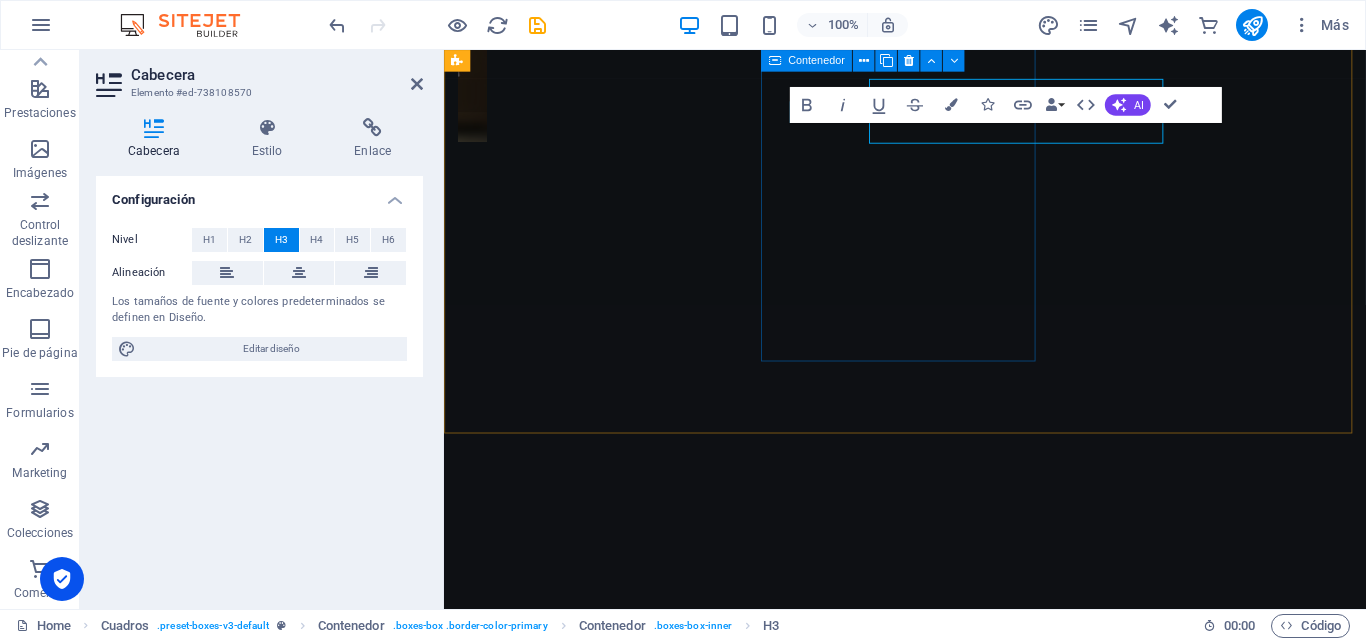 scroll, scrollTop: 1546, scrollLeft: 0, axis: vertical 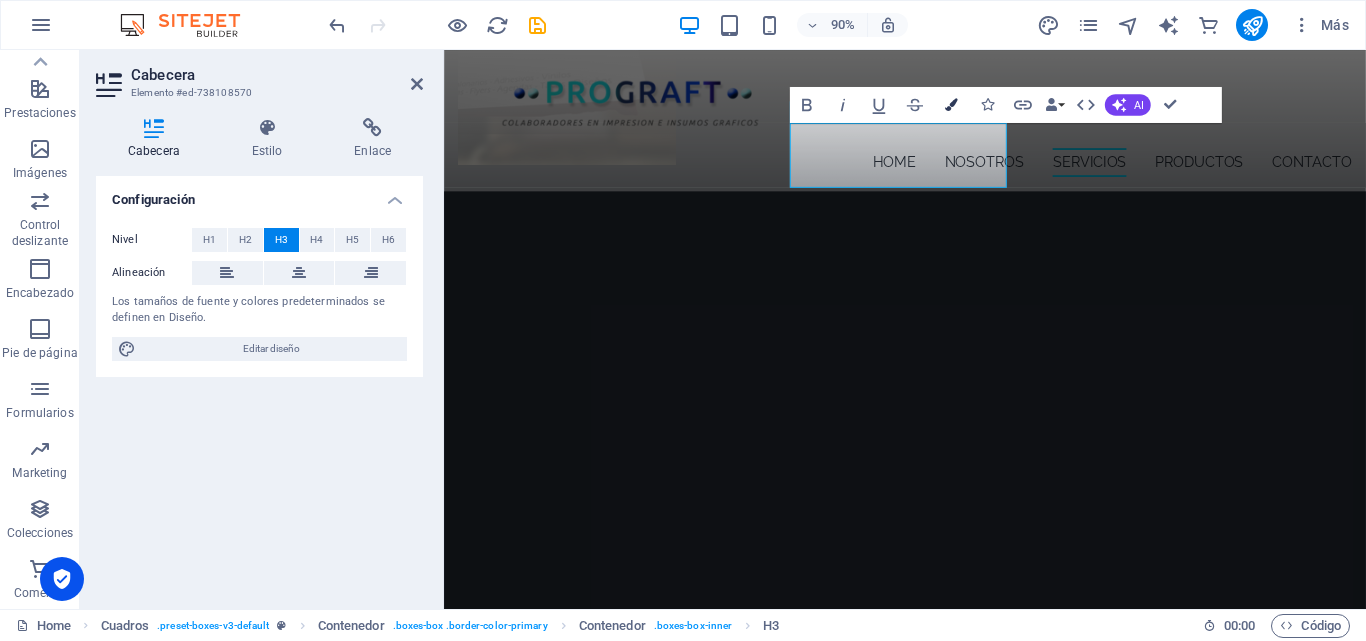 click at bounding box center (951, 105) 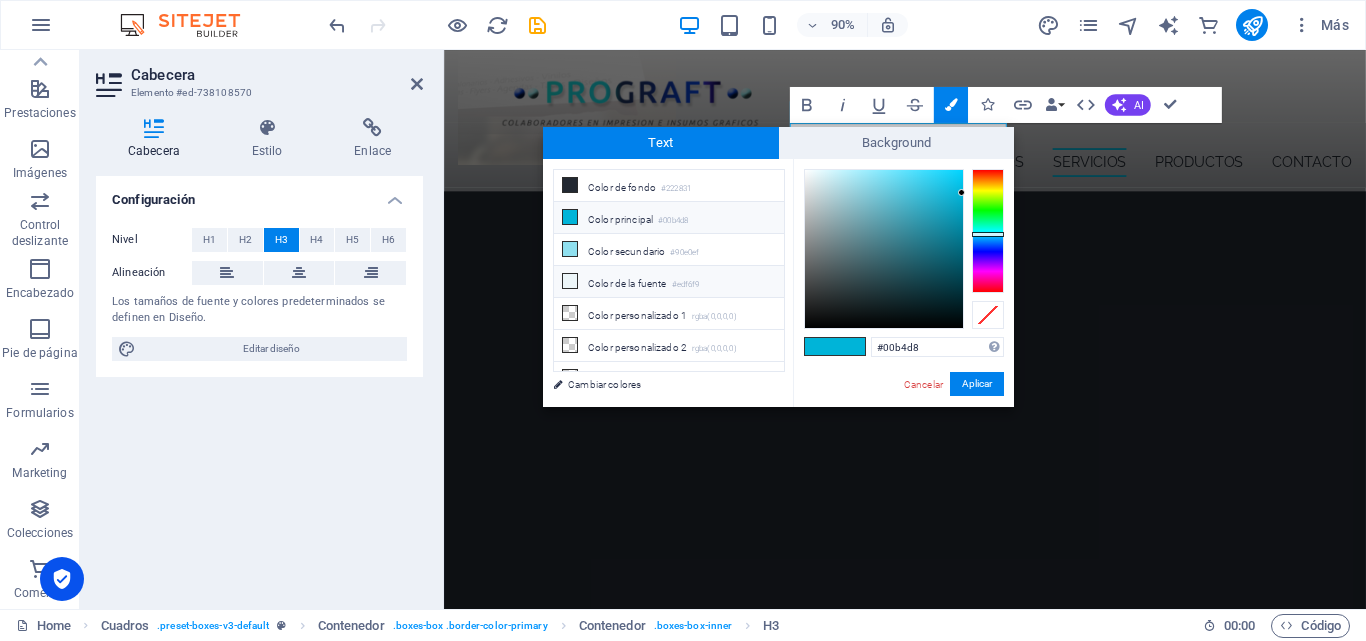 click on "#edf6f9" at bounding box center [686, 285] 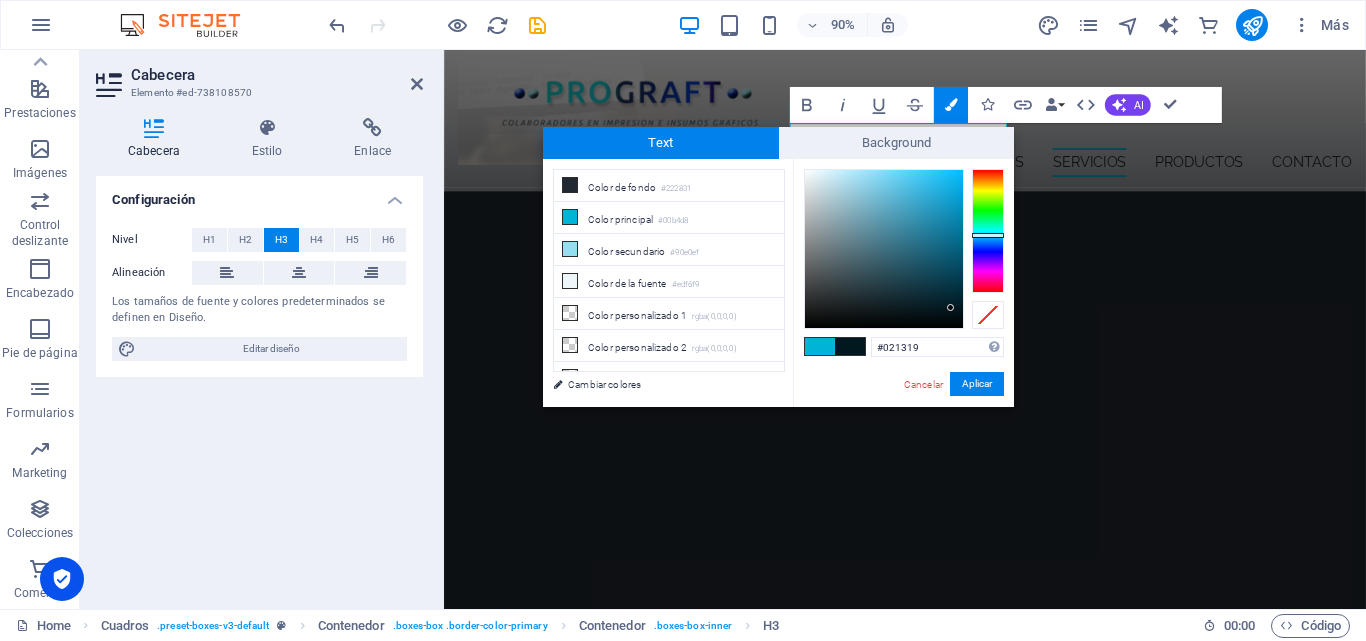 type on "#021217" 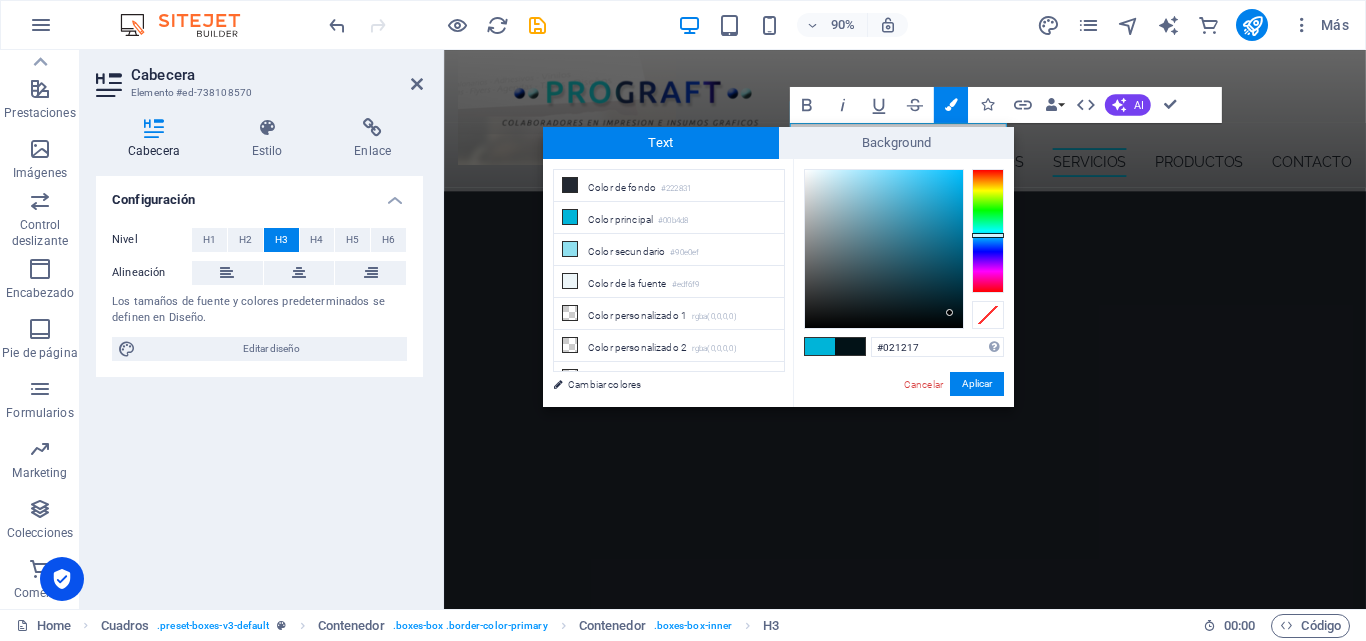 drag, startPoint x: 938, startPoint y: 265, endPoint x: 950, endPoint y: 313, distance: 49.47727 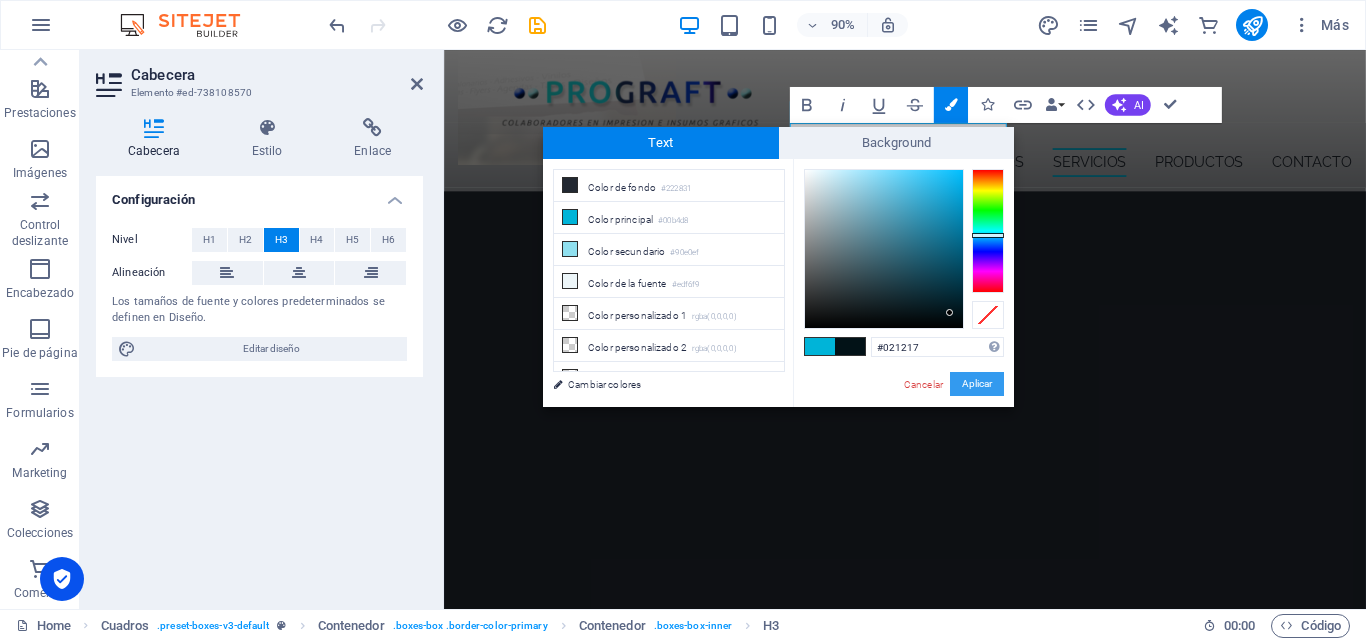 click on "Aplicar" at bounding box center [977, 384] 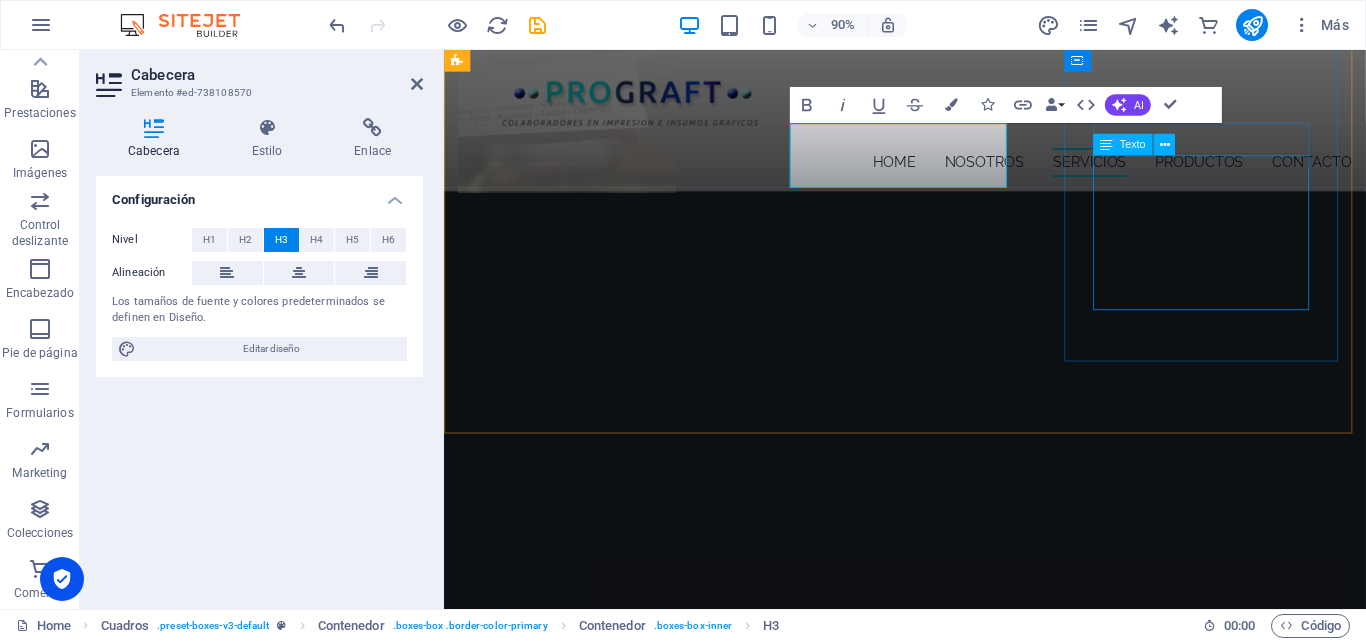 click on "Comercializamos insumos de papelería, como papel autocopiativo, papel bond, [PERSON_NAME], carton duplex. Además, insumos para sublimar, como poleras, tazones, vasos y mugs," at bounding box center (614, 3441) 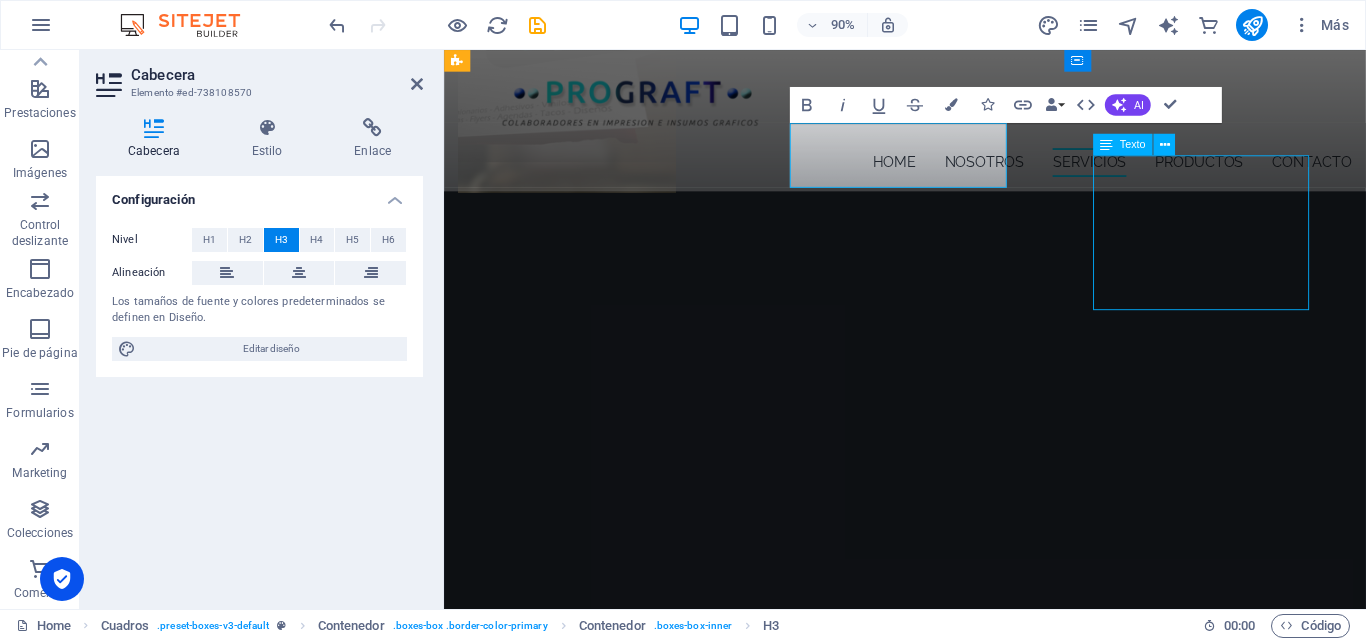 click on "Comercializamos insumos de papelería, como papel autocopiativo, papel bond, [PERSON_NAME], carton duplex. Además, insumos para sublimar, como poleras, tazones, vasos y mugs," at bounding box center (614, 3441) 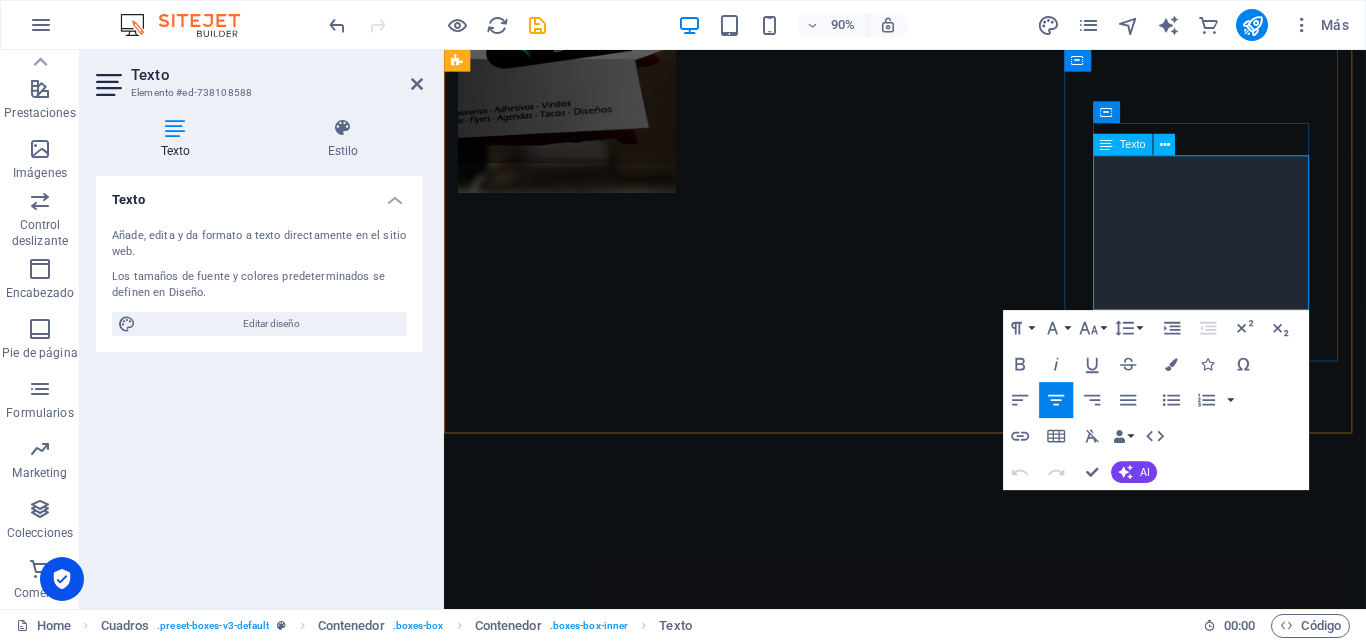 click on "Además, insumos para sublimar, como poleras, tazones, vasos y mugs," at bounding box center [614, 3491] 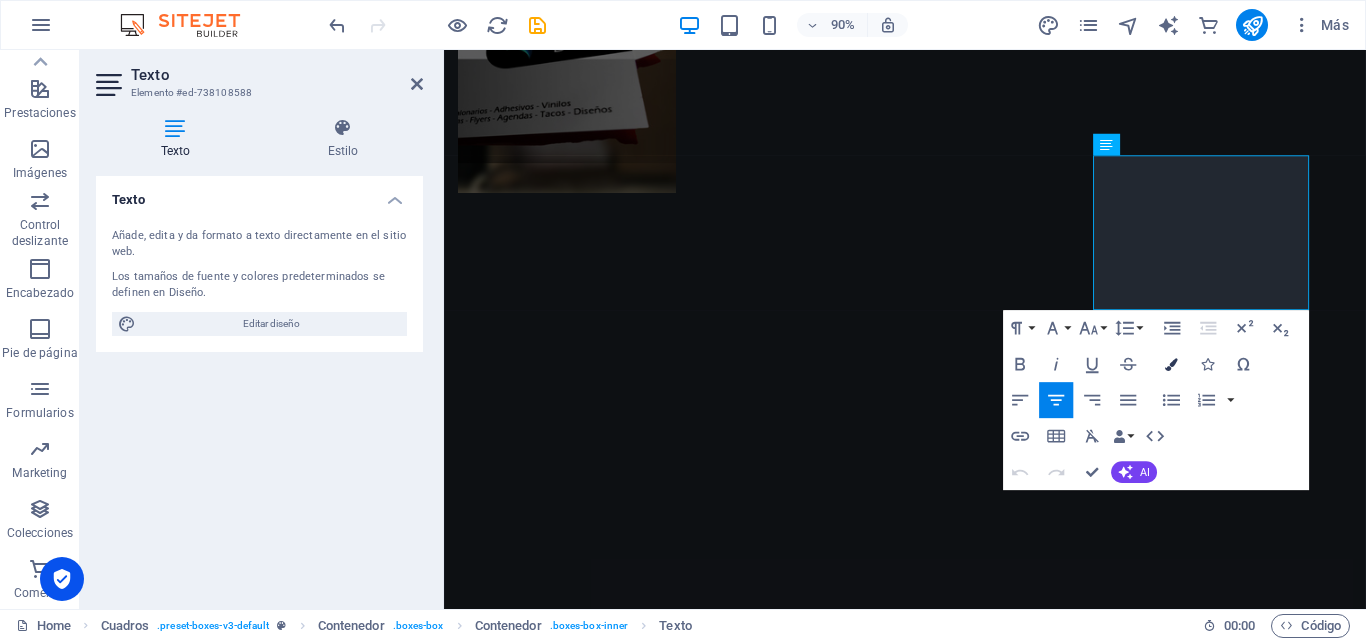 click at bounding box center [1171, 364] 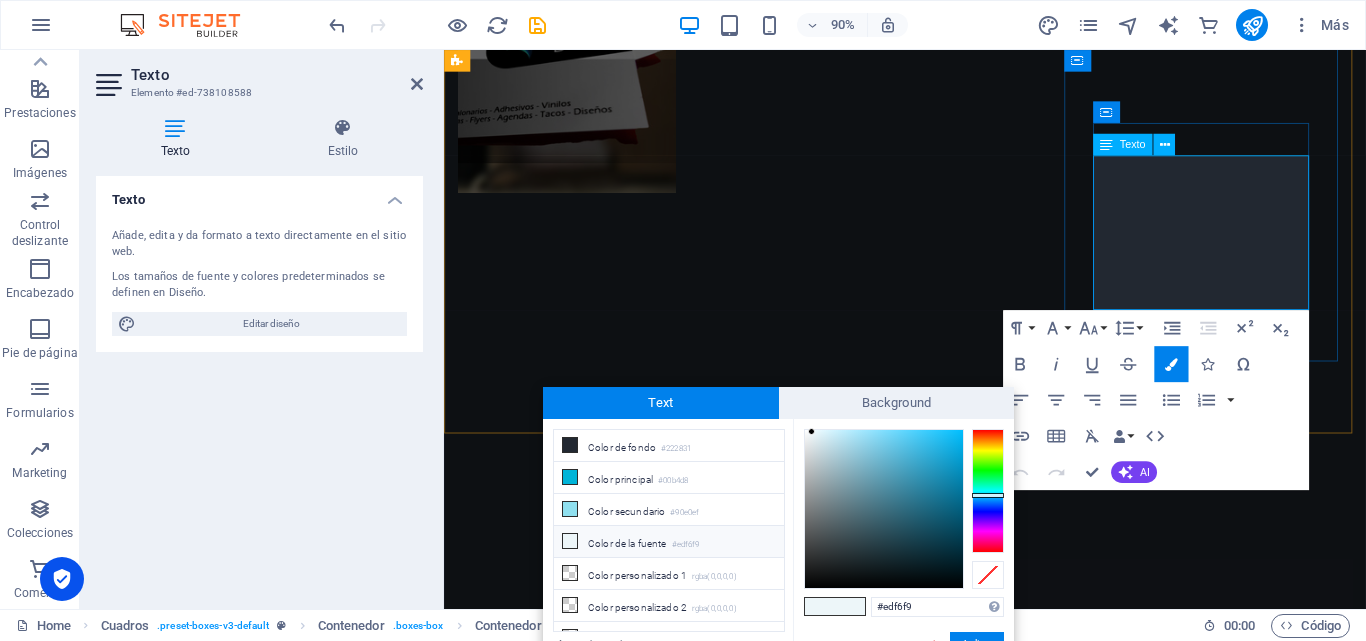 click on "​ Además, insumos para sublimar, como poleras, tazones, vasos y mugs, ​" at bounding box center (614, 3491) 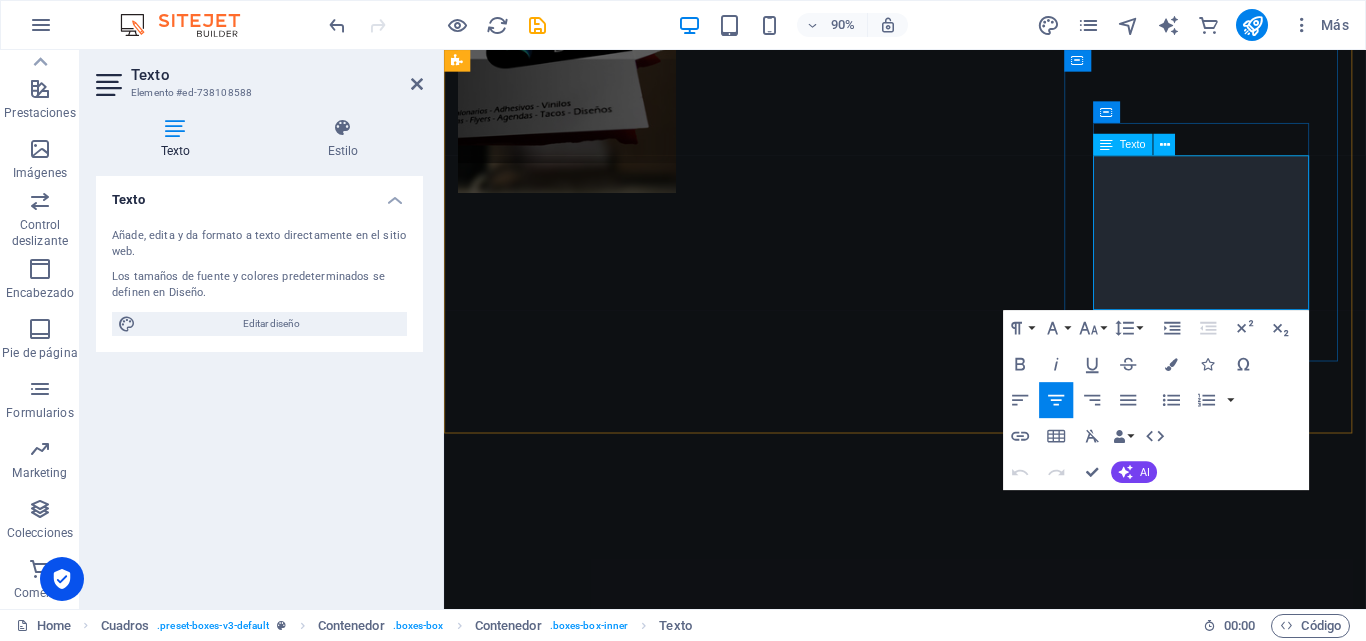 click on "Comercializamos insumos de papelería, como papel autocopiativo, papel bond, [PERSON_NAME], carton duplex." at bounding box center (614, 3405) 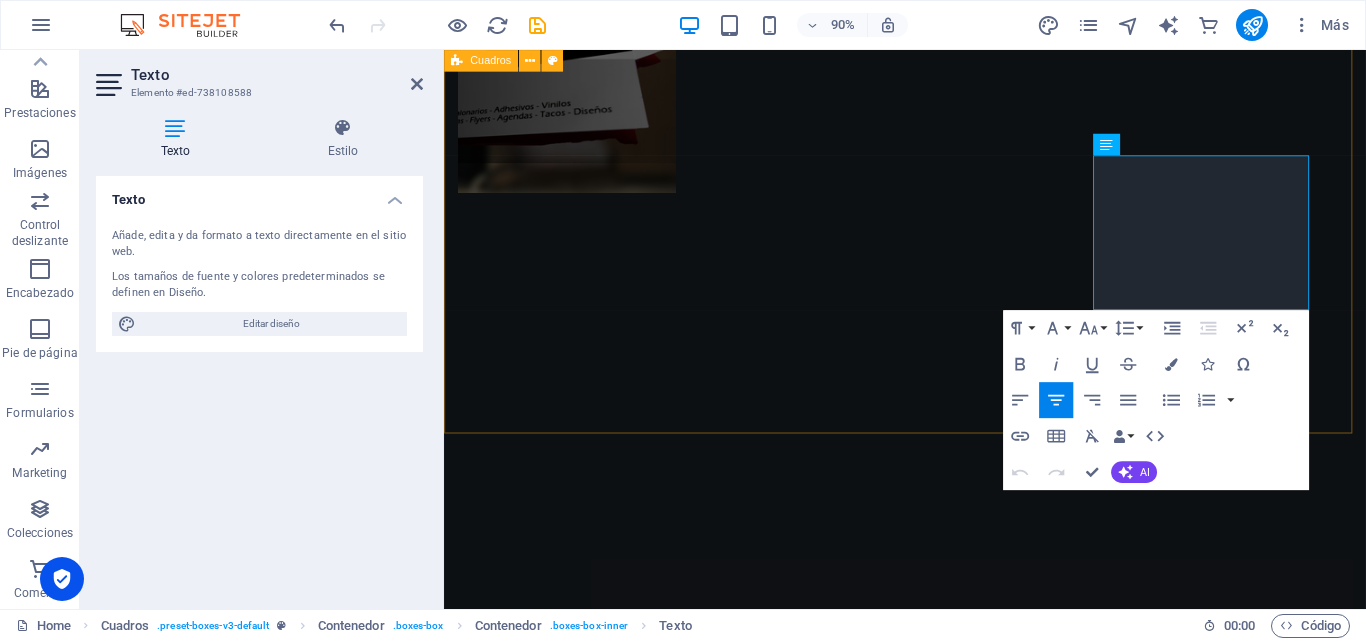 drag, startPoint x: 1180, startPoint y: 176, endPoint x: 1441, endPoint y: 474, distance: 396.1376 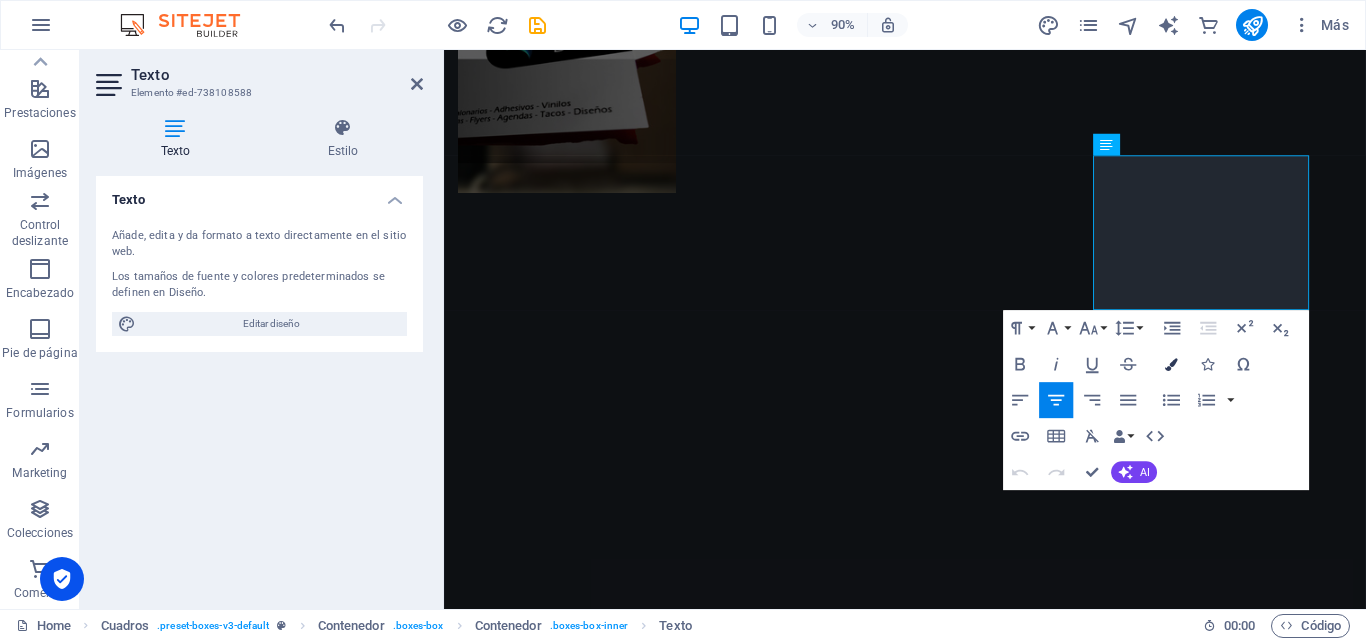 click at bounding box center (1171, 364) 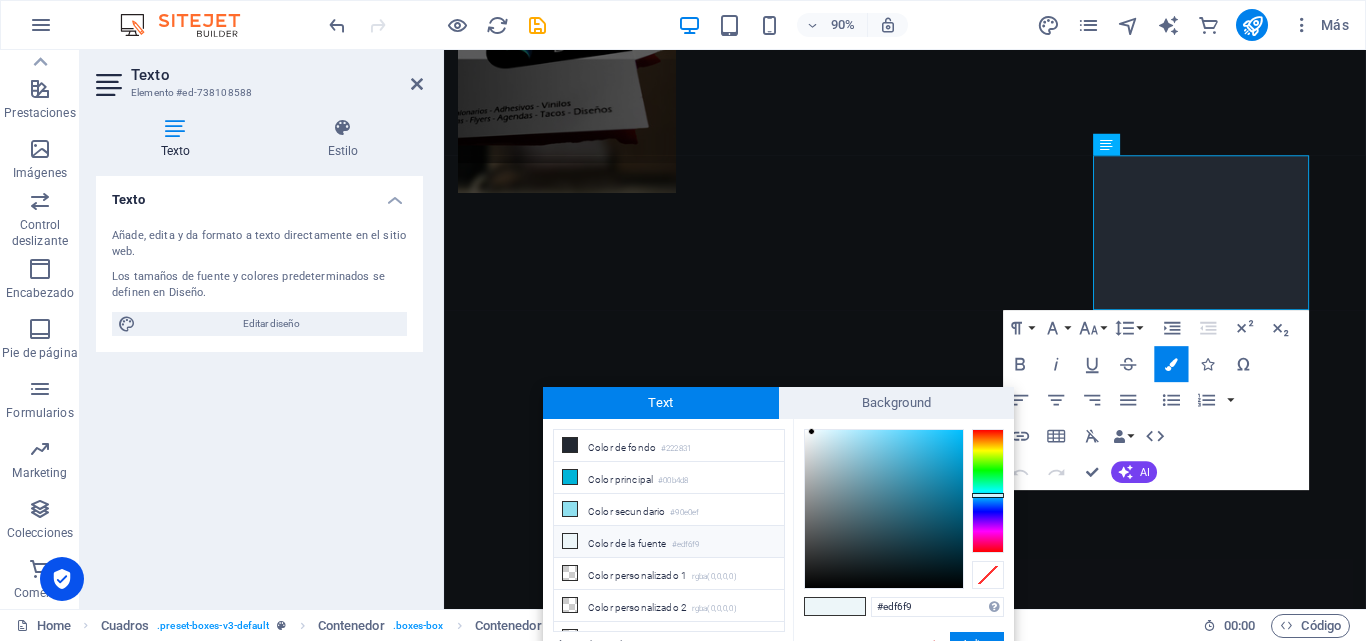 click on "Color de la fuente
#edf6f9" at bounding box center [669, 542] 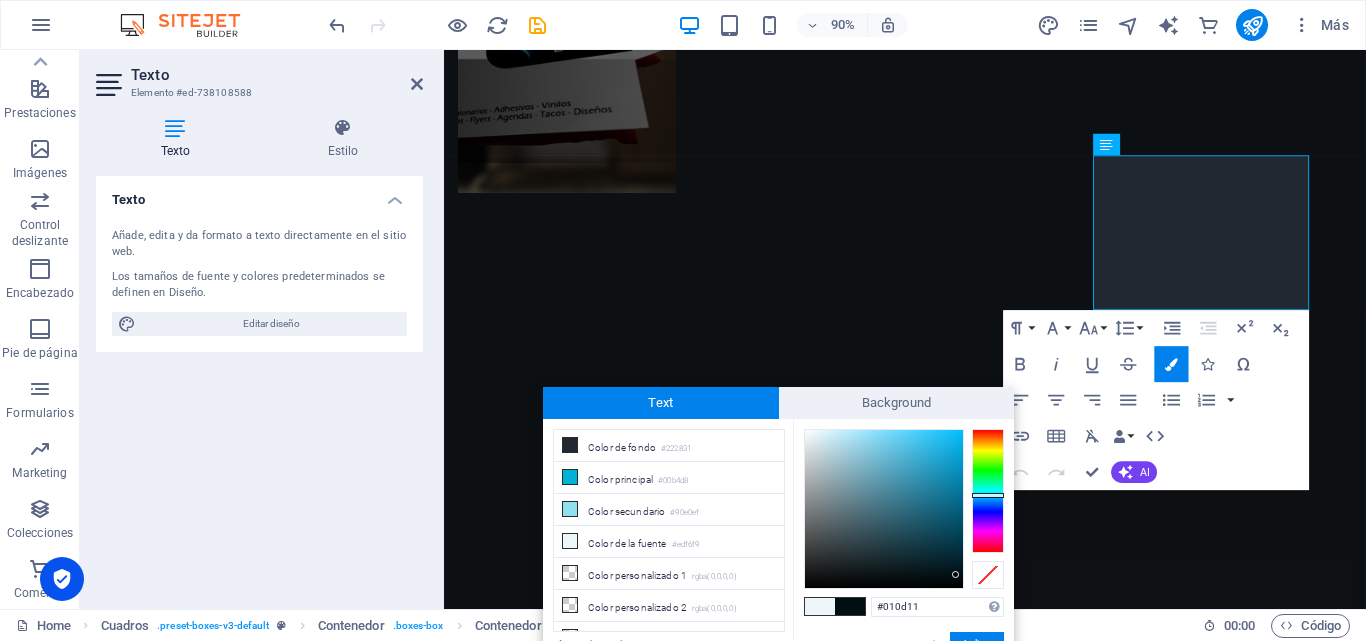 type on "#010c0f" 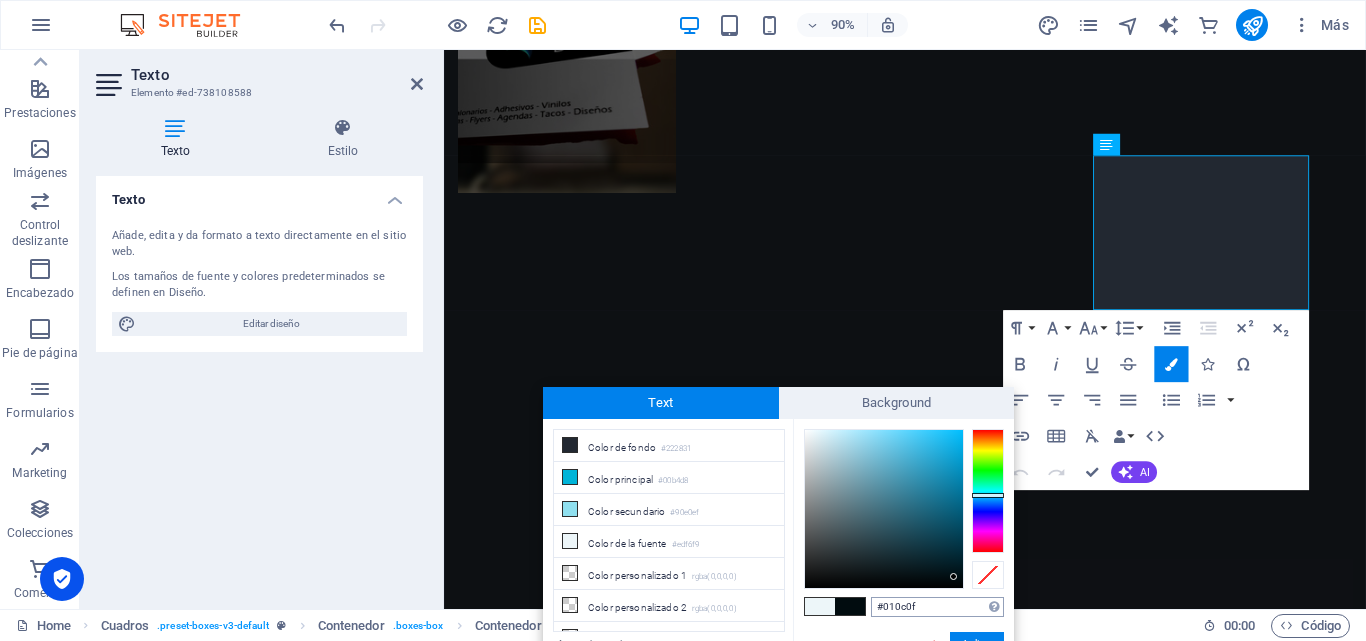 drag, startPoint x: 907, startPoint y: 533, endPoint x: 966, endPoint y: 610, distance: 97.00516 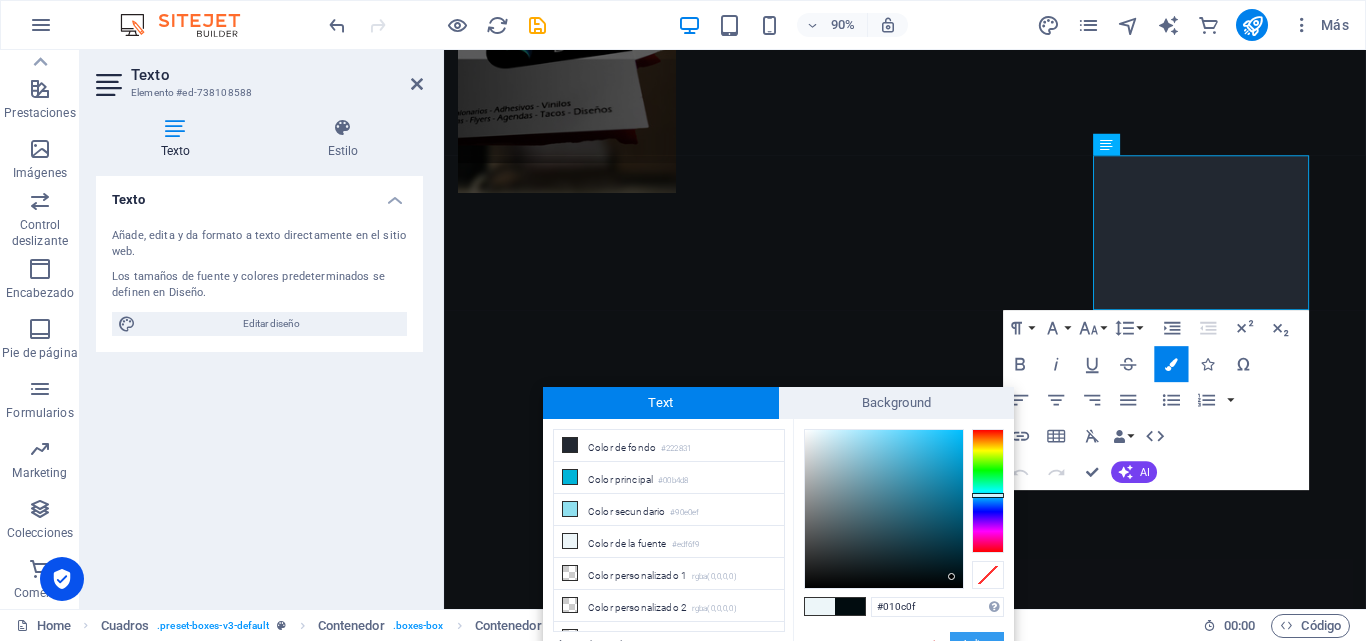 click on "Aplicar" at bounding box center (977, 644) 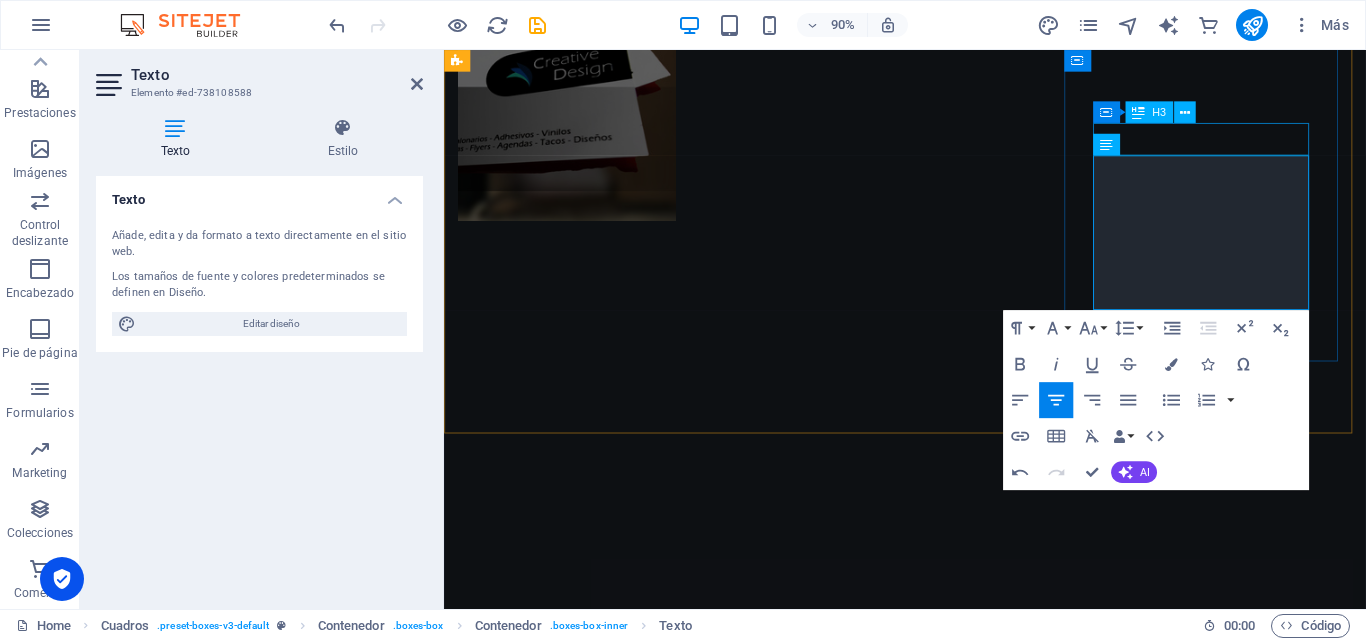 click on "venta de insumos" at bounding box center (614, 3369) 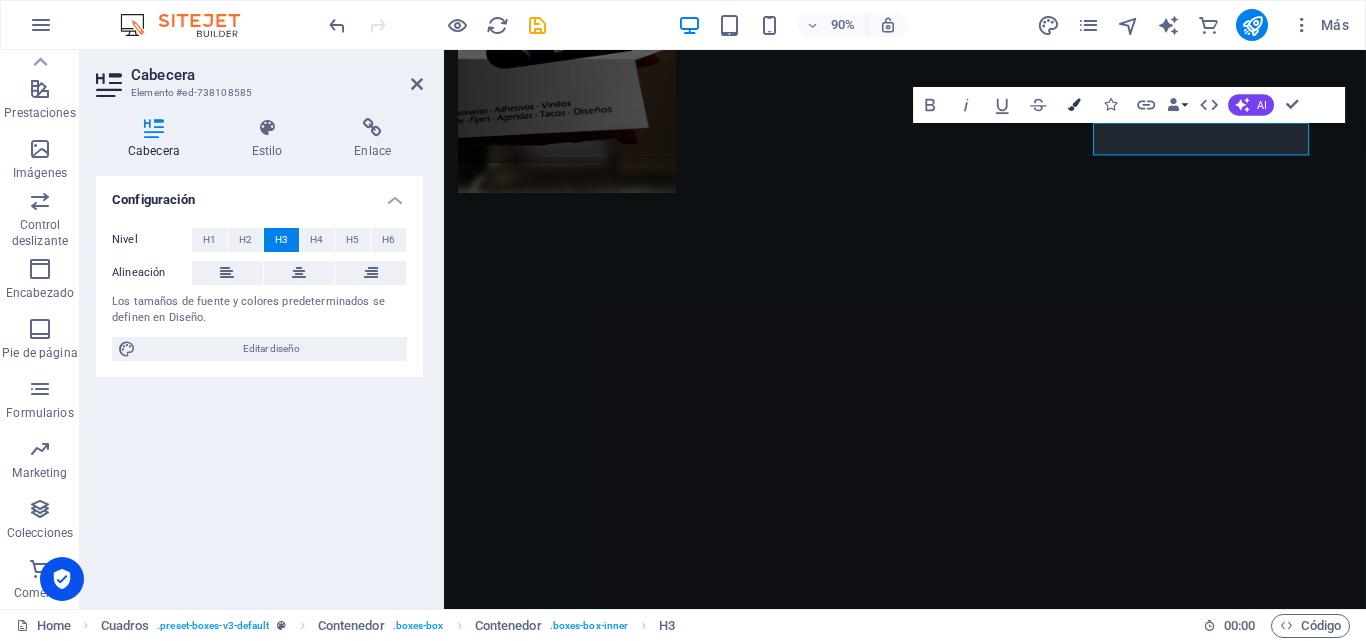 click at bounding box center (1073, 105) 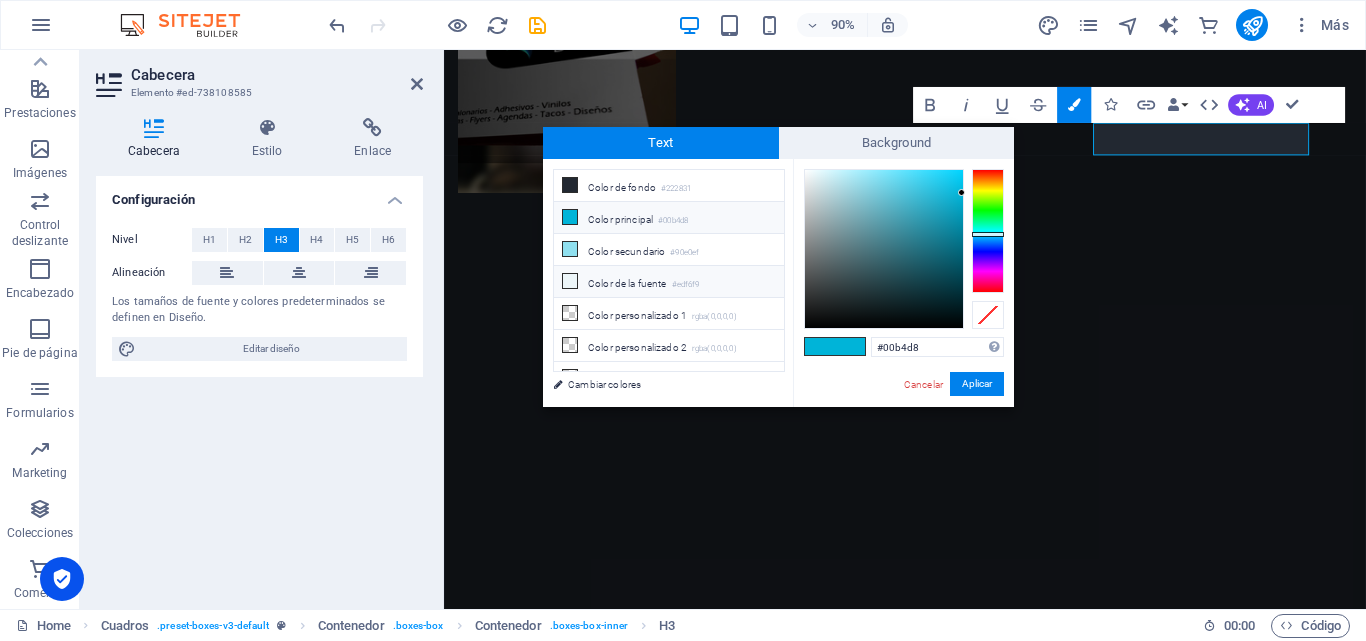 click on "Color de la fuente
#edf6f9" at bounding box center [669, 282] 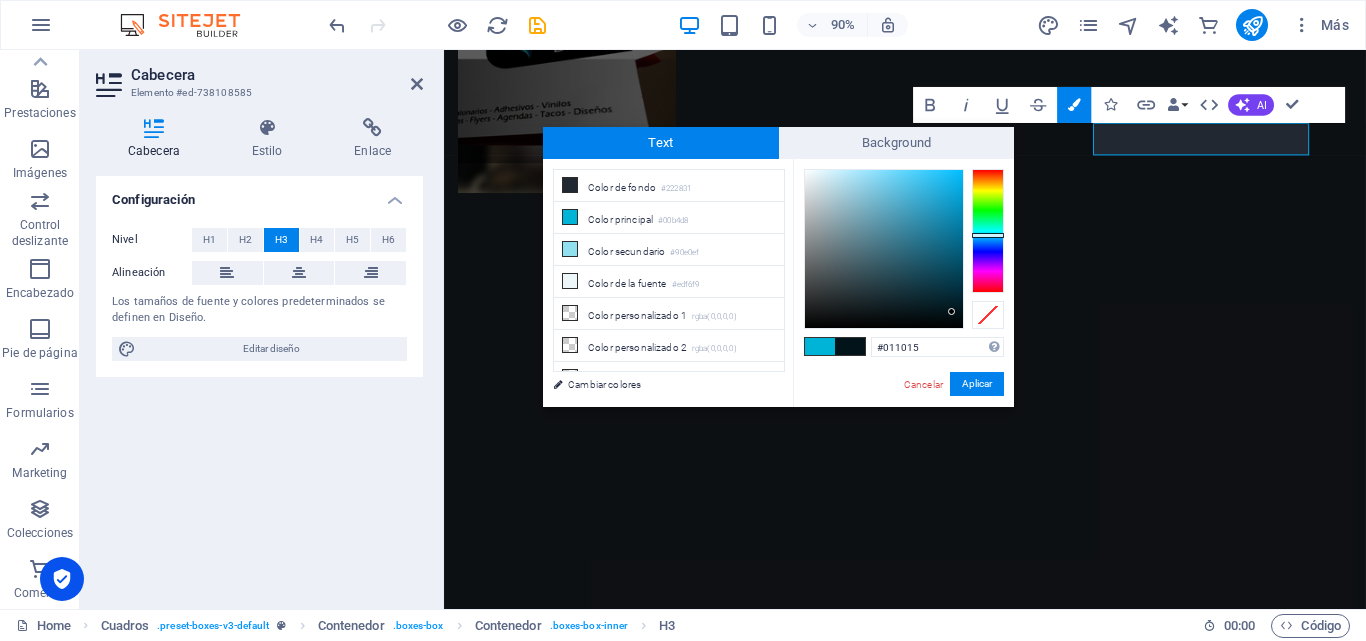 type on "#010f14" 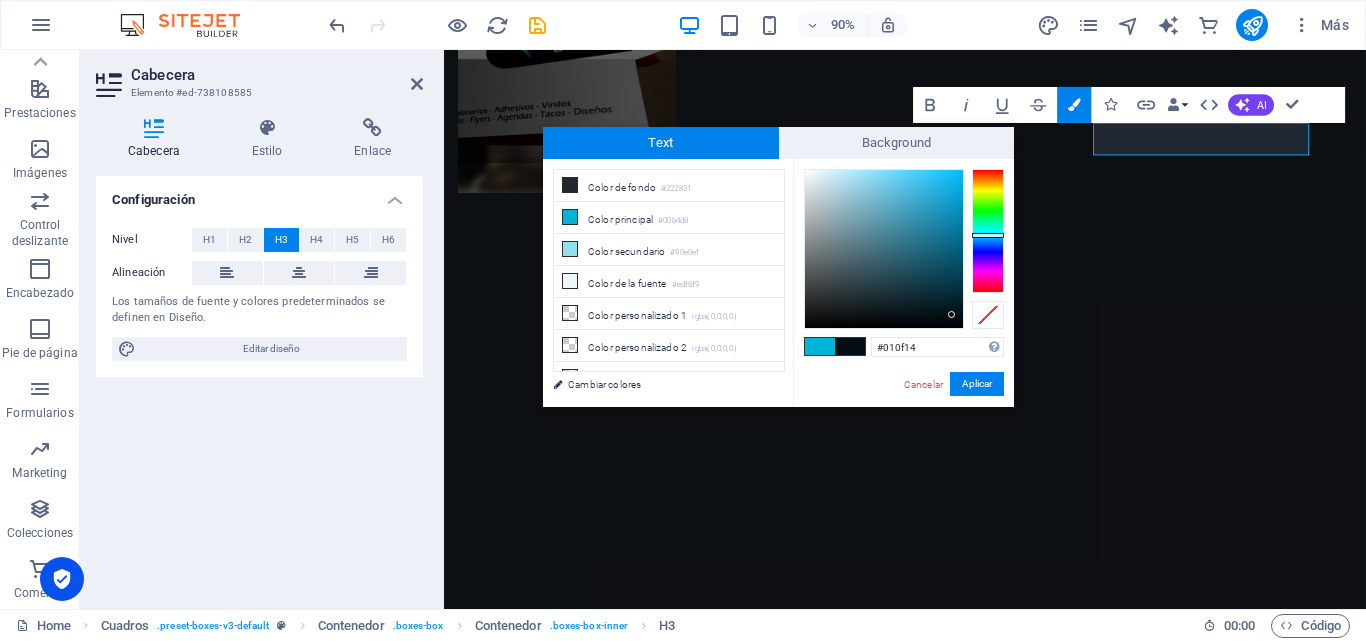 drag, startPoint x: 910, startPoint y: 221, endPoint x: 952, endPoint y: 315, distance: 102.9563 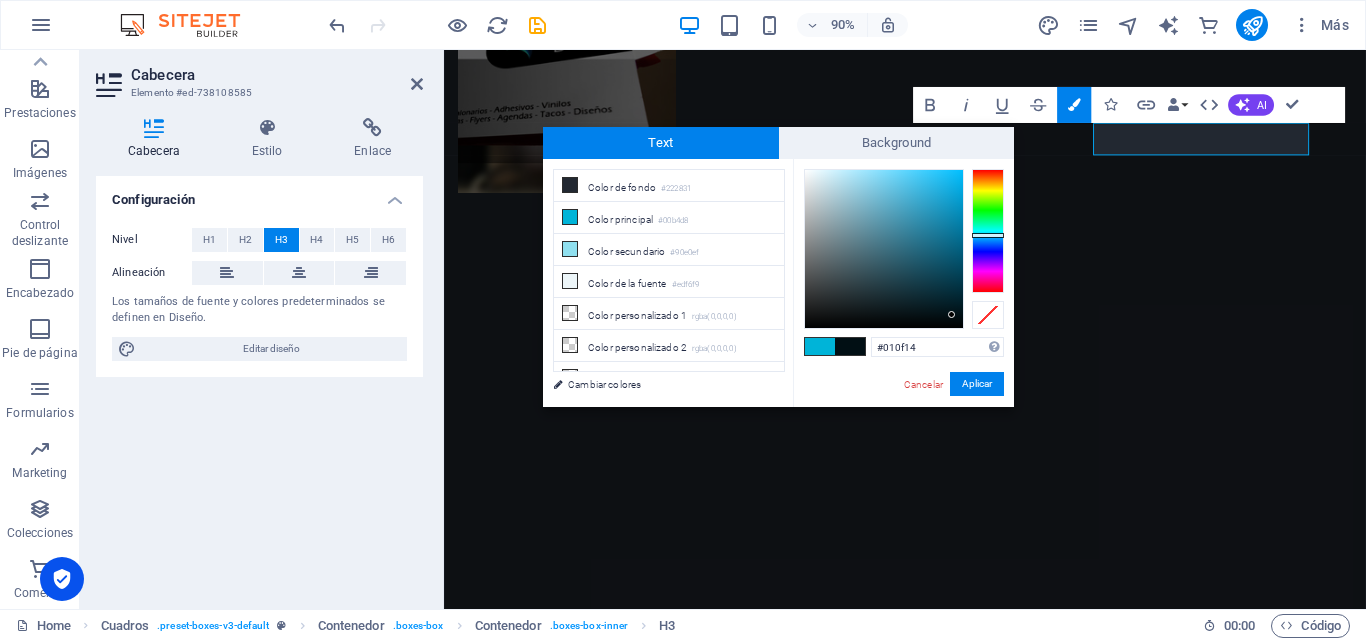 click at bounding box center (884, 249) 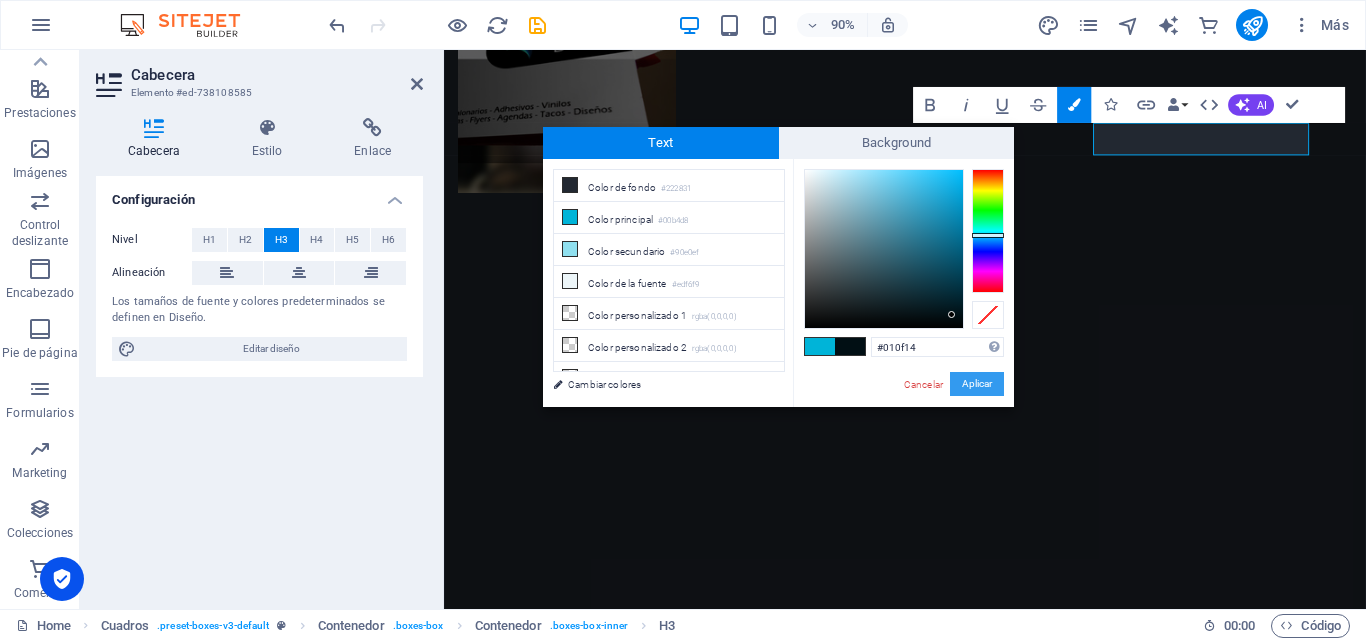 click on "Aplicar" at bounding box center [977, 384] 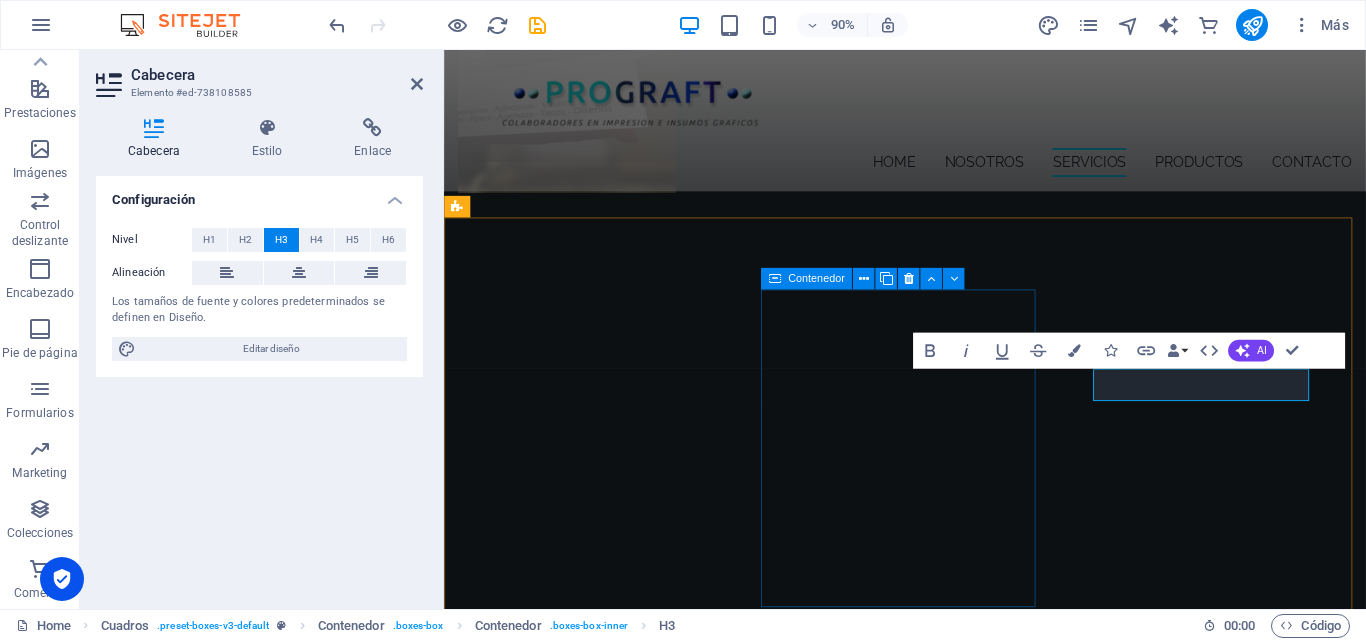 scroll, scrollTop: 1246, scrollLeft: 0, axis: vertical 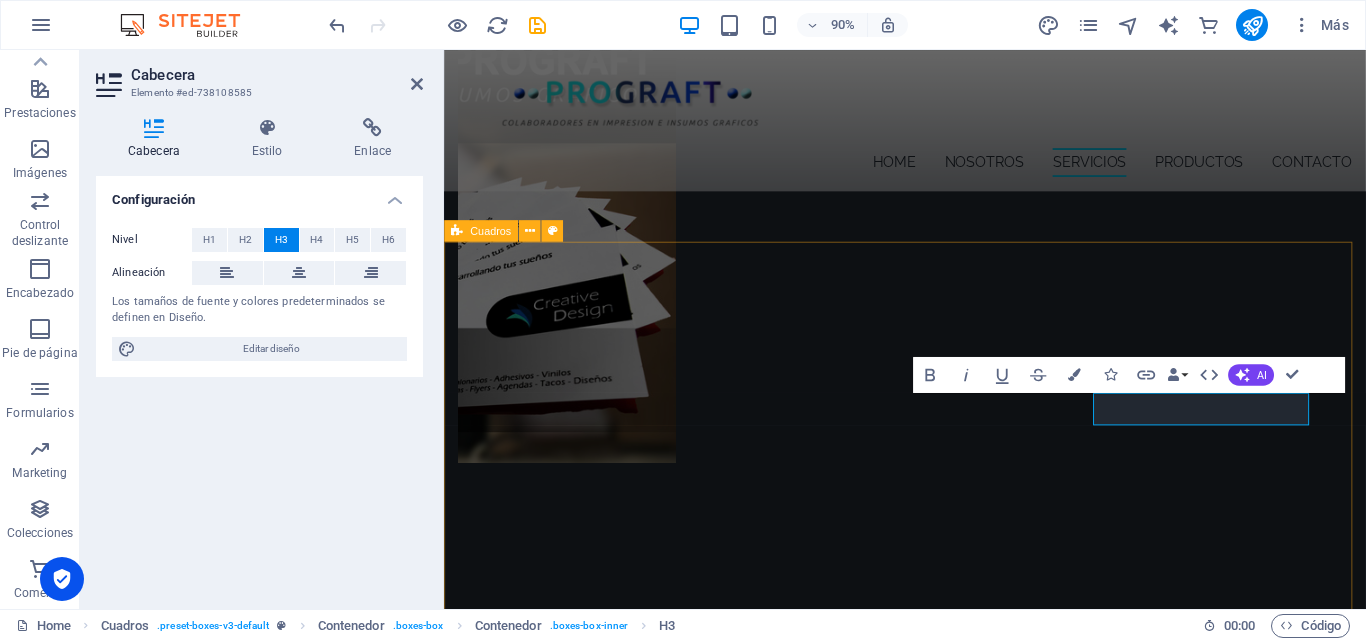 click on "PAPELERIAS Elaboramos todo tipo de papelerías para el trabajo de oficina, tales como Talonarios Autocopiativos, Talonarios Empastados, Tarjetas de Presentación, Flyers o Volantes, Afiches, Carpetas, Calendarios, Dípticos, Trípticos, entre otros. eSTAMPADOS Y SUBILMACION Realizamos estampados de productos textiles en Algodón y Poliester, tales como Poleras, Gorros, Pañoletas y otros como Tazones y Platos. venta de insumos Comercializamos insumos de papelería, como papel autocopiativo, papel bond, [PERSON_NAME], carton duplex. Además, insumos para sublimar, como poleras, tazones, vasos y mugs," at bounding box center (956, 3344) 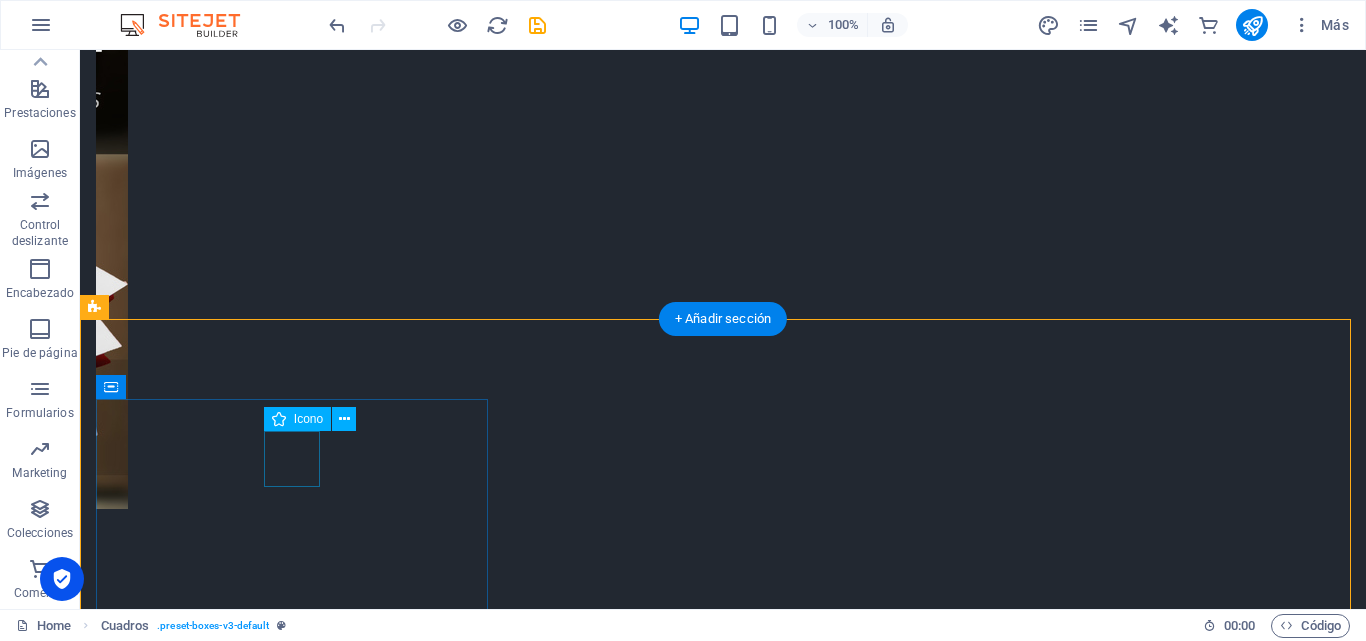 click at bounding box center [294, 2806] 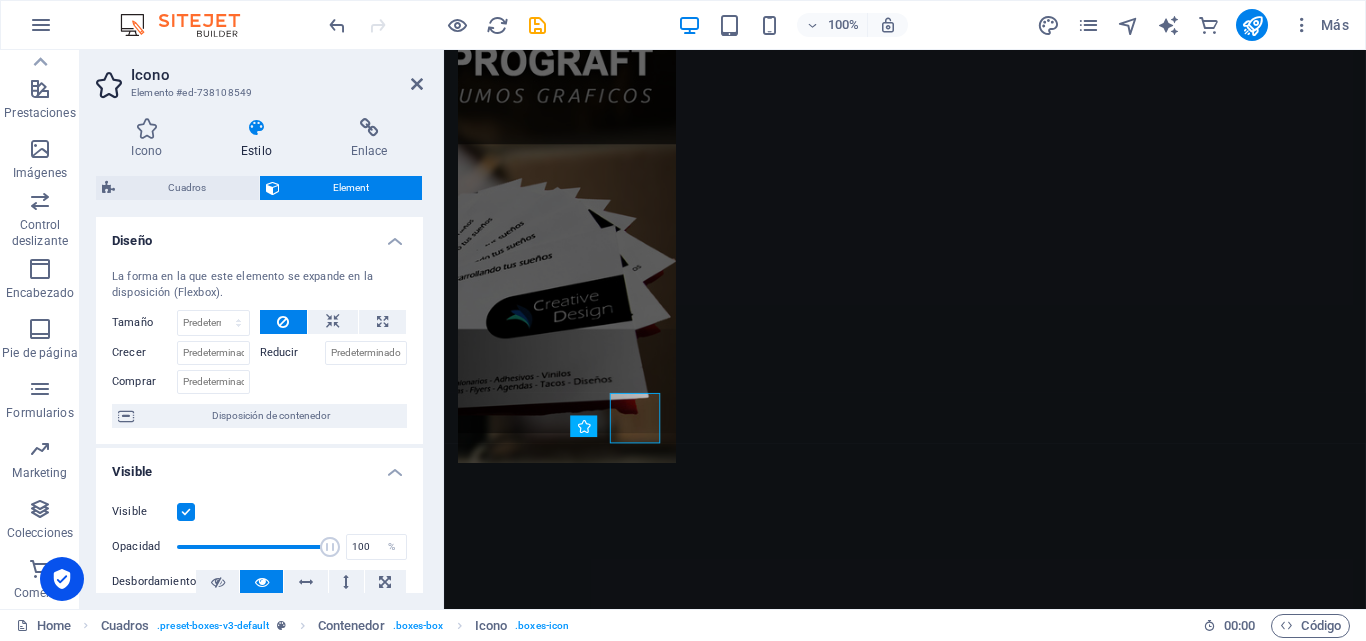 scroll, scrollTop: 1141, scrollLeft: 0, axis: vertical 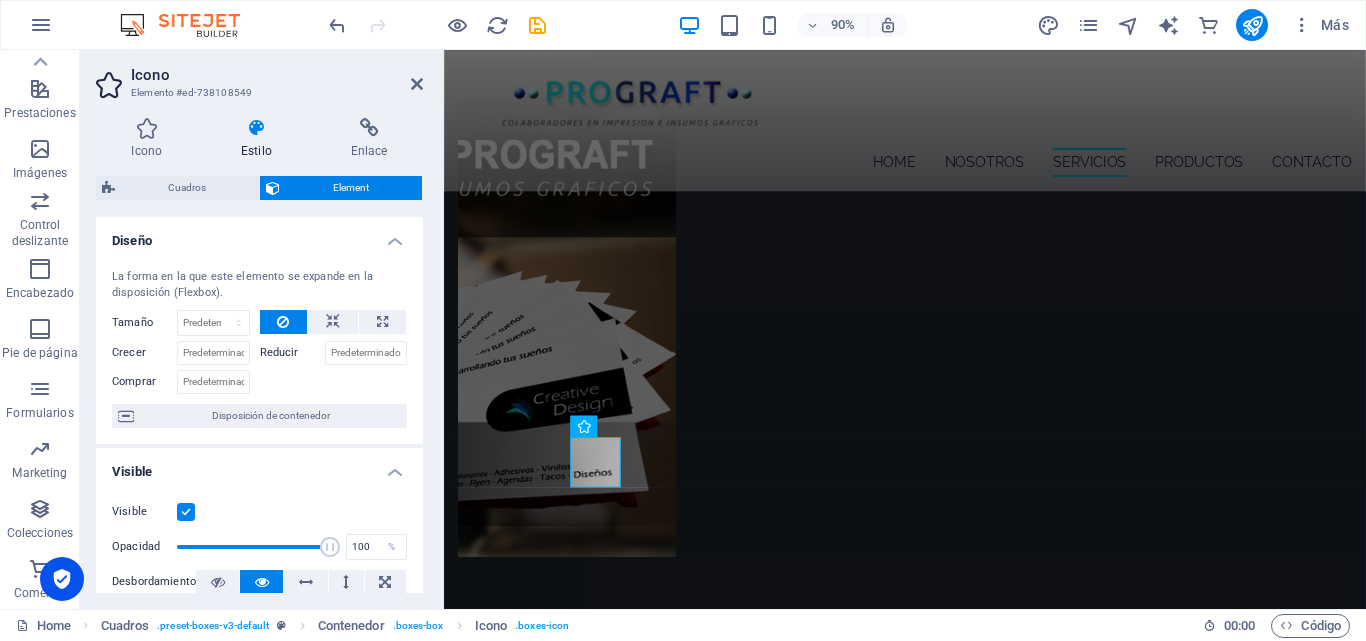click at bounding box center [186, 512] 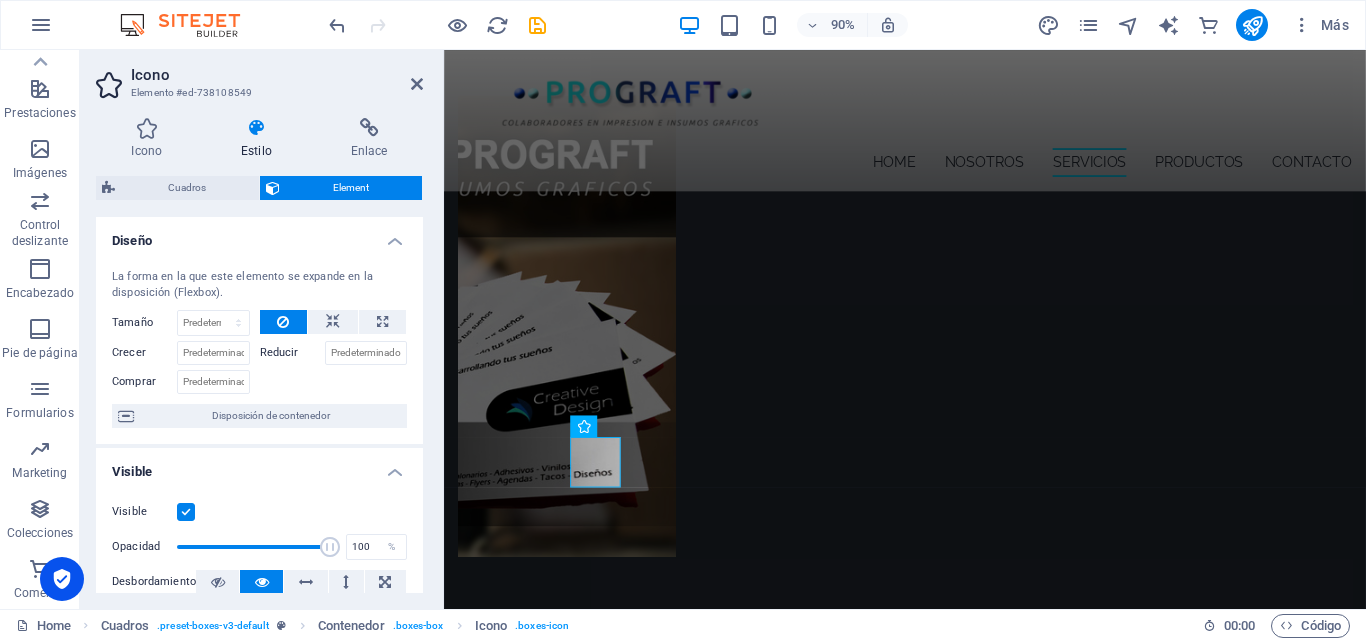 click on "Visible" at bounding box center (0, 0) 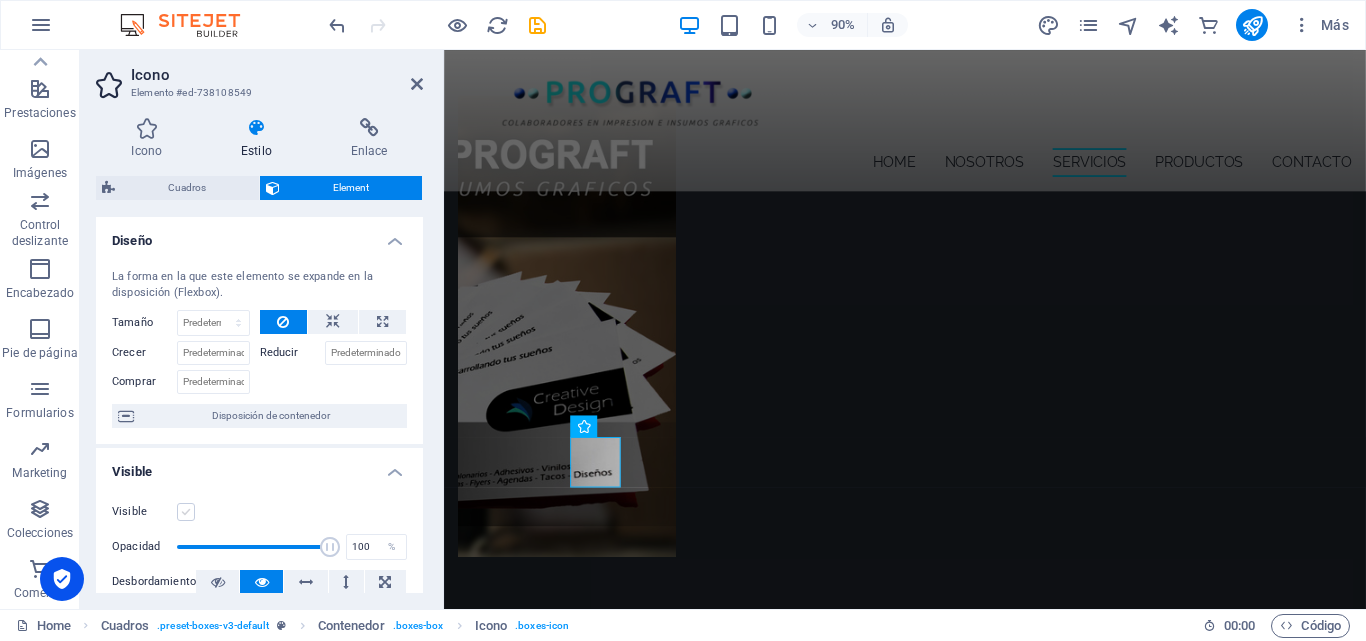 click at bounding box center [186, 512] 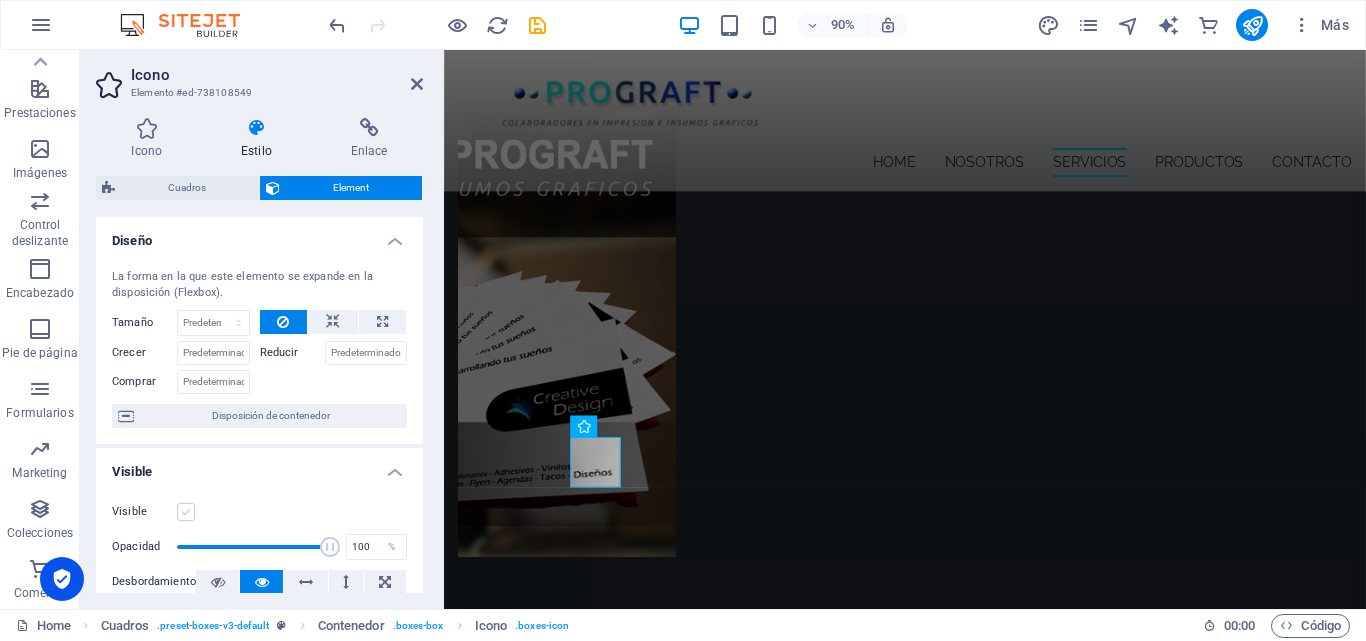 click on "Visible" at bounding box center [0, 0] 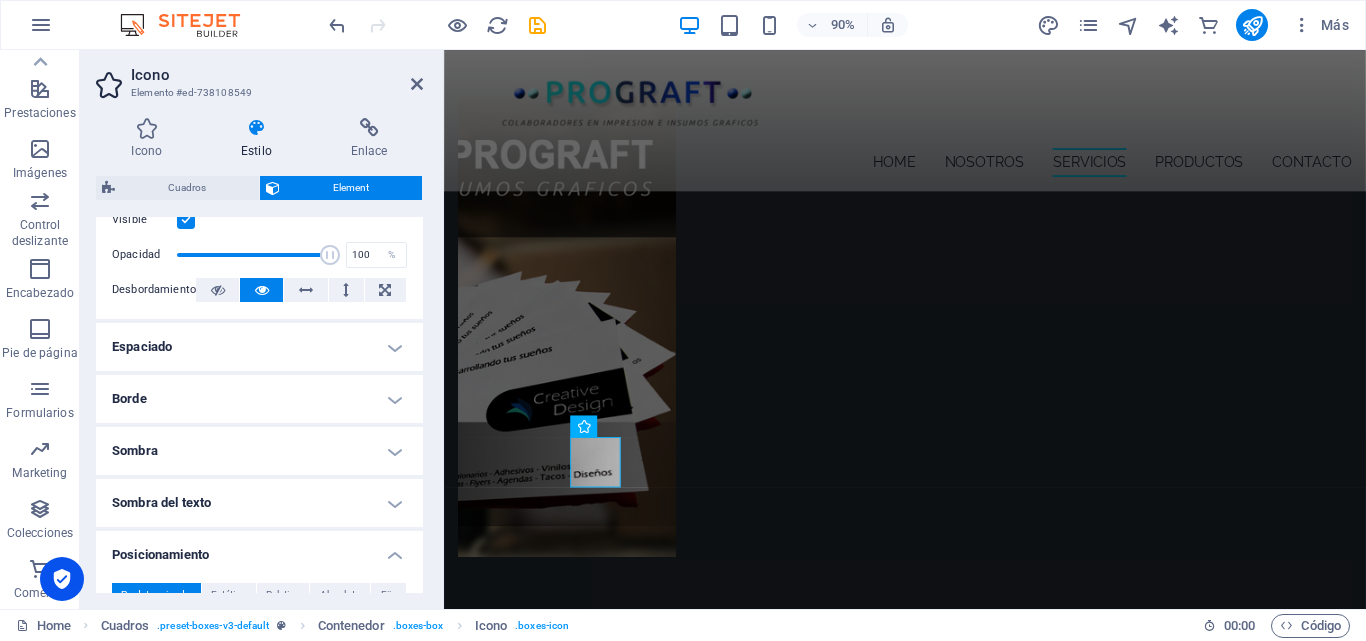scroll, scrollTop: 300, scrollLeft: 0, axis: vertical 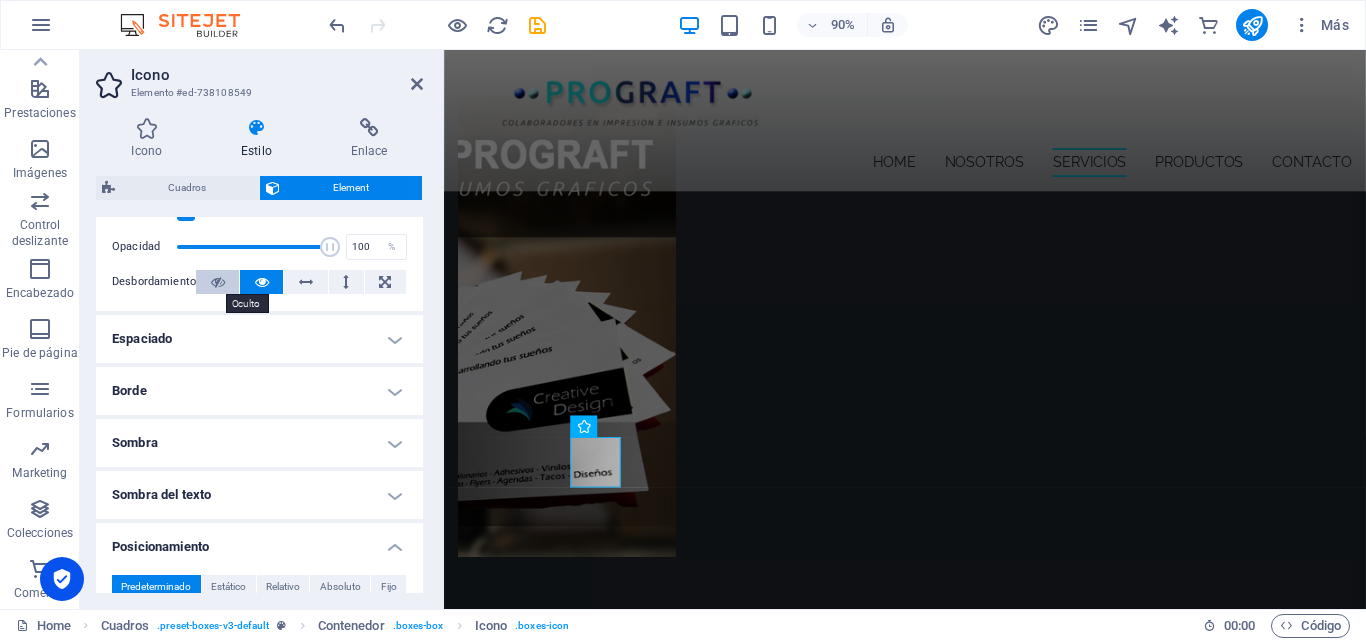 click at bounding box center [218, 282] 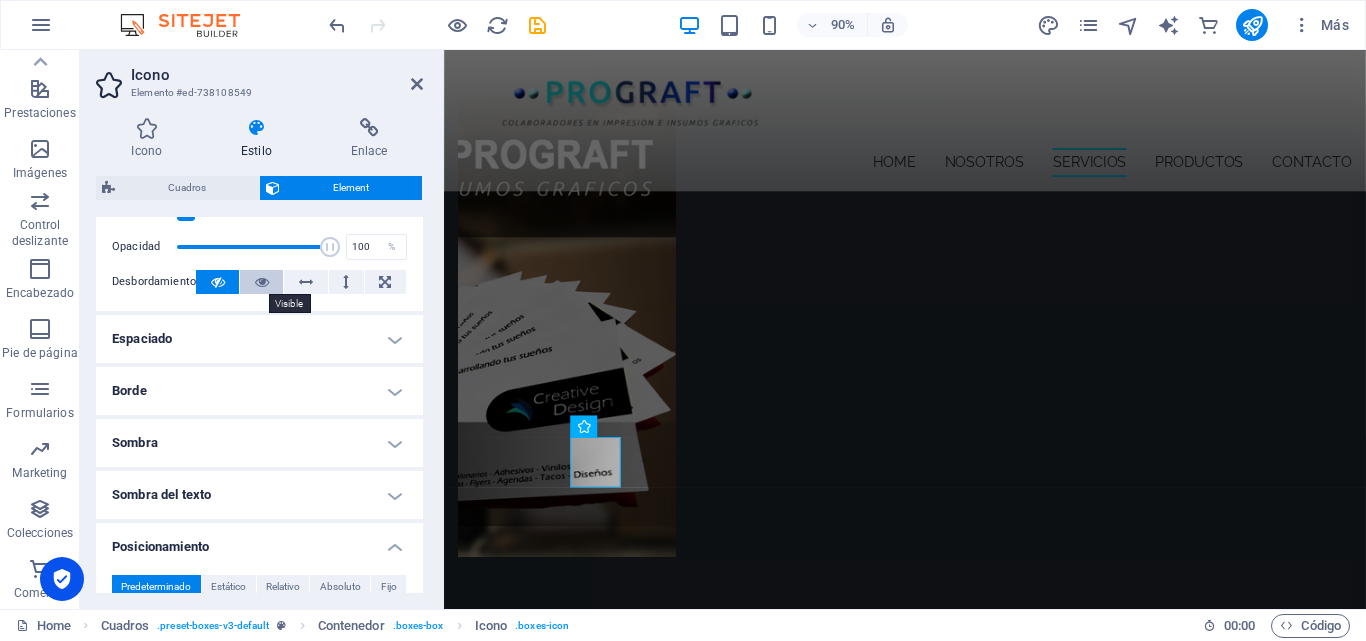 click at bounding box center (262, 282) 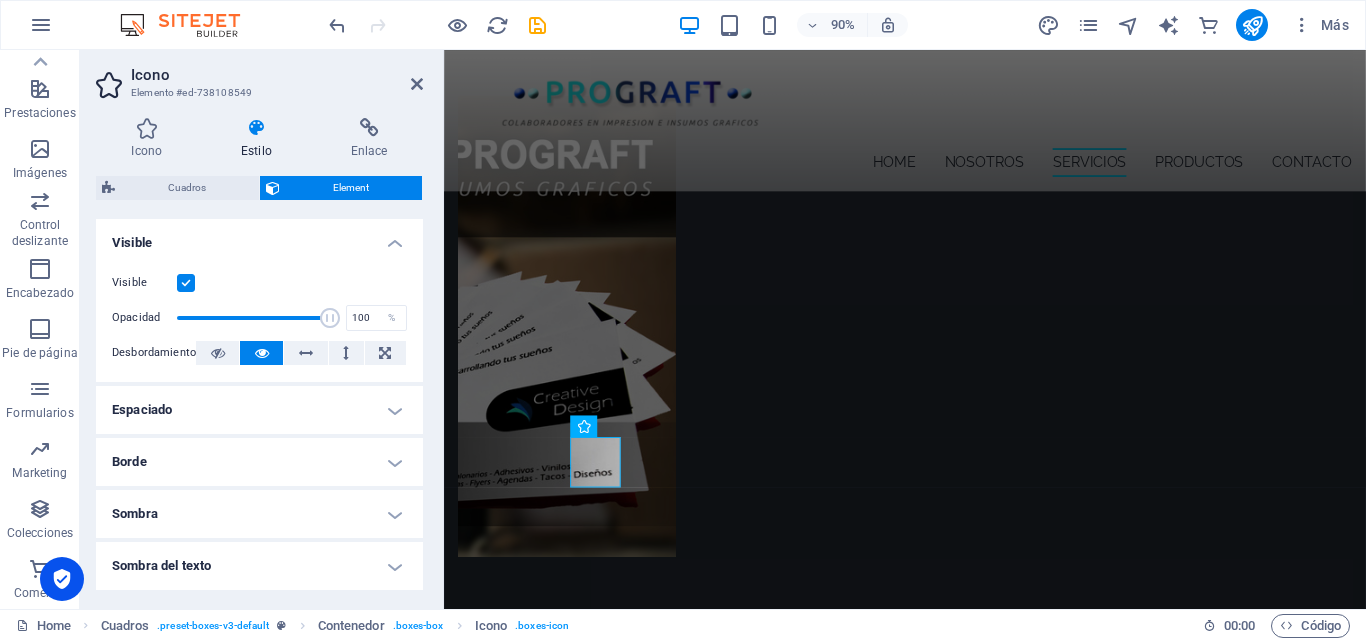 scroll, scrollTop: 202, scrollLeft: 0, axis: vertical 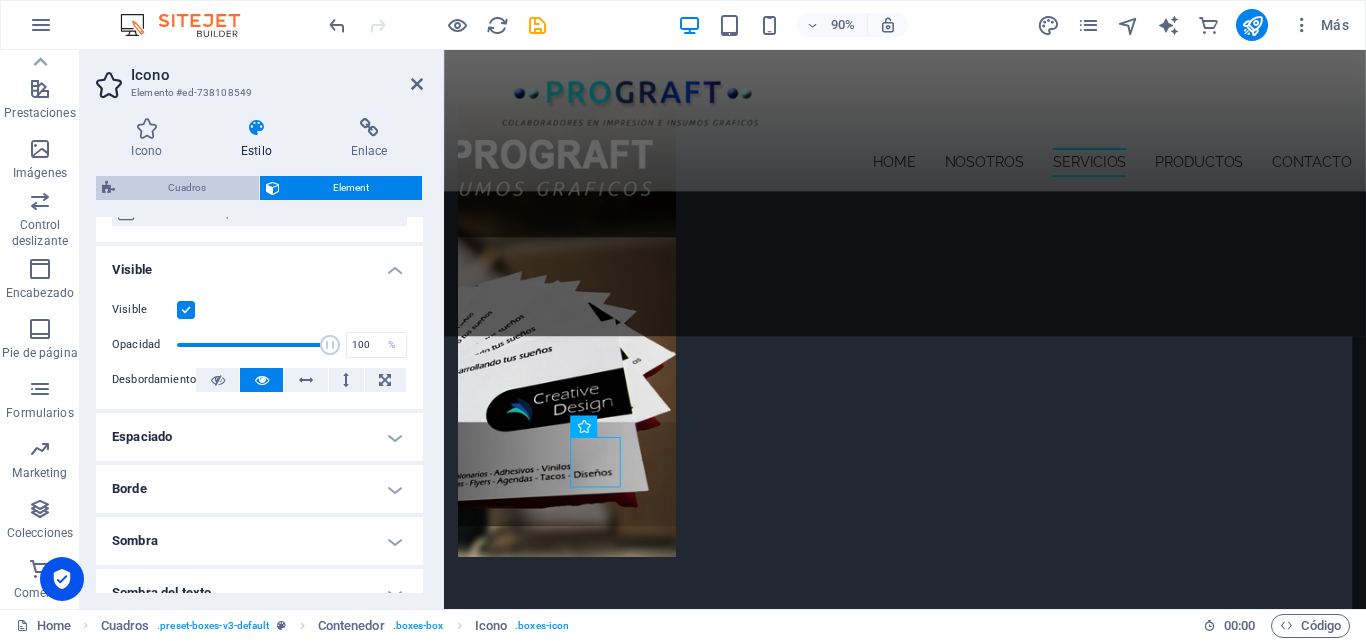 click on "Cuadros" at bounding box center [187, 188] 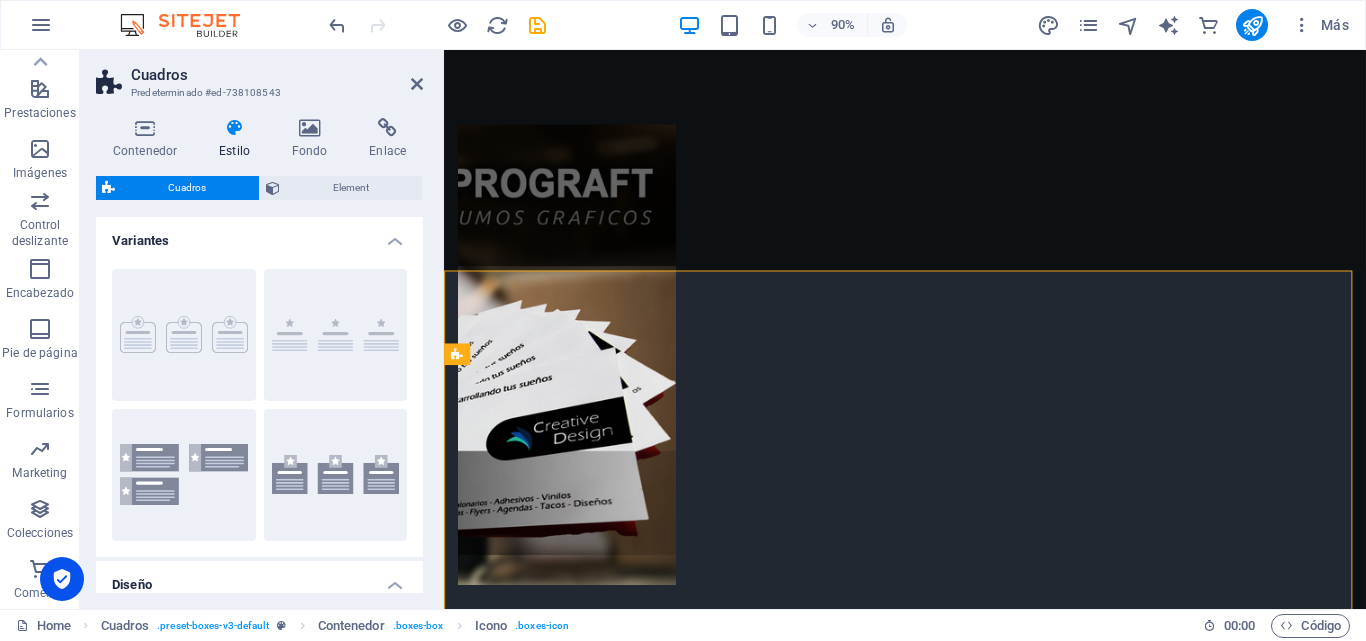 scroll, scrollTop: 1214, scrollLeft: 0, axis: vertical 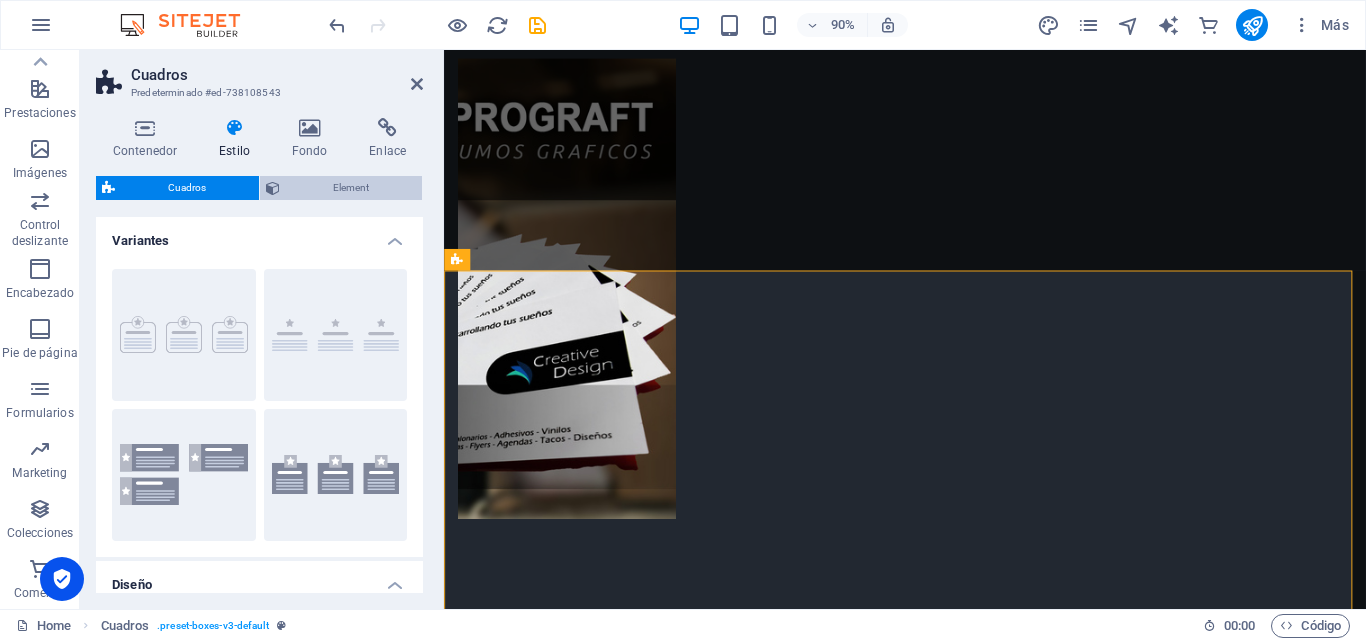 click on "Element" at bounding box center [351, 188] 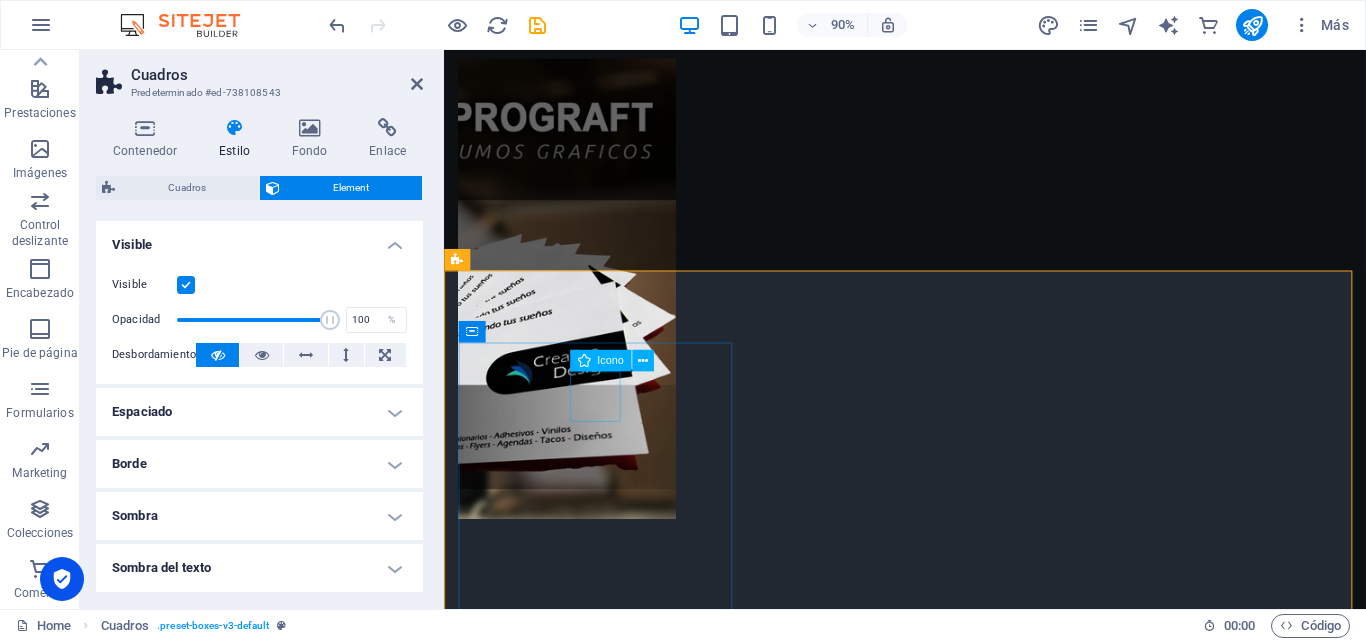 click at bounding box center [614, 2954] 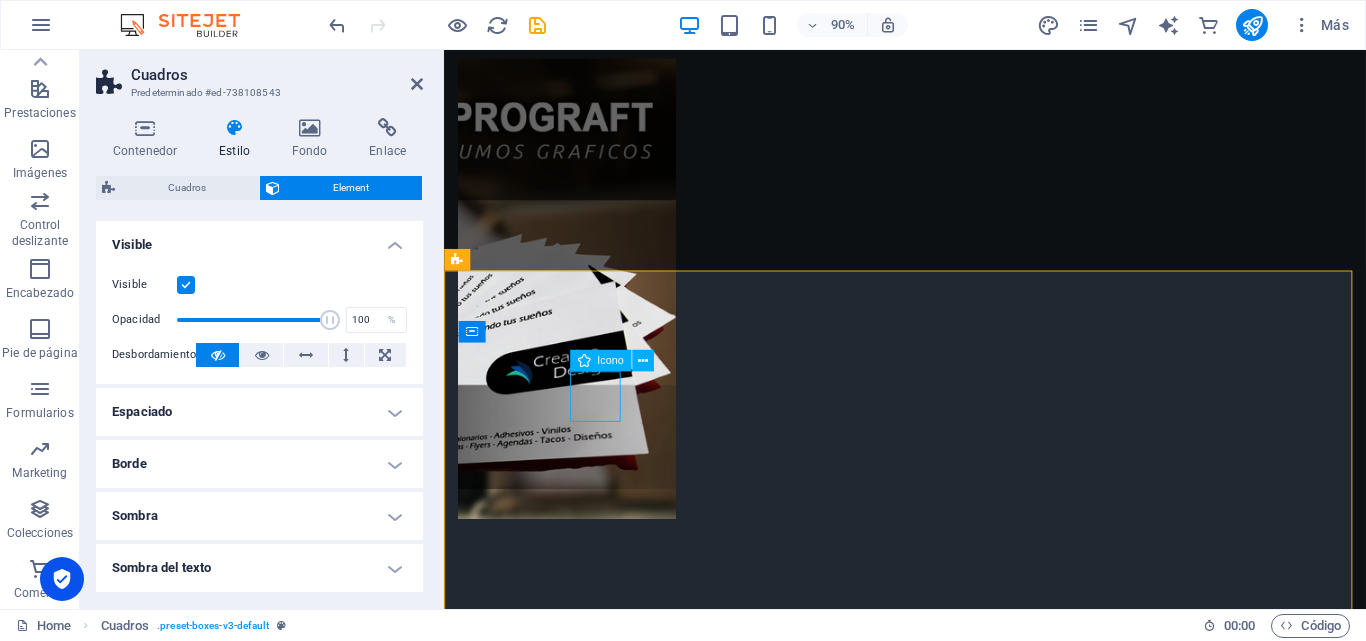 click at bounding box center [614, 2954] 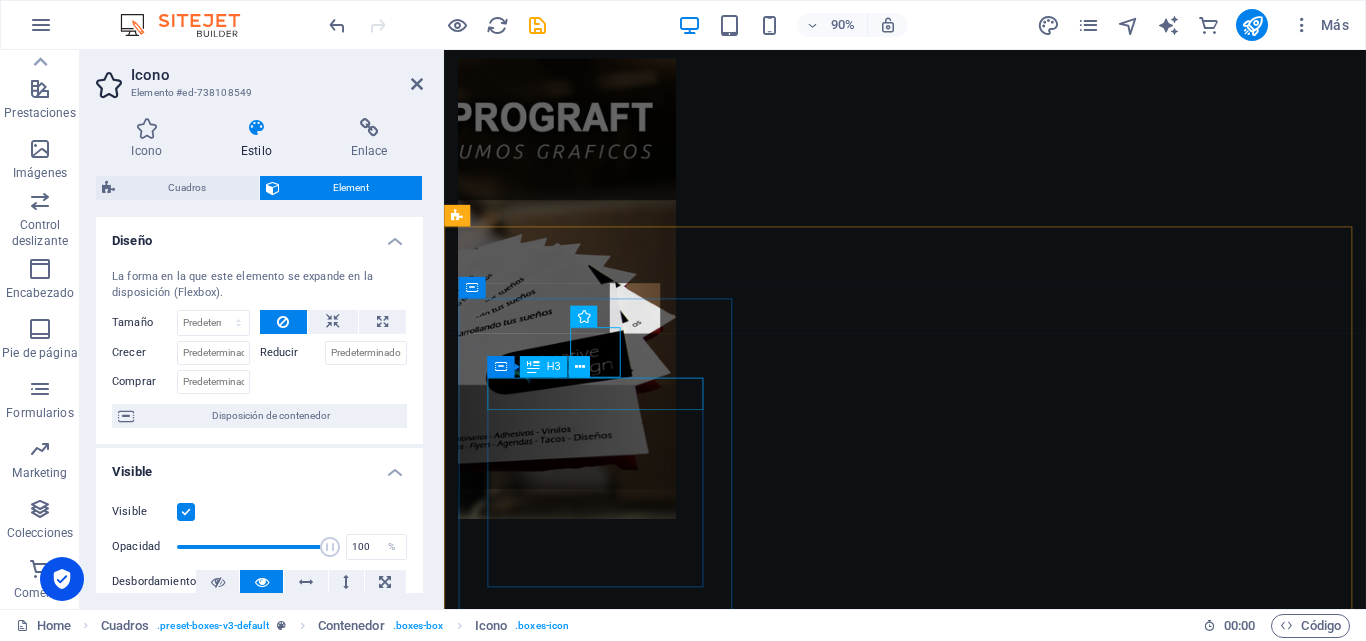 scroll, scrollTop: 1263, scrollLeft: 0, axis: vertical 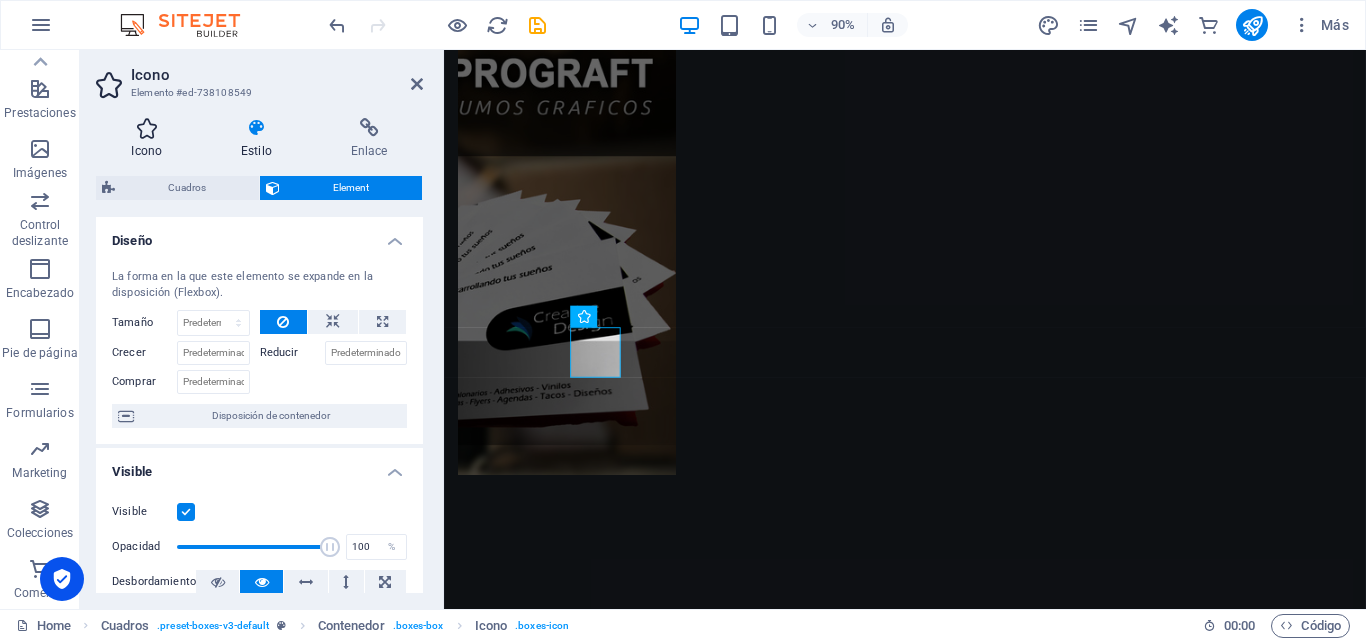 click at bounding box center [147, 128] 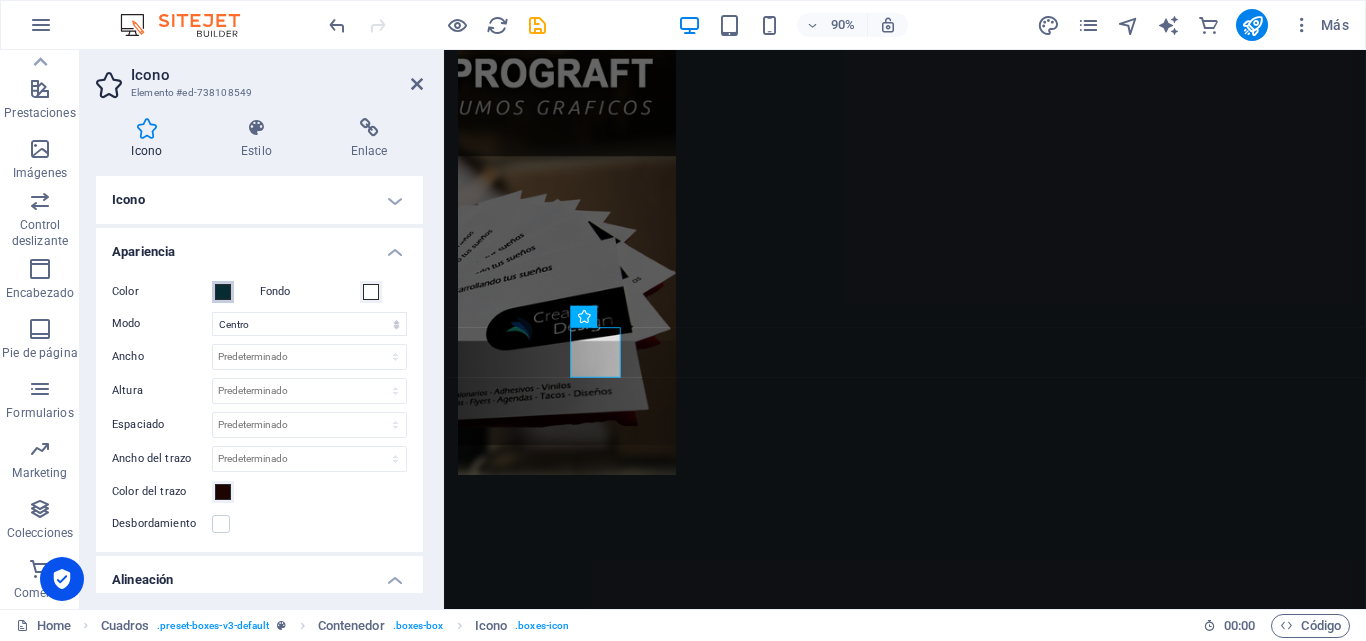 click at bounding box center (223, 292) 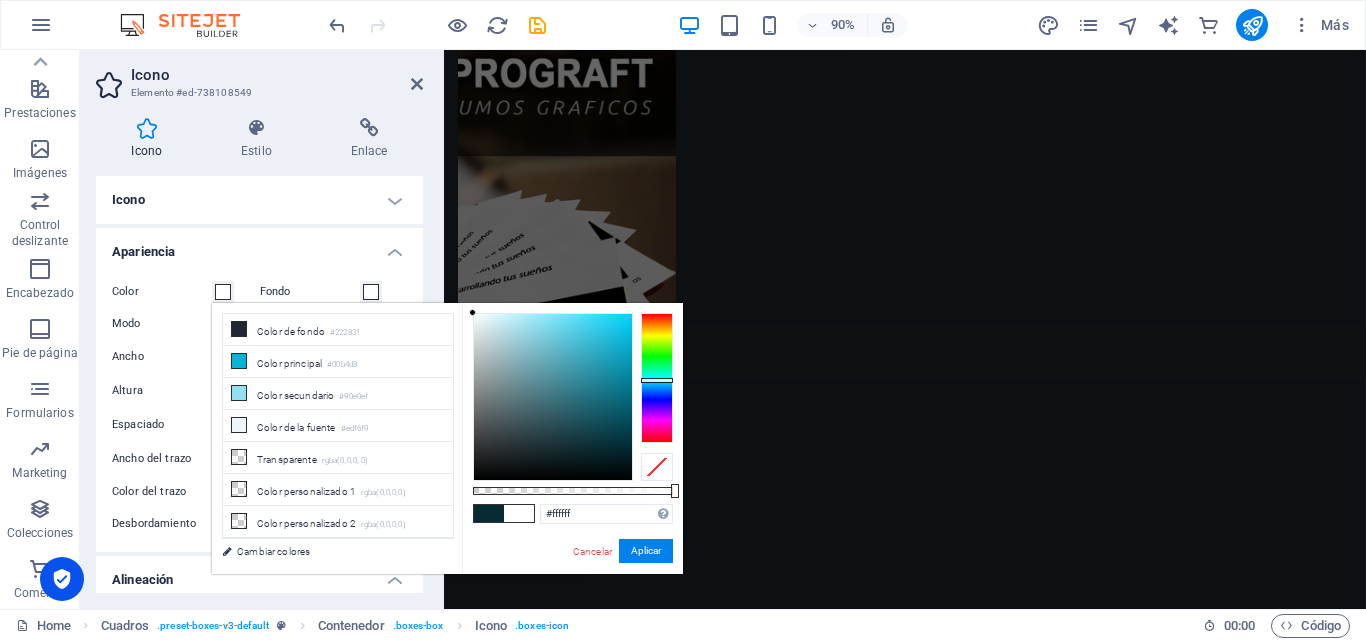 drag, startPoint x: 592, startPoint y: 420, endPoint x: 546, endPoint y: 480, distance: 75.60423 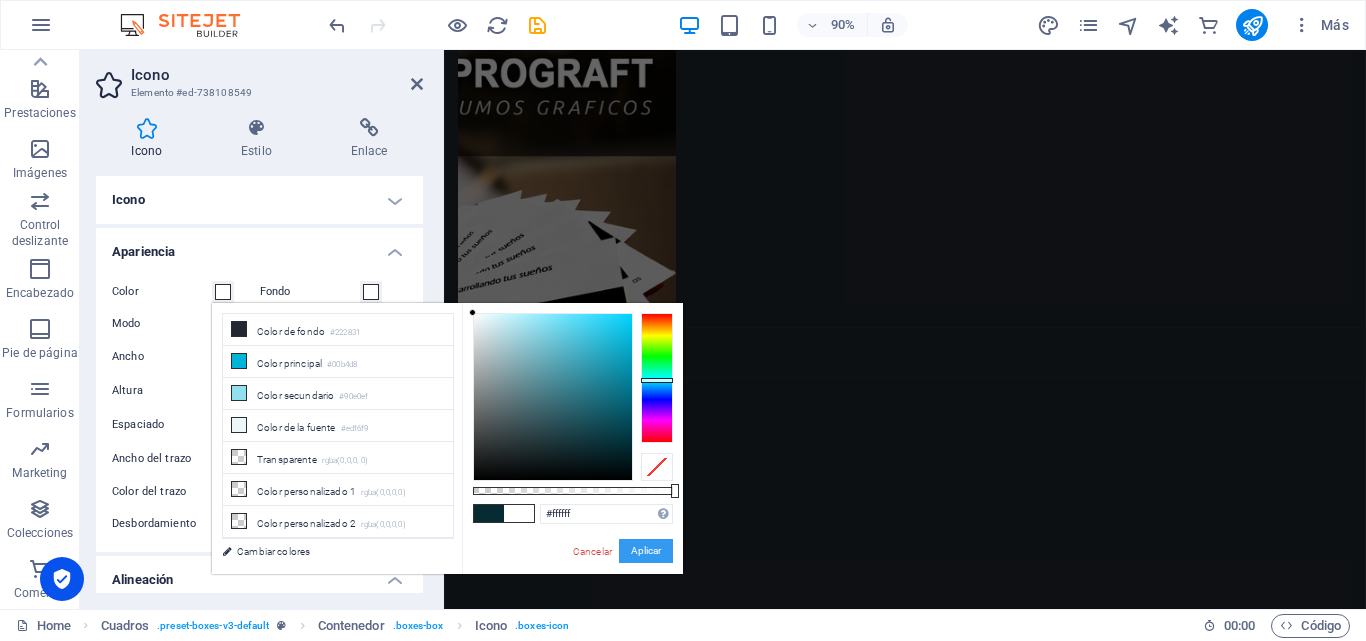 click on "Aplicar" at bounding box center (646, 551) 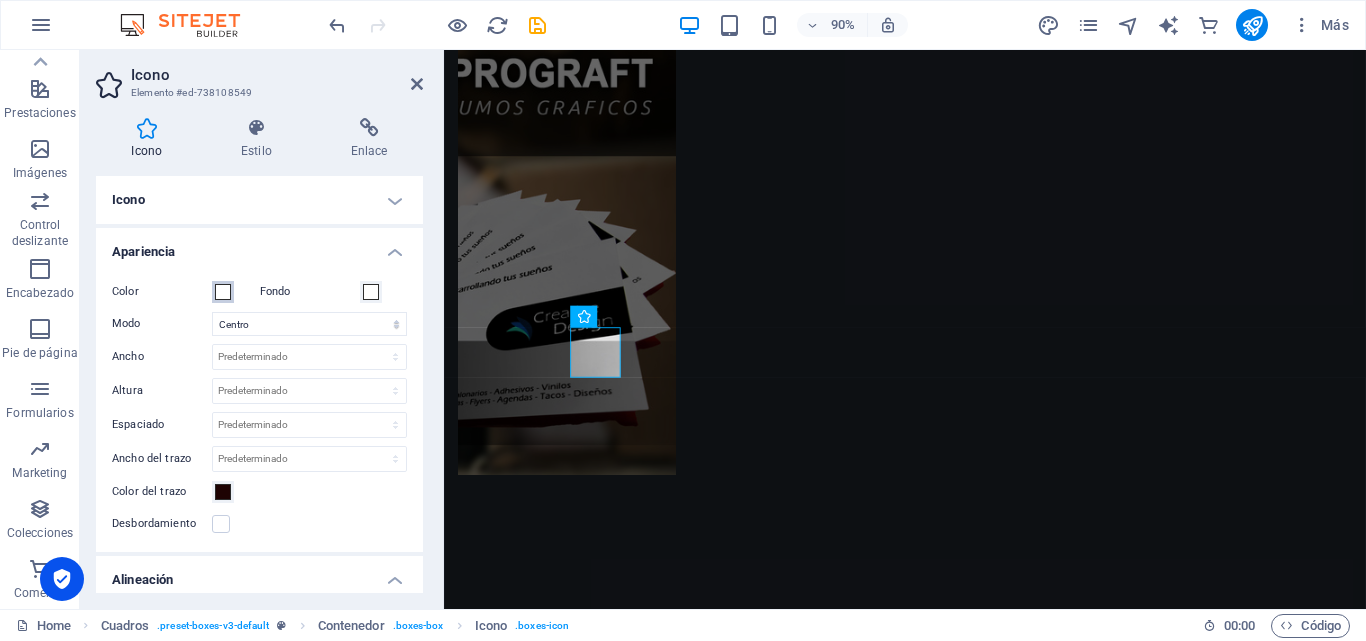 click at bounding box center (223, 292) 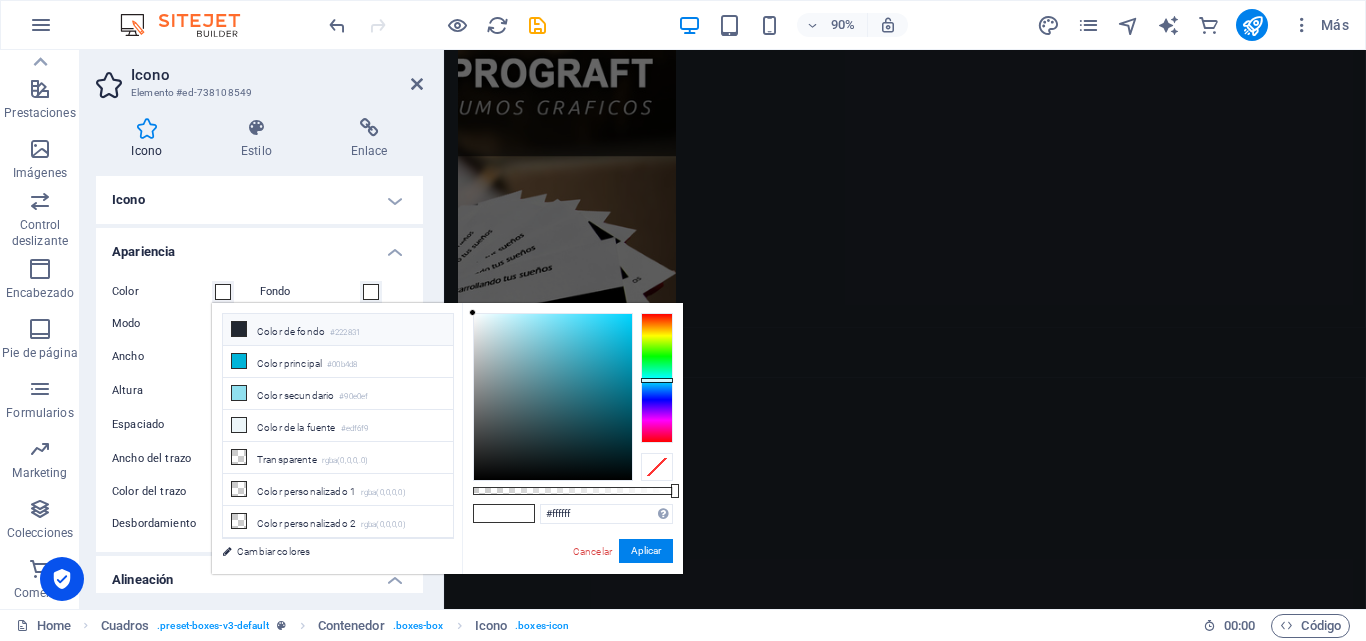 click on "#222831" at bounding box center (345, 333) 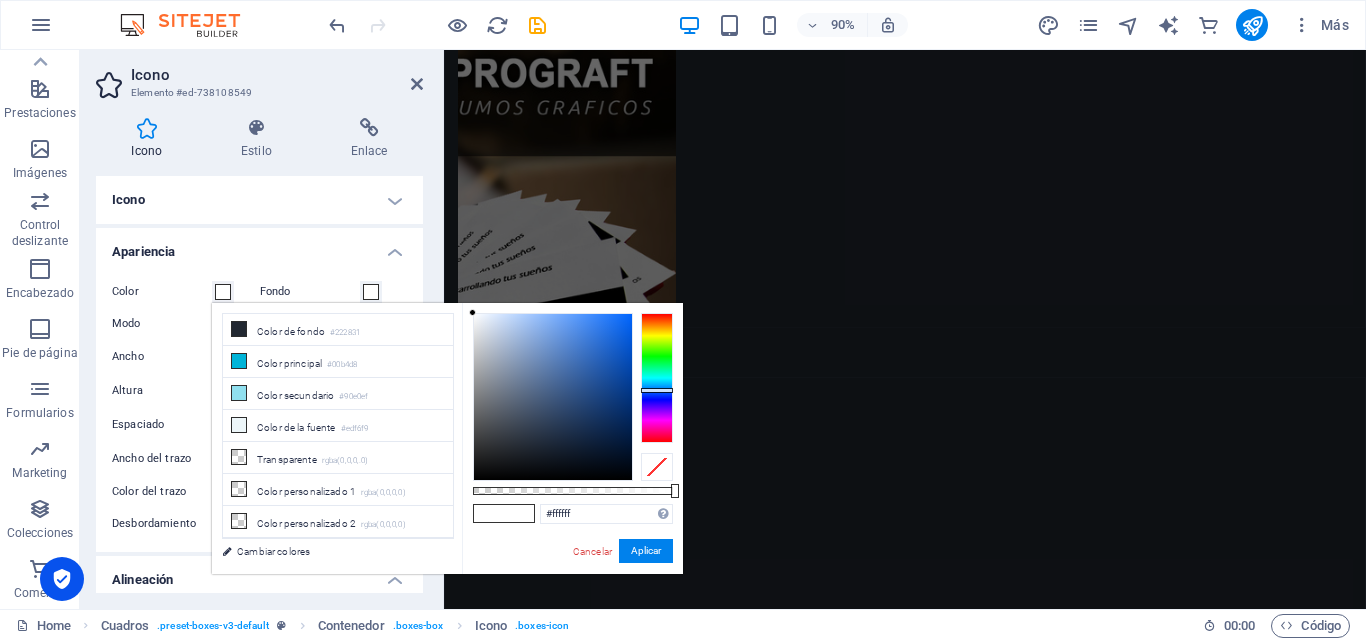 drag, startPoint x: 555, startPoint y: 387, endPoint x: 439, endPoint y: 301, distance: 144.40222 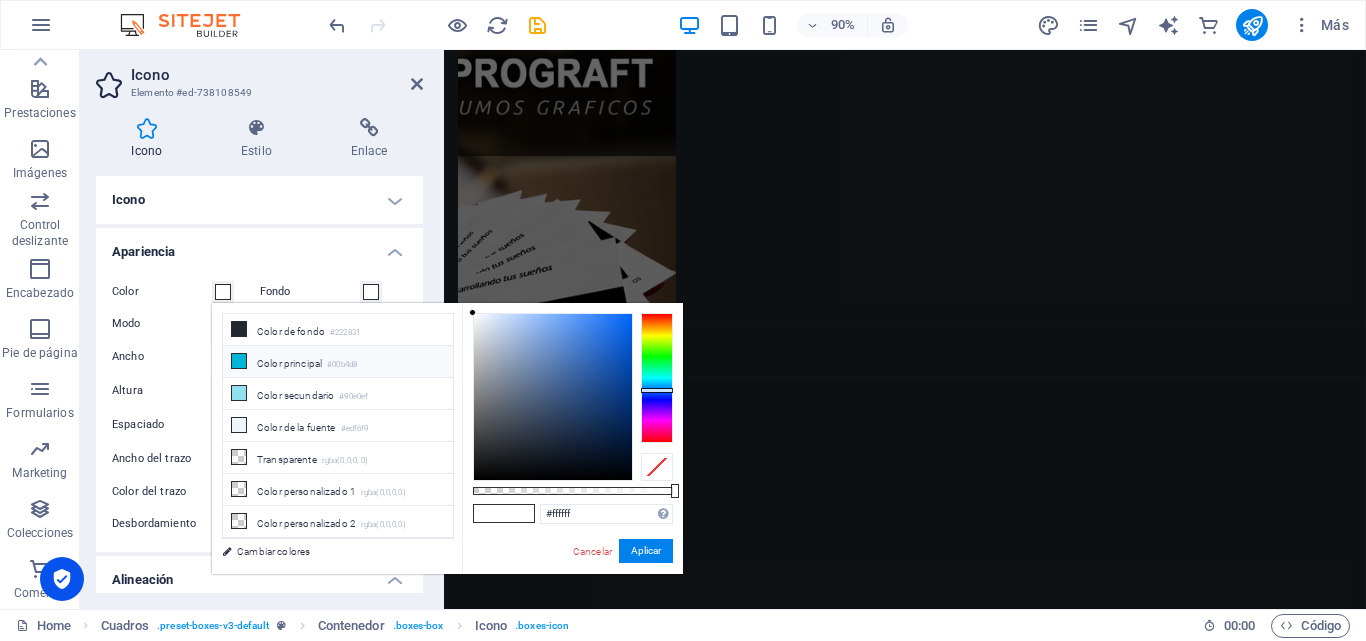 click on "#00b4d8" at bounding box center [342, 365] 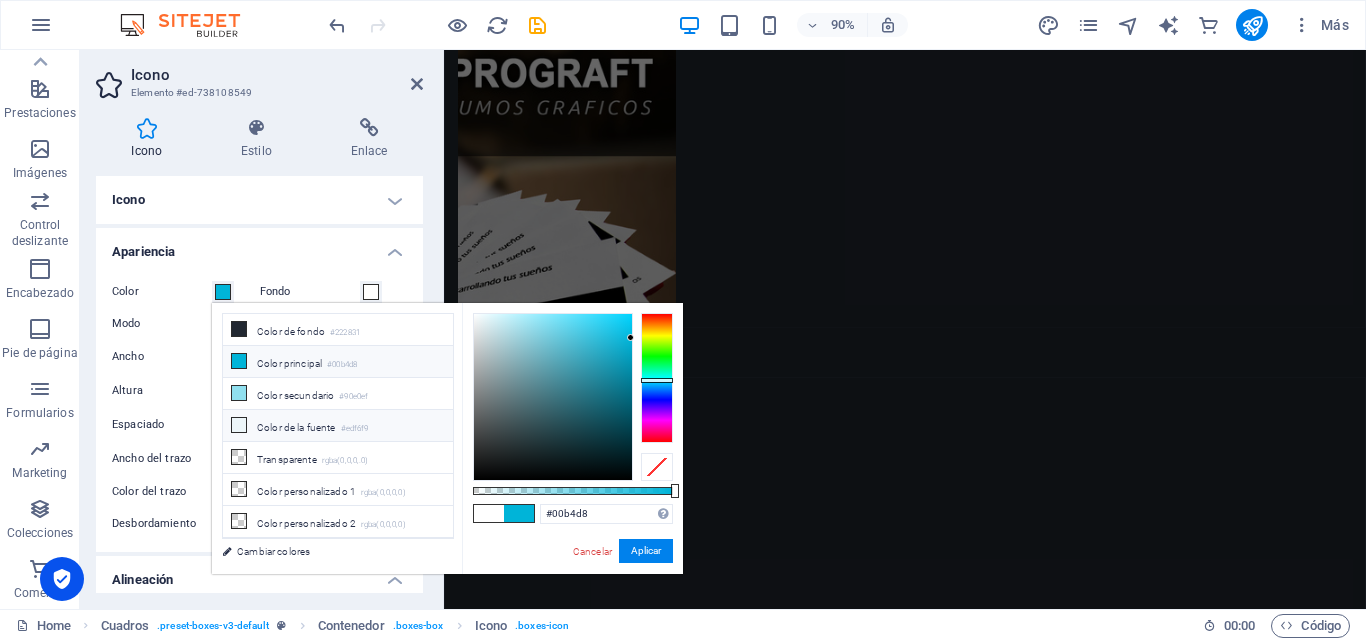 click on "Color de la fuente
#edf6f9" at bounding box center (338, 426) 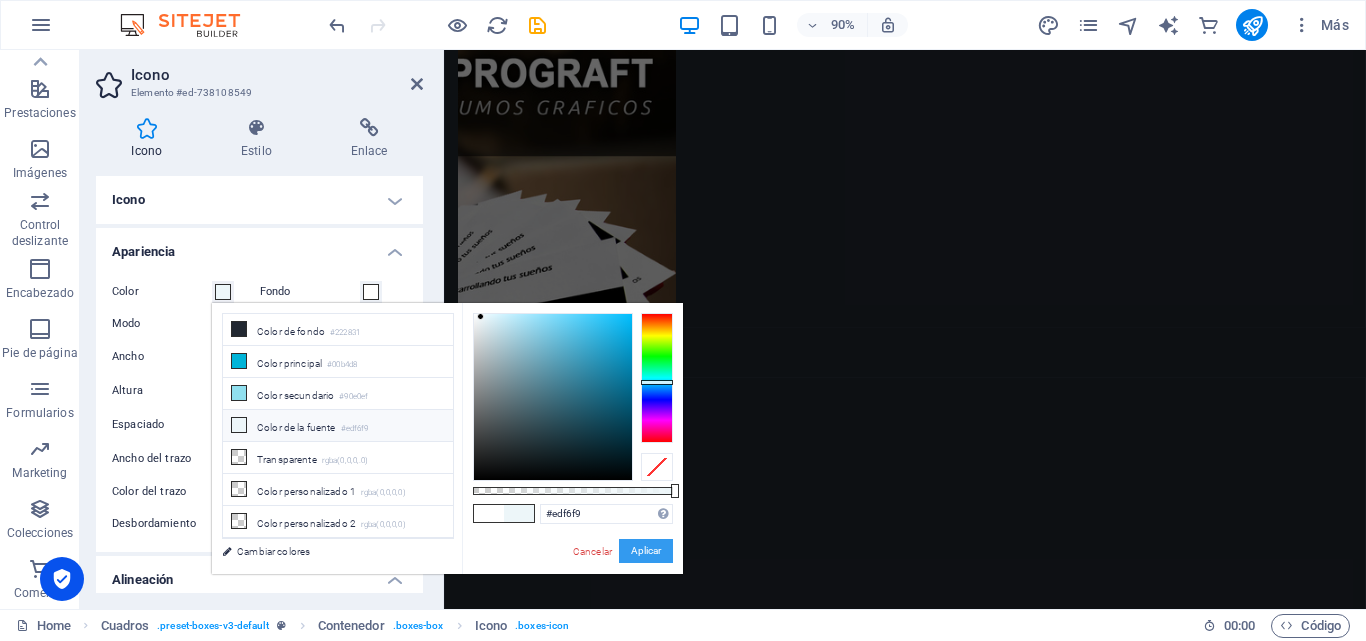 click on "Aplicar" at bounding box center (646, 551) 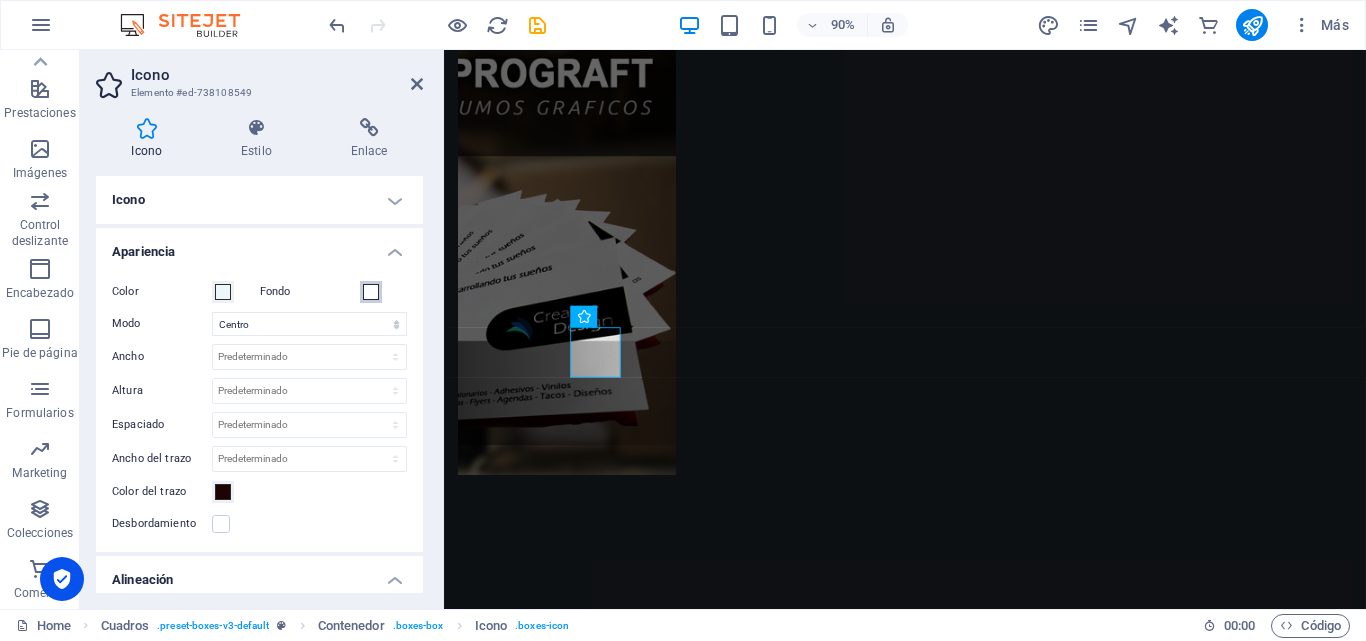 click at bounding box center (371, 292) 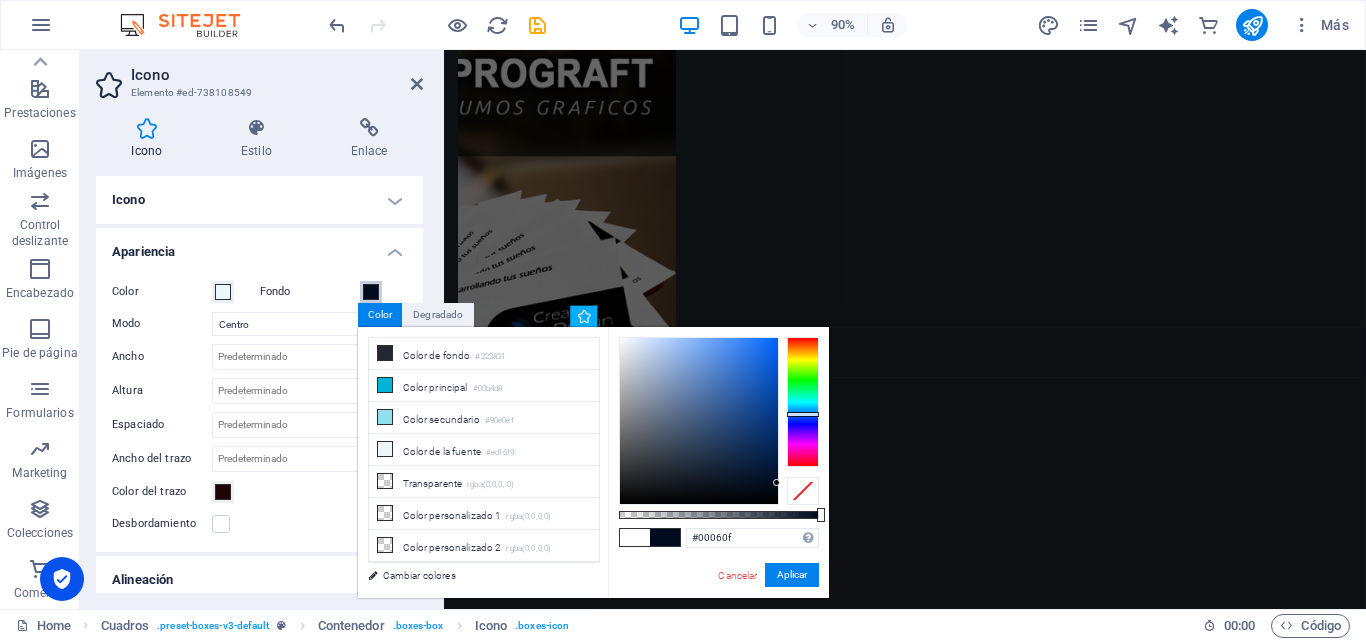 type on "#000000" 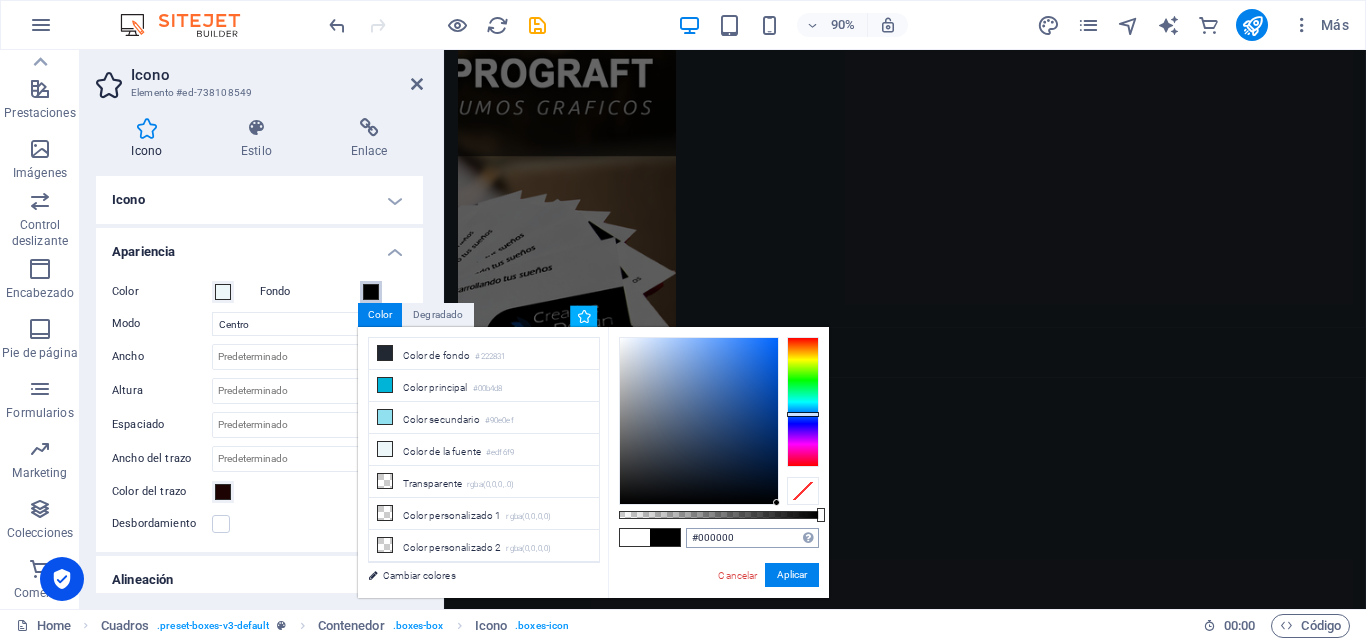 drag, startPoint x: 717, startPoint y: 387, endPoint x: 781, endPoint y: 530, distance: 156.66844 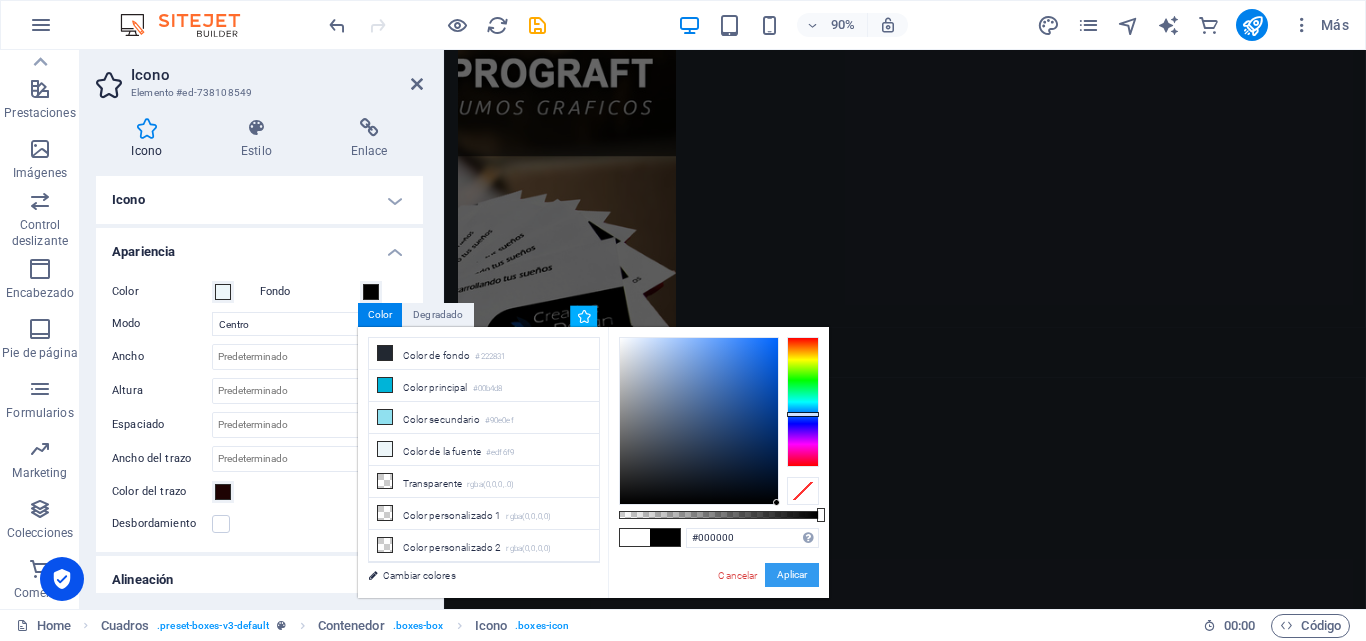 click on "Aplicar" at bounding box center (792, 575) 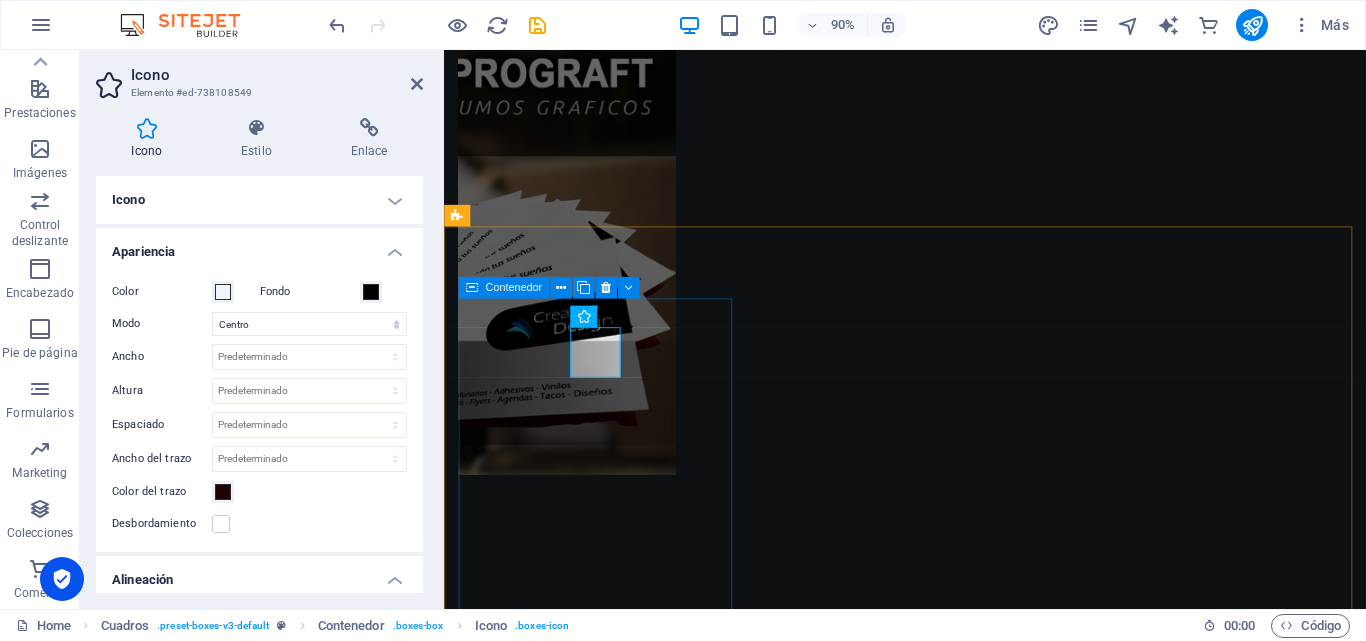 click on "PAPELERIAS Elaboramos todo tipo de papelerías para el trabajo de oficina, tales como Talonarios Autocopiativos, Talonarios Empastados, Tarjetas de Presentación, Flyers o Volantes, Afiches, Carpetas, Calendarios, Dípticos, Trípticos, entre otros." at bounding box center [614, 3009] 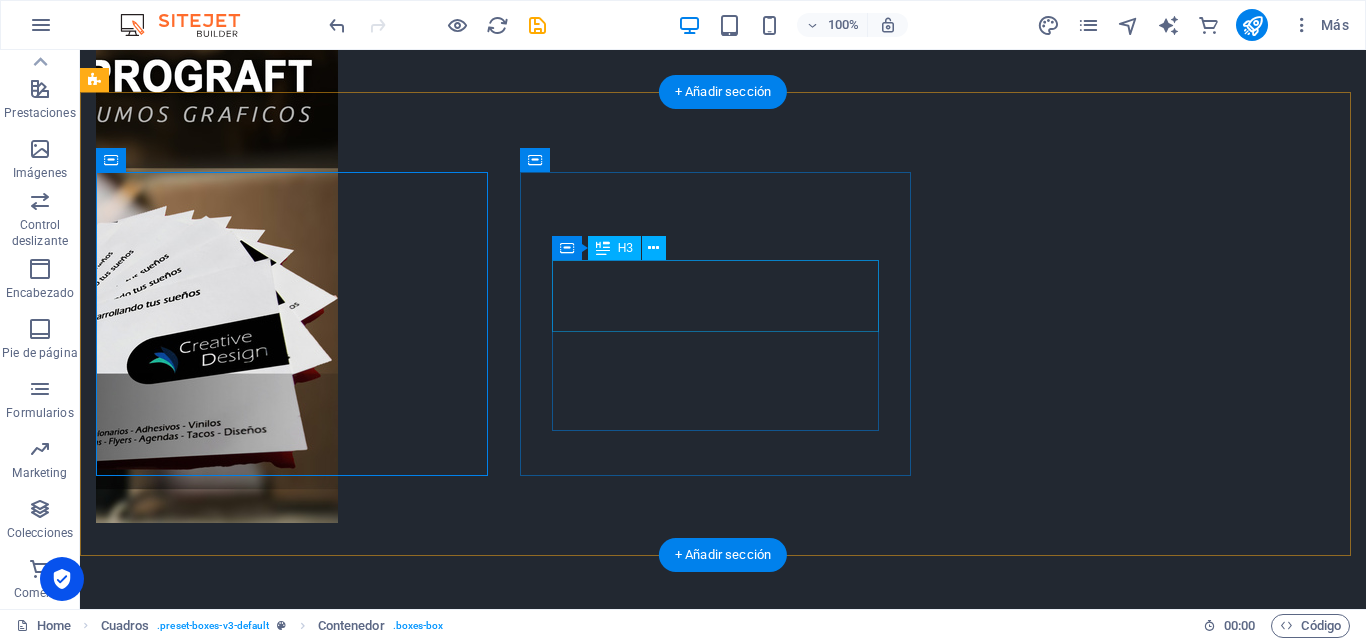 scroll, scrollTop: 1368, scrollLeft: 0, axis: vertical 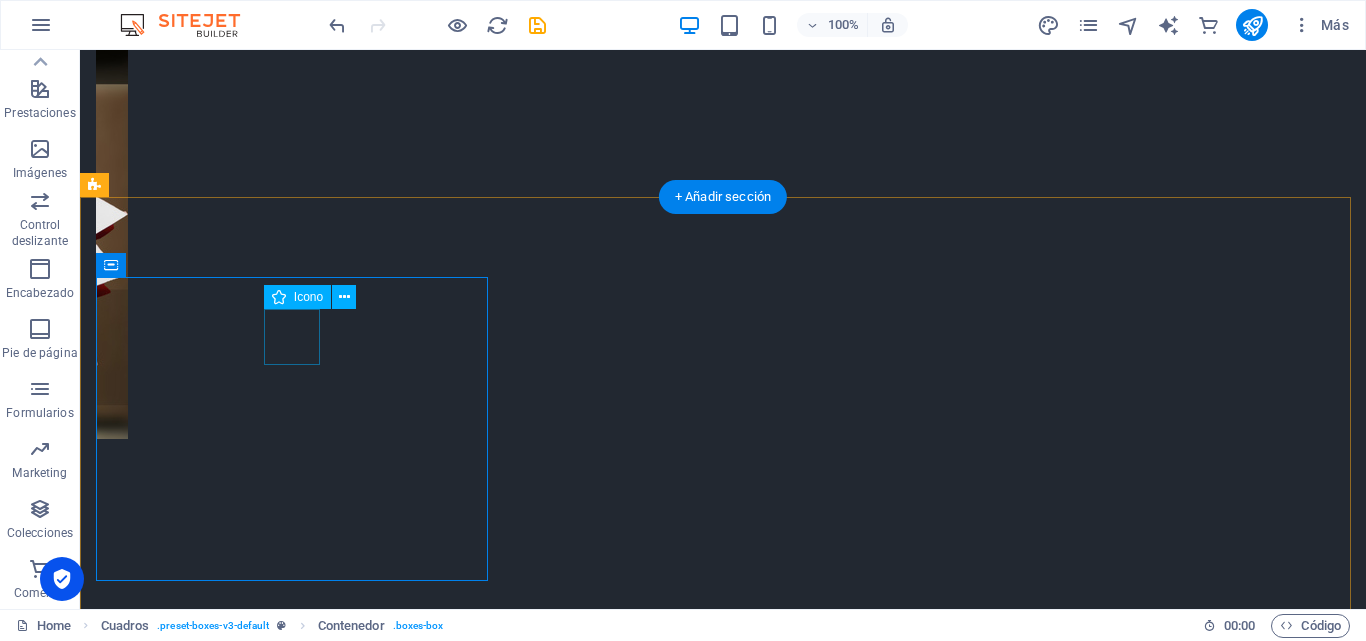 click at bounding box center [294, 2736] 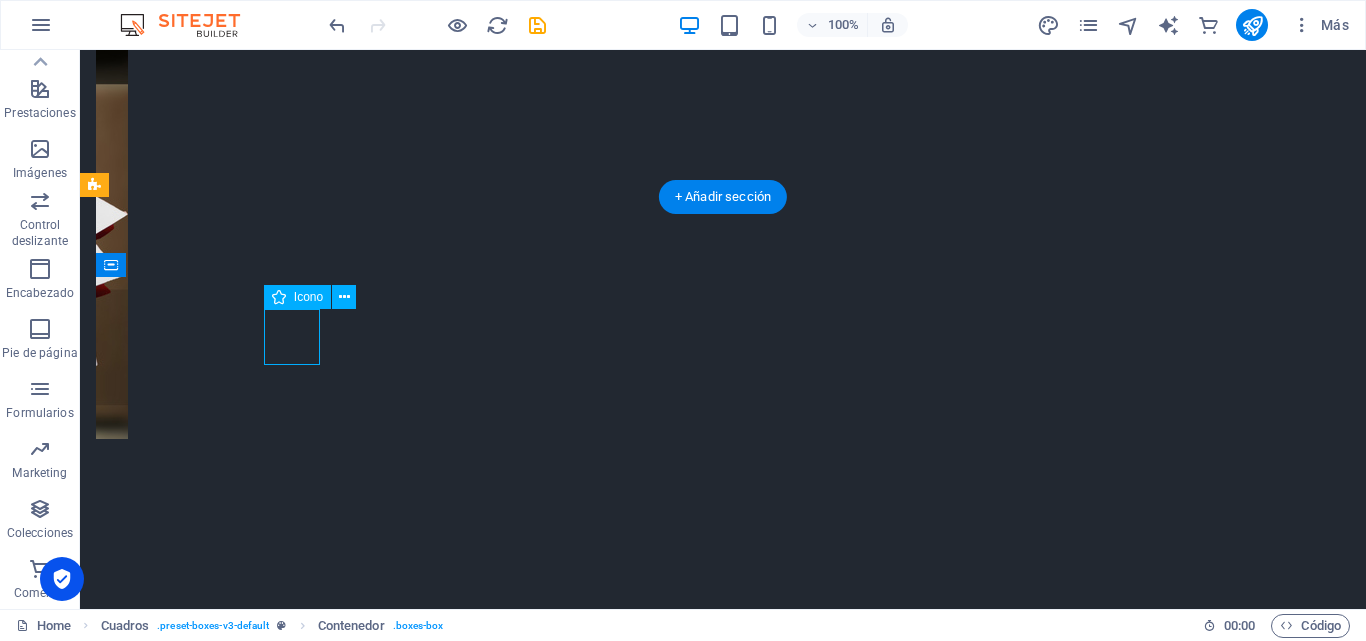 click at bounding box center (294, 2736) 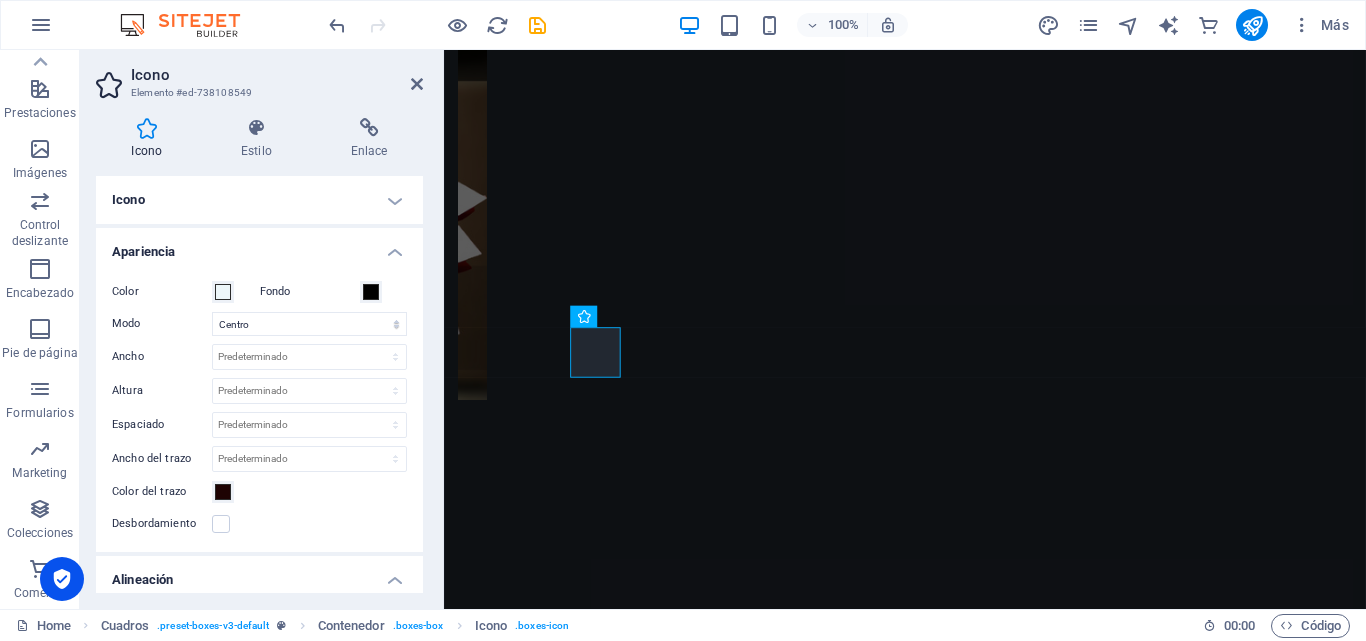 scroll, scrollTop: 1263, scrollLeft: 0, axis: vertical 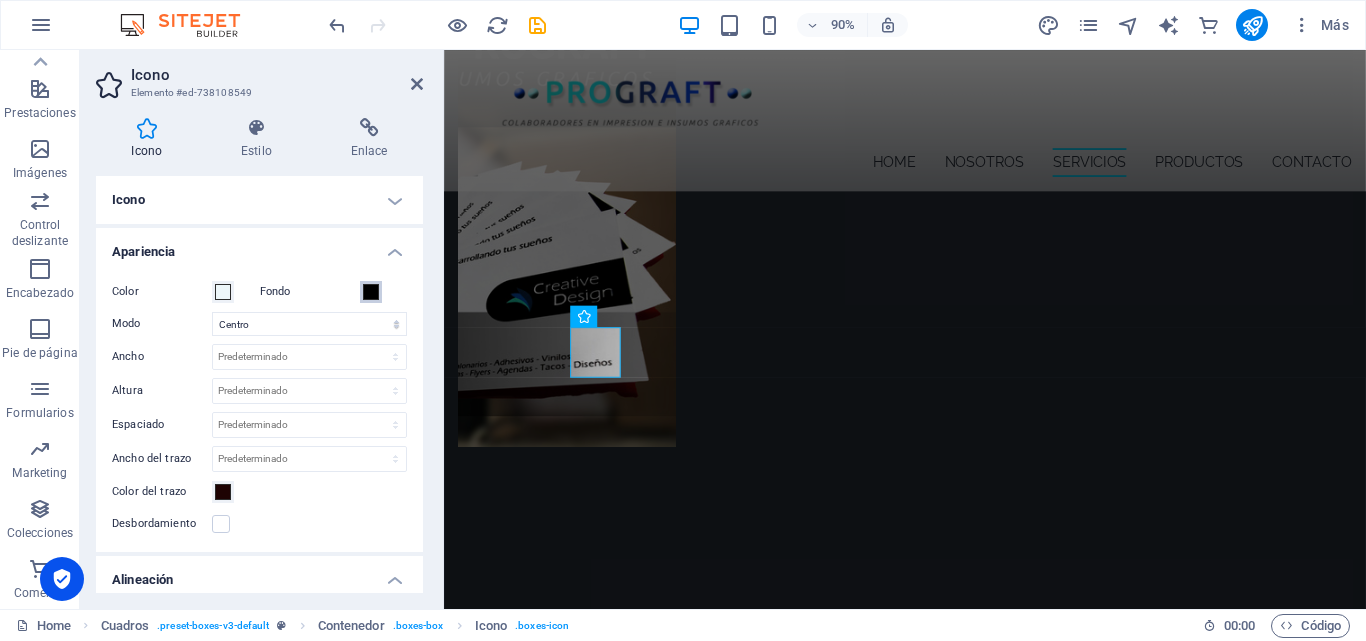 click at bounding box center [371, 292] 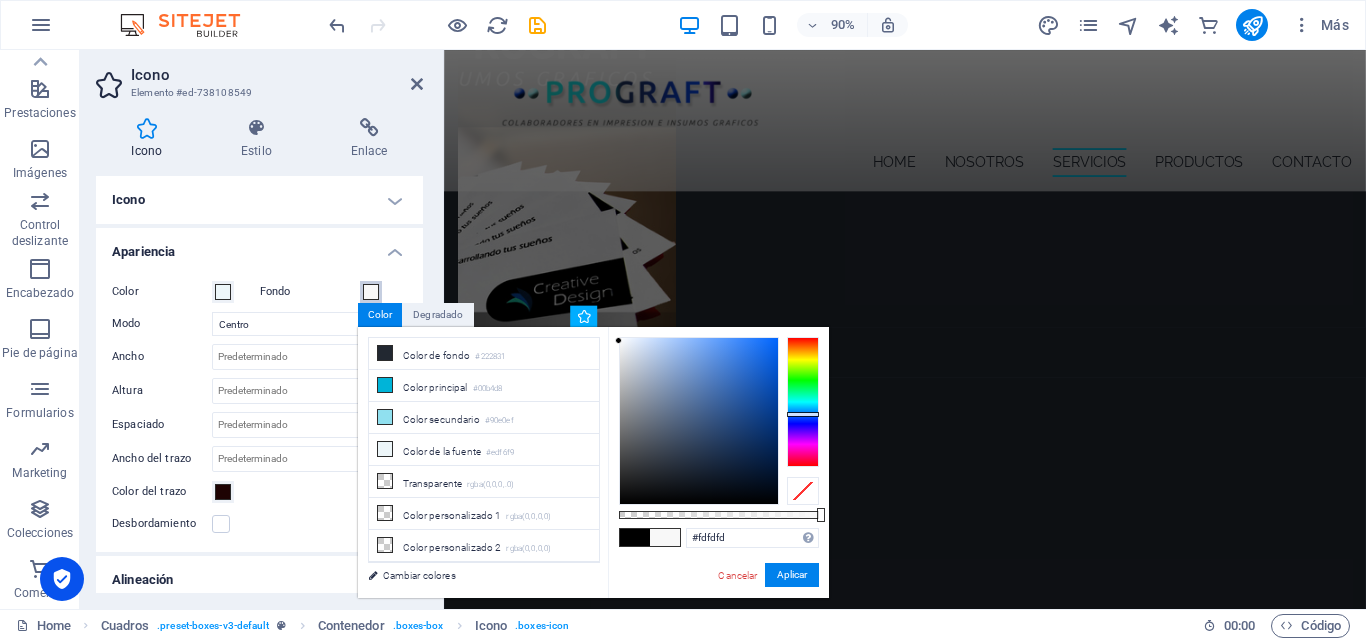 type on "#ffffff" 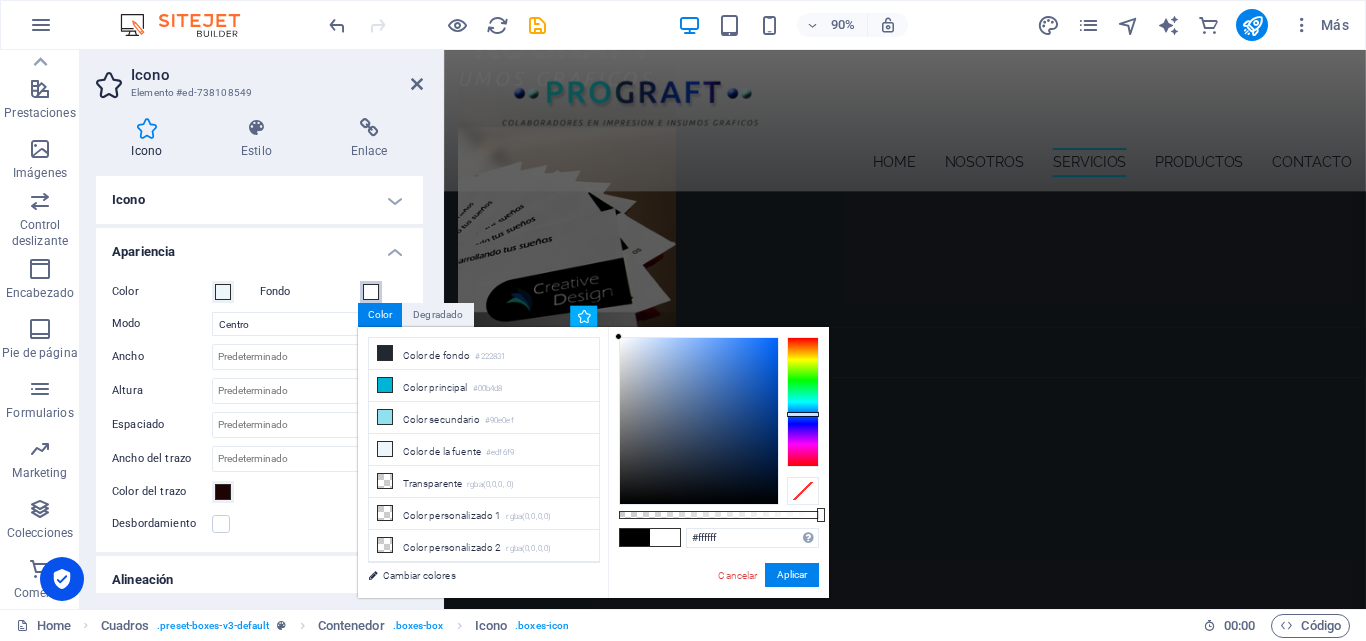 drag, startPoint x: 745, startPoint y: 460, endPoint x: 596, endPoint y: 327, distance: 199.72481 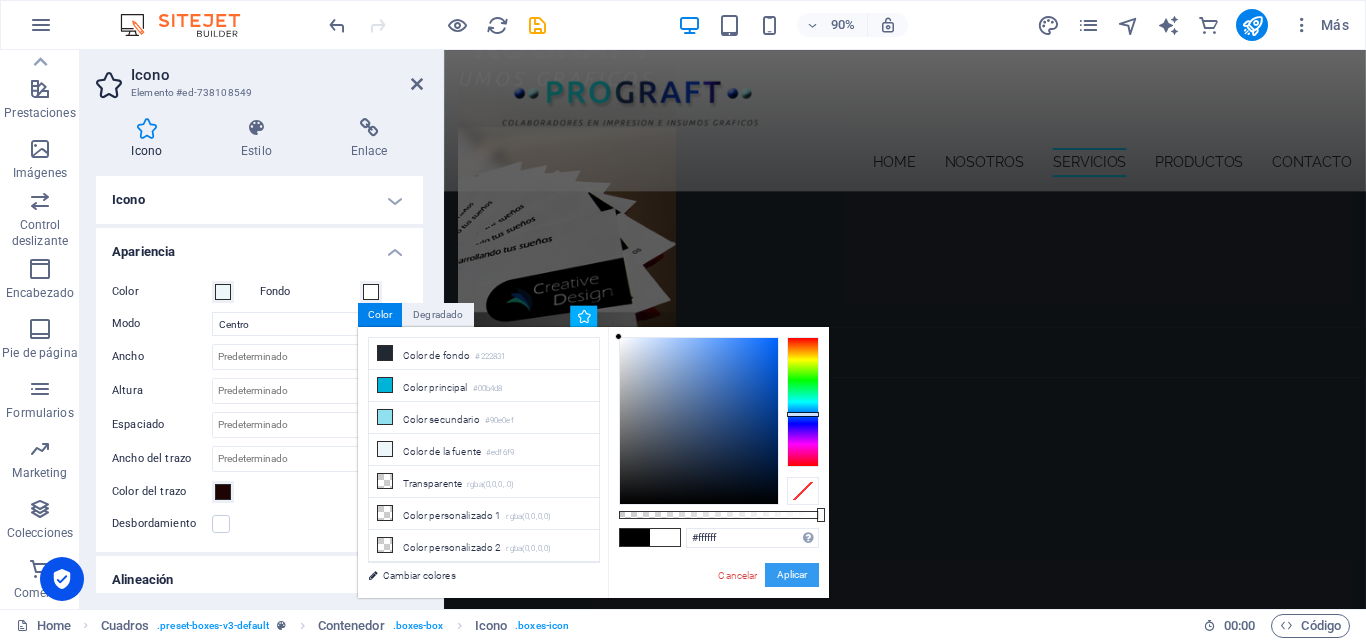 drag, startPoint x: 377, startPoint y: 581, endPoint x: 784, endPoint y: 573, distance: 407.0786 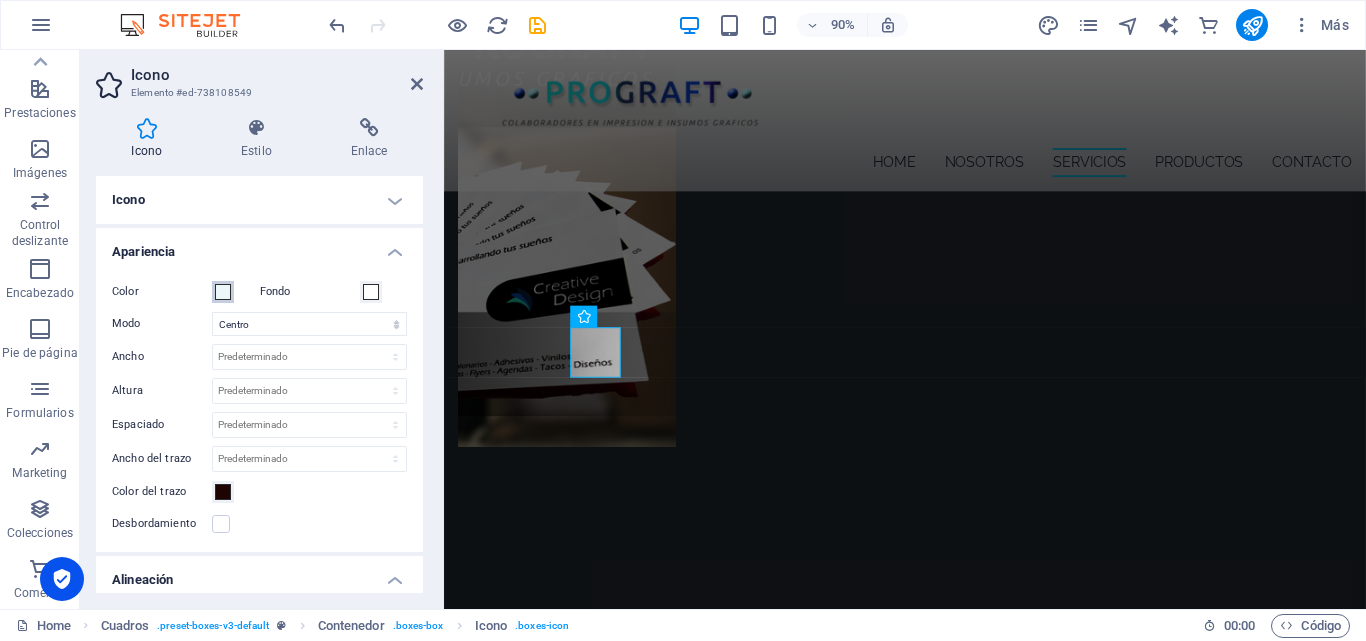 click at bounding box center [223, 292] 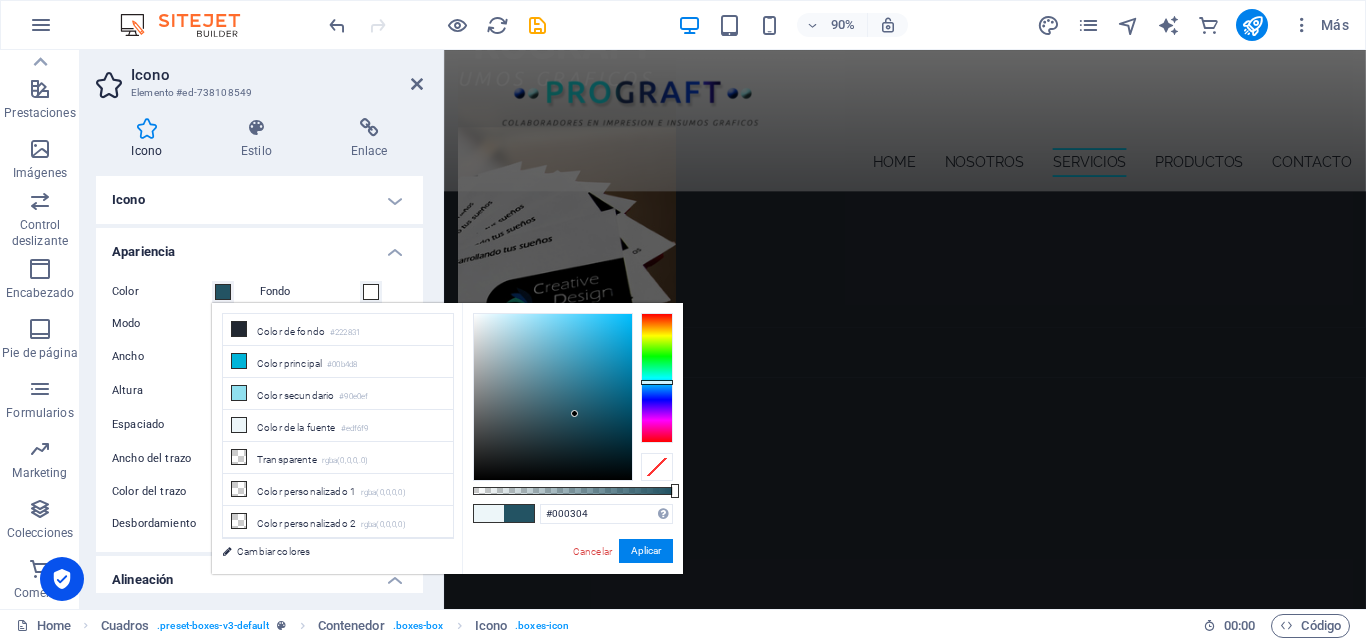 type on "#000000" 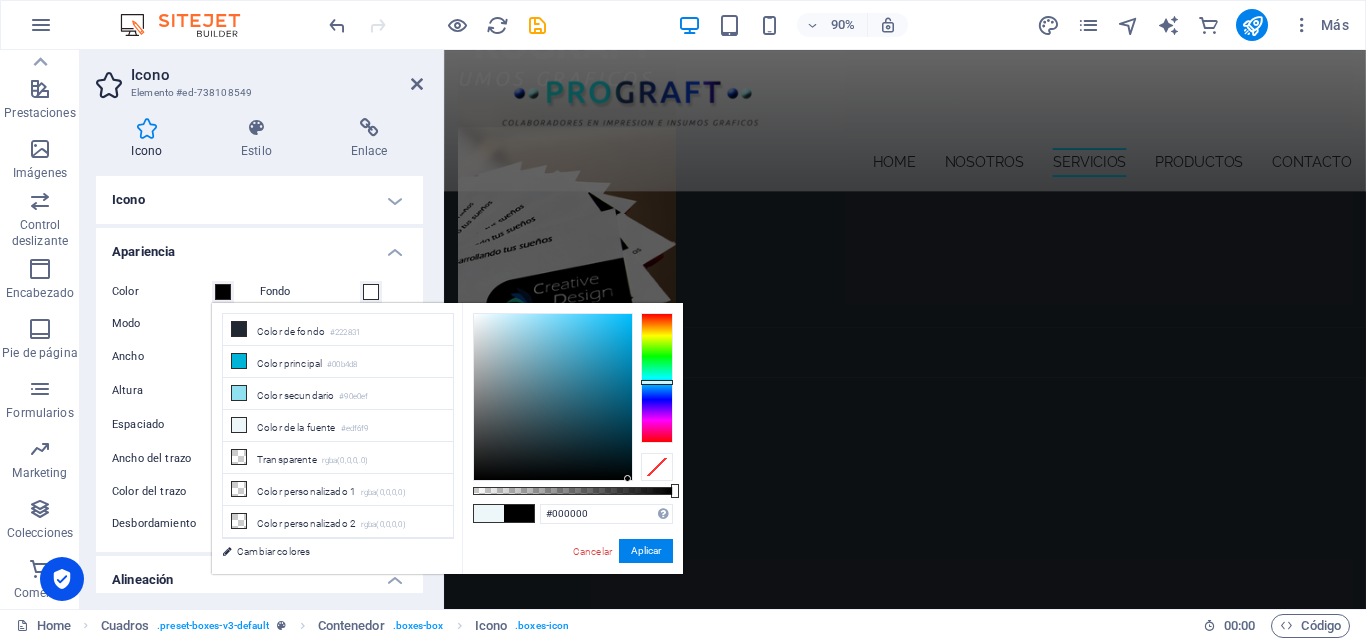 drag, startPoint x: 512, startPoint y: 339, endPoint x: 637, endPoint y: 496, distance: 200.68384 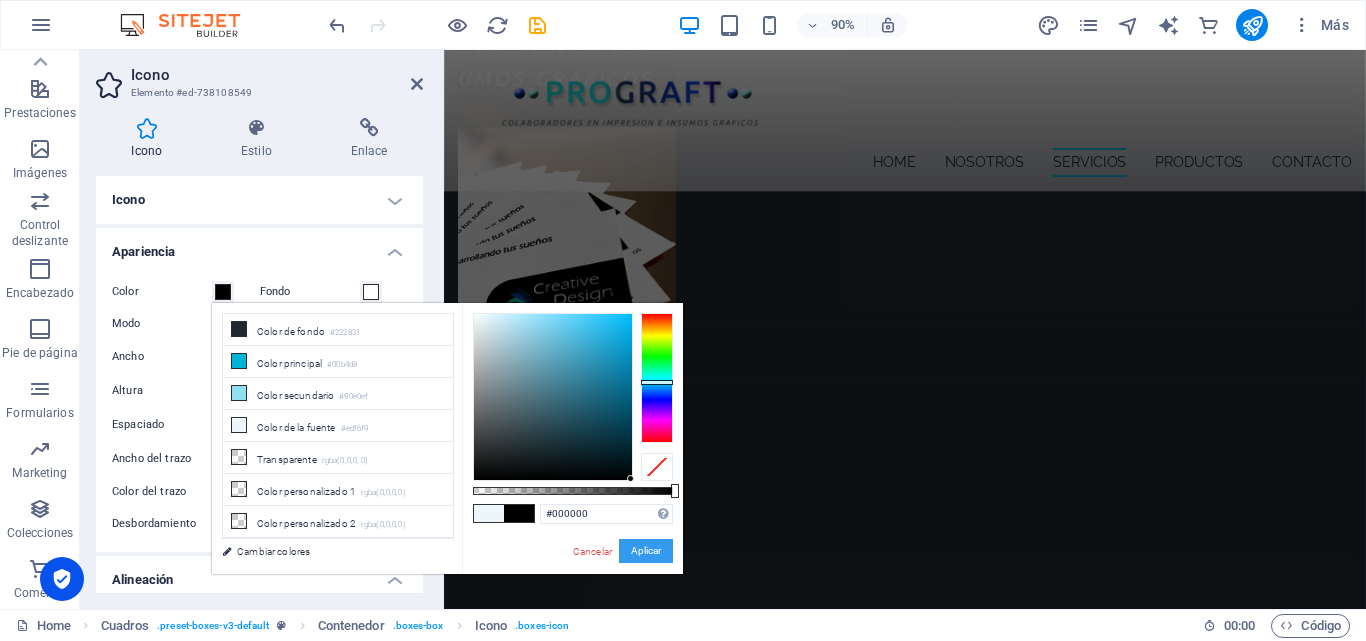 drag, startPoint x: 666, startPoint y: 542, endPoint x: 246, endPoint y: 547, distance: 420.02975 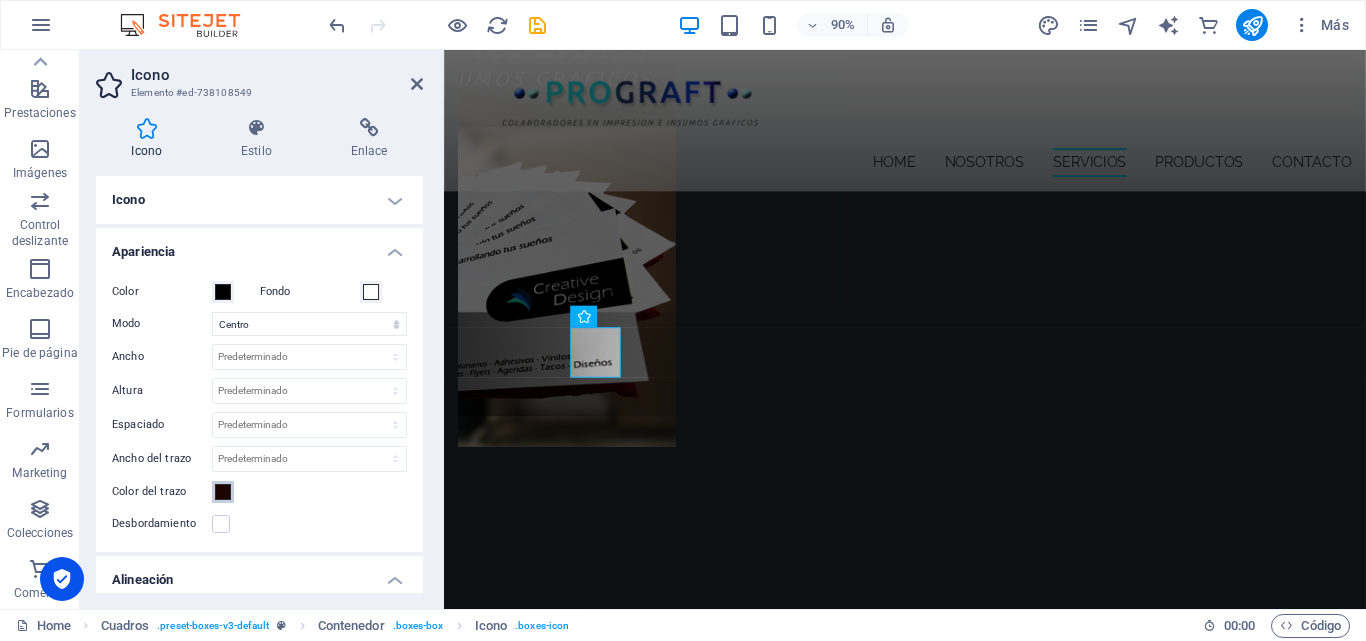 click at bounding box center [223, 492] 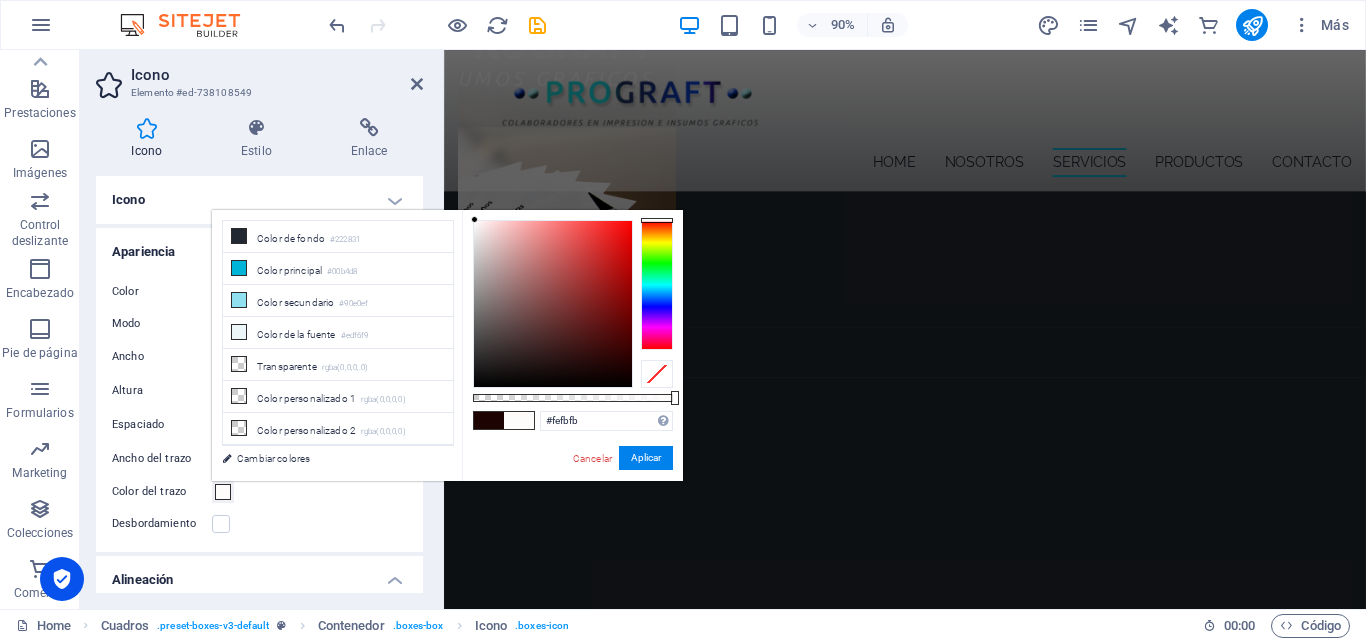 type on "#ffffff" 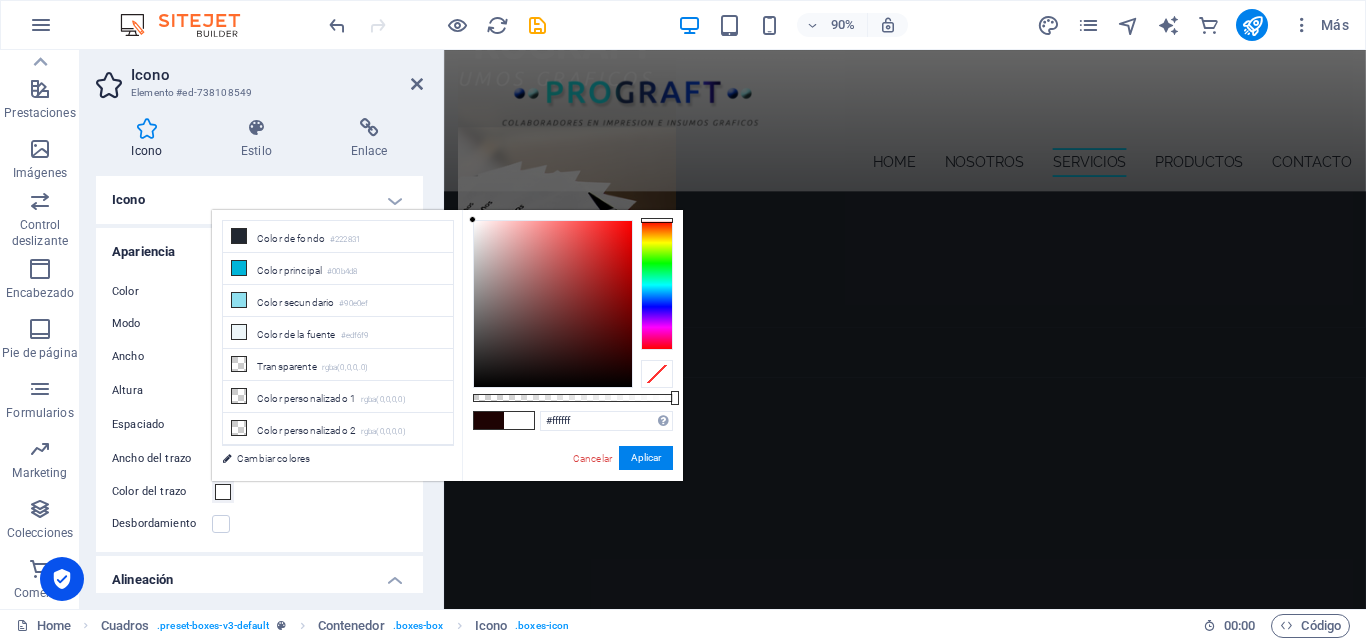 drag, startPoint x: 552, startPoint y: 302, endPoint x: 449, endPoint y: 203, distance: 142.86357 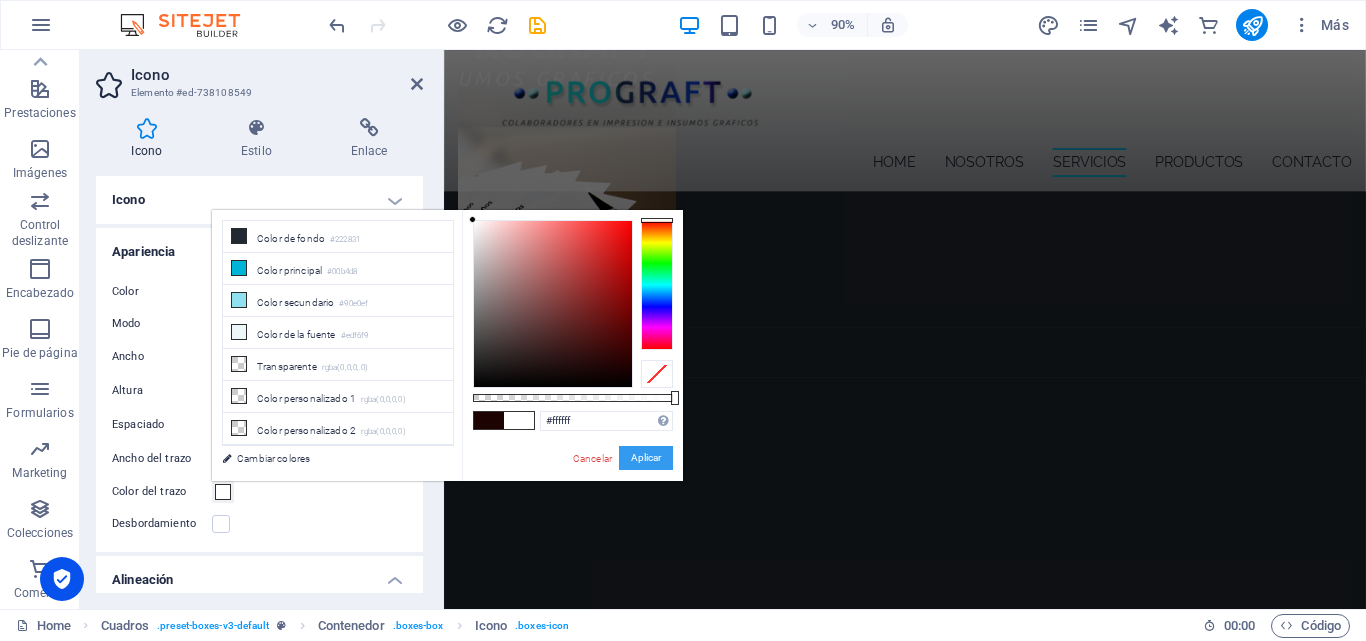 click on "Aplicar" at bounding box center [646, 458] 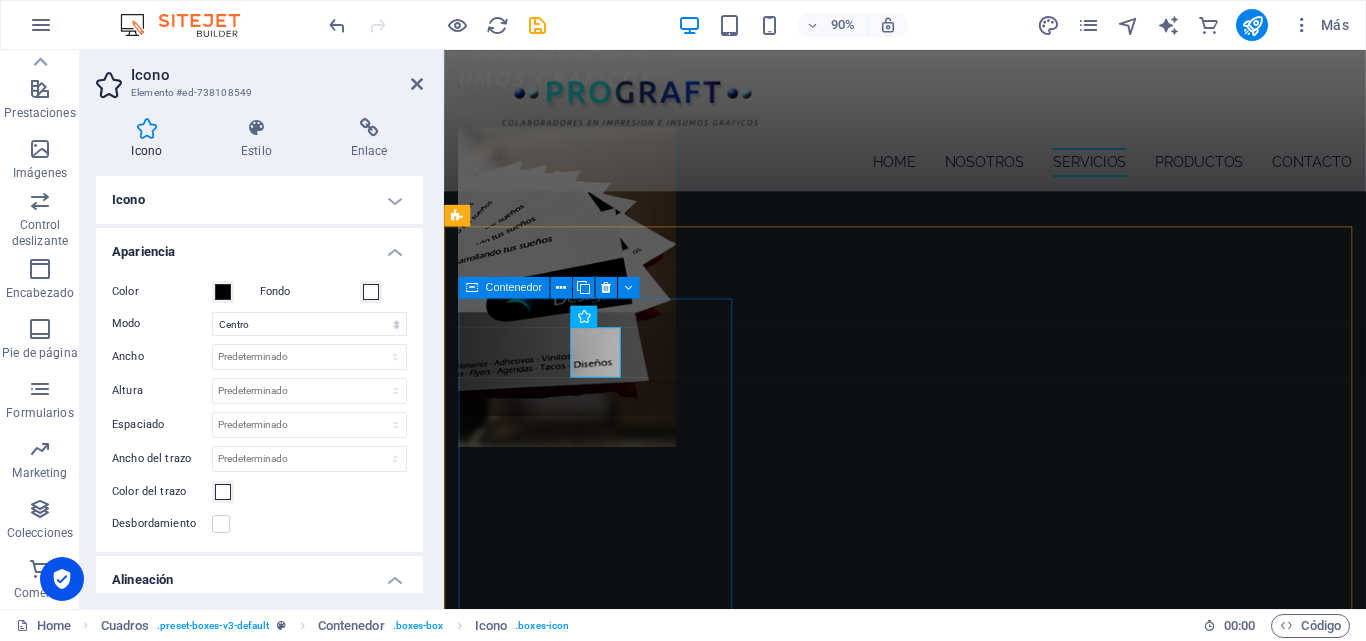 click on "PAPELERIAS Elaboramos todo tipo de papelerías para el trabajo de oficina, tales como Talonarios Autocopiativos, Talonarios Empastados, Tarjetas de Presentación, Flyers o Volantes, Afiches, Carpetas, Calendarios, Dípticos, Trípticos, entre otros." at bounding box center (614, 2977) 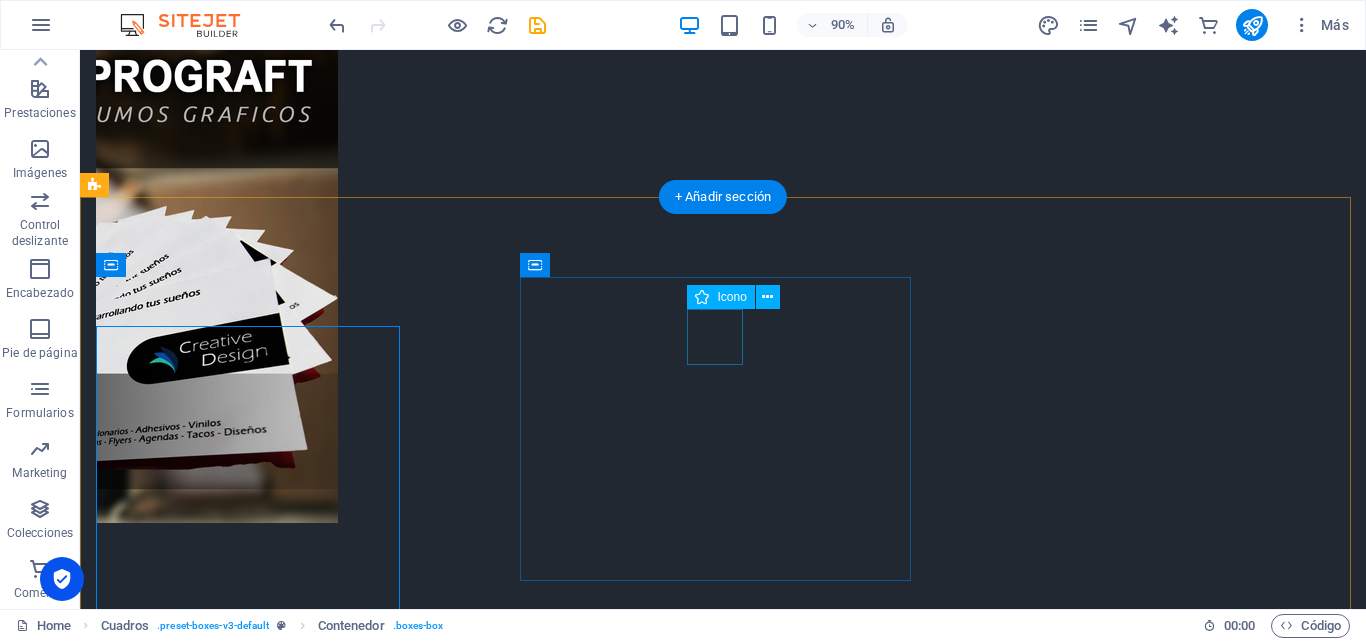 scroll, scrollTop: 1368, scrollLeft: 0, axis: vertical 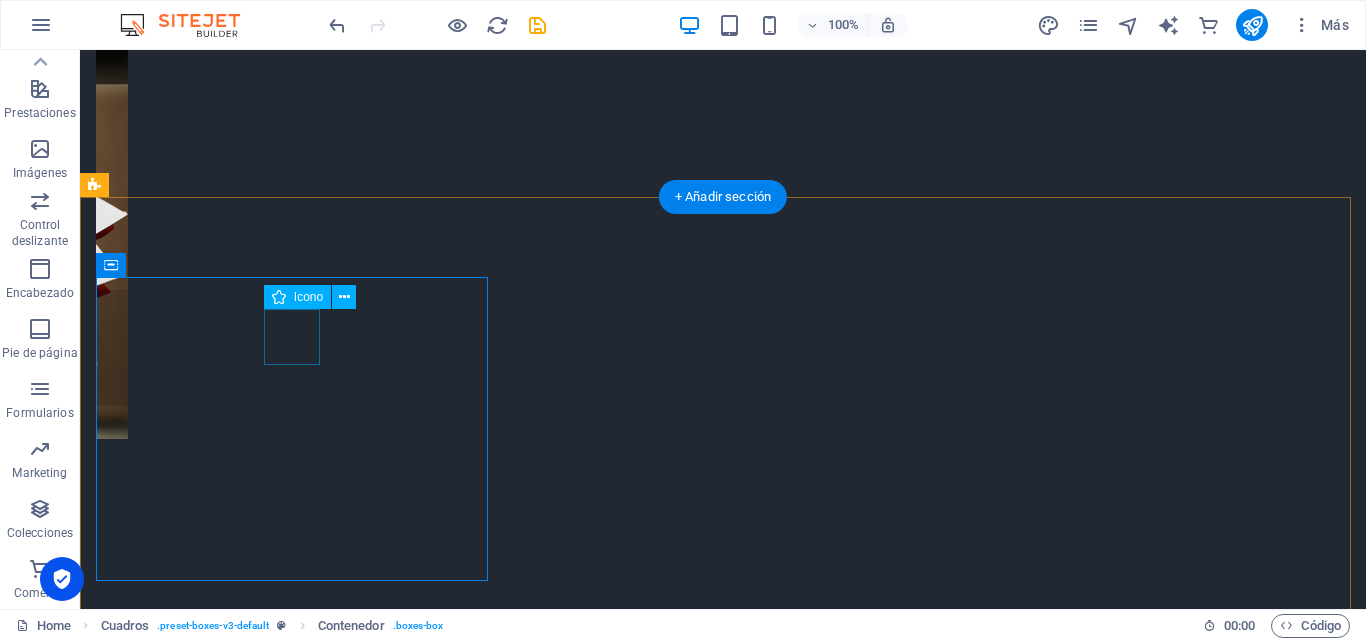 click at bounding box center (294, 2736) 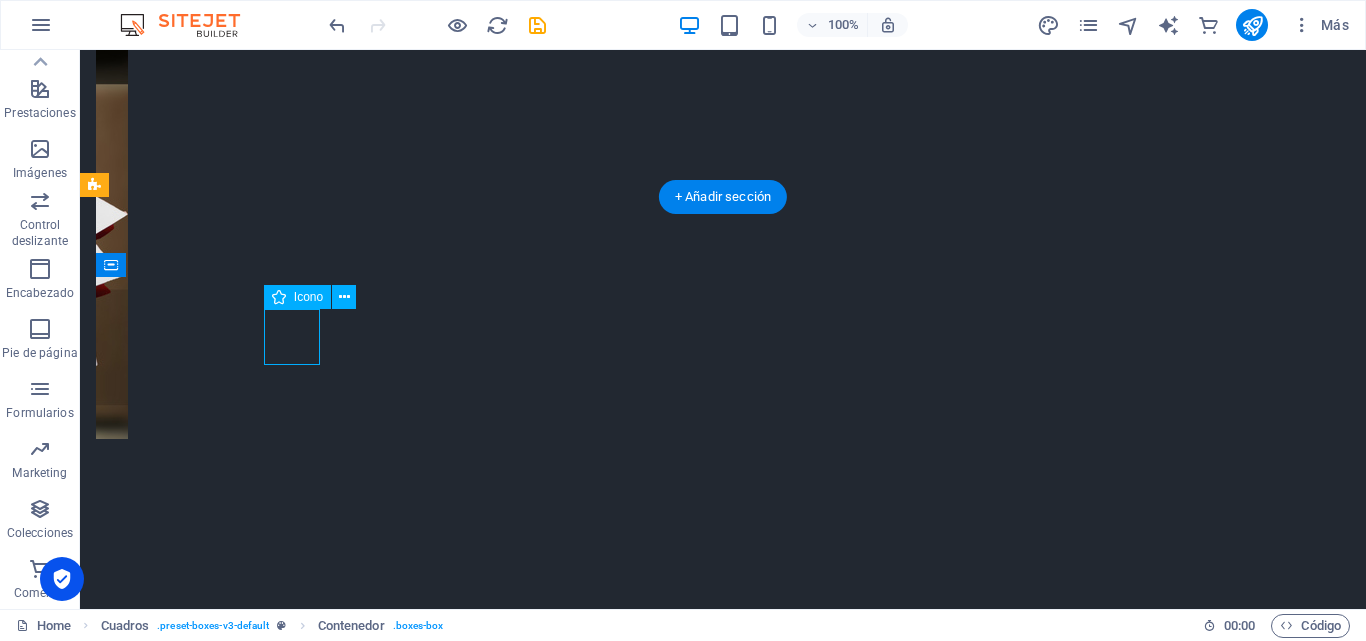 click at bounding box center [294, 2736] 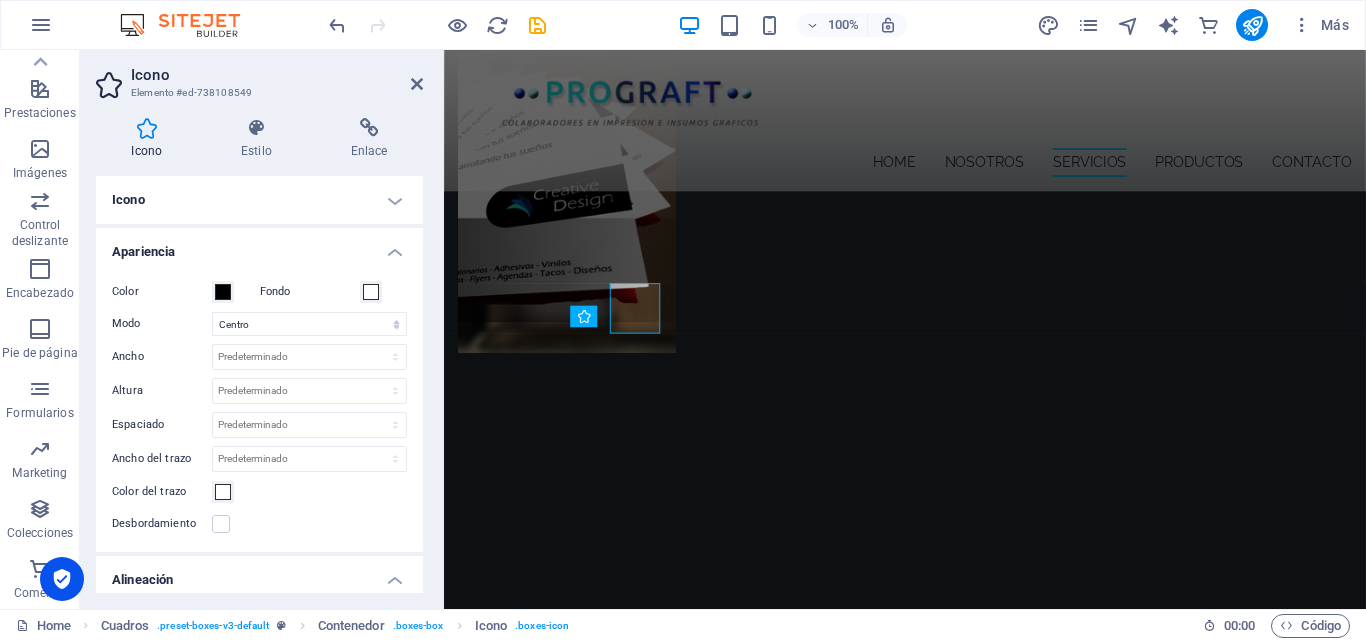 scroll, scrollTop: 1263, scrollLeft: 0, axis: vertical 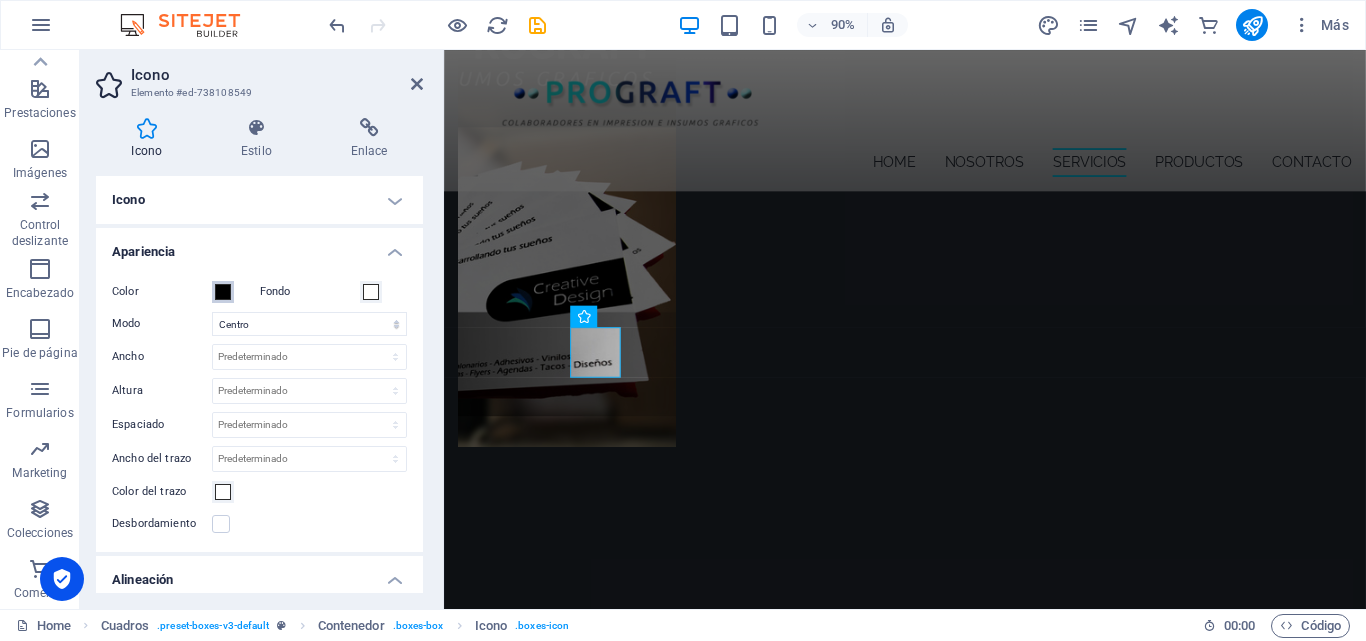 click at bounding box center [223, 292] 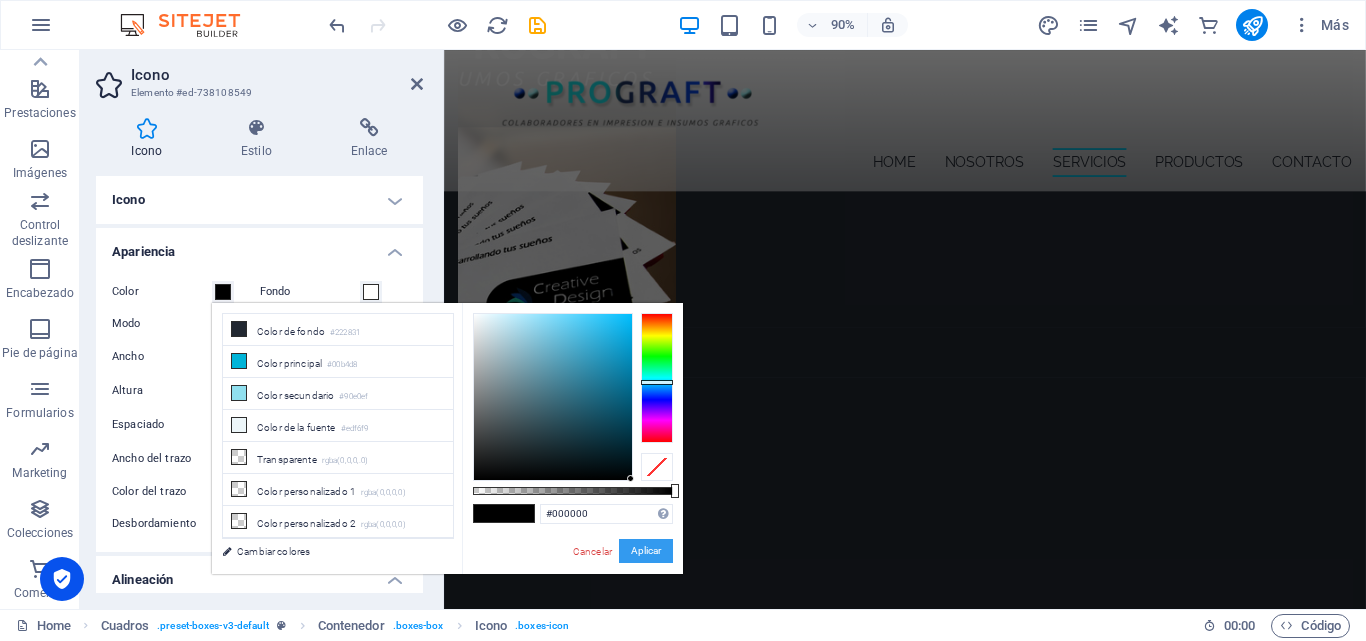drag, startPoint x: 657, startPoint y: 549, endPoint x: 219, endPoint y: 549, distance: 438 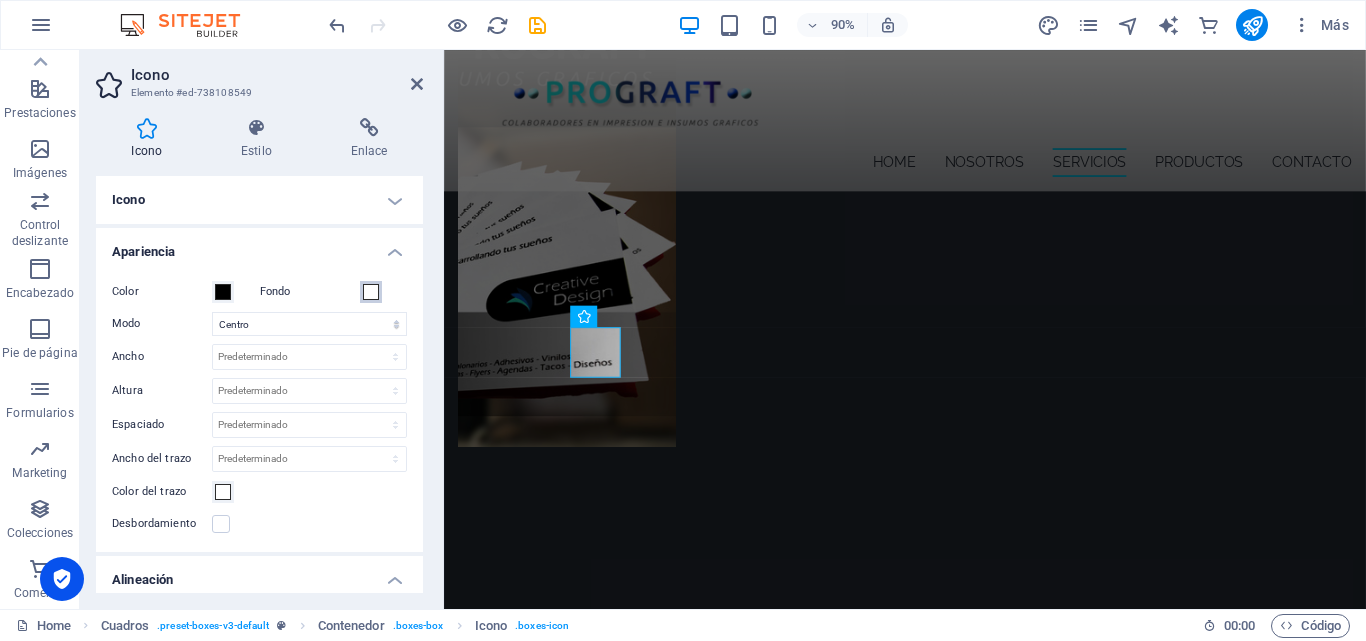 click at bounding box center (371, 292) 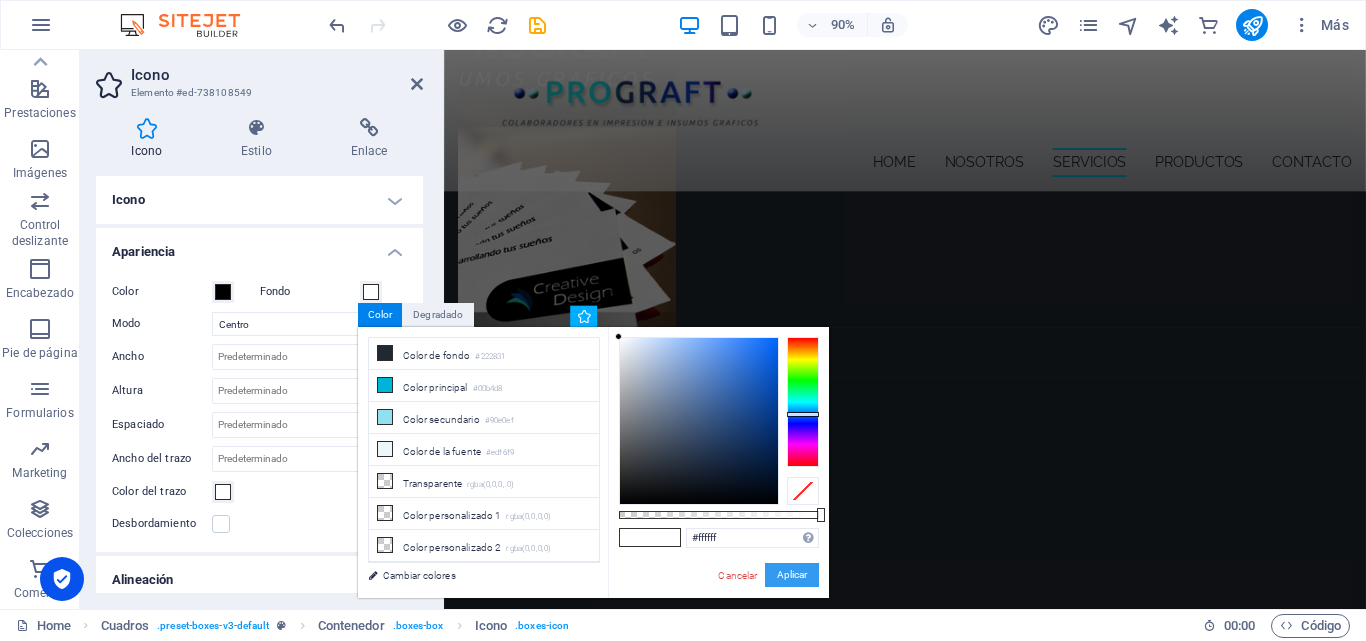 drag, startPoint x: 788, startPoint y: 571, endPoint x: 24, endPoint y: 512, distance: 766.2748 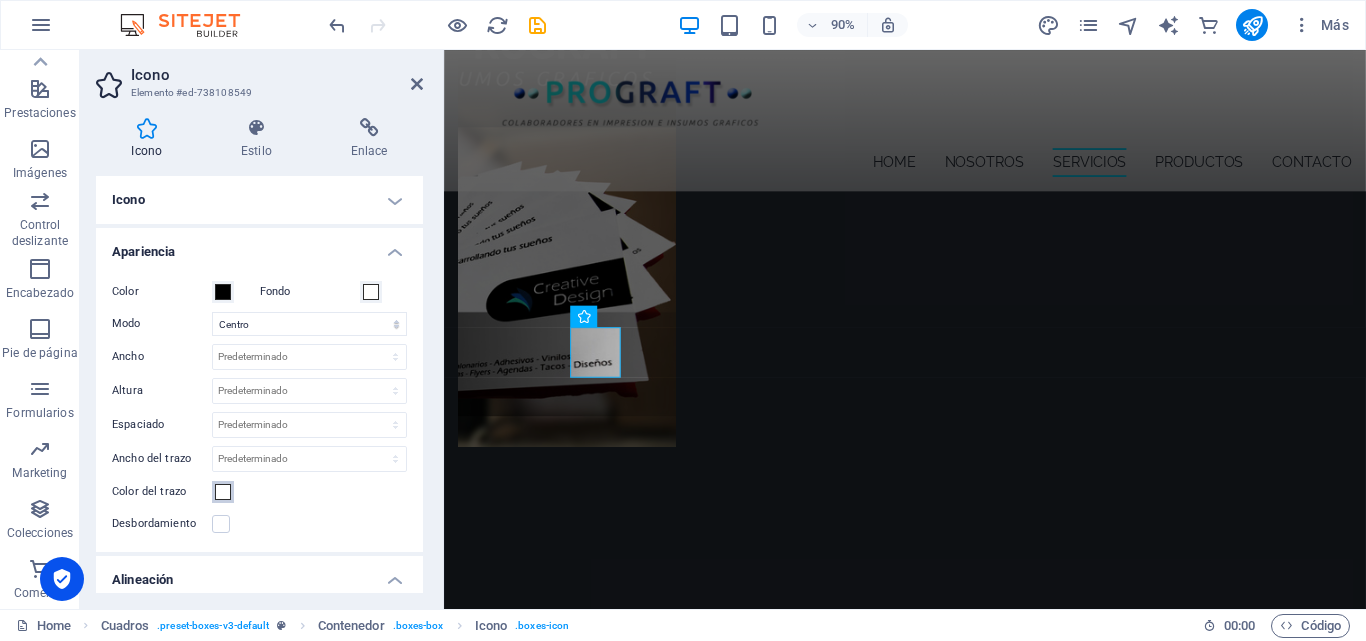 click at bounding box center [223, 492] 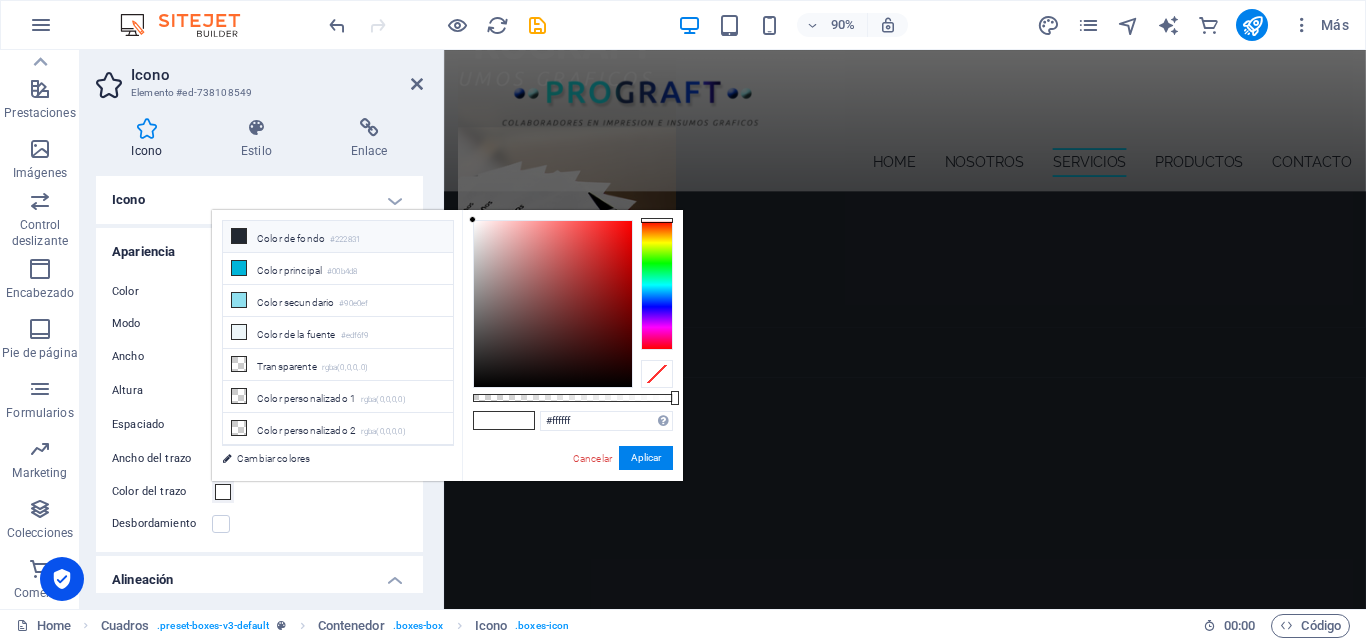 click on "Color de fondo
#222831" at bounding box center [338, 237] 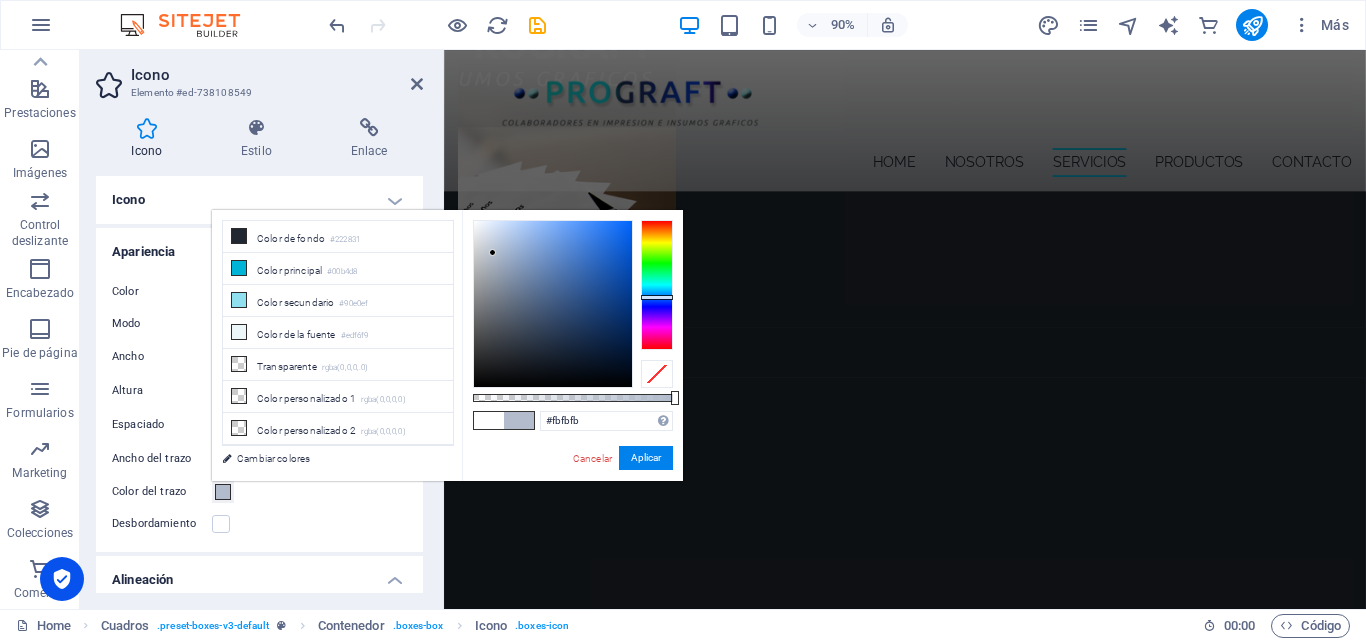 type on "#ffffff" 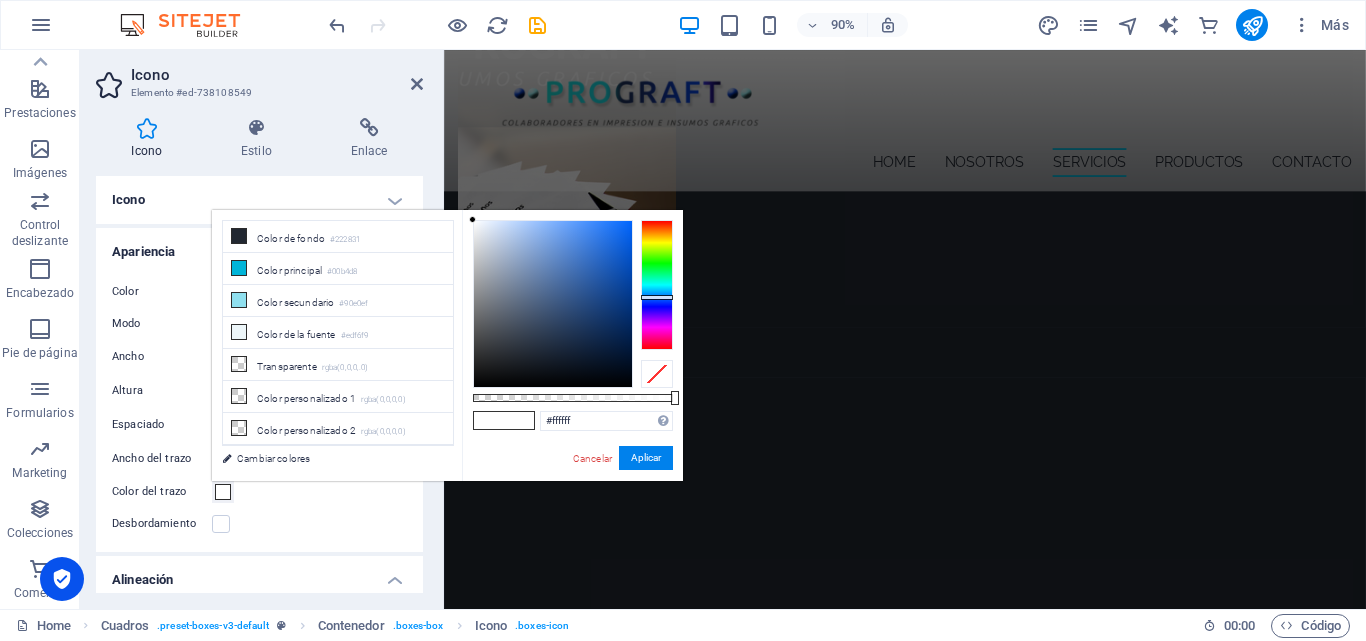 drag, startPoint x: 493, startPoint y: 253, endPoint x: 459, endPoint y: 205, distance: 58.821766 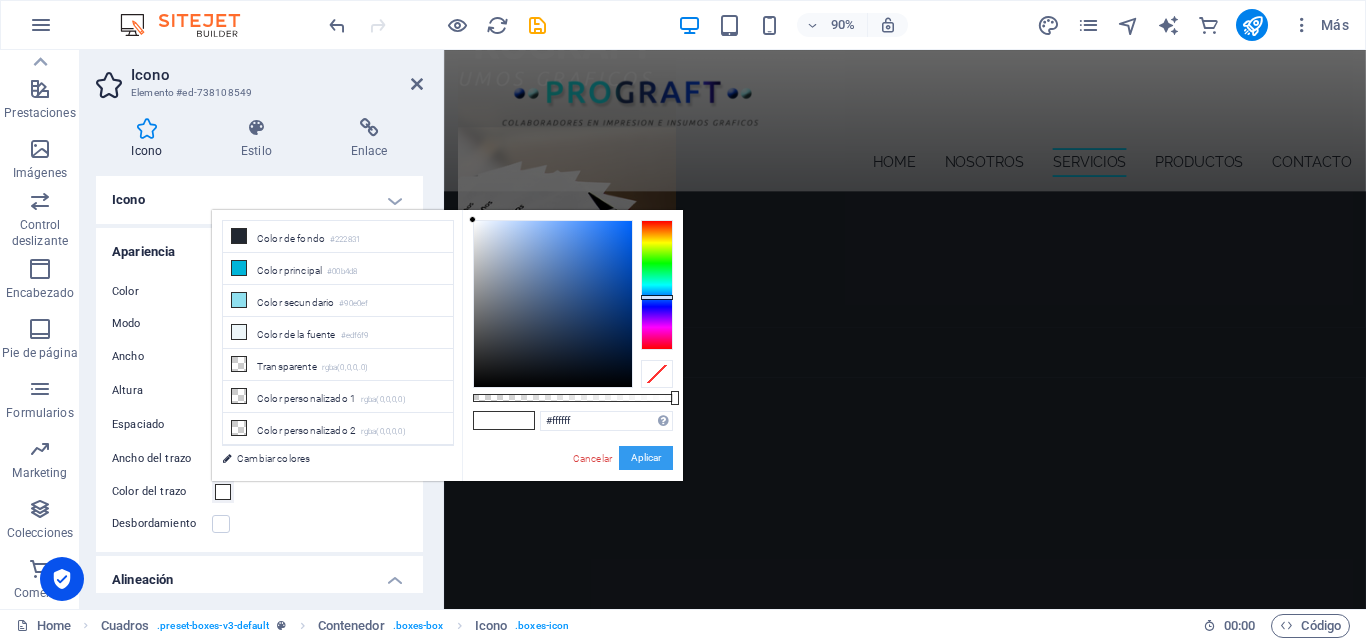 click on "Aplicar" at bounding box center [646, 458] 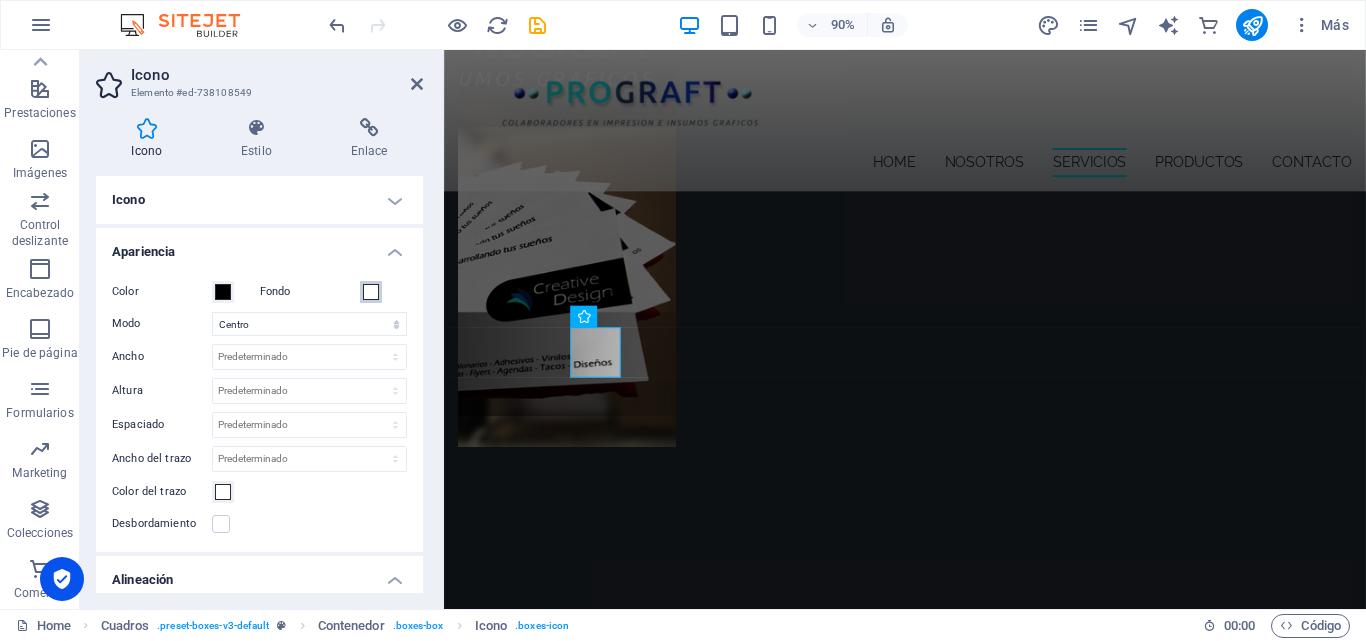 click at bounding box center (371, 292) 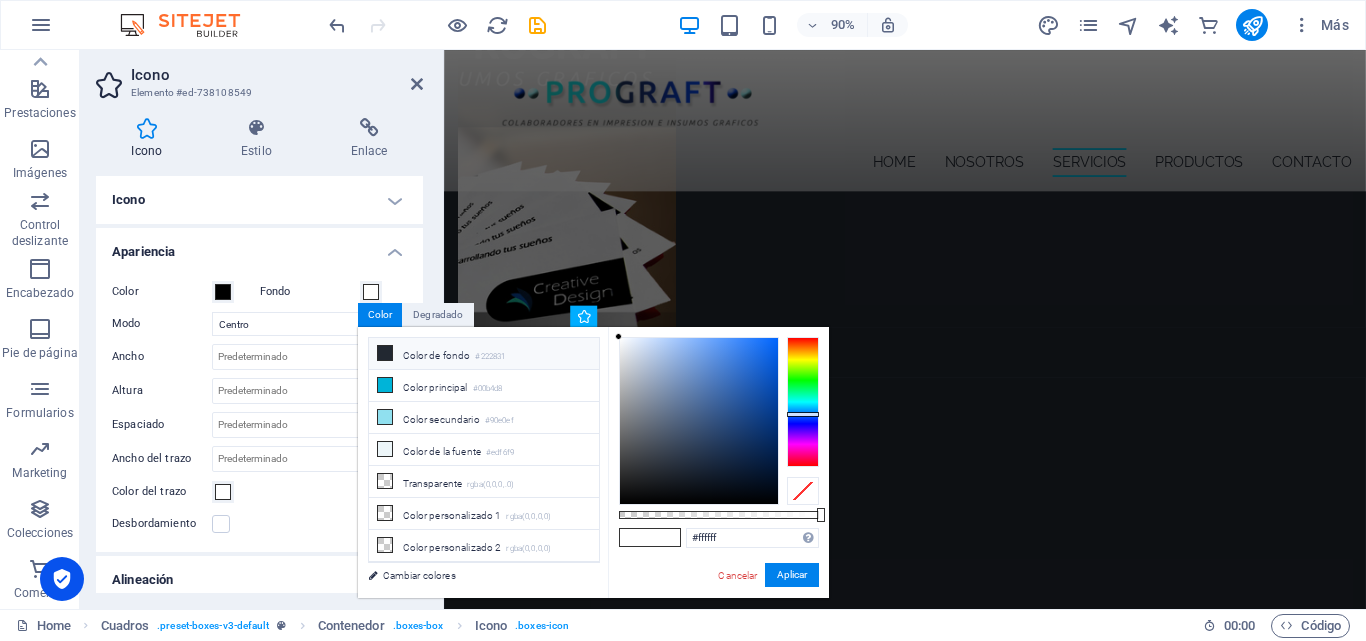 drag, startPoint x: 442, startPoint y: 355, endPoint x: 463, endPoint y: 365, distance: 23.259407 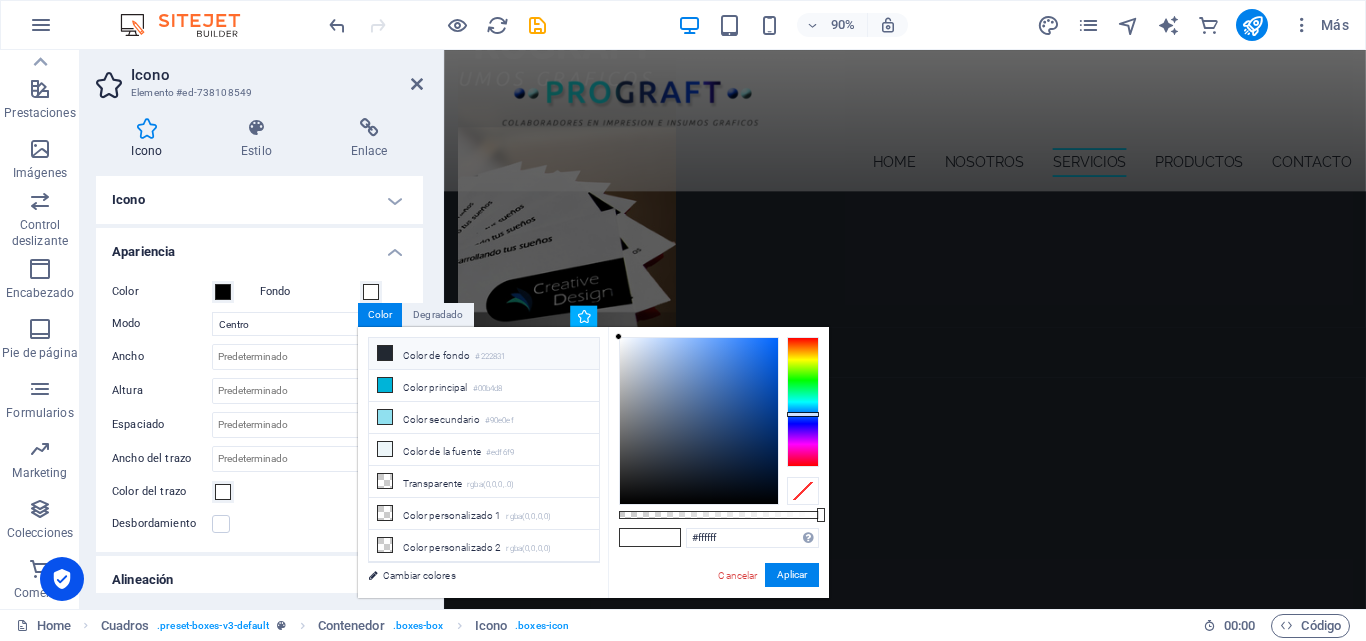 click on "Color de fondo
#222831" at bounding box center [484, 354] 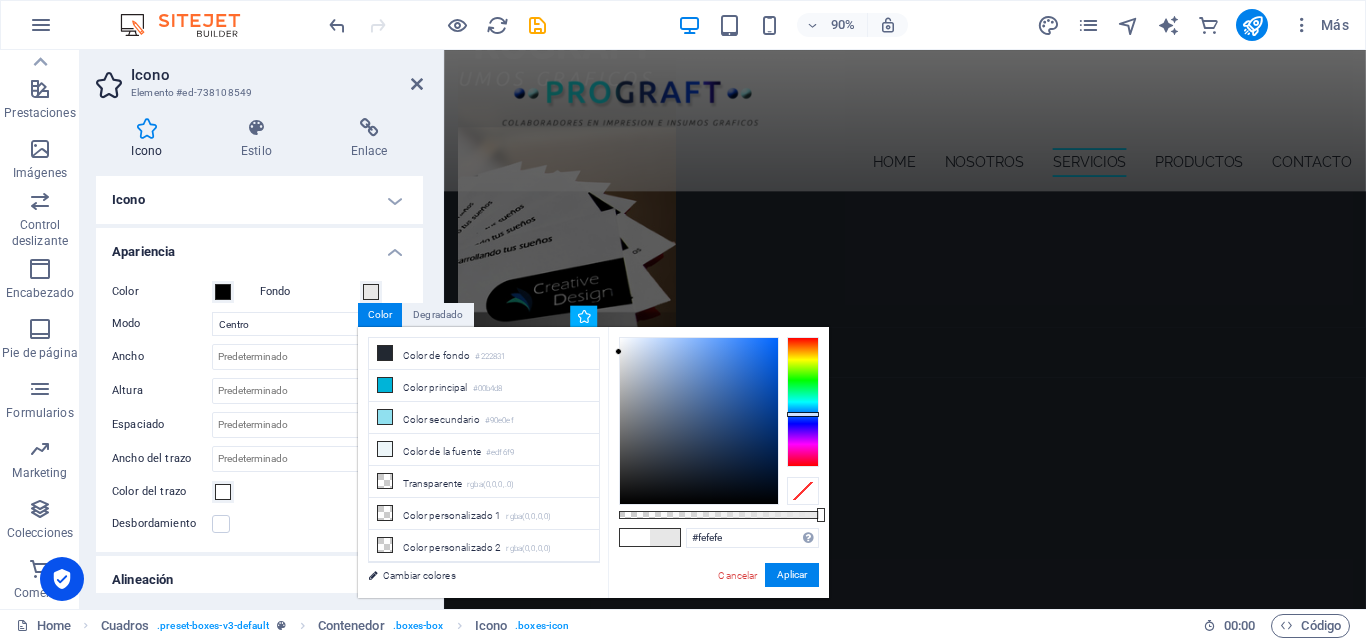 type on "#ffffff" 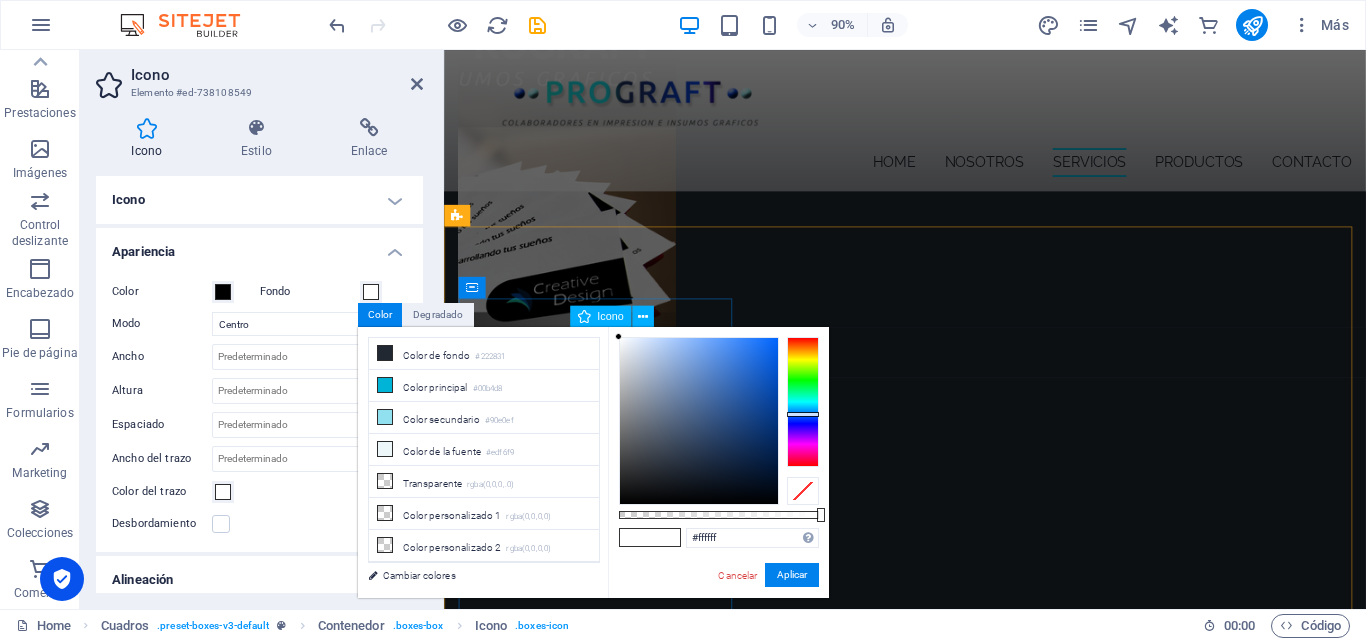 drag, startPoint x: 700, startPoint y: 464, endPoint x: 624, endPoint y: 372, distance: 119.331474 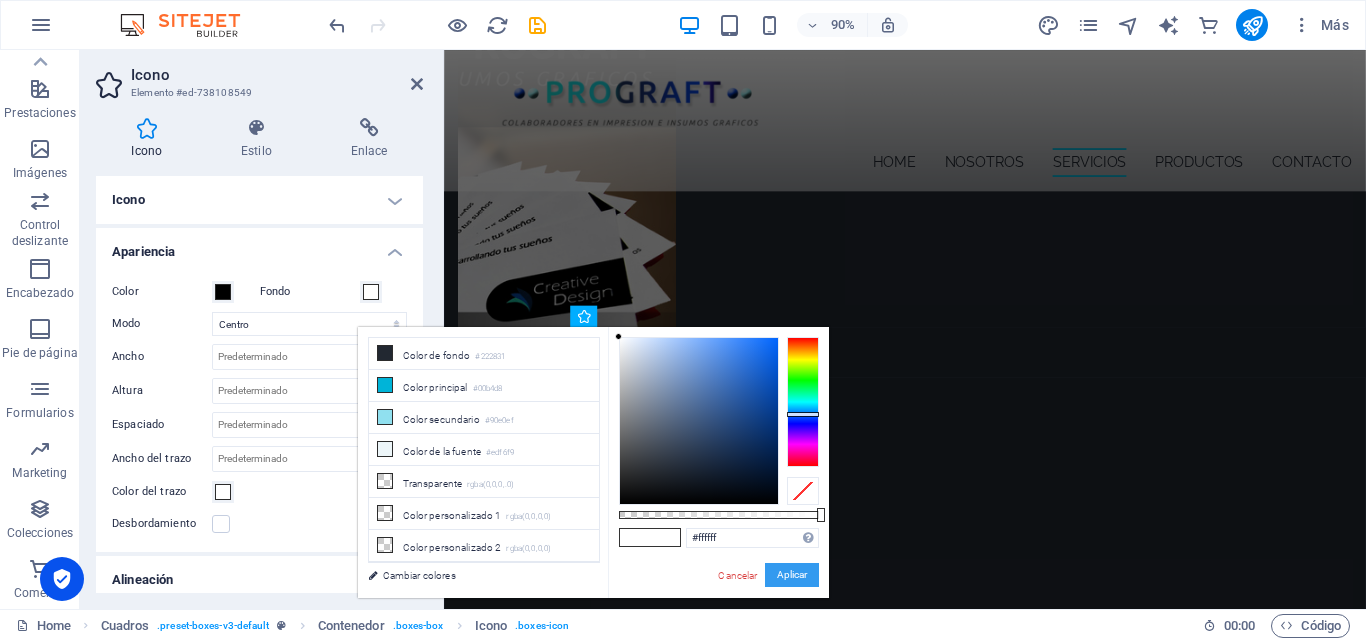 click on "Aplicar" at bounding box center (792, 575) 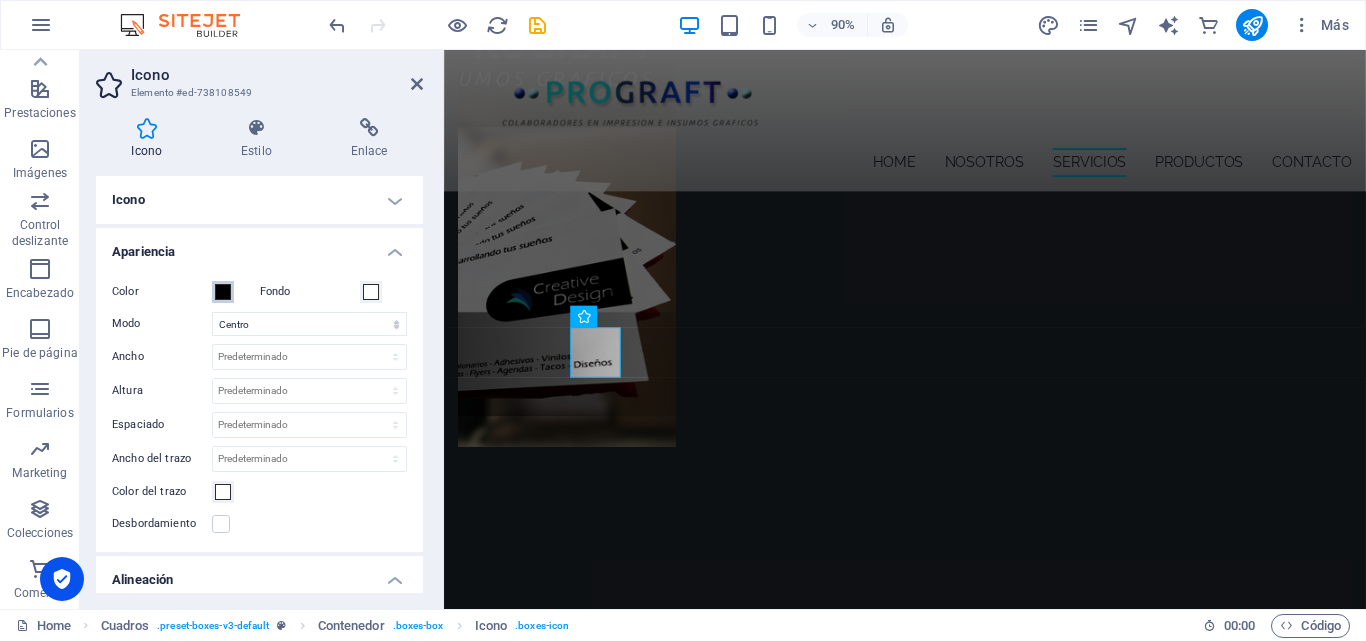 click at bounding box center (223, 292) 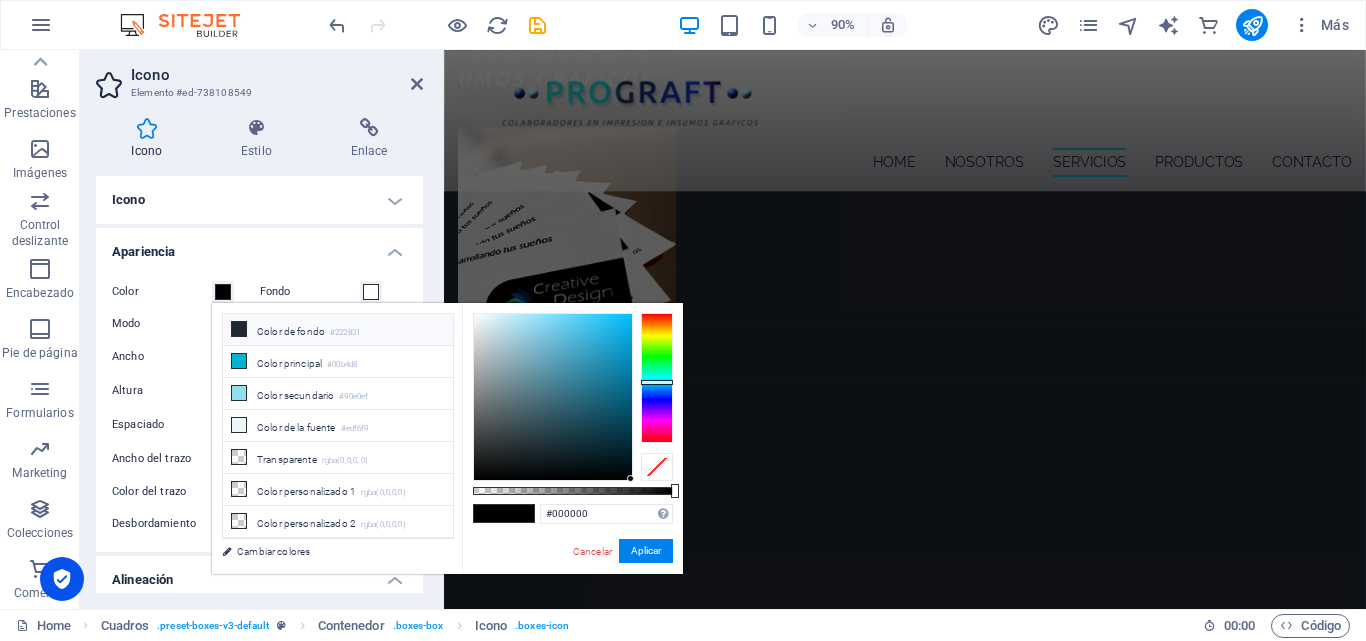 click on "Color de fondo
#222831" at bounding box center [338, 330] 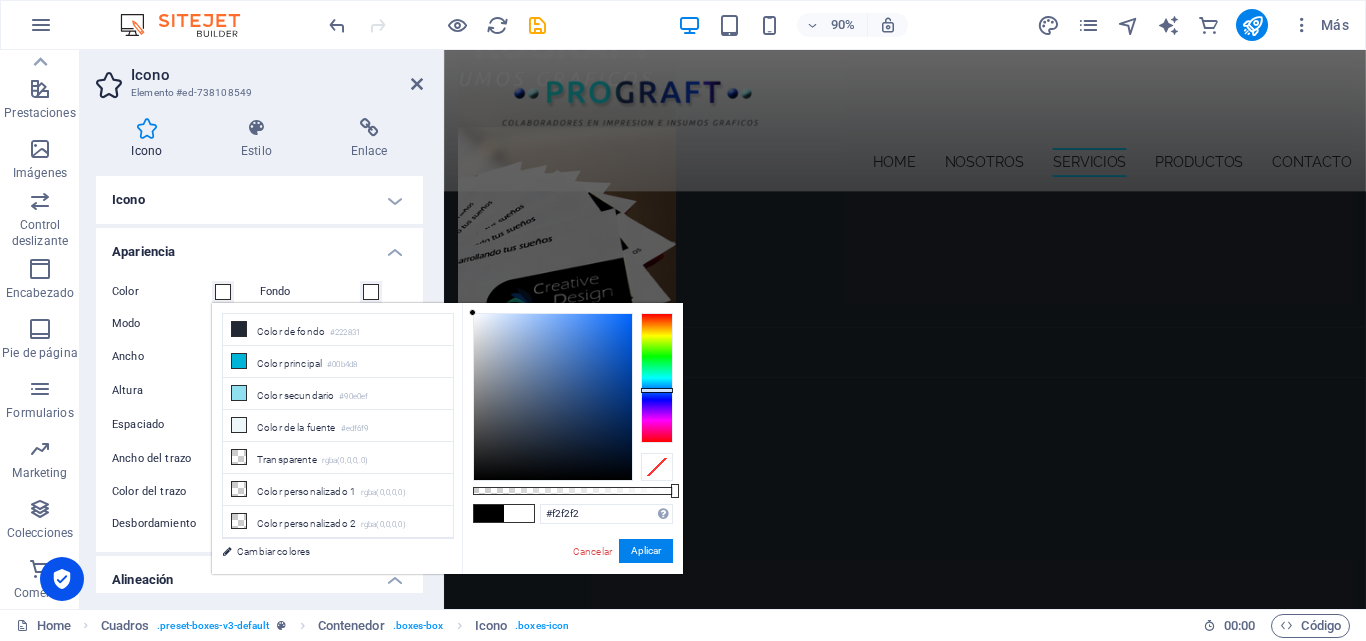 type on "#ffffff" 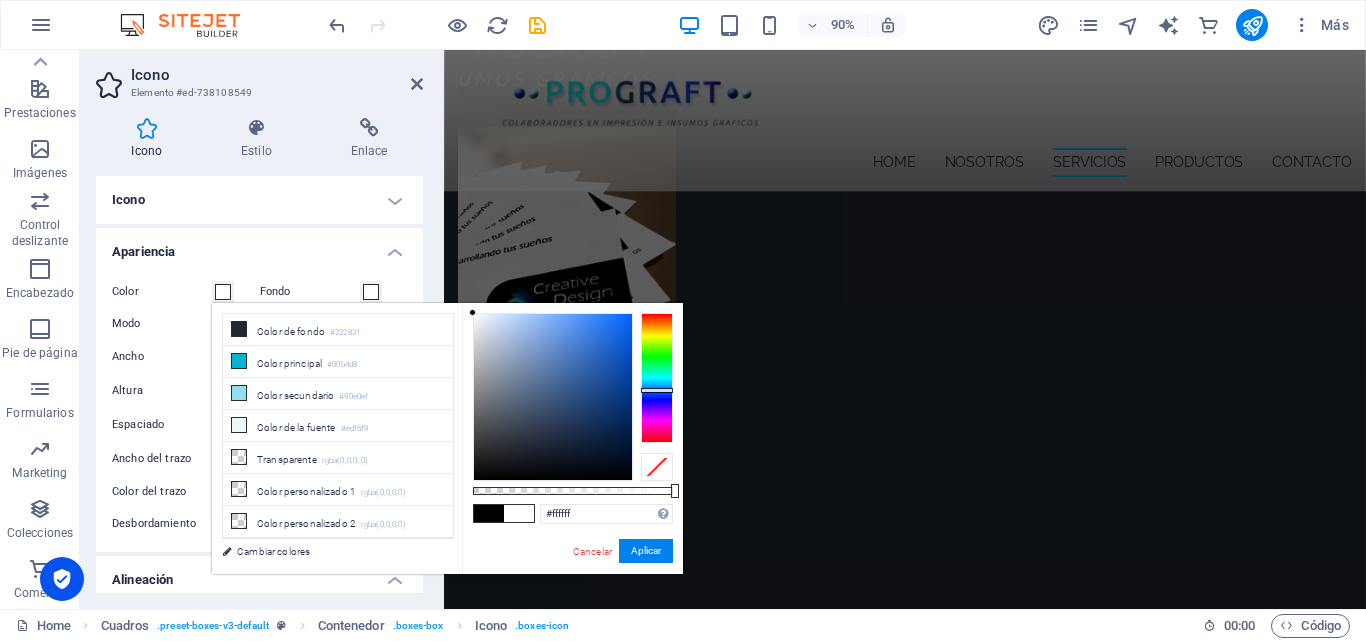 drag, startPoint x: 551, startPoint y: 433, endPoint x: 444, endPoint y: 288, distance: 180.20544 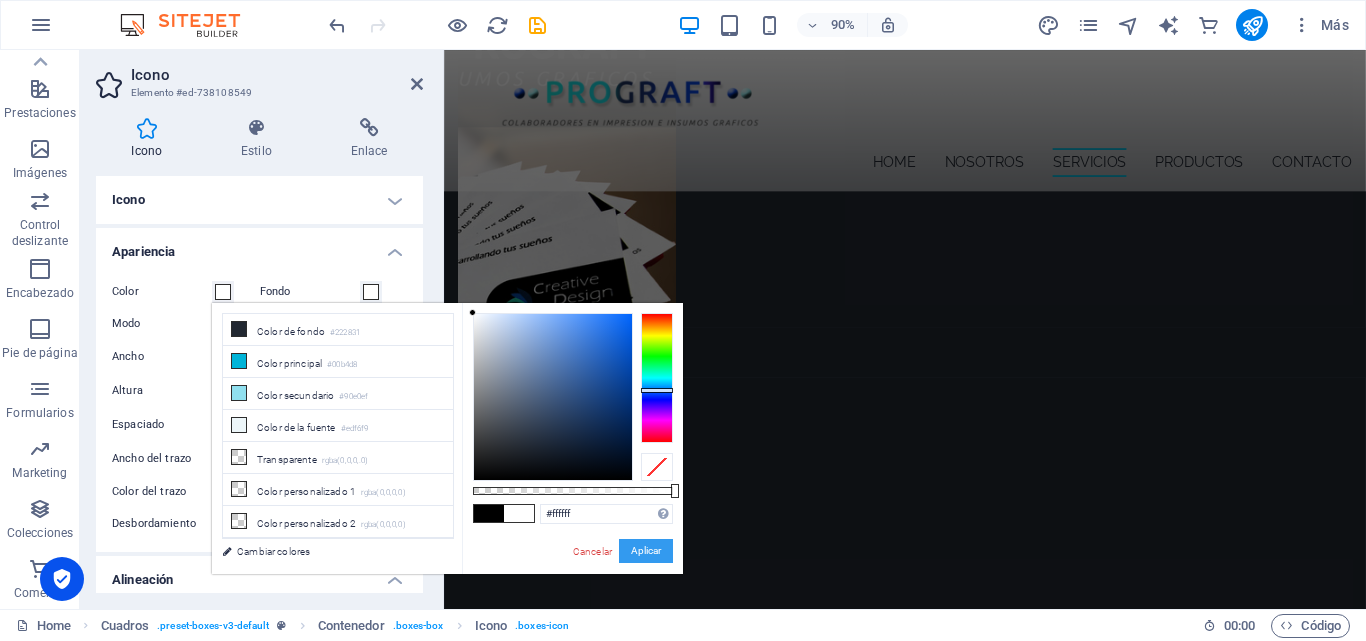 click on "Aplicar" at bounding box center (646, 551) 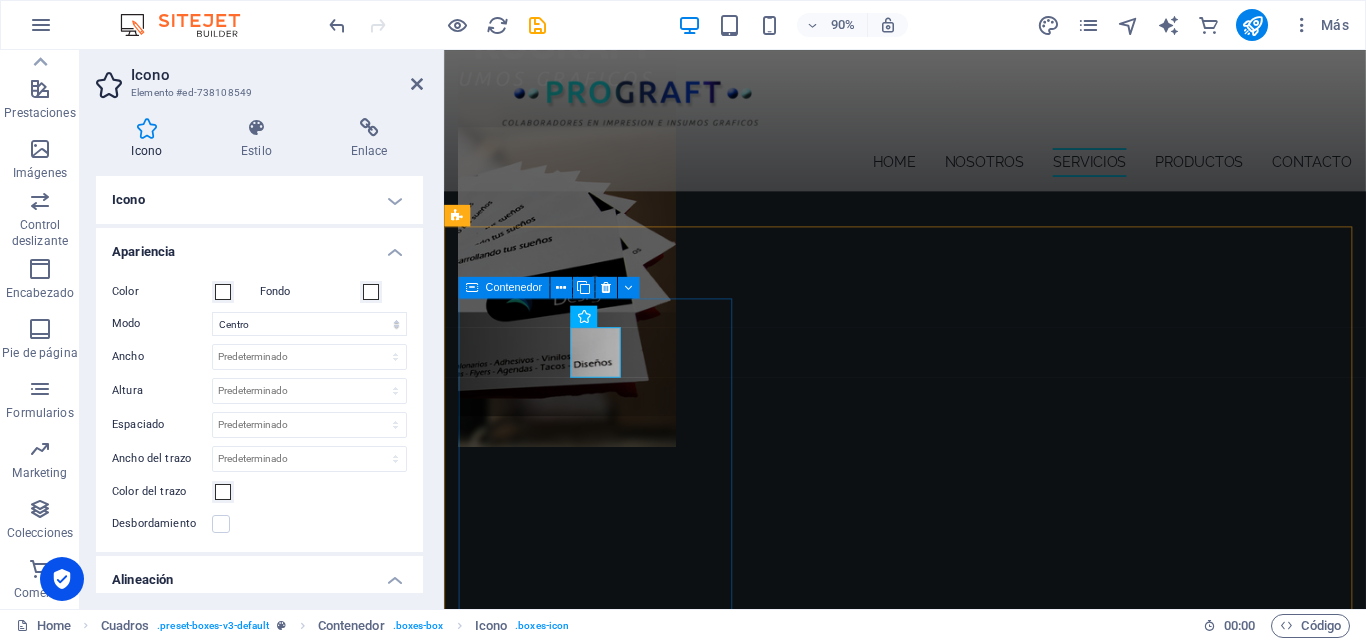 click on "PAPELERIAS Elaboramos todo tipo de papelerías para el trabajo de oficina, tales como Talonarios Autocopiativos, Talonarios Empastados, Tarjetas de Presentación, Flyers o Volantes, Afiches, Carpetas, Calendarios, Dípticos, Trípticos, entre otros." at bounding box center [614, 2977] 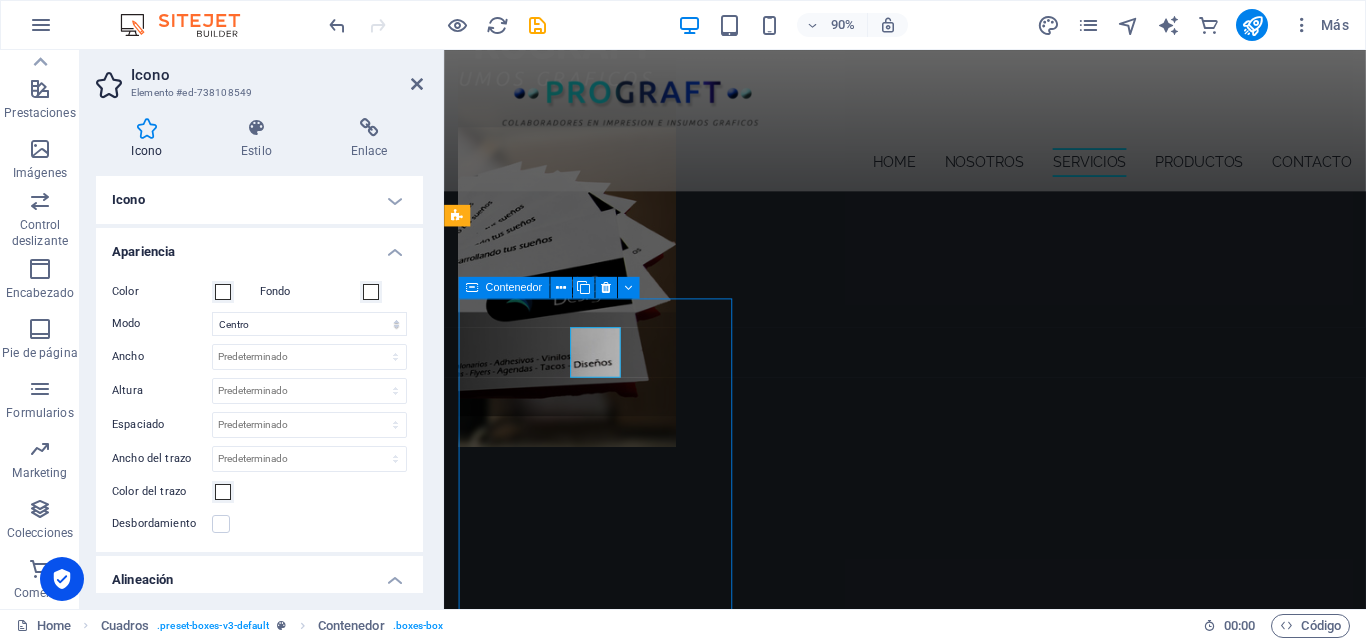 click on "Realizamos estampados de productos textiles en [GEOGRAPHIC_DATA] y Poliester, tales como Poleras, Gorros, Pañoletas y otros como Tazones y Platos." at bounding box center [614, 3390] 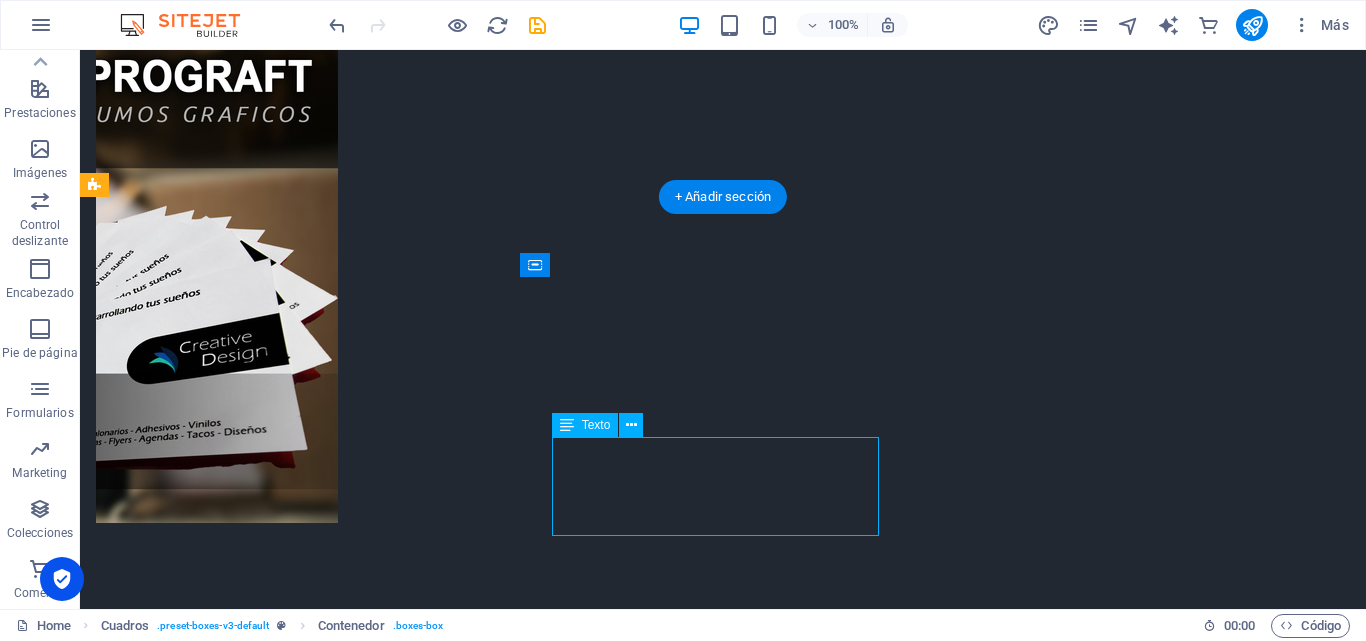 scroll, scrollTop: 1368, scrollLeft: 0, axis: vertical 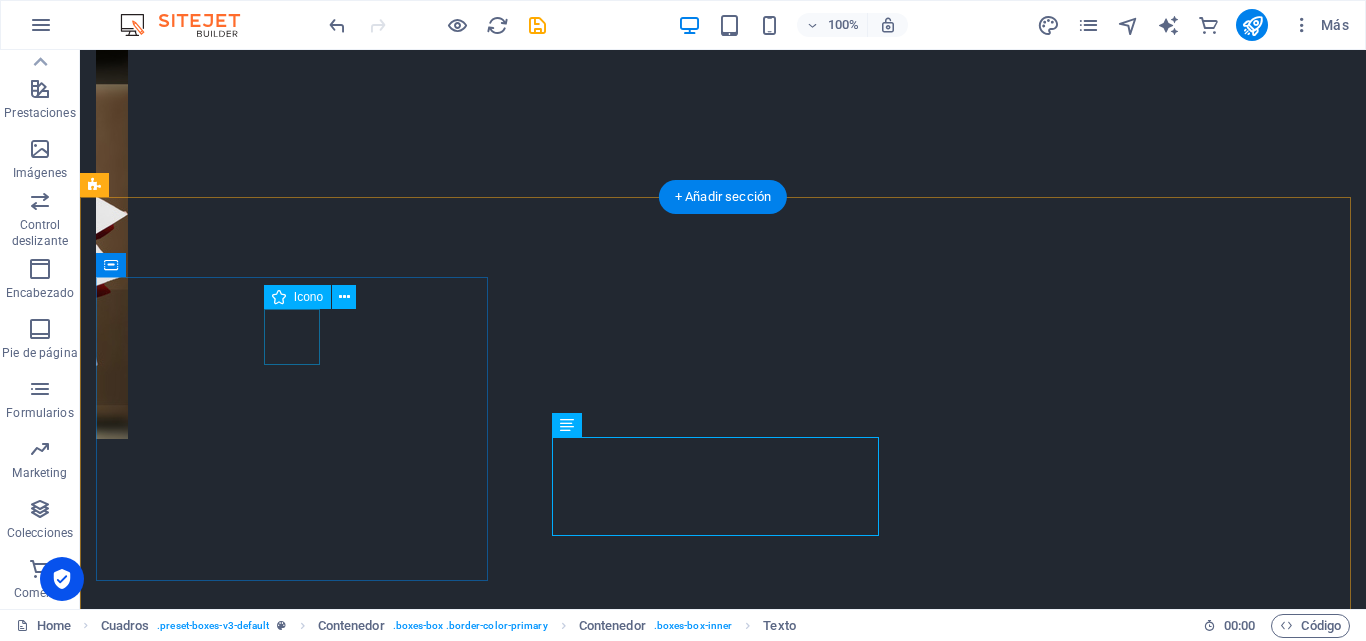 click at bounding box center (294, 2736) 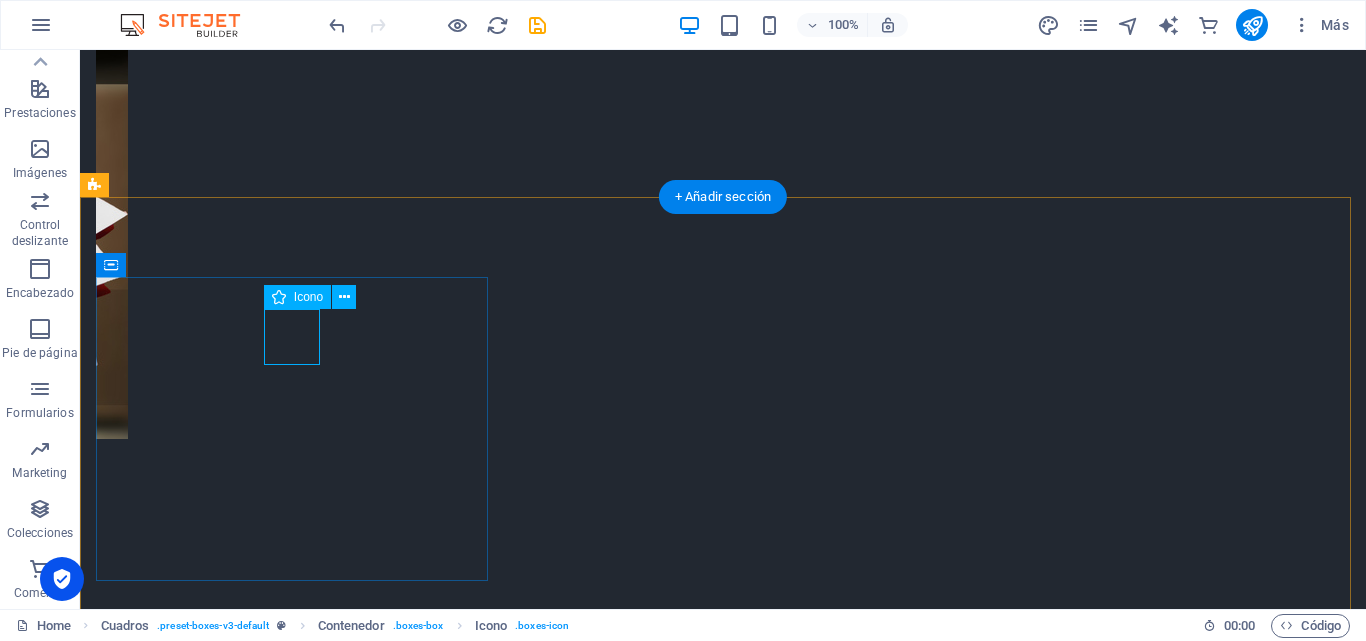 click at bounding box center [294, 2736] 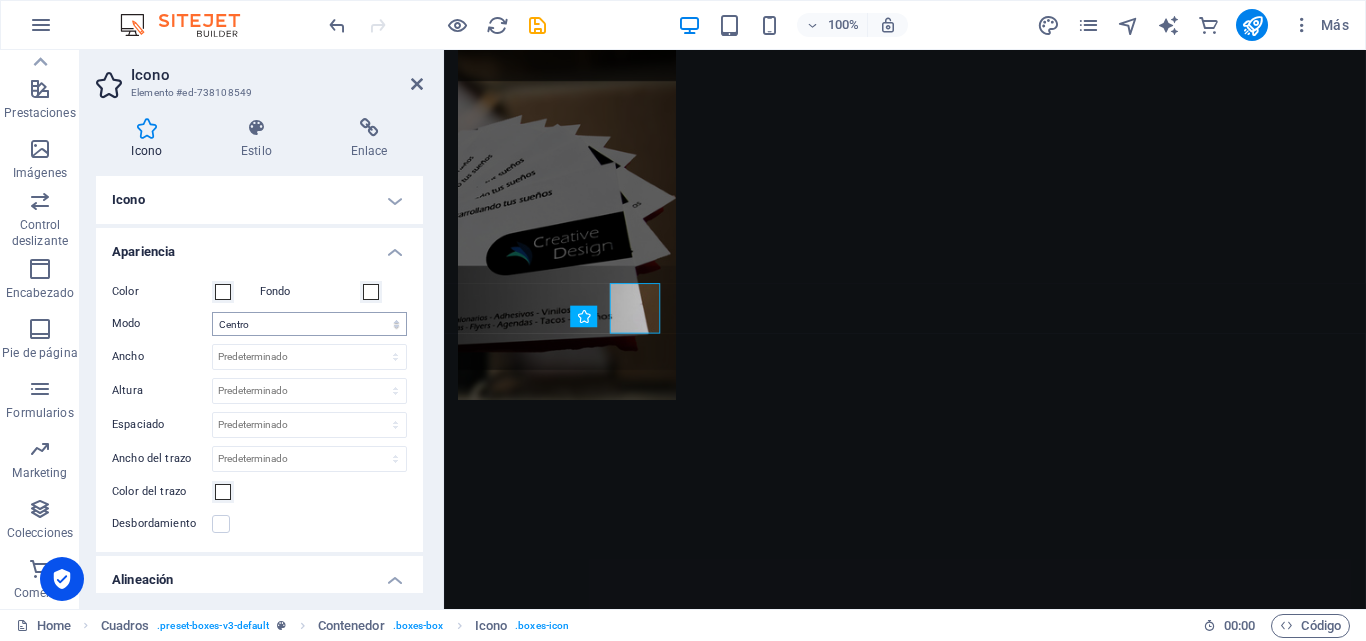 scroll, scrollTop: 1263, scrollLeft: 0, axis: vertical 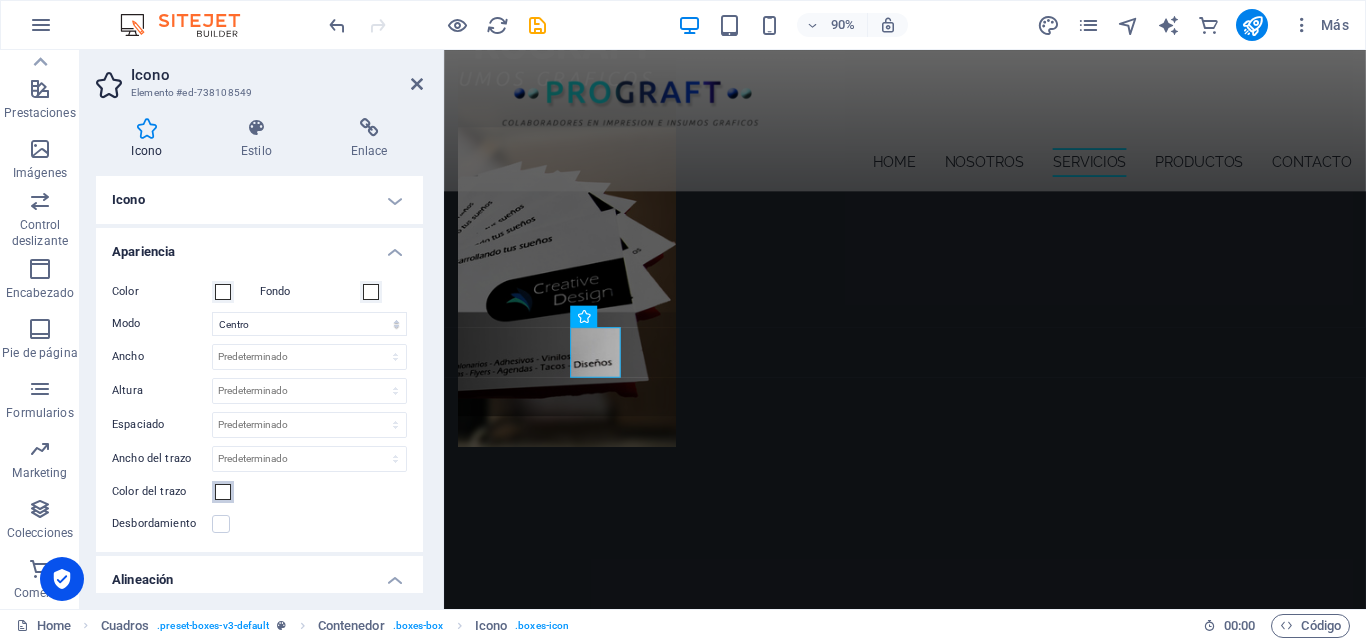 click at bounding box center (223, 492) 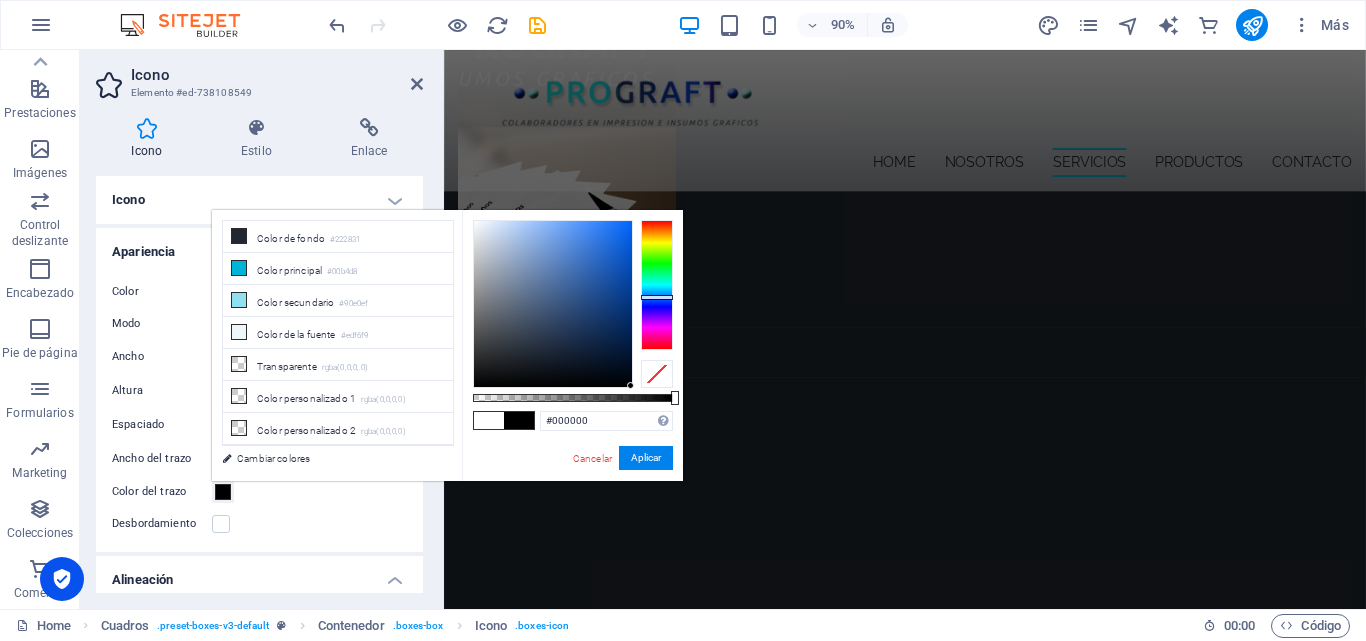 drag, startPoint x: 615, startPoint y: 375, endPoint x: 634, endPoint y: 395, distance: 27.58623 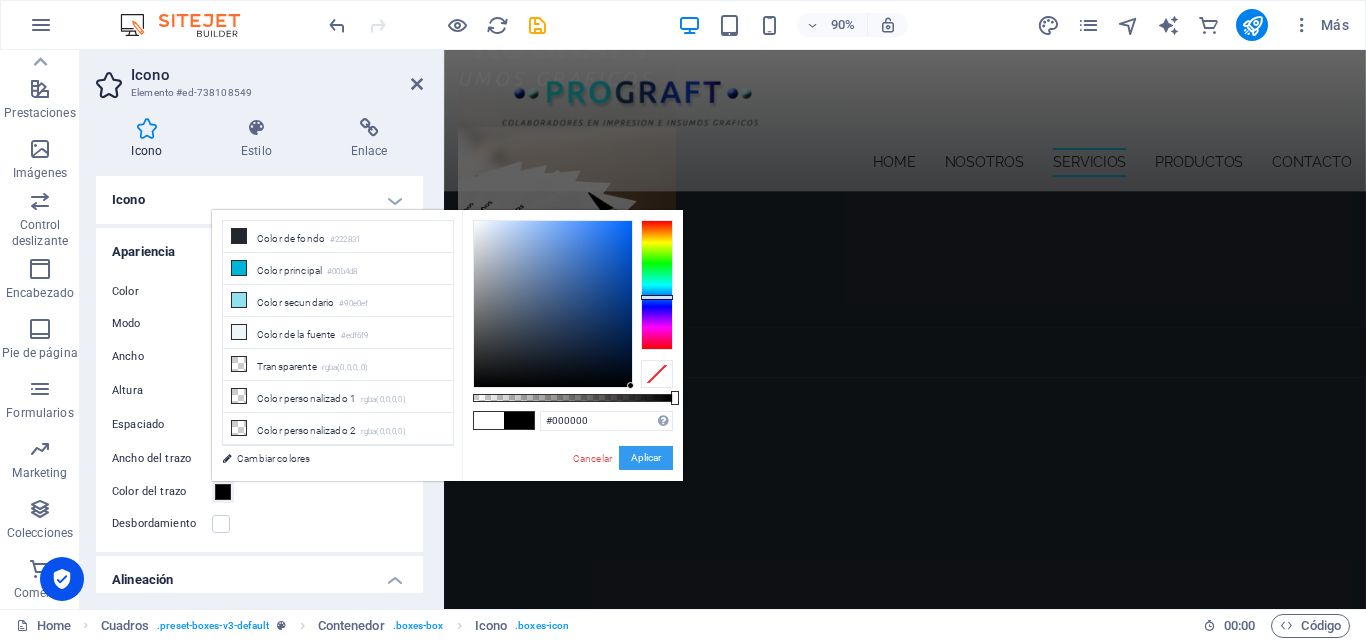 click on "Aplicar" at bounding box center (646, 458) 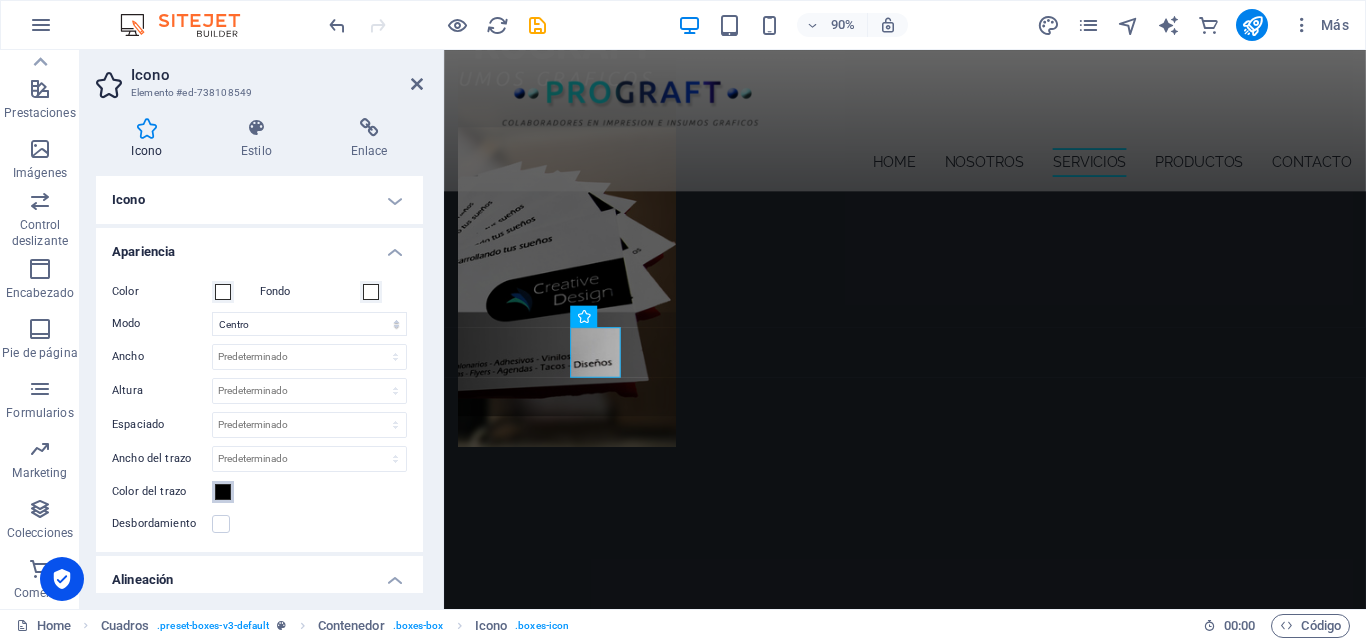 click at bounding box center [223, 492] 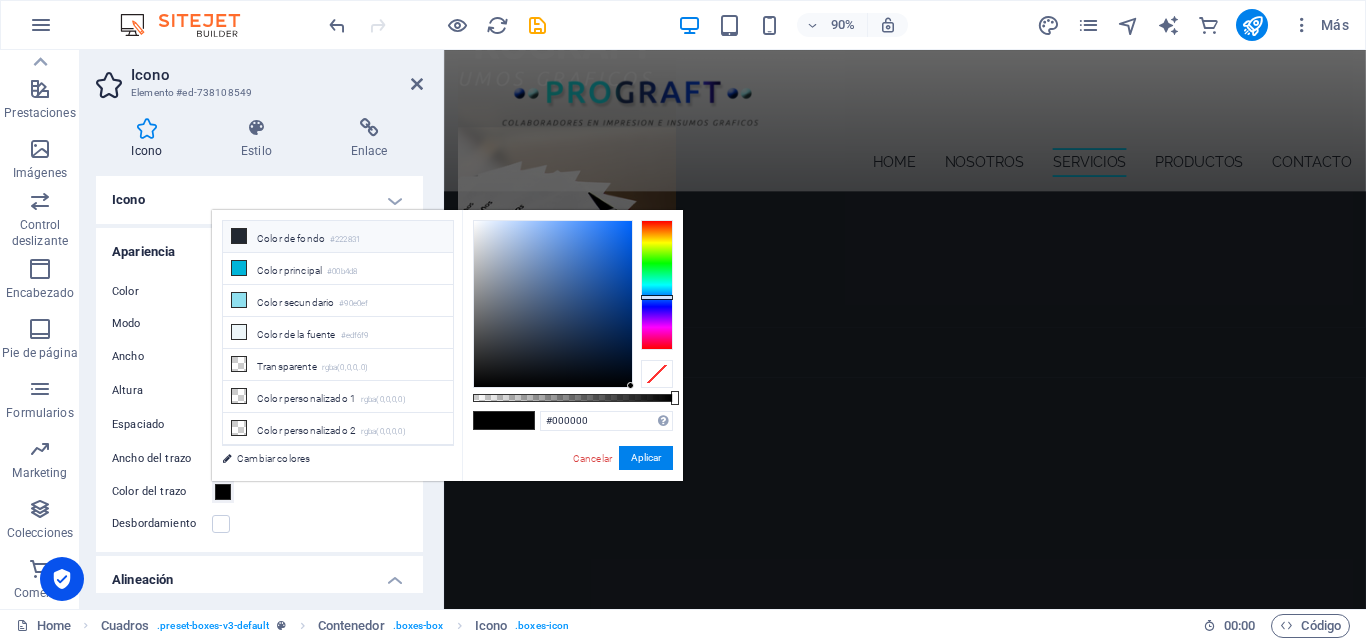 click on "Color de fondo
#222831" at bounding box center [338, 237] 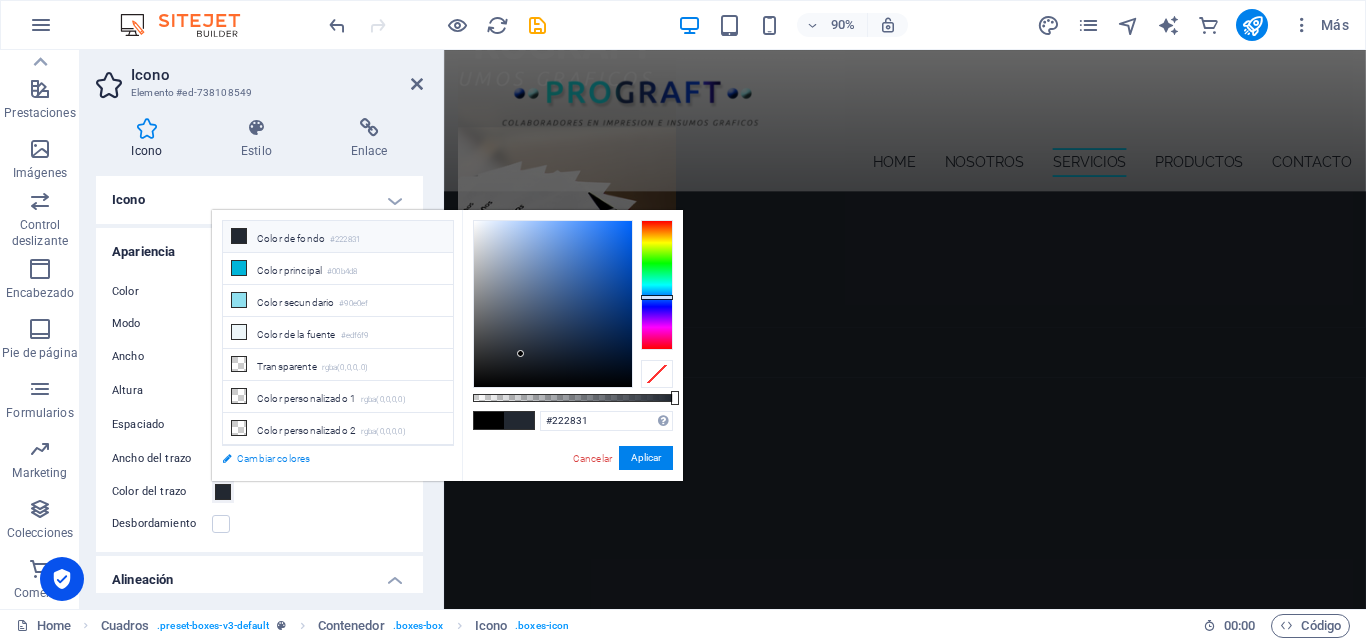 click on "Cambiar colores" at bounding box center [328, 458] 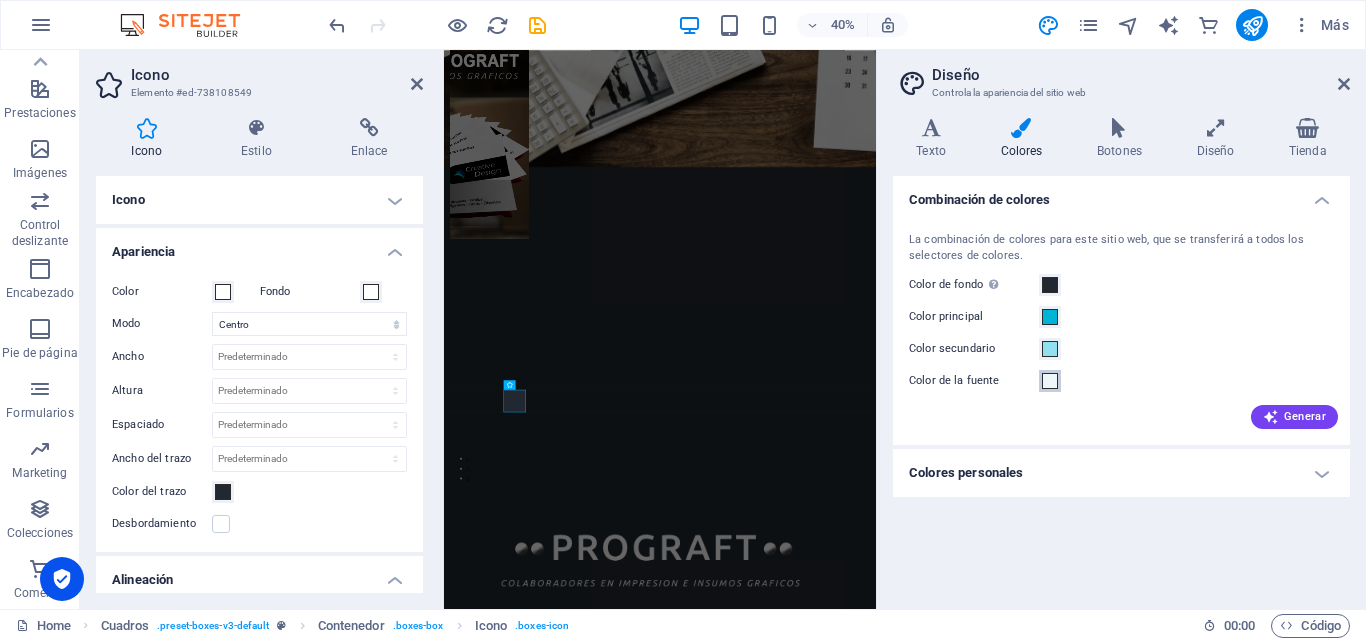 click at bounding box center [1050, 381] 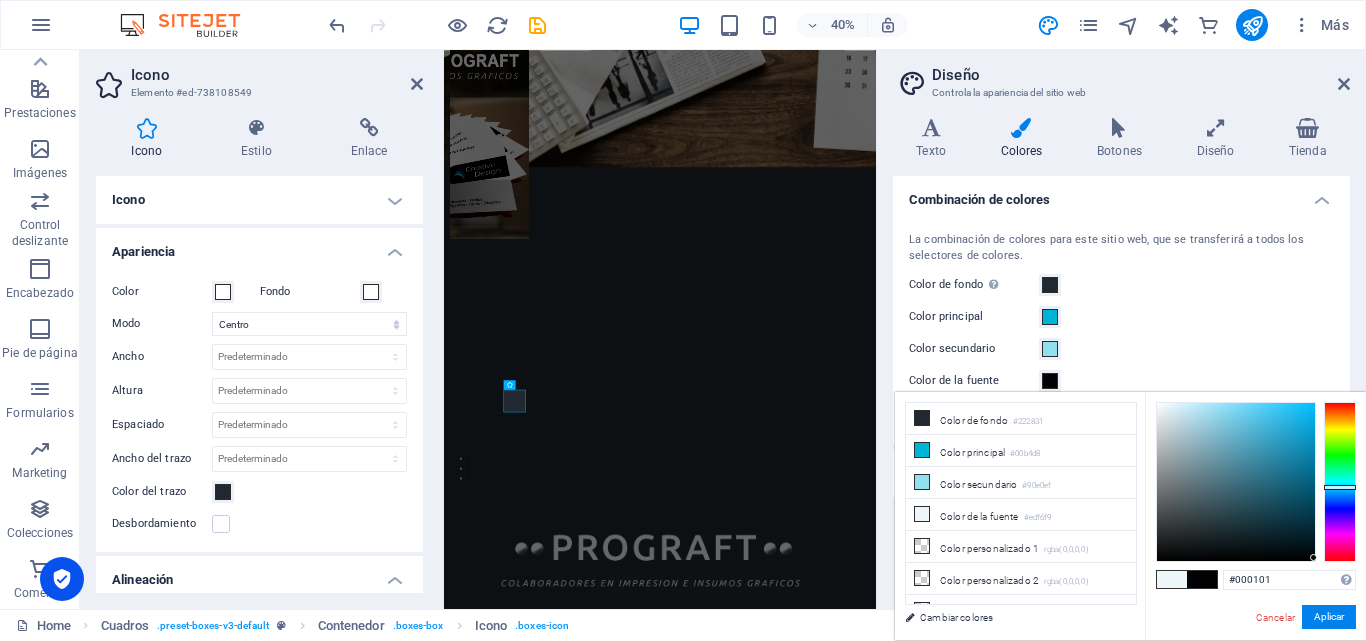type on "#000000" 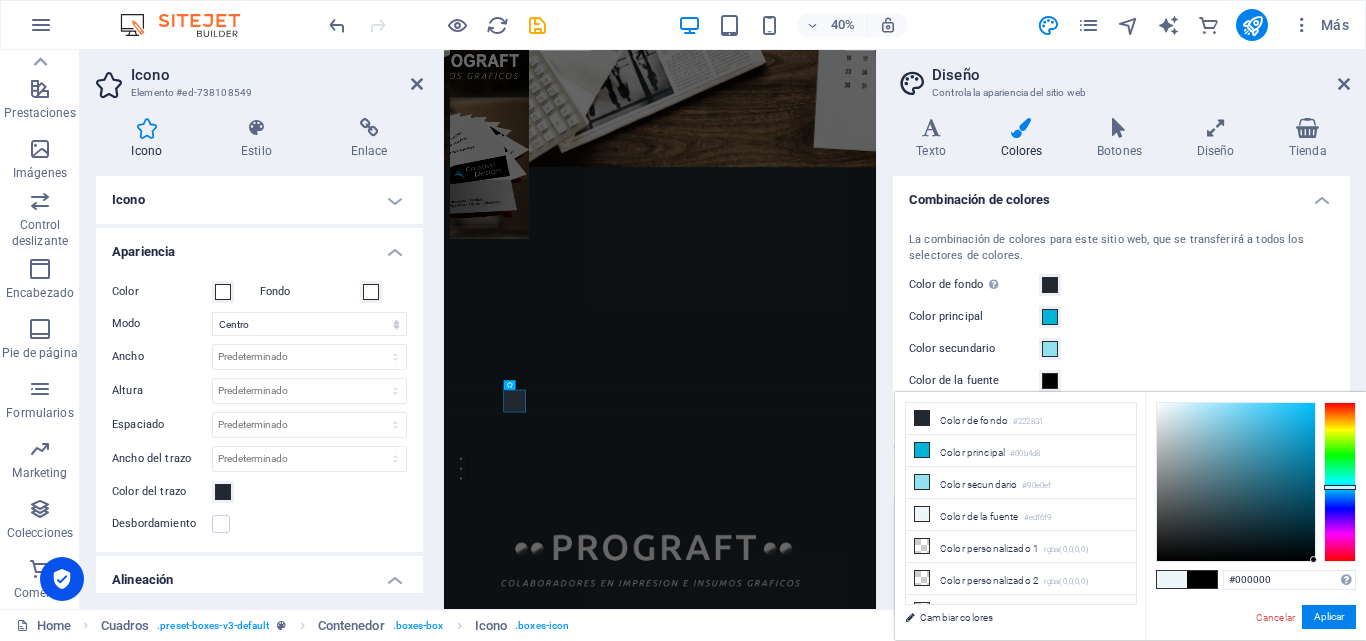drag, startPoint x: 1256, startPoint y: 481, endPoint x: 1333, endPoint y: 568, distance: 116.18089 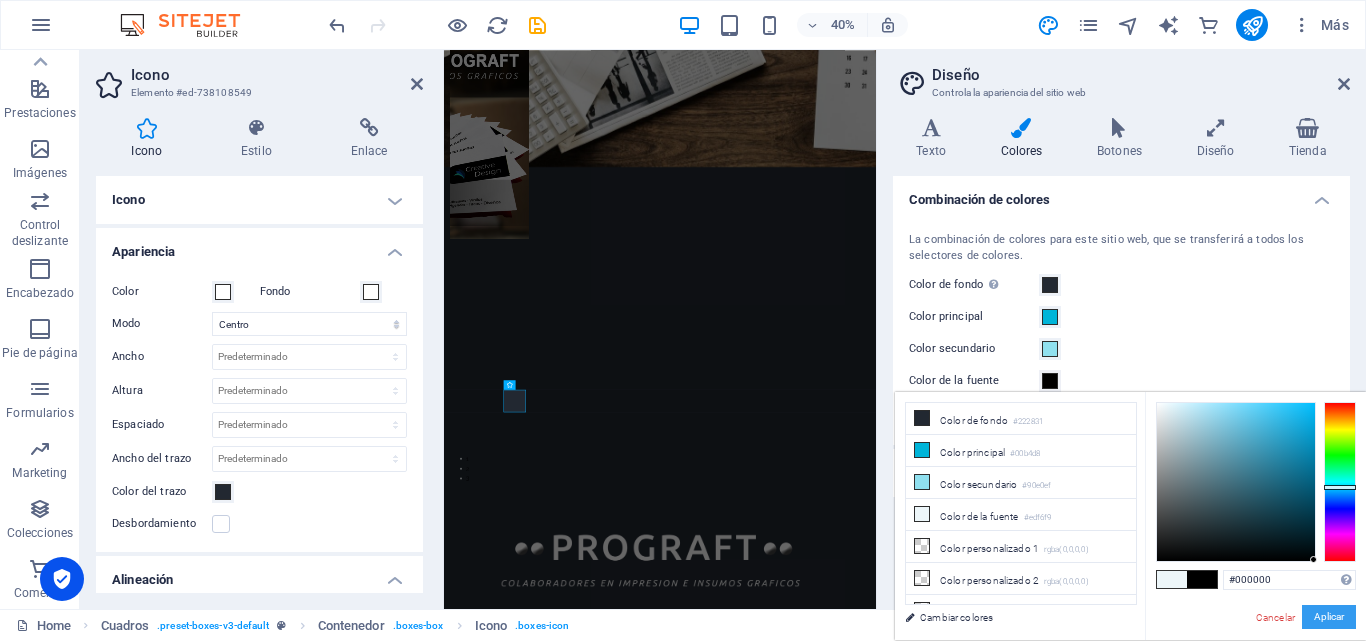 click on "Aplicar" at bounding box center [1329, 617] 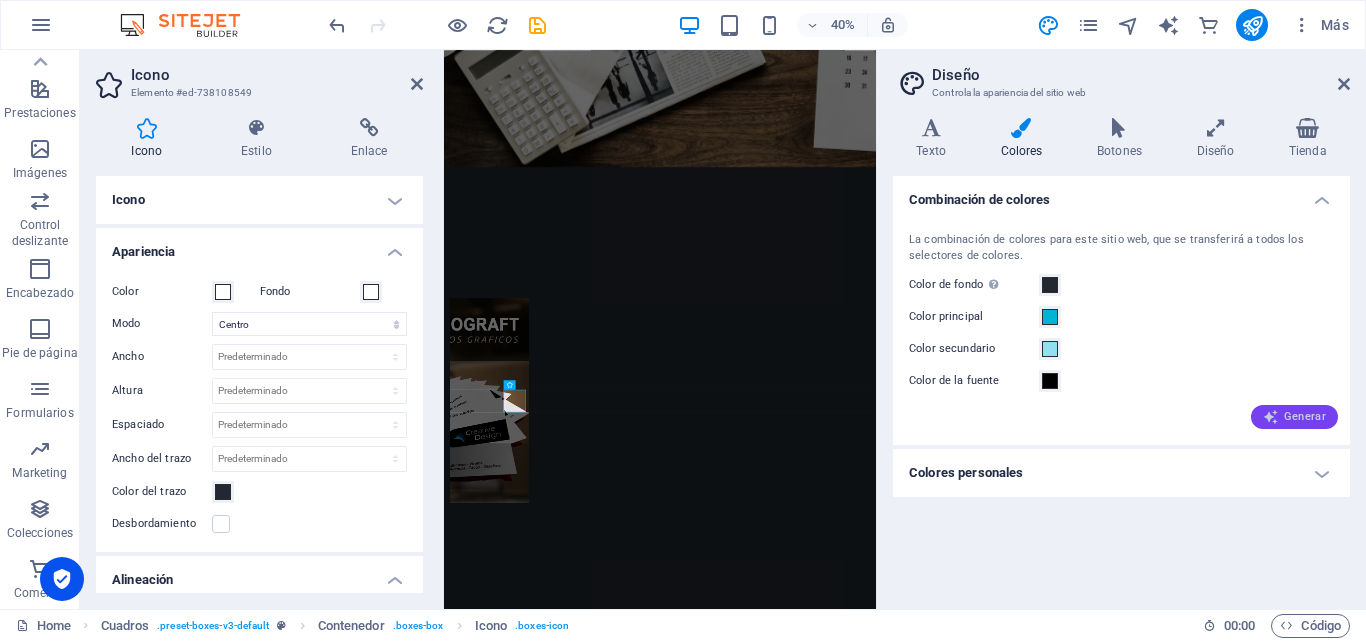 click on "Generar" at bounding box center (1294, 417) 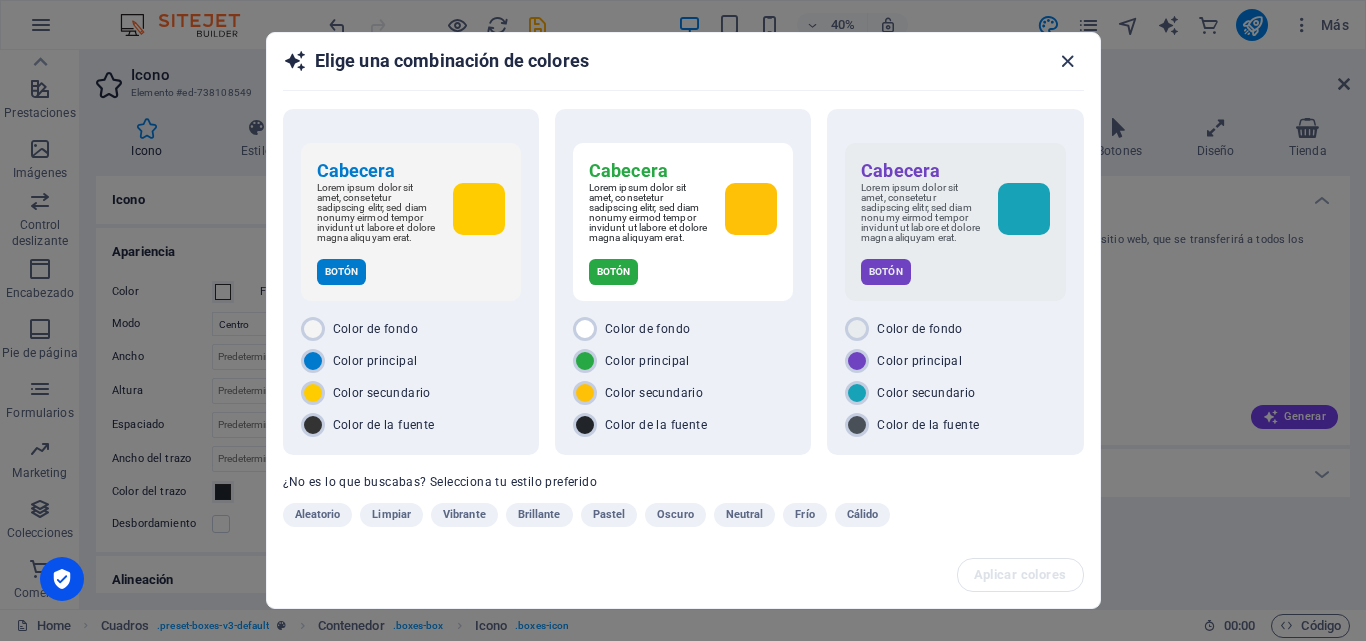 click at bounding box center [1067, 61] 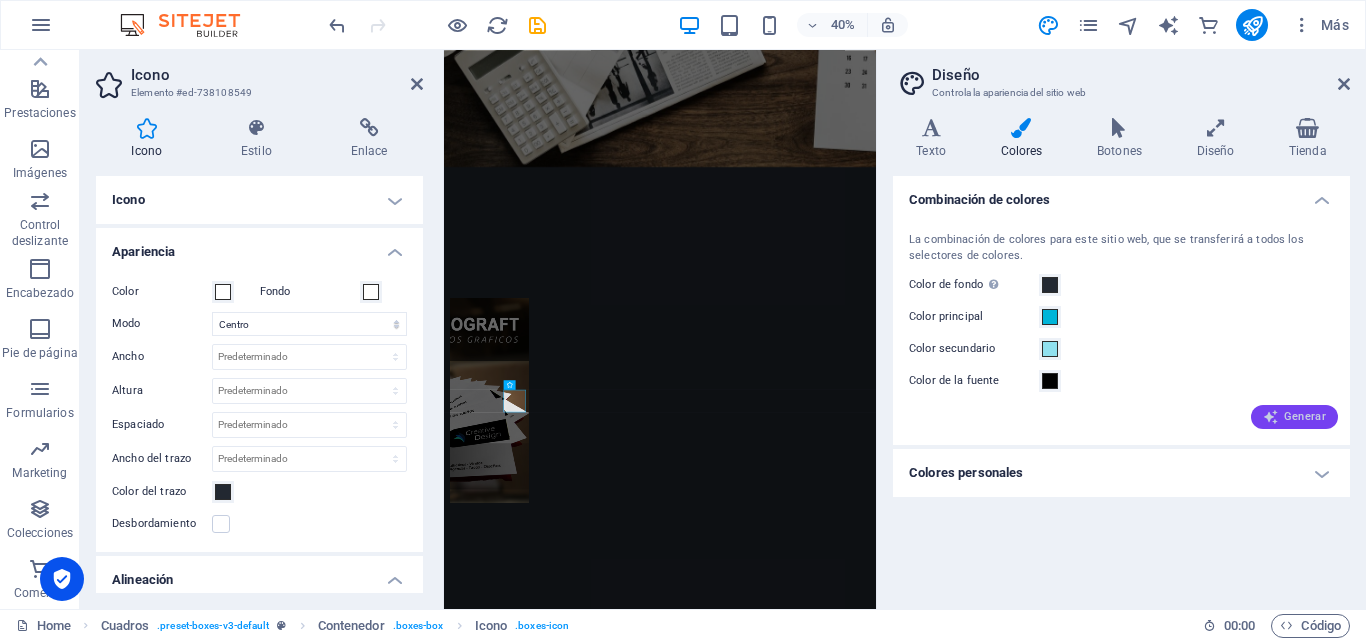 click on "Generar" at bounding box center [1294, 417] 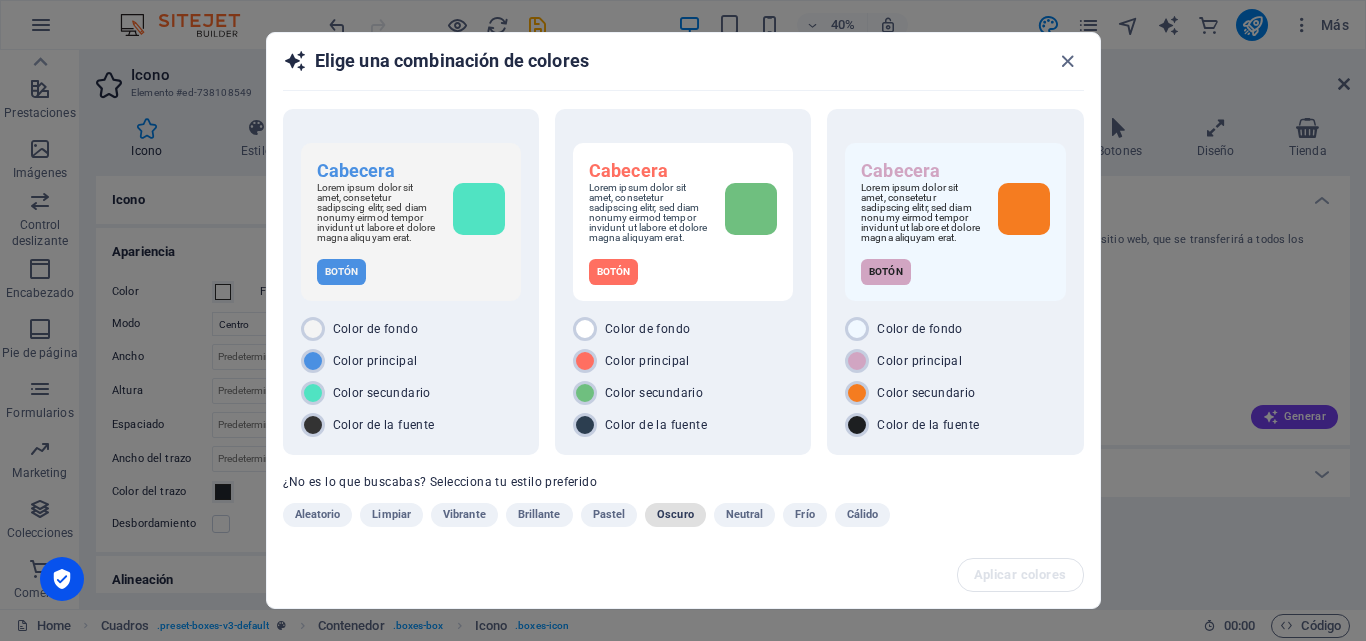 click on "Oscuro" at bounding box center (675, 515) 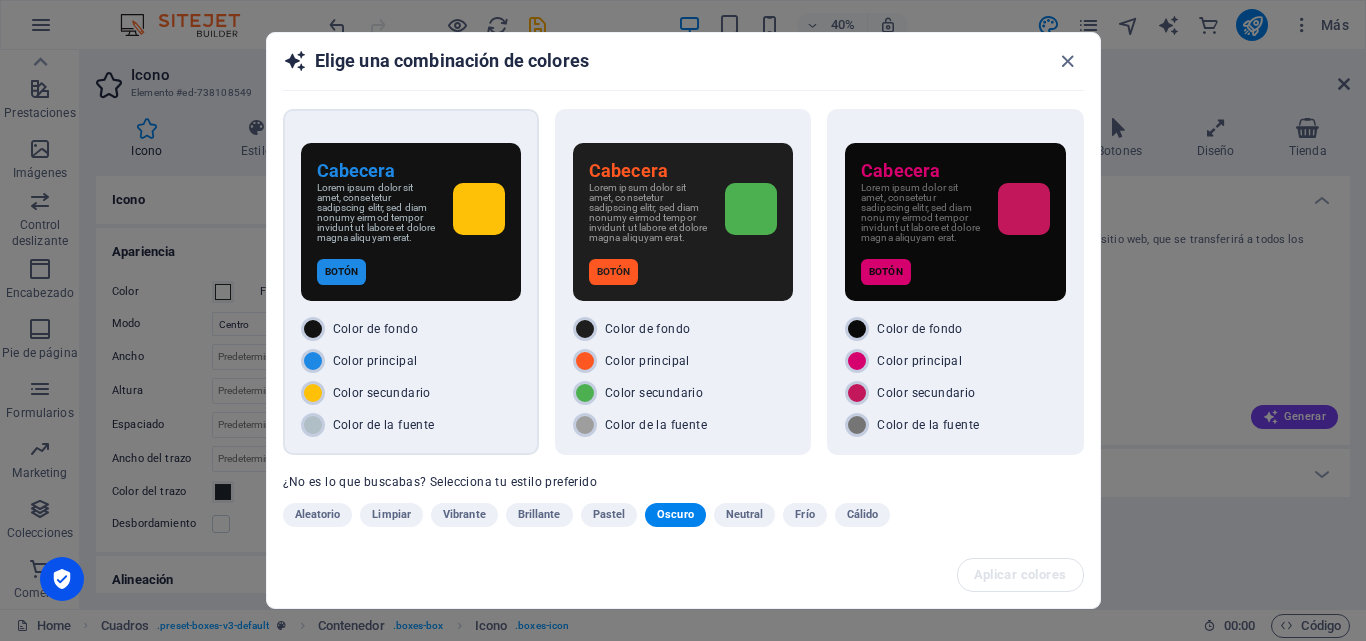 click on "Cabecera Lorem ipsum dolor sit amet, consetetur sadipscing elitr, sed diam nonumy eirmod tempor invidunt ut labore et dolore magna aliquyam erat. Botón" at bounding box center [411, 222] 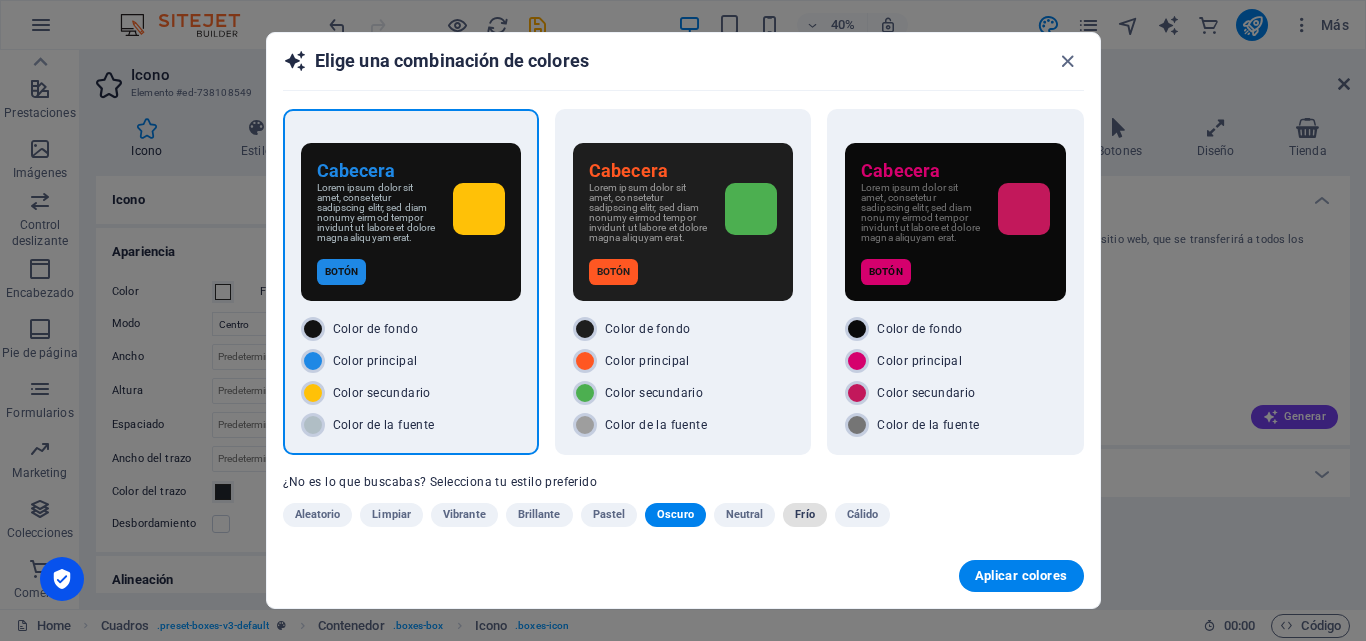 click on "Frío" at bounding box center (804, 515) 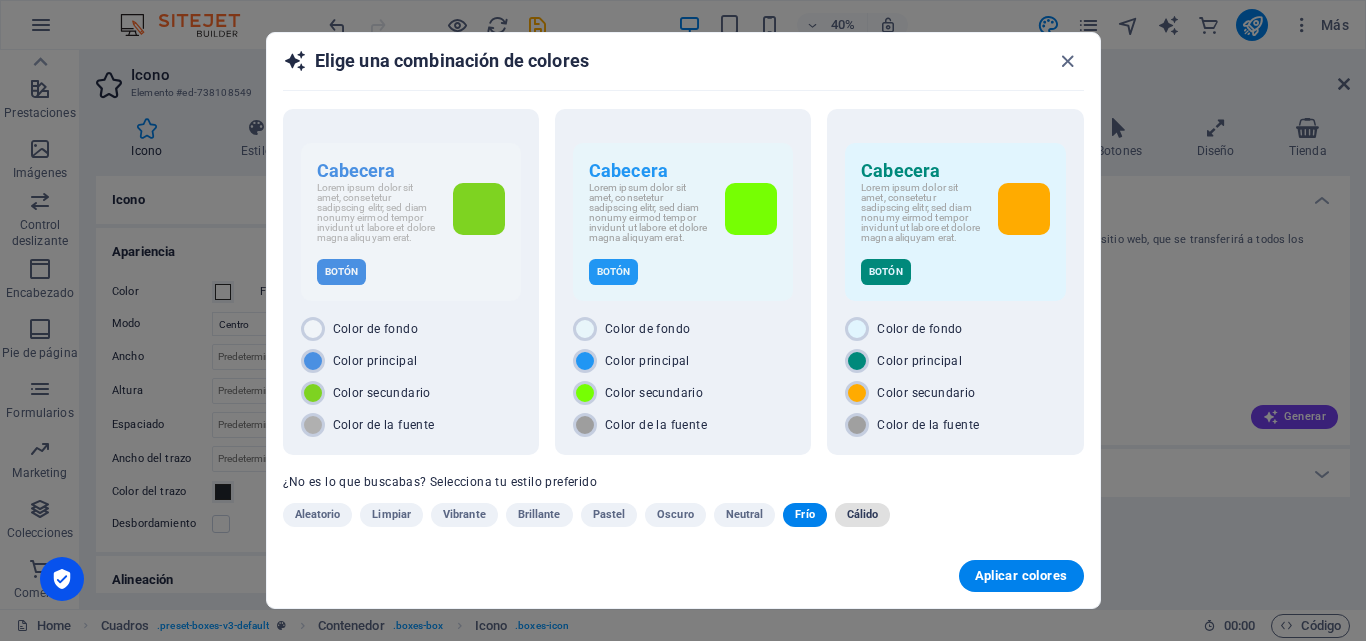 click on "Cálido" at bounding box center (863, 515) 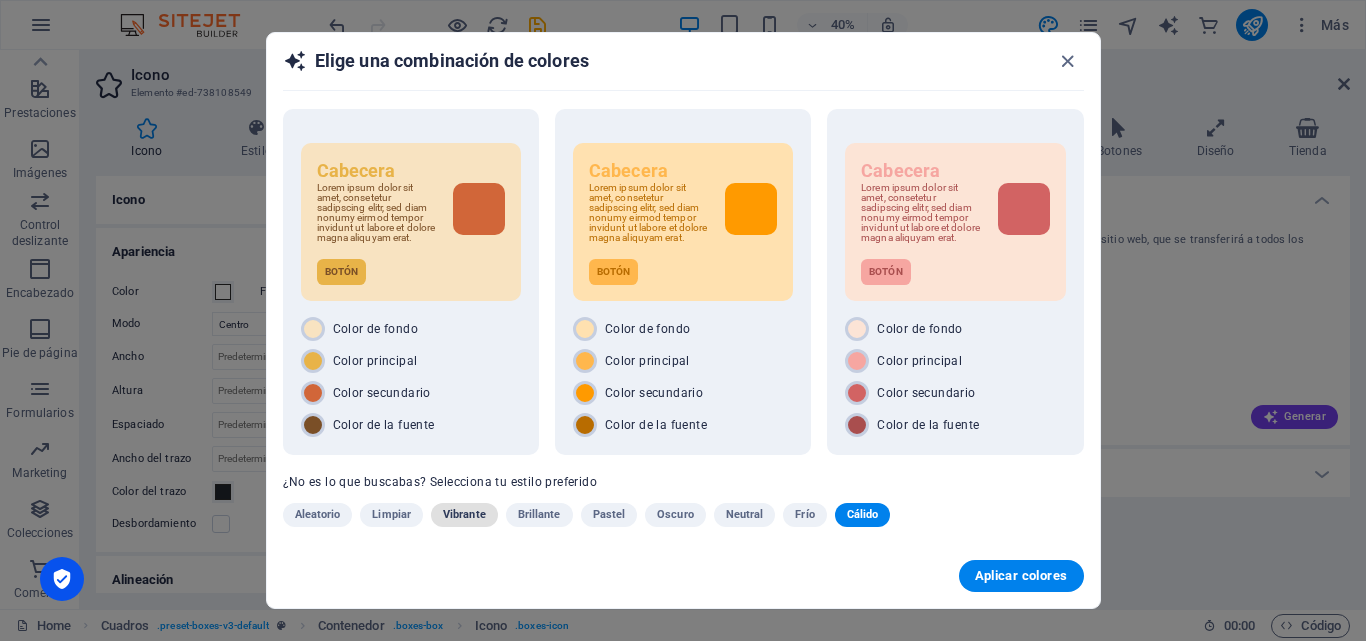 click on "Vibrante" at bounding box center [464, 515] 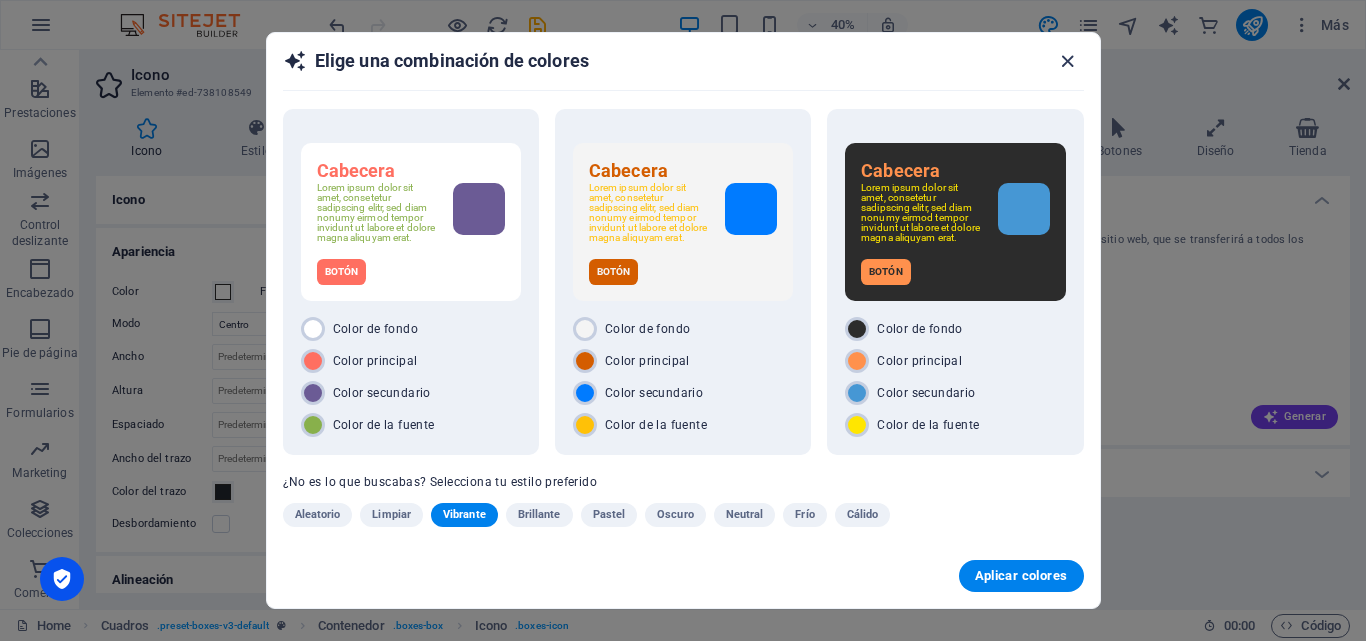 click at bounding box center (1067, 61) 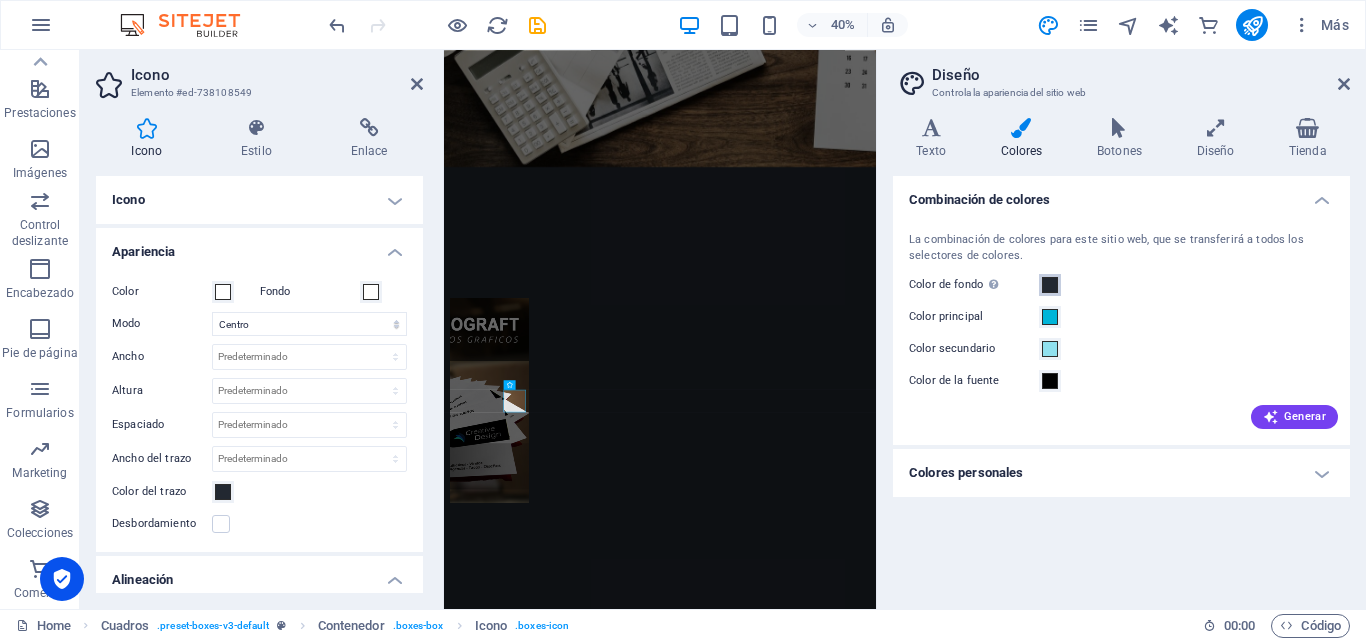 click at bounding box center [1050, 285] 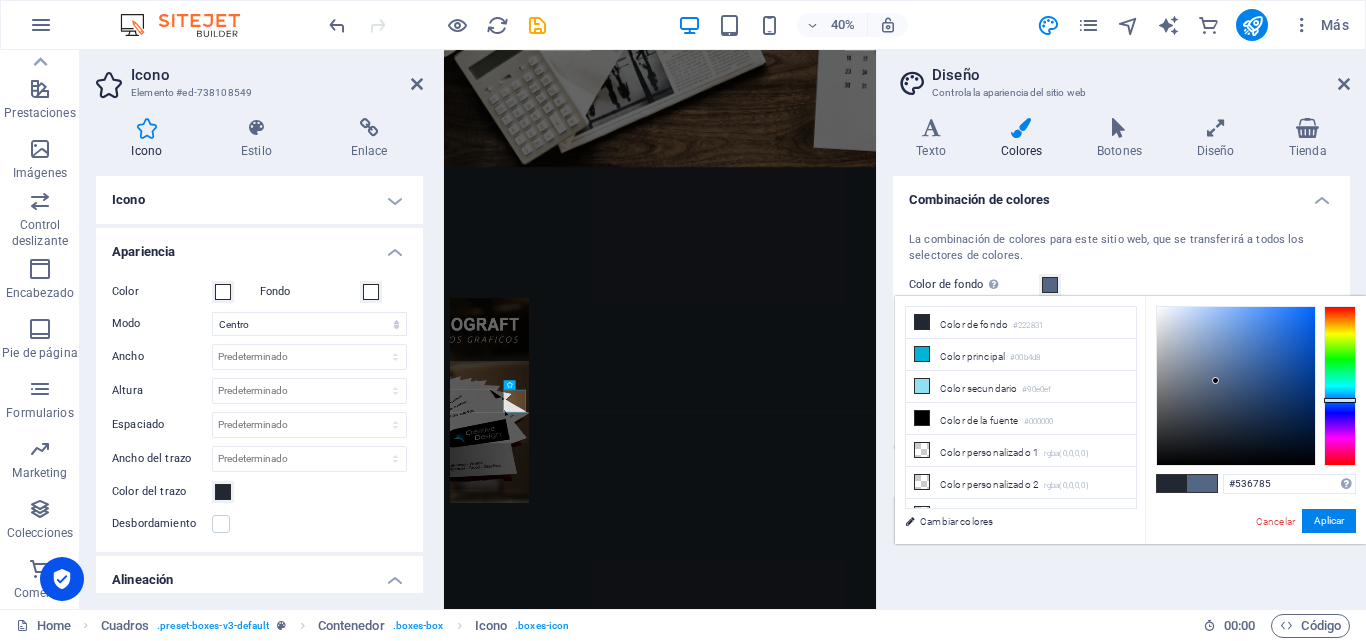 type on "#ffffff" 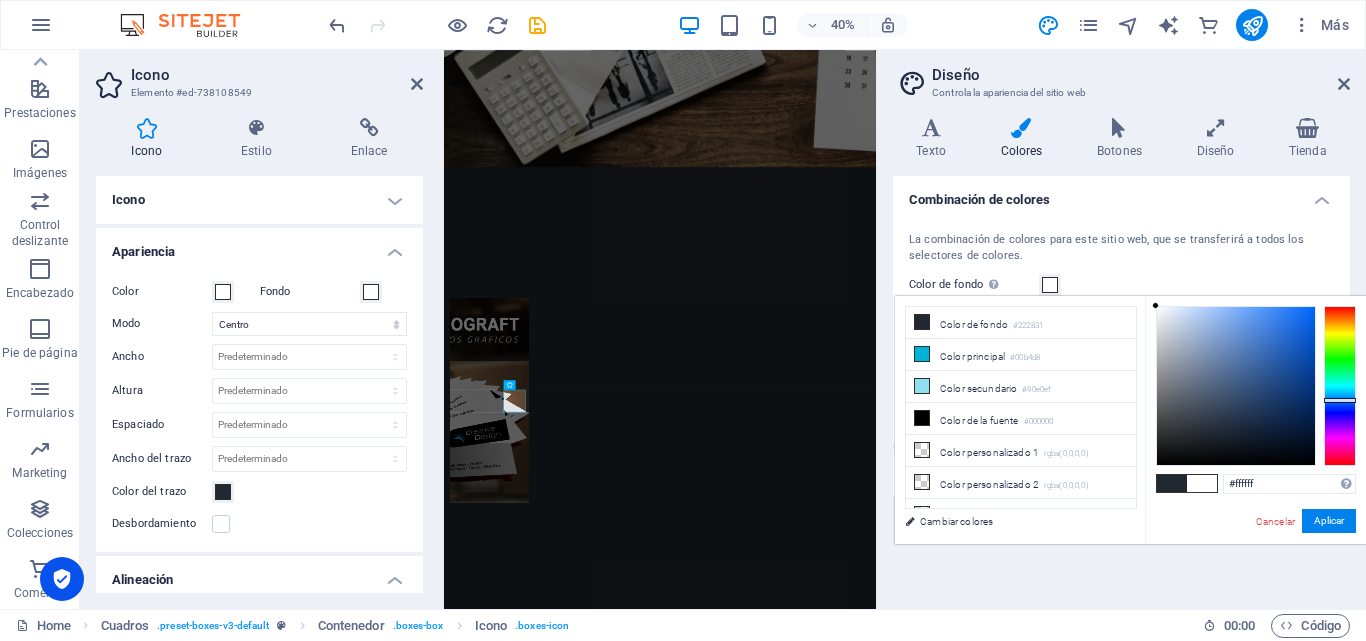 drag, startPoint x: 1216, startPoint y: 381, endPoint x: 1138, endPoint y: 312, distance: 104.13933 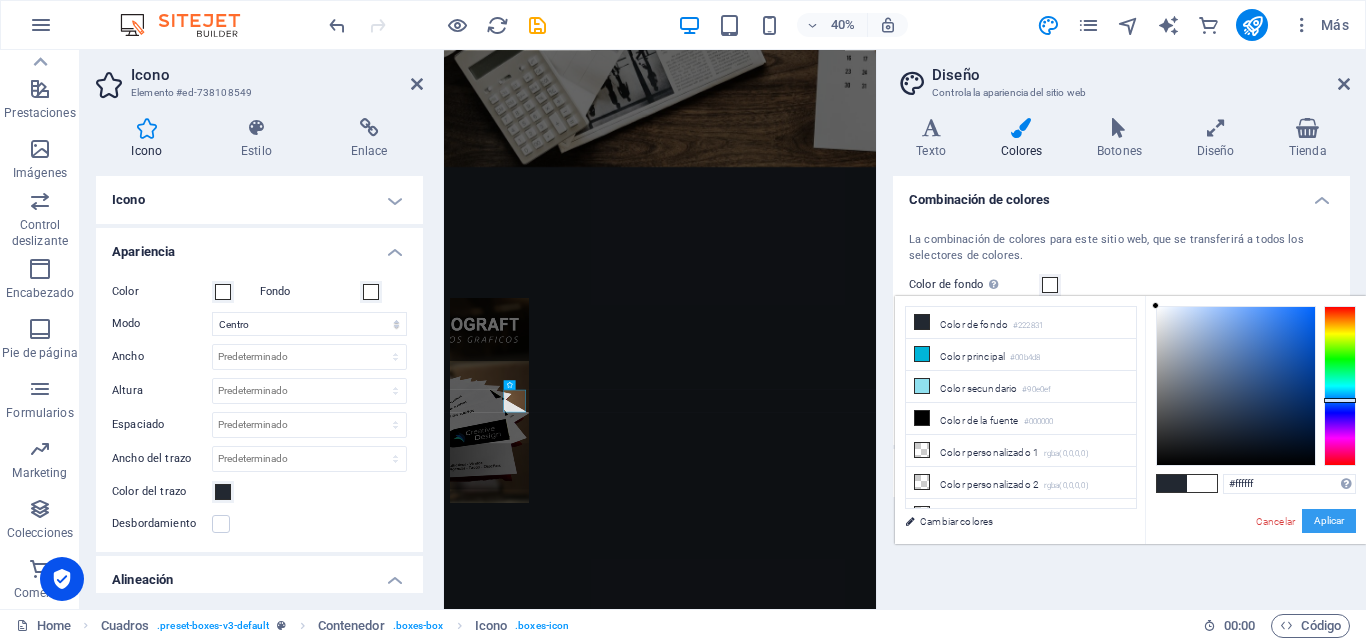 click on "Aplicar" at bounding box center (1329, 521) 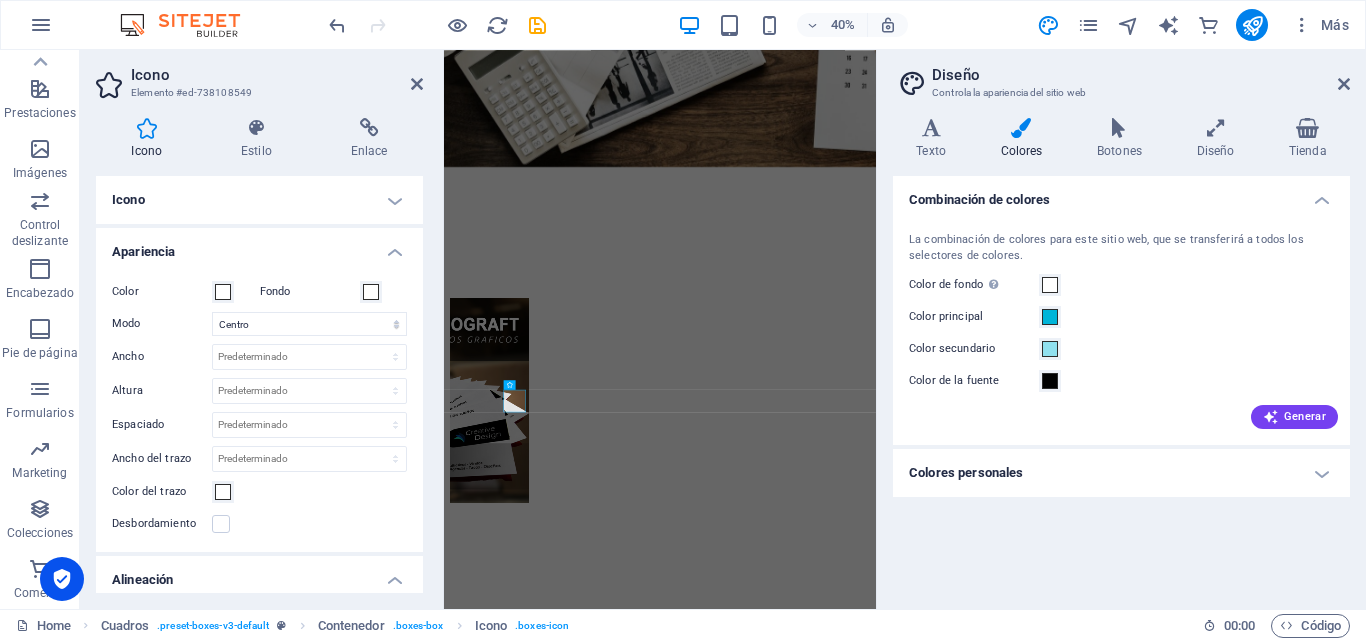 click on "Color principal" at bounding box center [1121, 317] 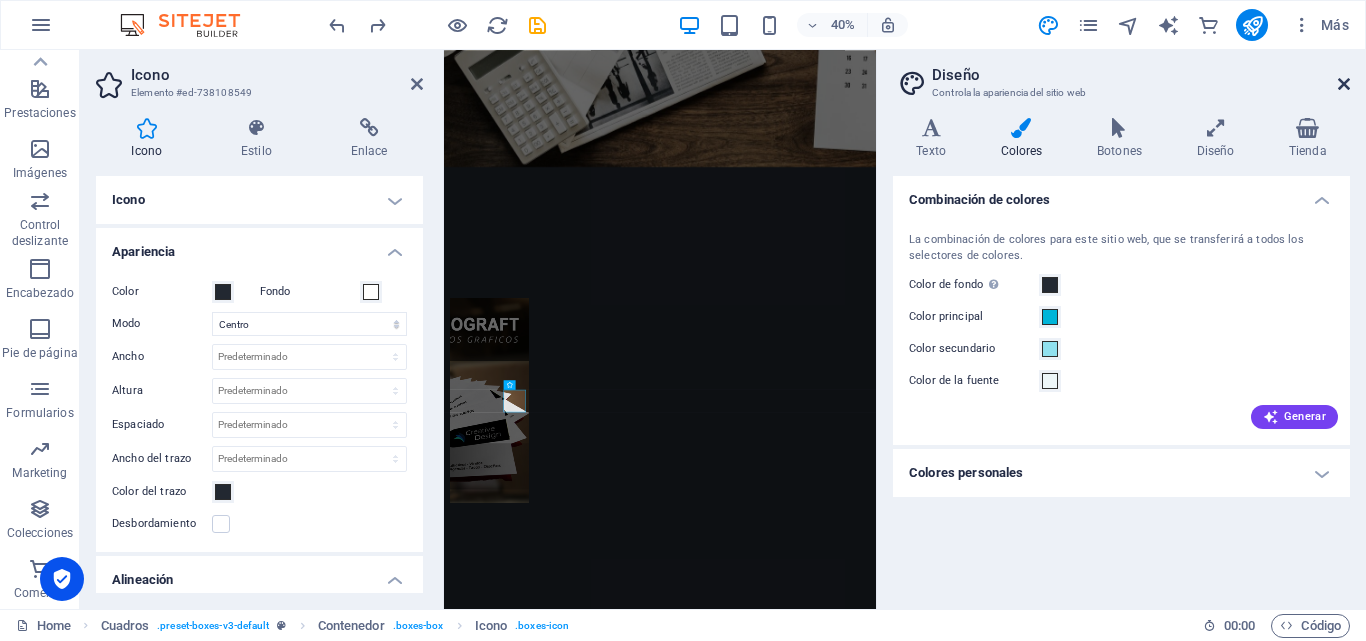 click on "Diseño Controla la apariencia del sitio web Variantes  Texto  Colores  Botones  Diseño  Tienda Texto Standard Bold Links Color de la fuente Fuente Raleway Tamaño de la fuente 0.96 rem px Alto de línea 1.6 Espesor de la fuente Para mostrar el espesor de la fuente correctamente, puede que deba activarse.  Gestionar [PERSON_NAME] Fino, 100 Extra [PERSON_NAME], 200 [PERSON_NAME], 300 Normal, 400 Medio, 500 [DEMOGRAPHIC_DATA], 600 Negrita, 700 Extra negrita, 800 Negro, 900 Espaciado entre caracteres 0 rem px Estilo de fuente Transformación del texto Tt TT tt Alineación del texto Espesor de la fuente Para mostrar el espesor de la fuente correctamente, puede que deba activarse.  Gestionar [PERSON_NAME] Fino, 100 Extra [PERSON_NAME], 200 [PERSON_NAME], 300 Normal, 400 Medio, 500 Seminegrita, 600 Negrita, 700 Extra negrita, 800 Negro, 900 Default Hover / Active Color de la fuente Color de la fuente Decoración Decoración Duración de la transición 0.7 s Función de la transición Lentitud Entrada lenta Salida lenta Entrada/salida lenta Lineal Cabeceras" at bounding box center [1121, 329] 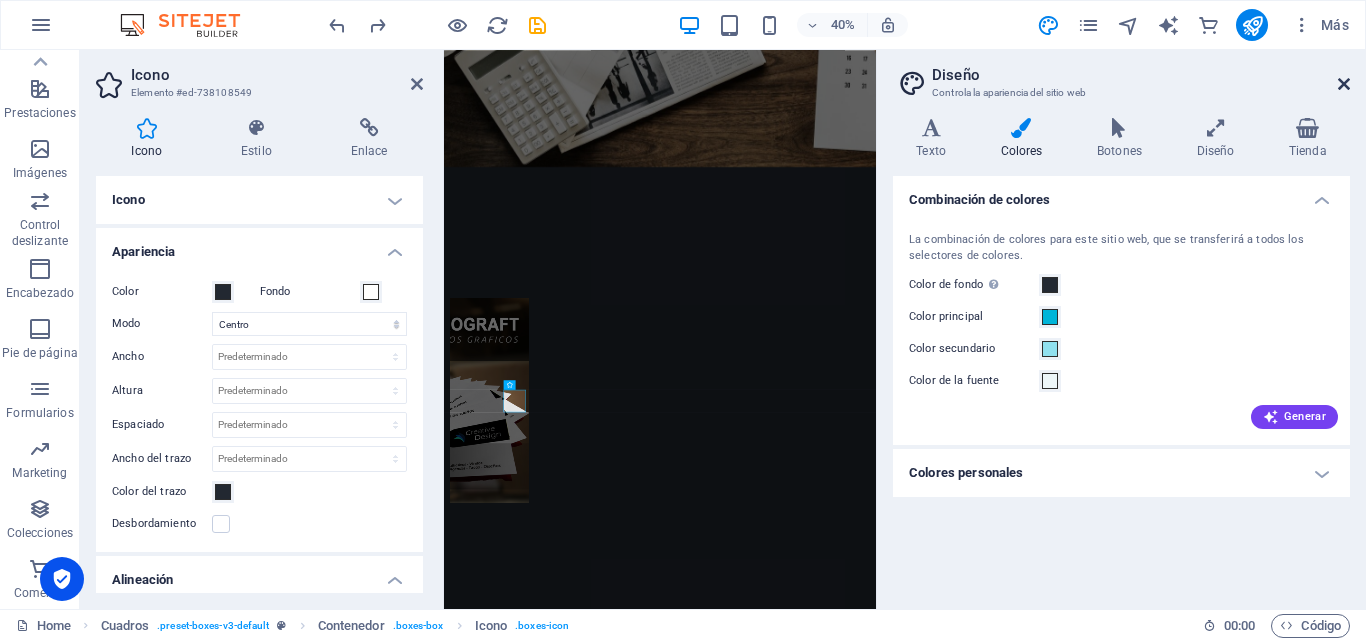 drag, startPoint x: 1347, startPoint y: 79, endPoint x: 964, endPoint y: 63, distance: 383.33405 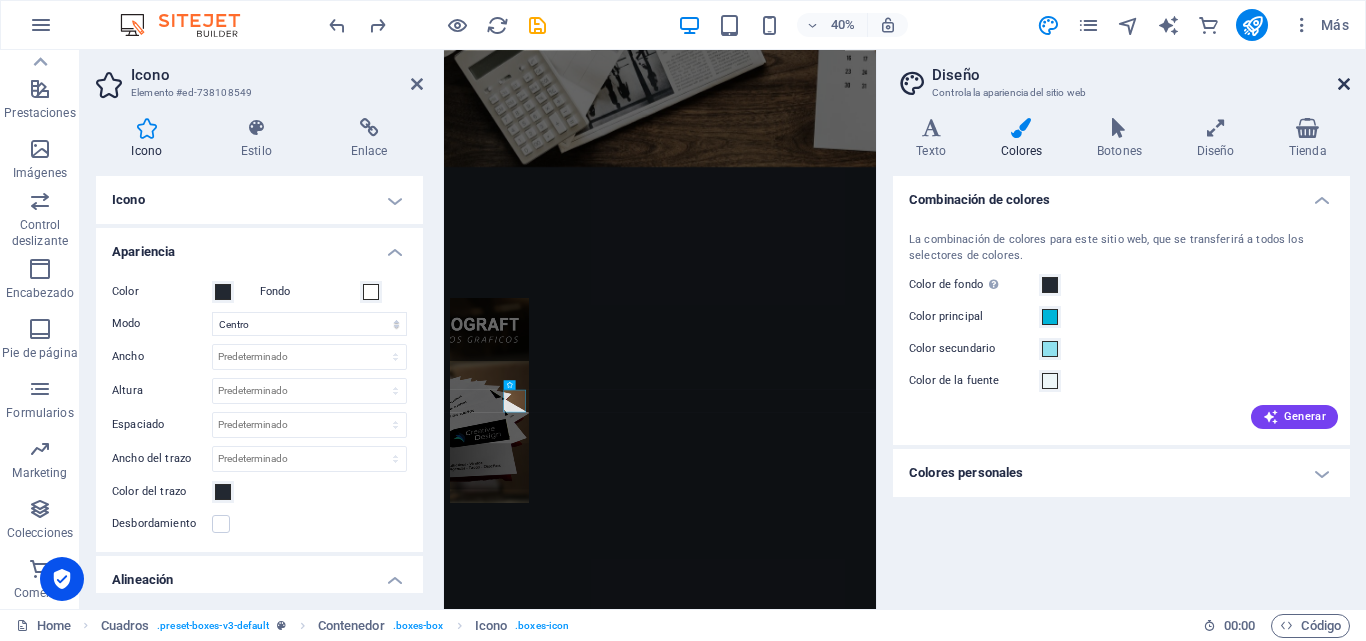 click at bounding box center (1344, 84) 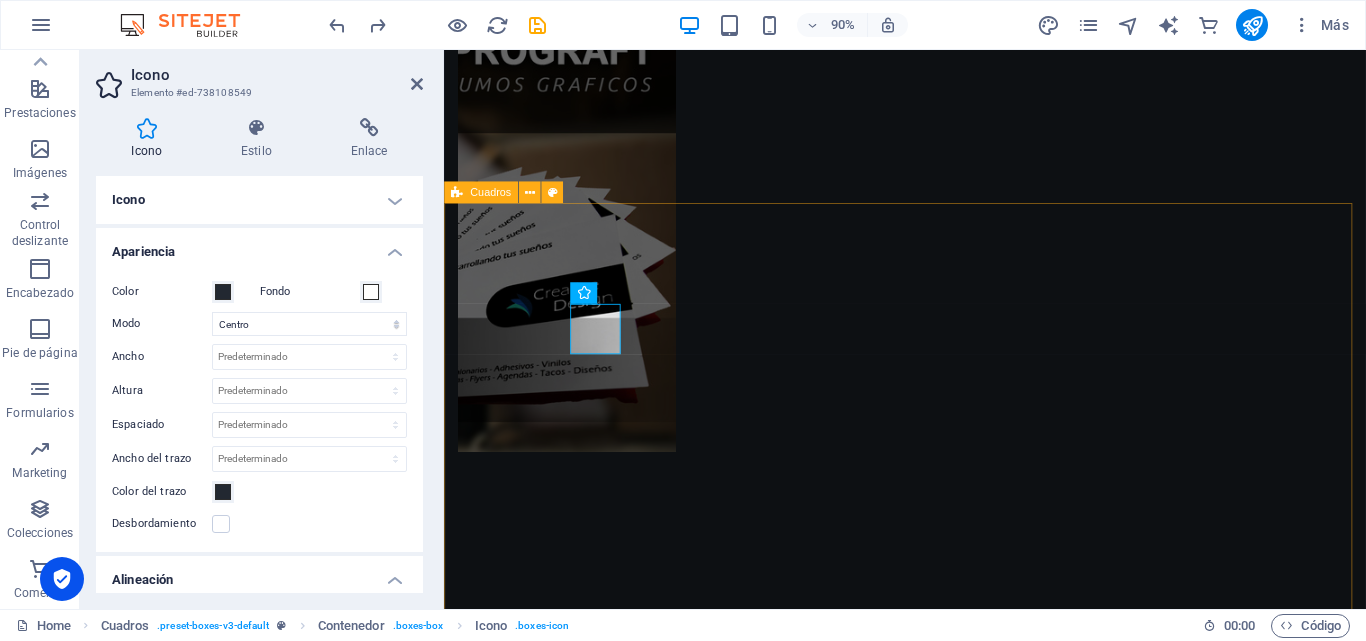 scroll, scrollTop: 1389, scrollLeft: 0, axis: vertical 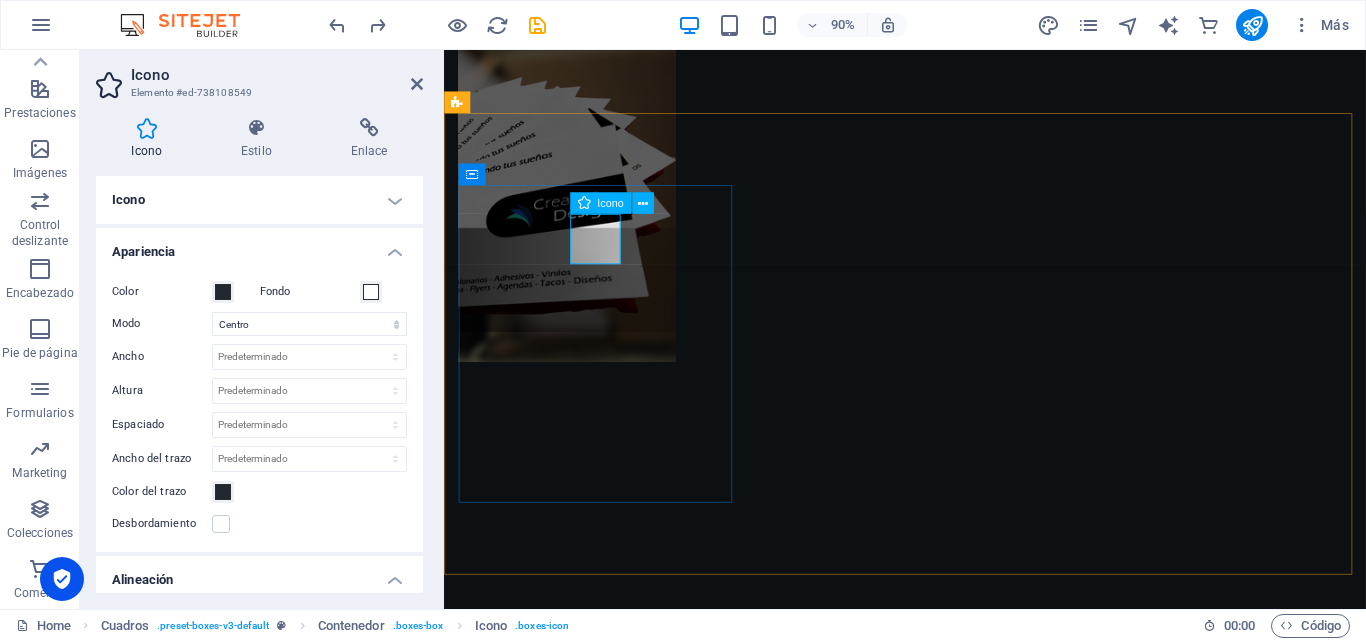 click at bounding box center [614, 2779] 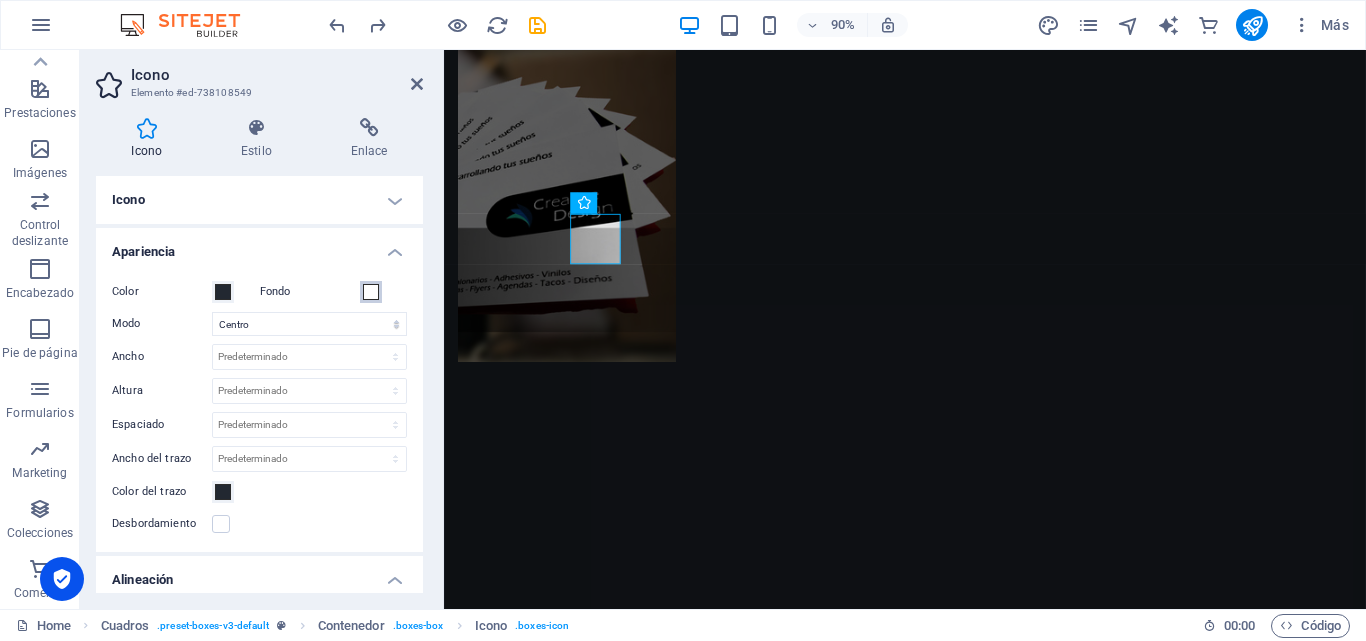 click at bounding box center (371, 292) 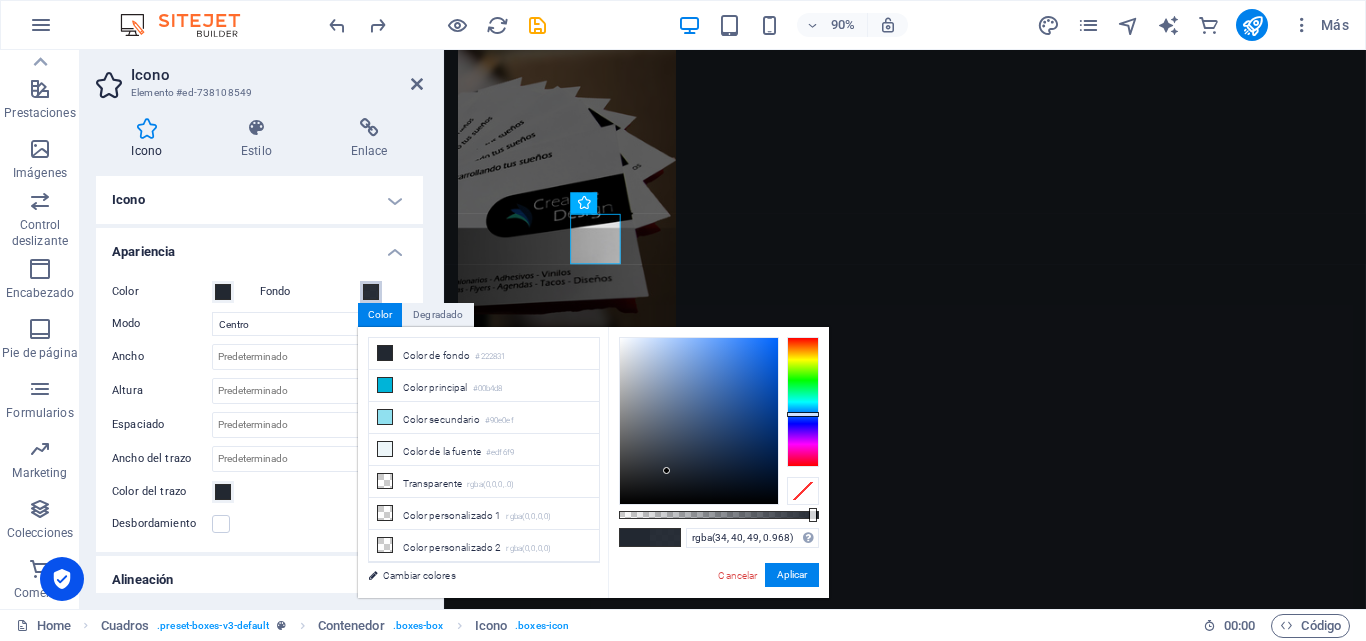 type on "rgba(34, 40, 49, 0.973)" 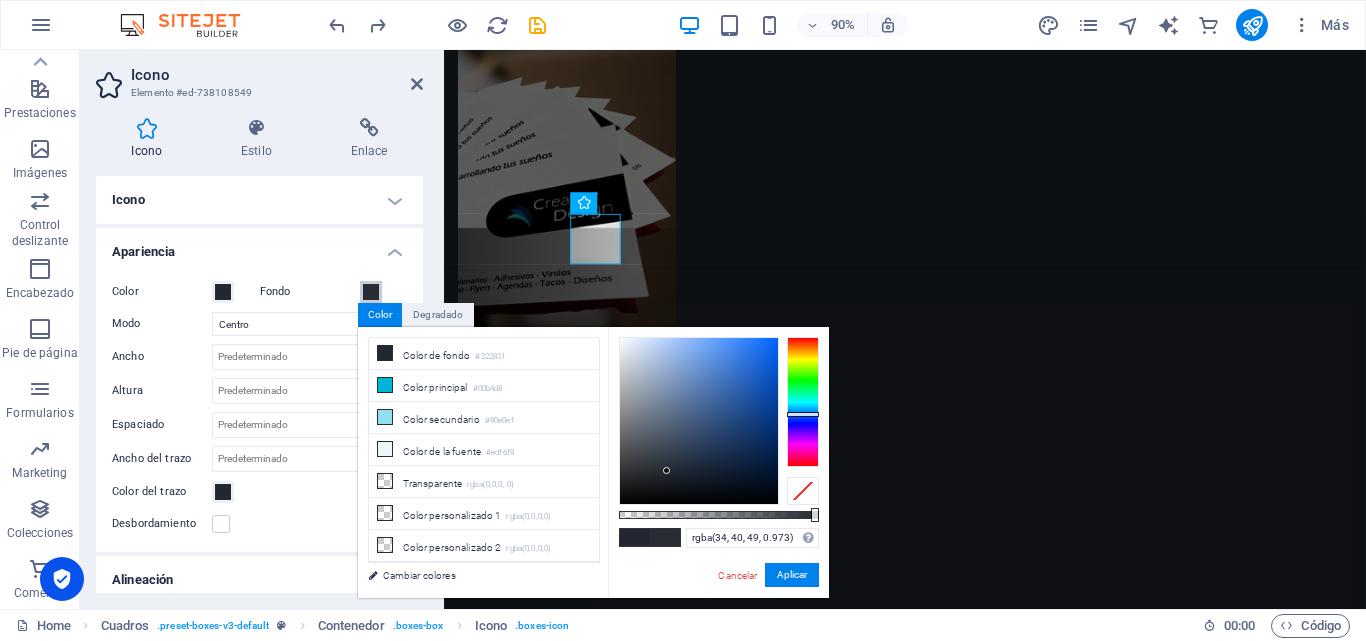 click at bounding box center (815, 515) 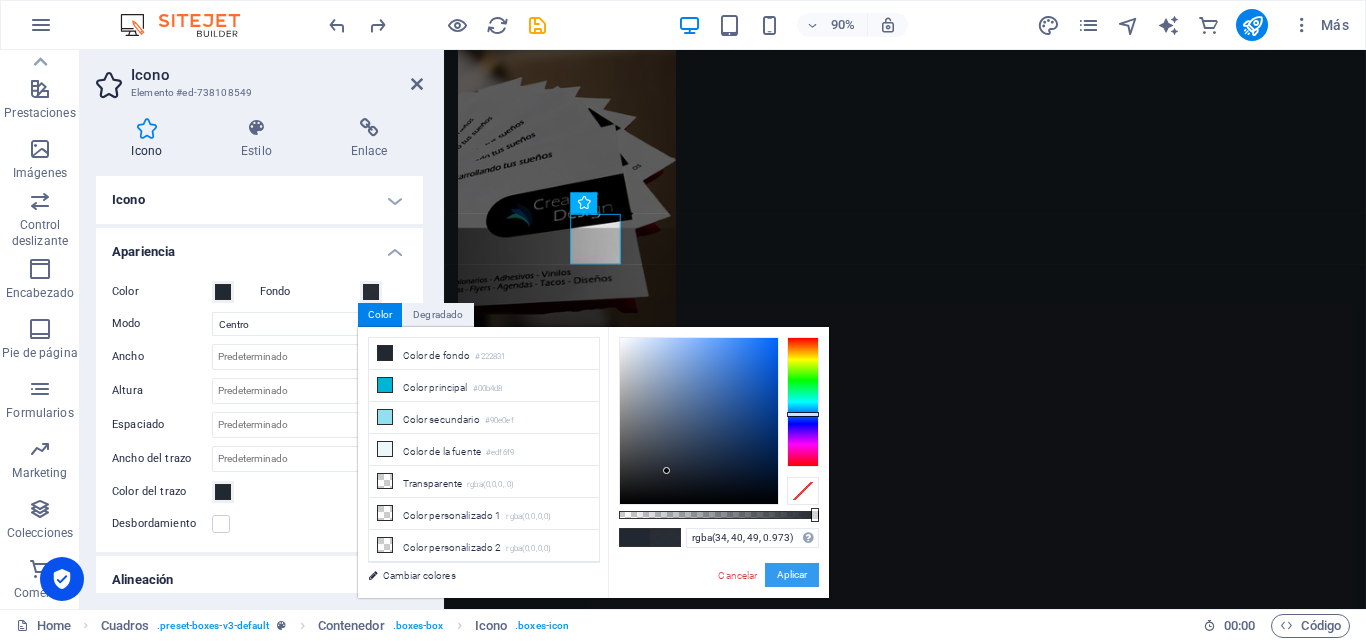 click on "Aplicar" at bounding box center (792, 575) 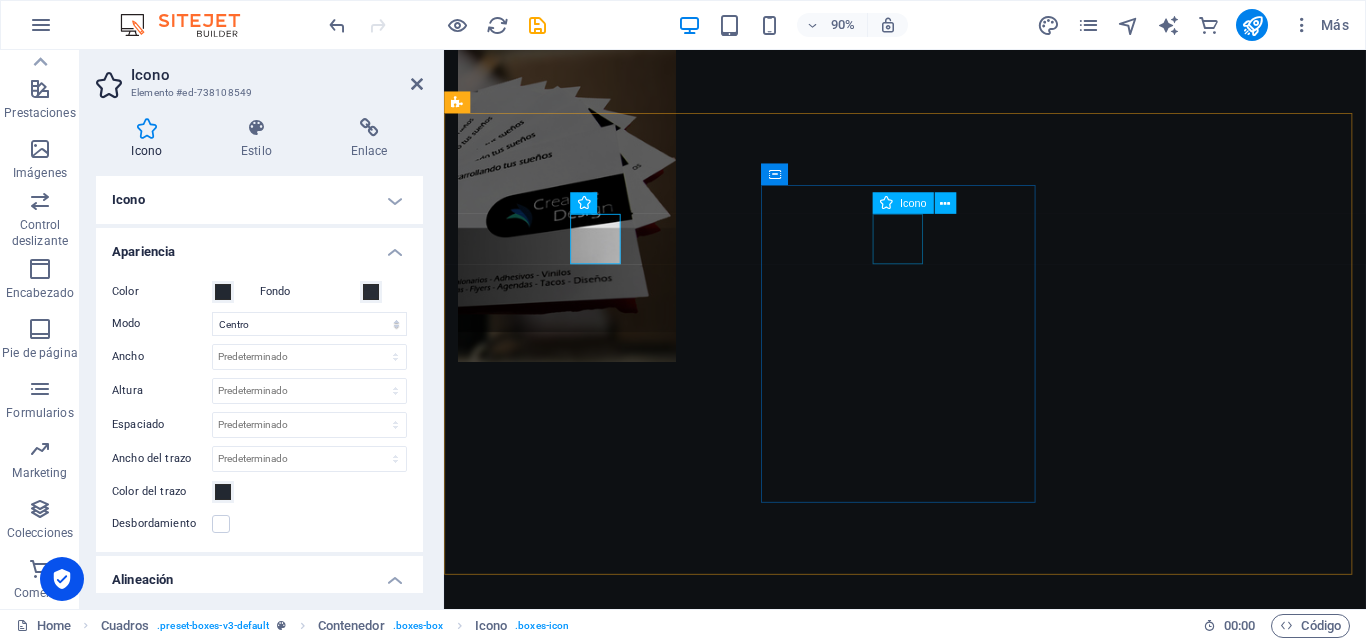 click at bounding box center [614, 3123] 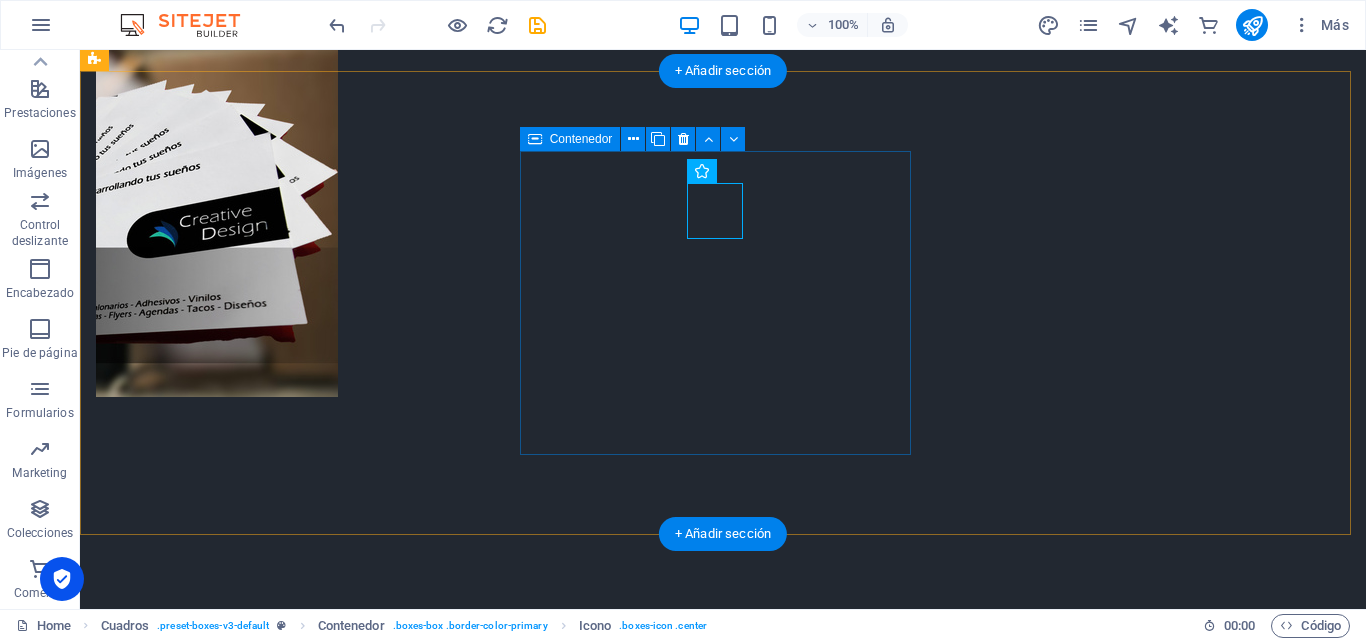 scroll, scrollTop: 1494, scrollLeft: 0, axis: vertical 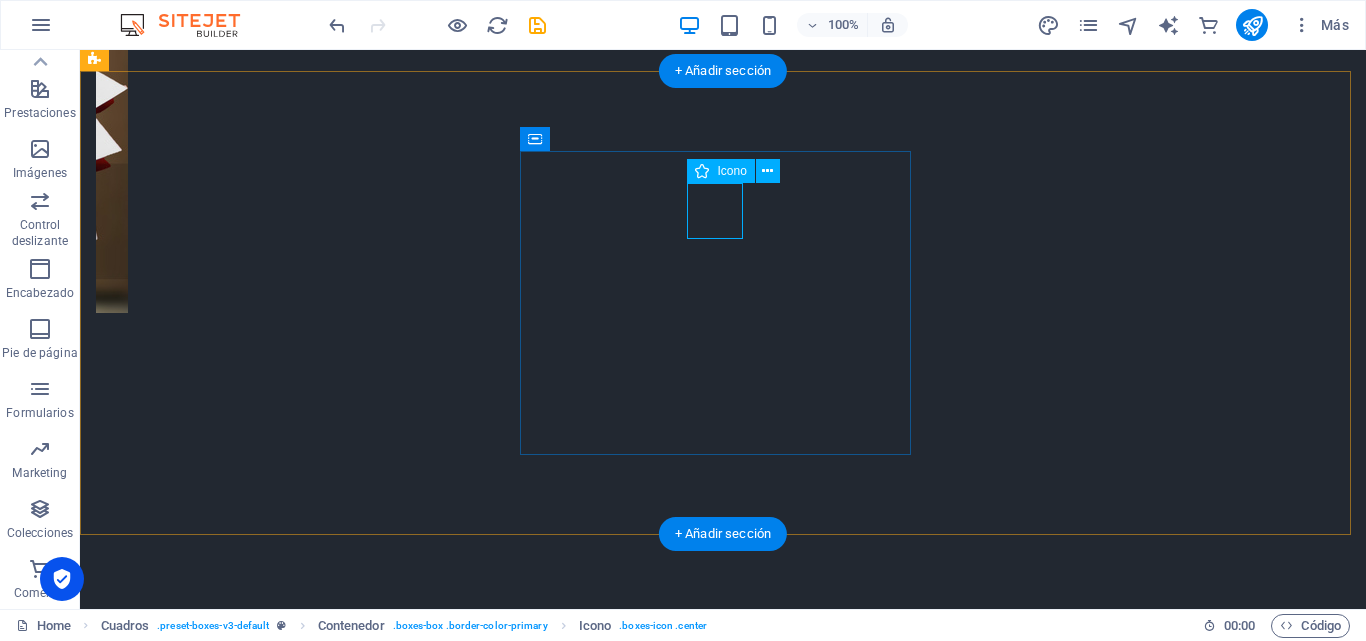 click at bounding box center (294, 2929) 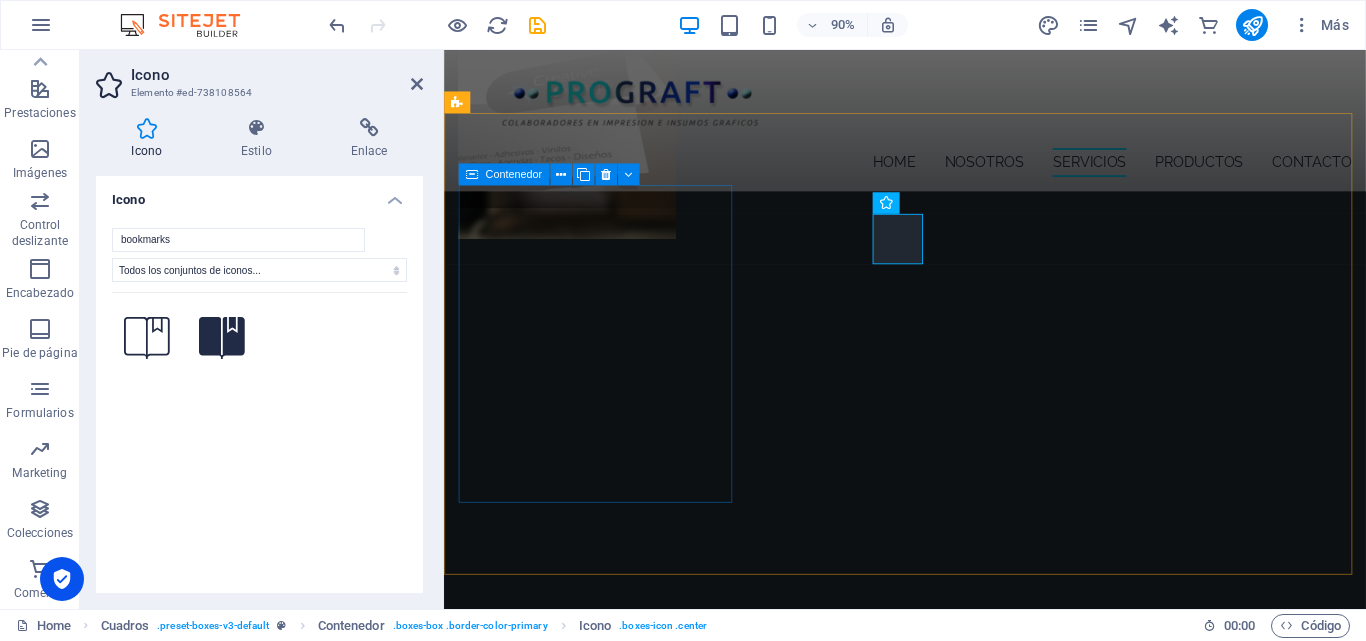 scroll, scrollTop: 1389, scrollLeft: 0, axis: vertical 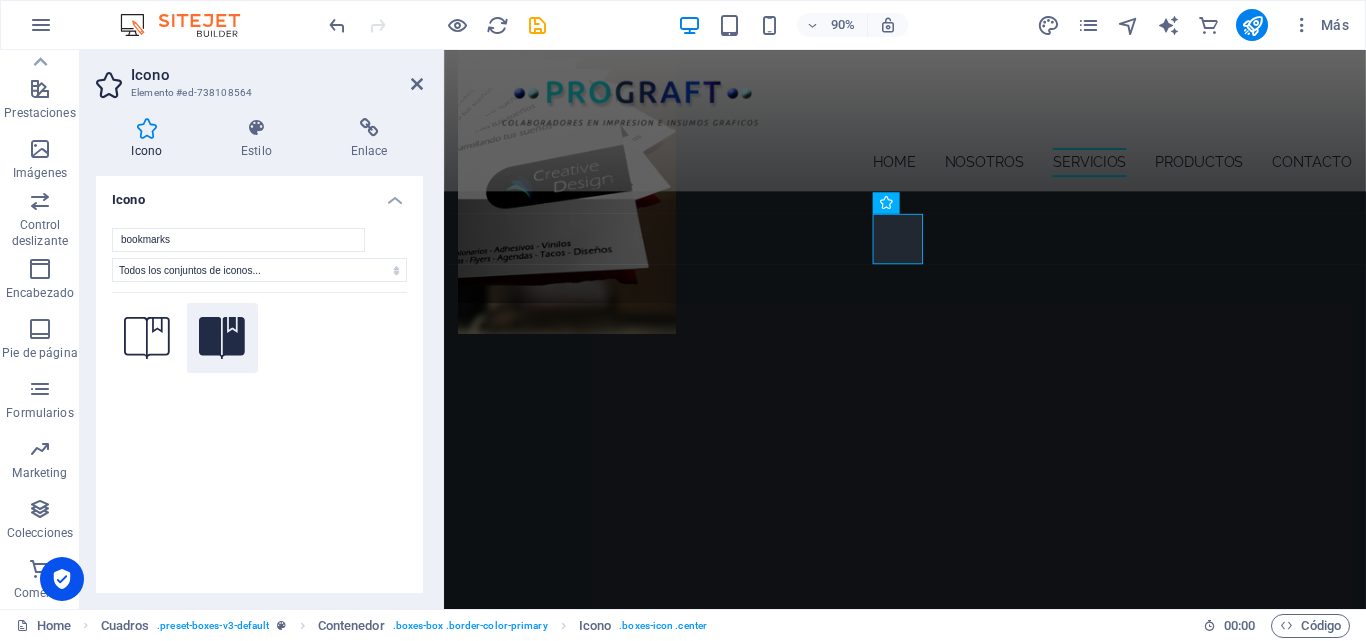 click 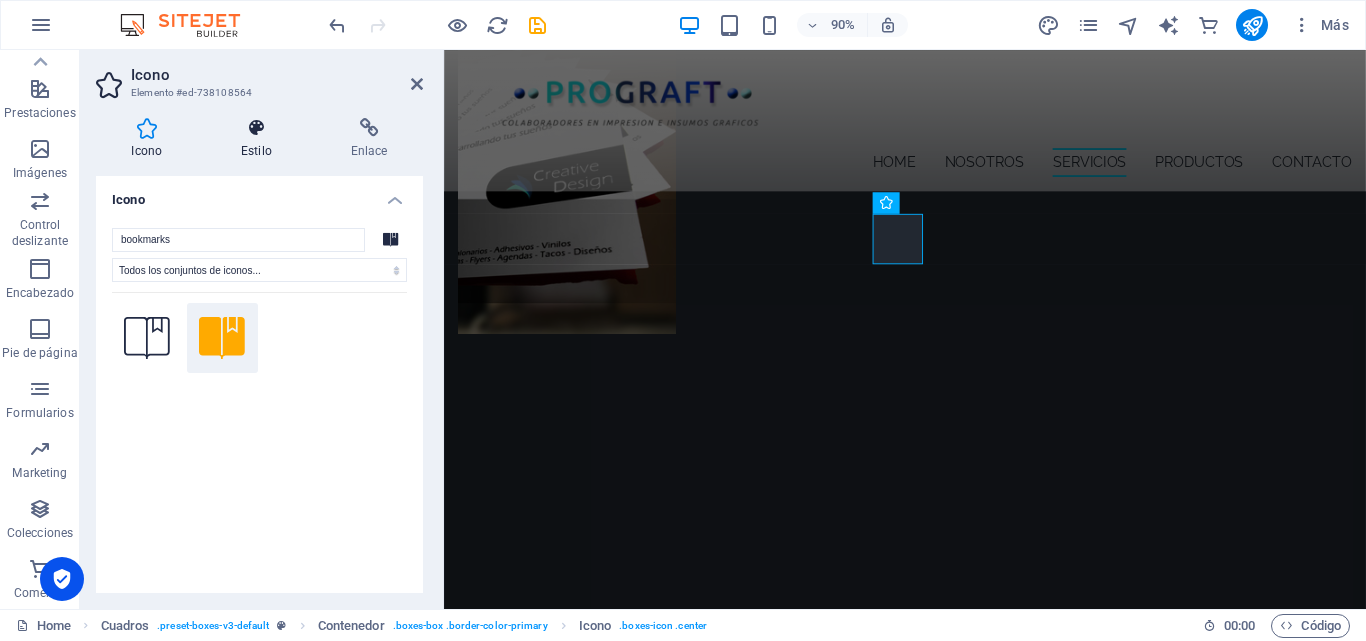 click at bounding box center (257, 128) 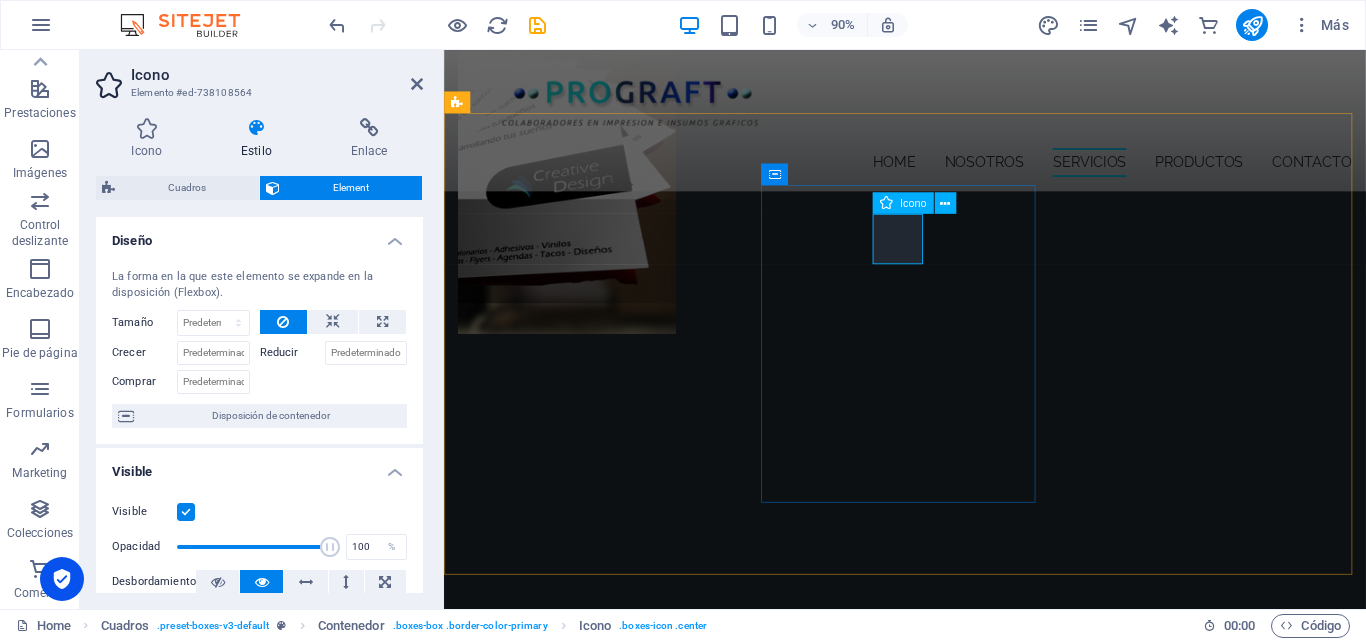 click at bounding box center (614, 3091) 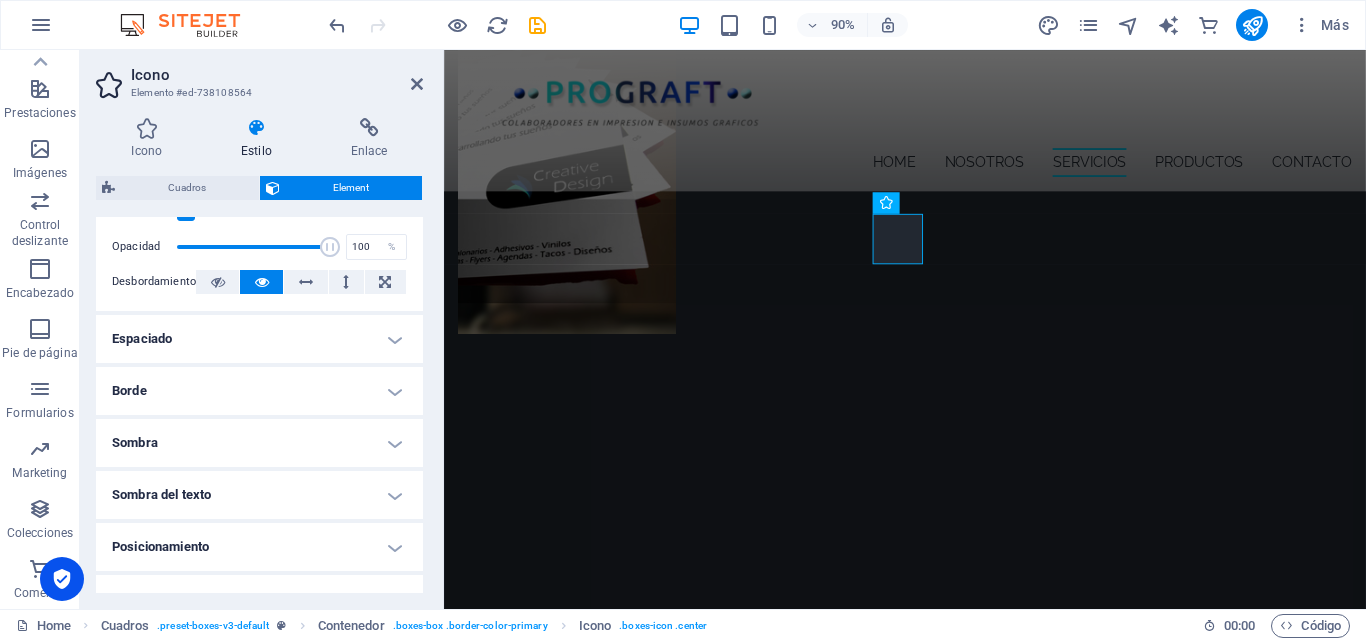 scroll, scrollTop: 0, scrollLeft: 0, axis: both 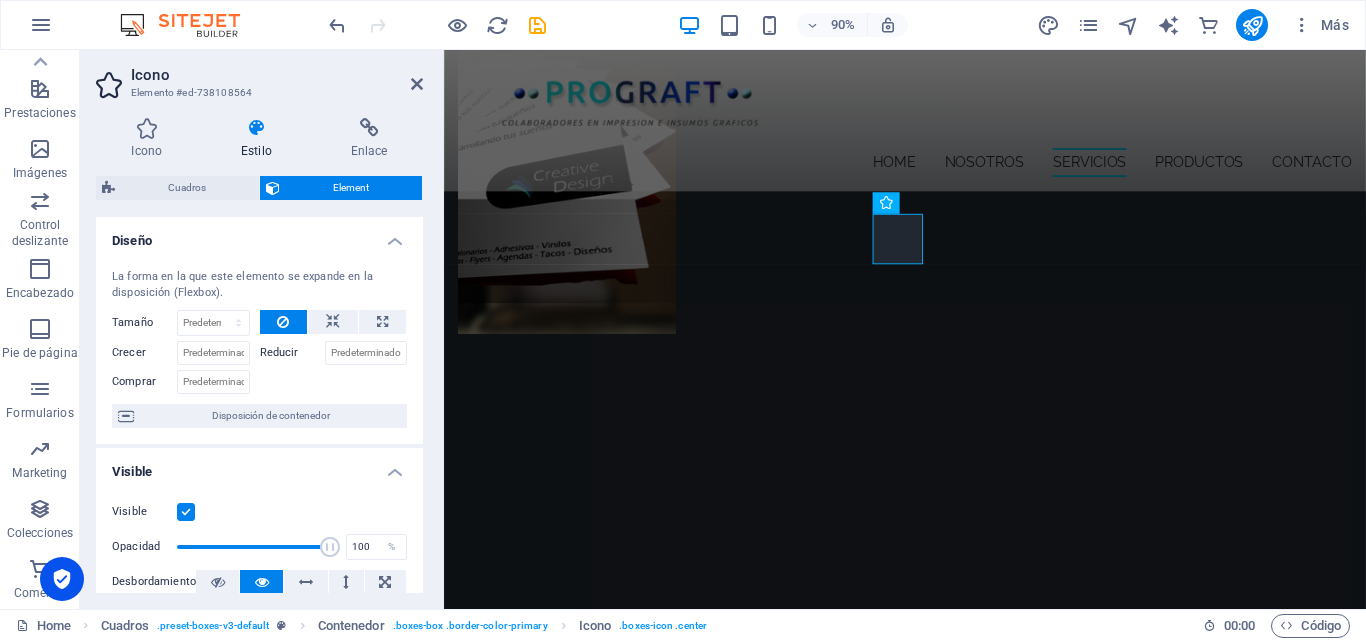 click at bounding box center (257, 128) 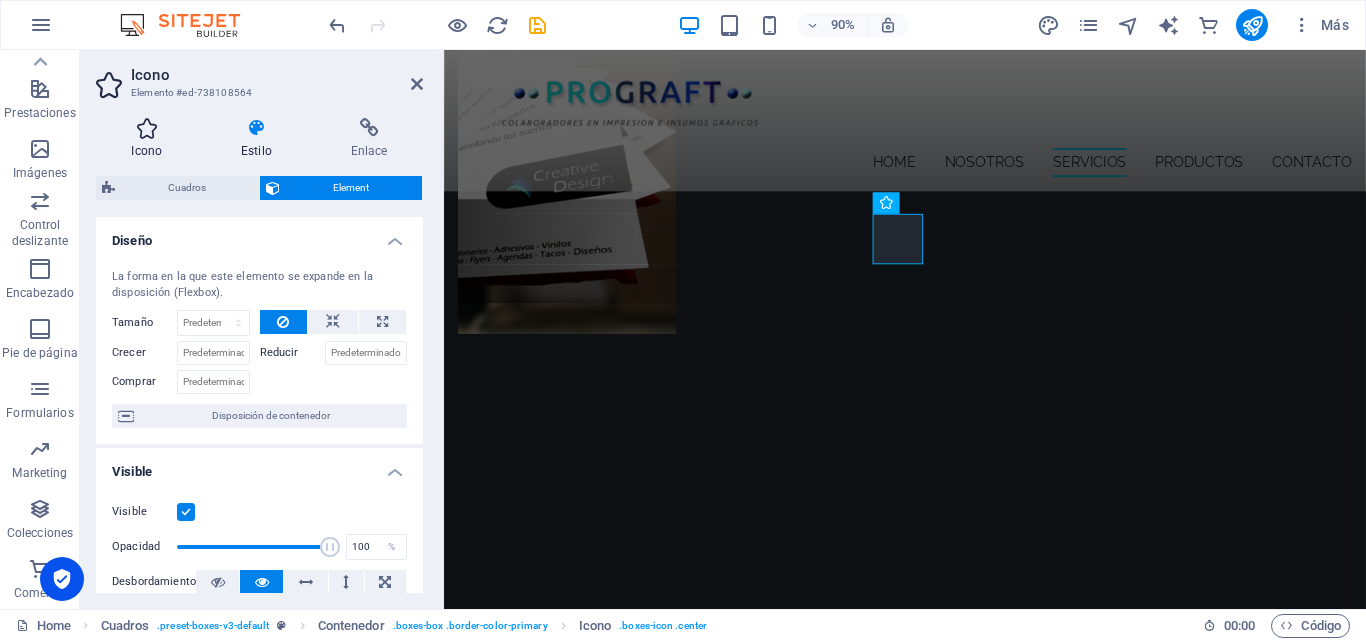 click at bounding box center [147, 128] 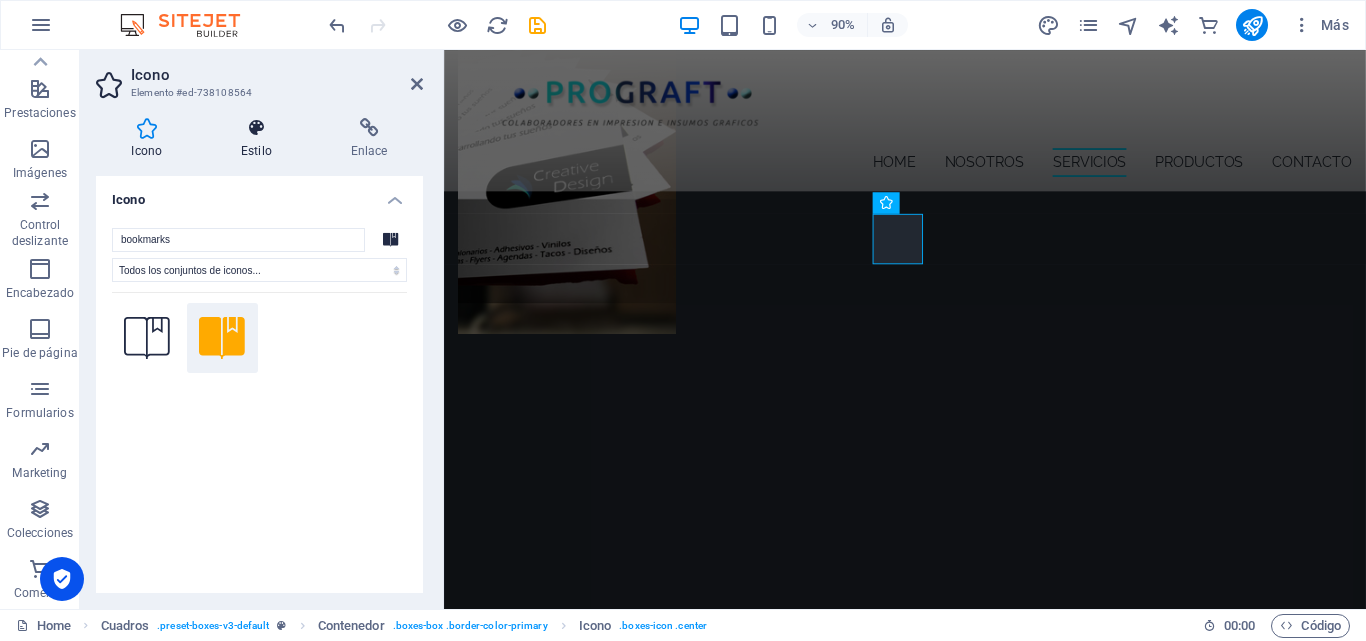 click at bounding box center (257, 128) 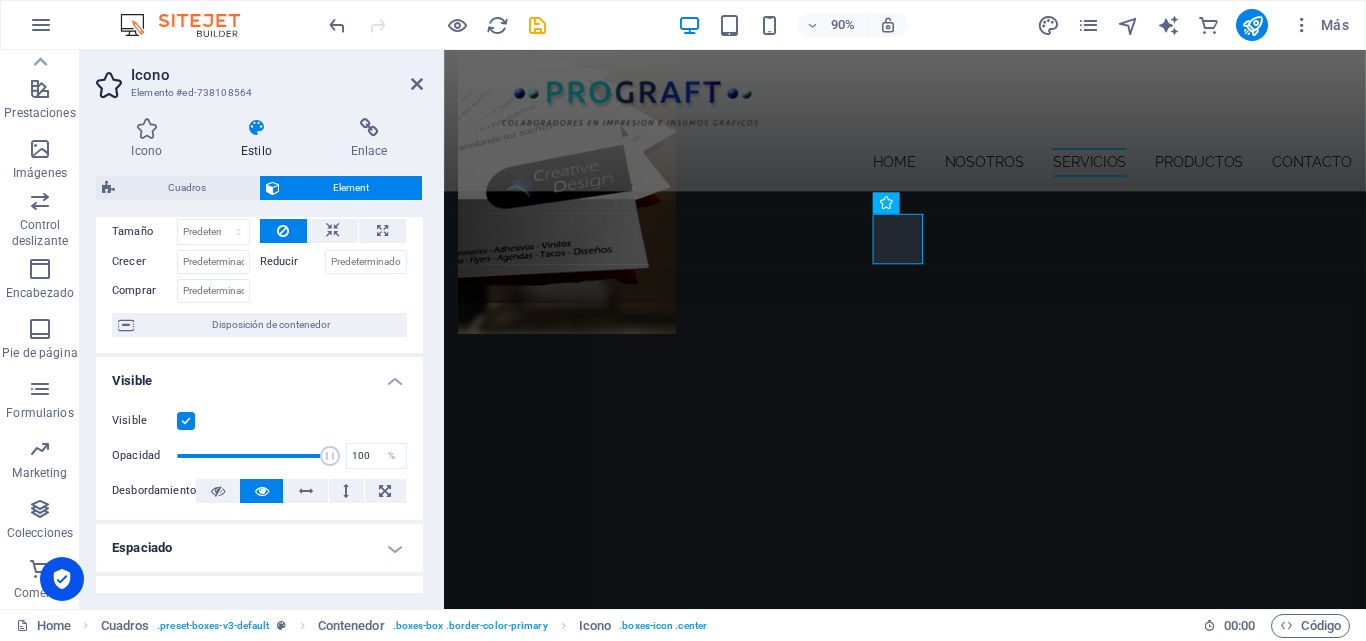 scroll, scrollTop: 0, scrollLeft: 0, axis: both 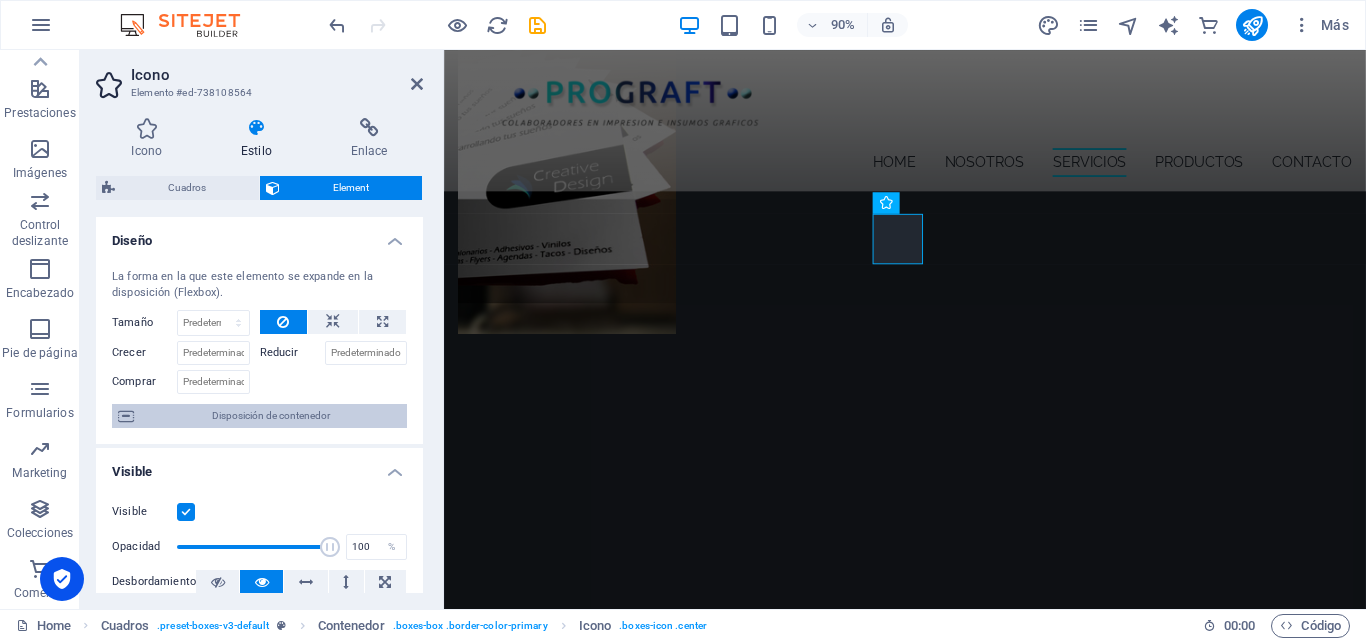 click on "Disposición de contenedor" at bounding box center (270, 416) 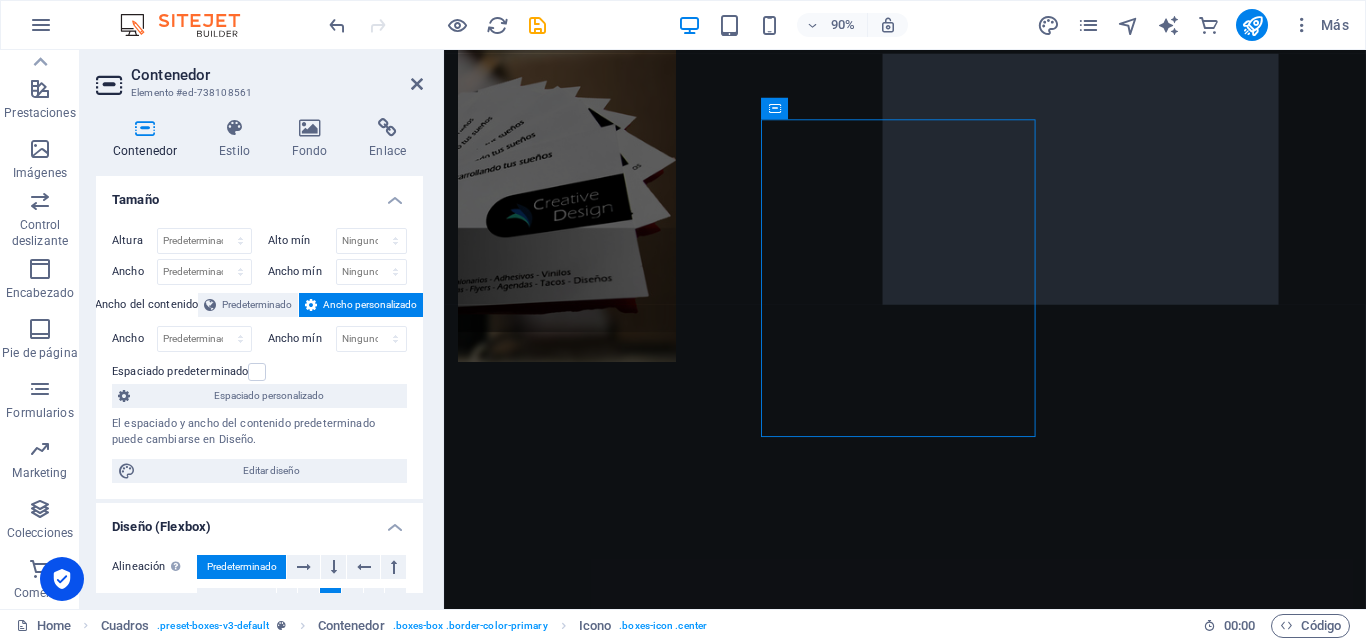 scroll, scrollTop: 1462, scrollLeft: 0, axis: vertical 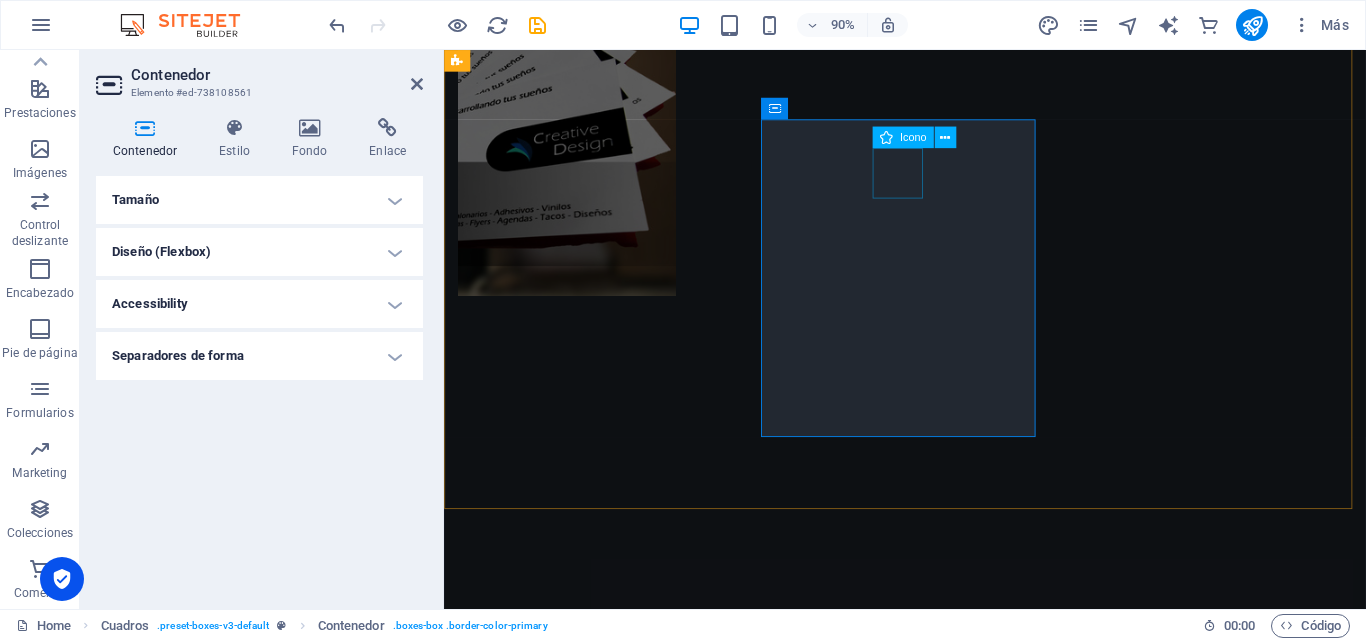 click at bounding box center (614, 3050) 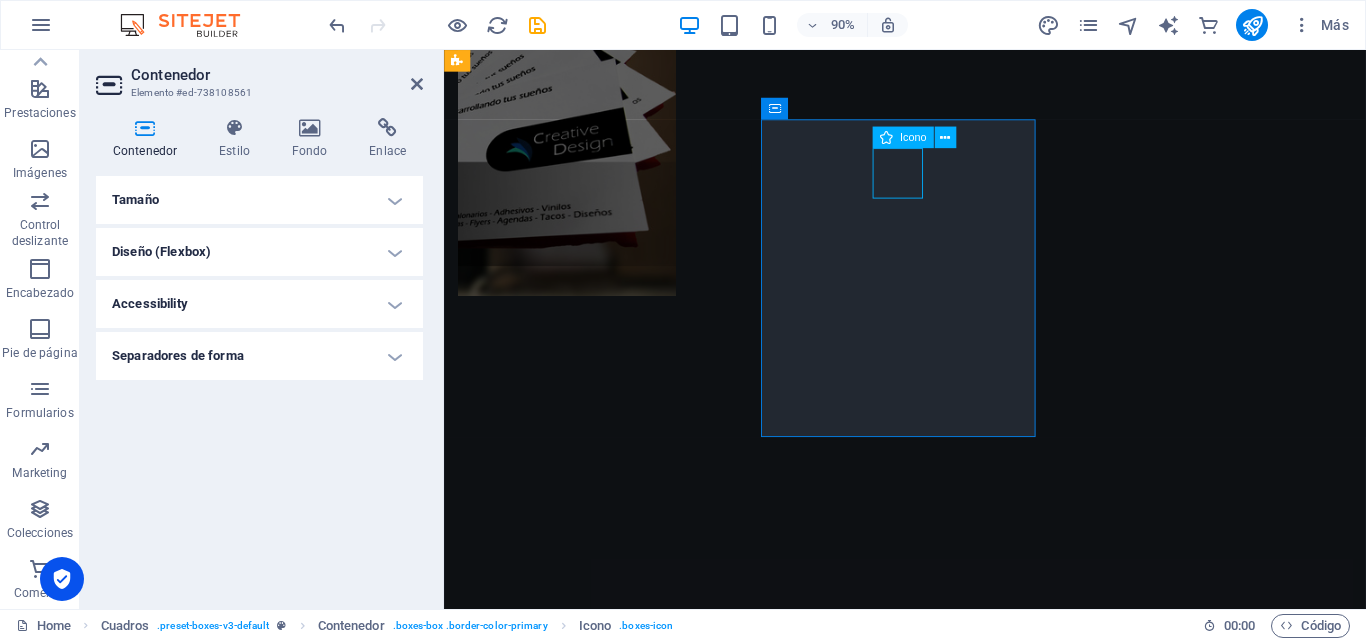 click at bounding box center (614, 3050) 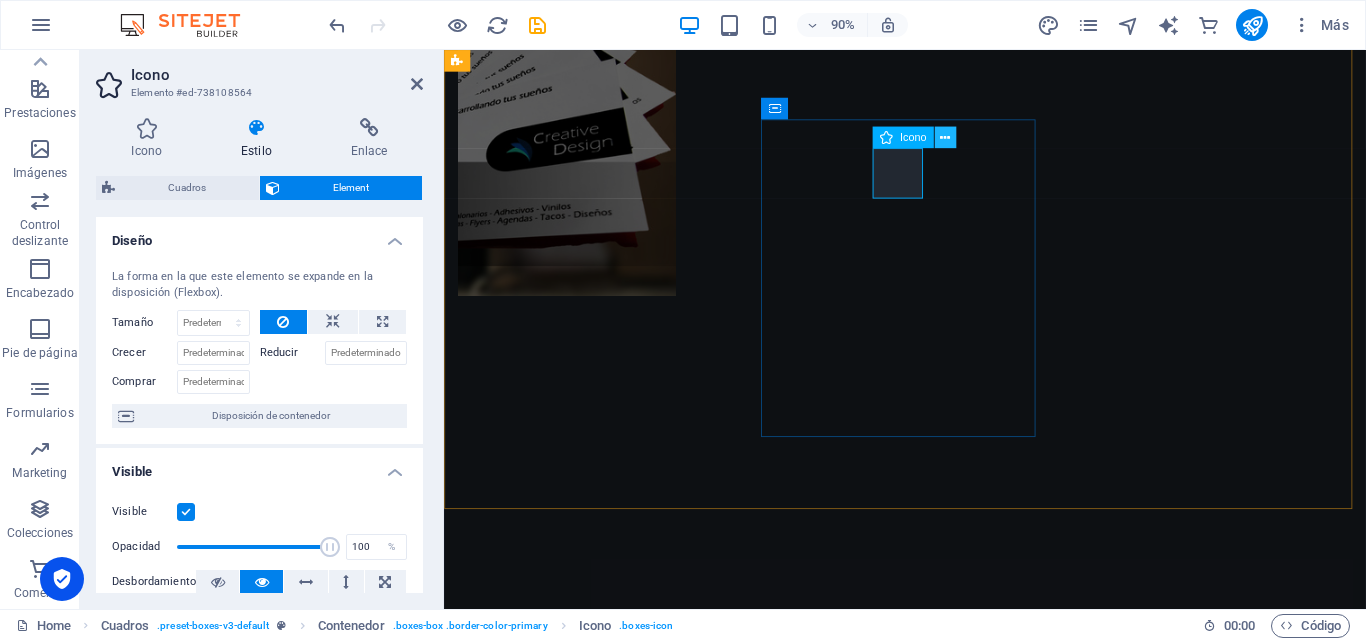 click at bounding box center [945, 137] 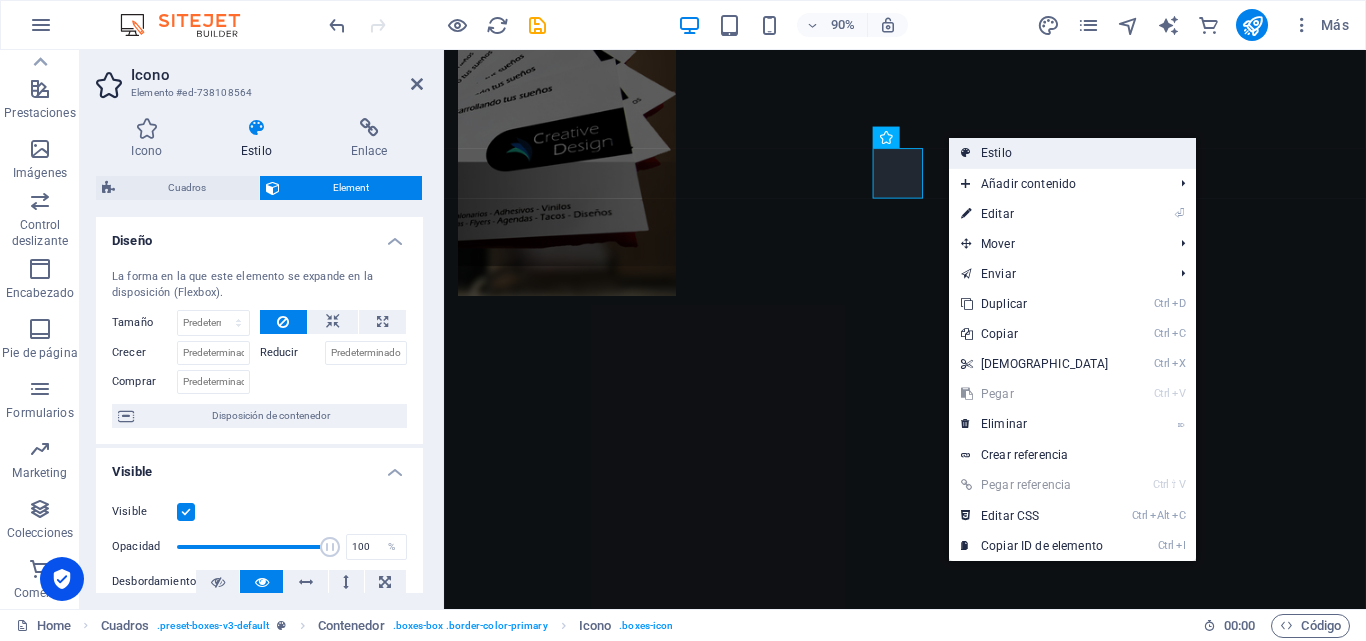 click on "Estilo" at bounding box center (1072, 153) 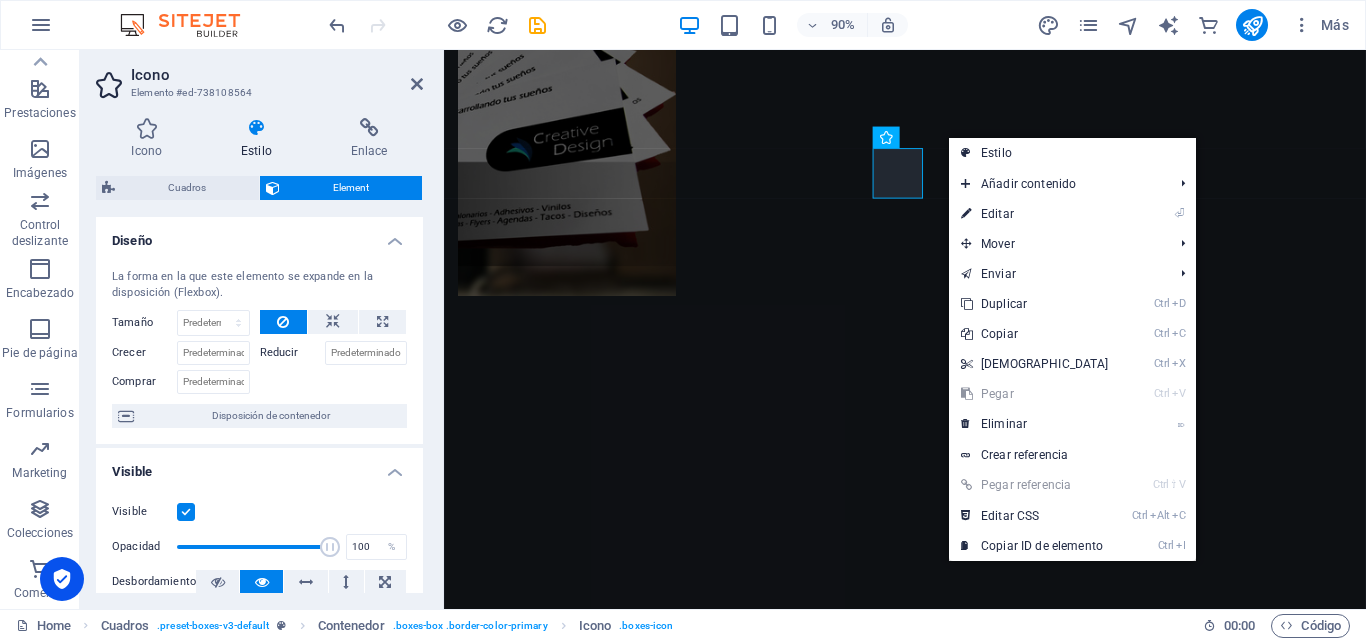 select on "rem" 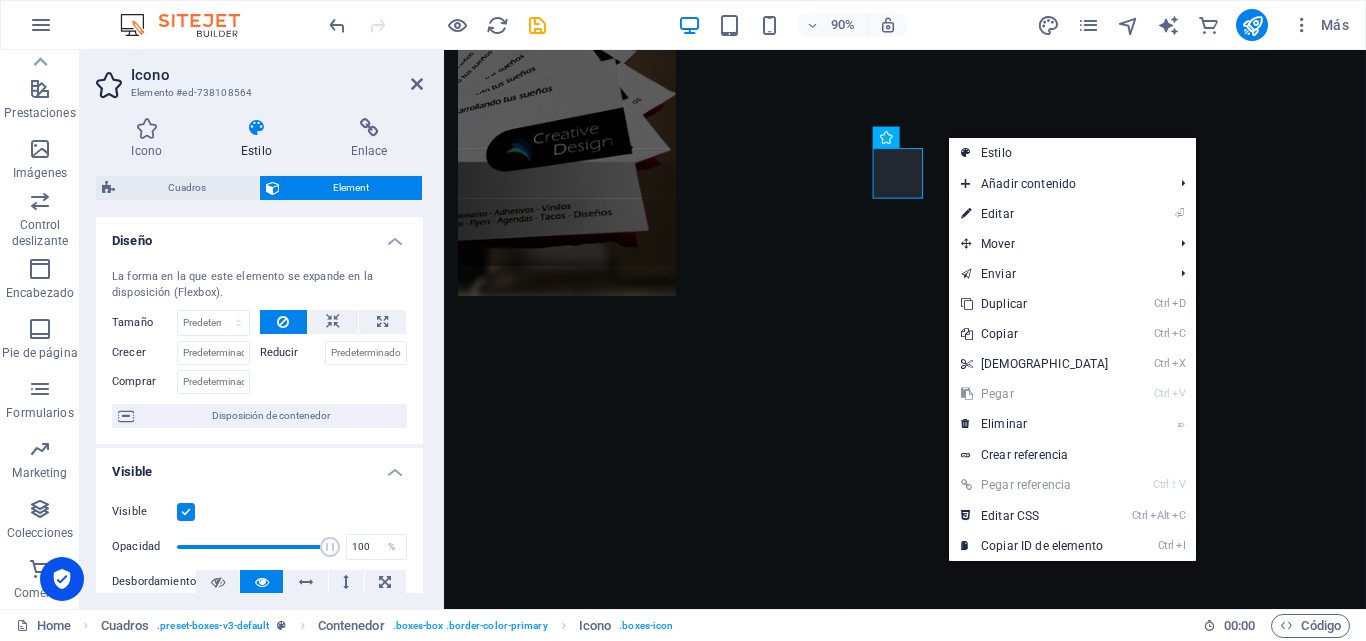 select on "rem" 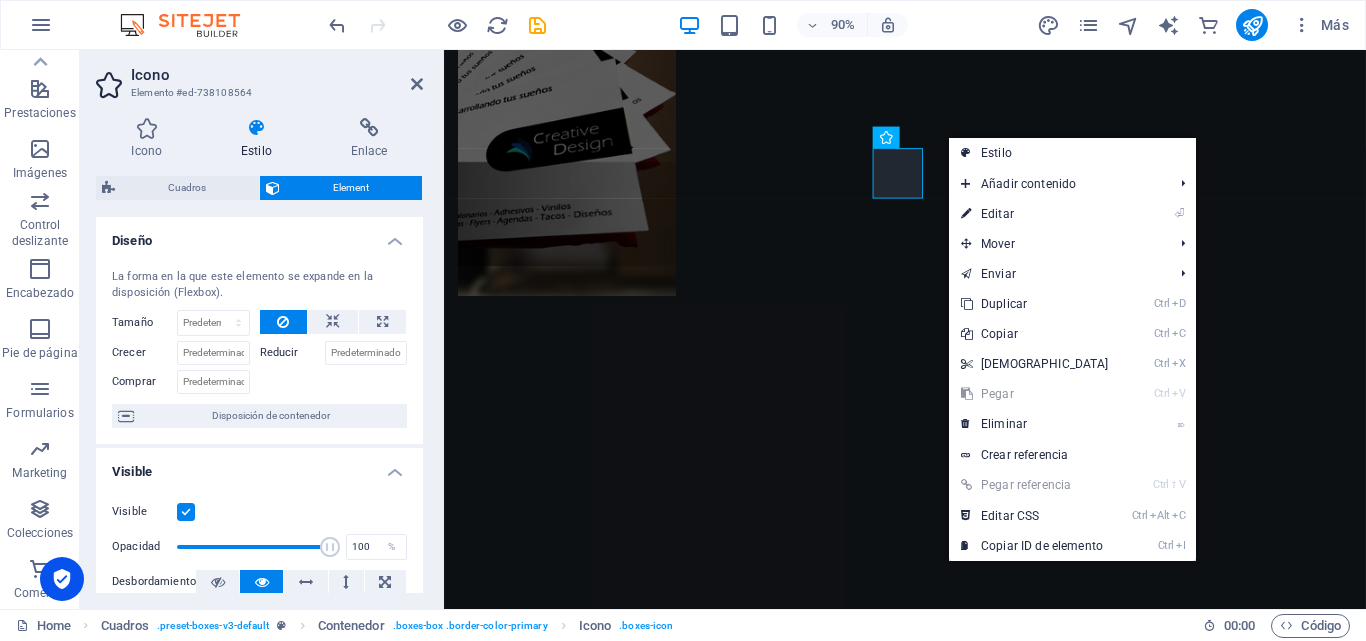 select on "px" 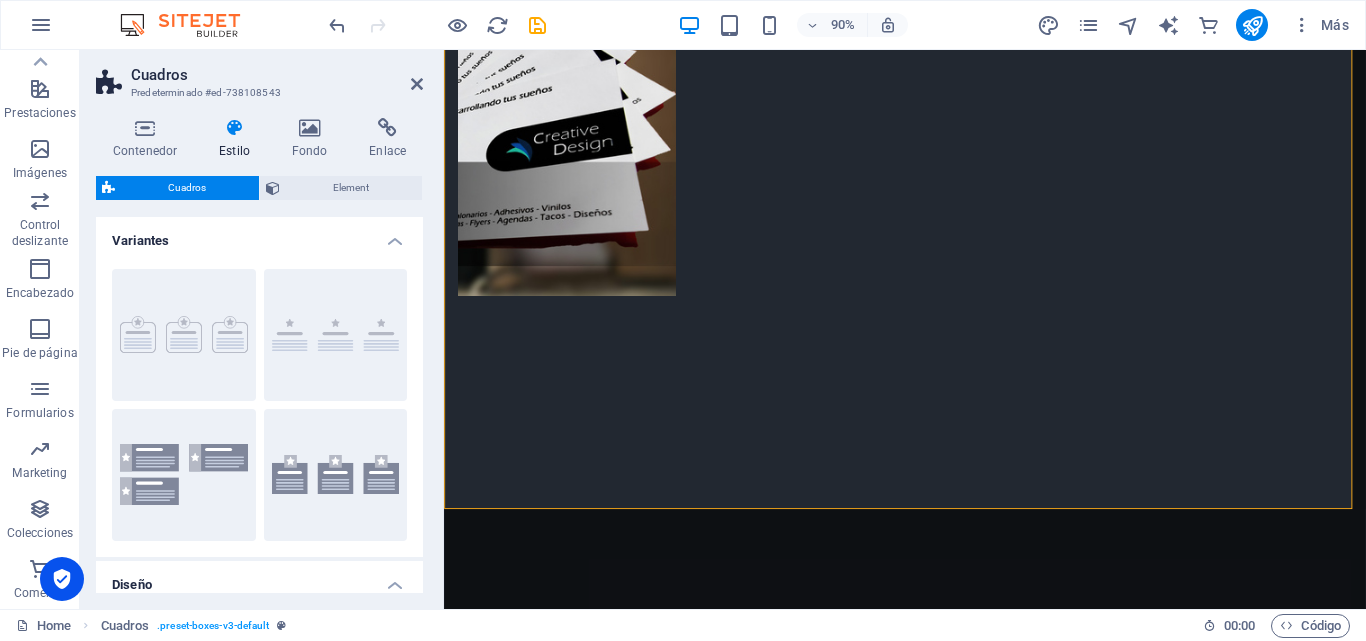 click at bounding box center (234, 128) 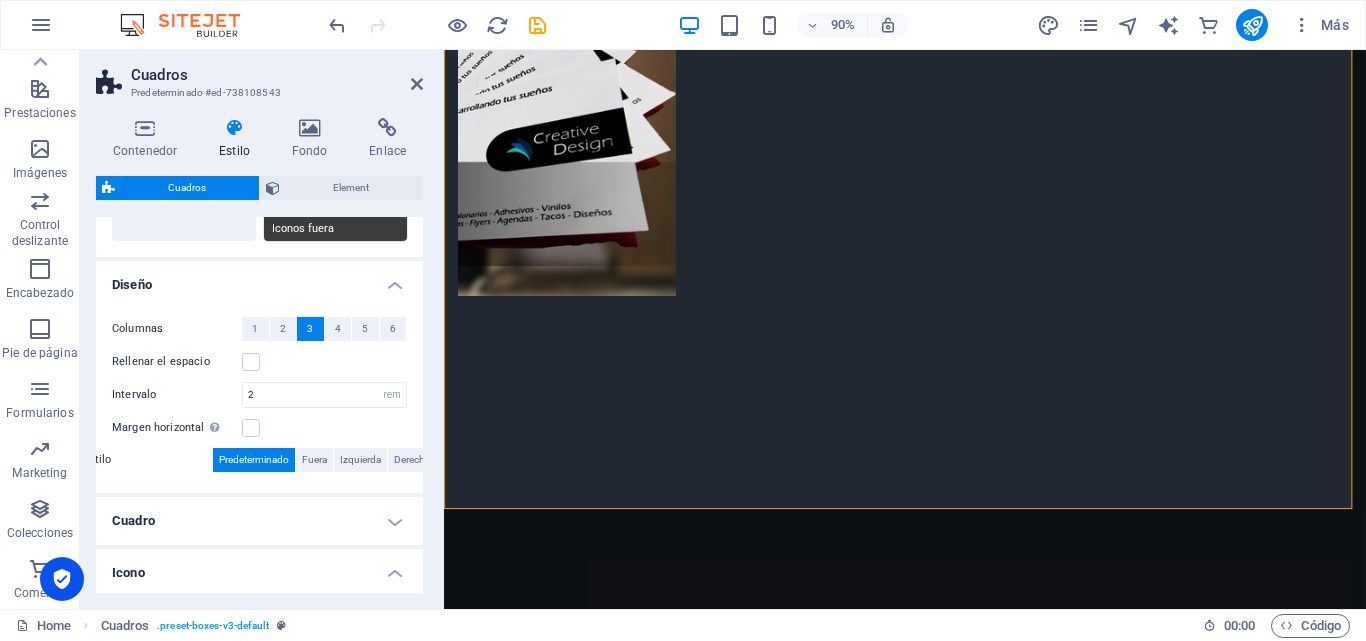 scroll, scrollTop: 600, scrollLeft: 0, axis: vertical 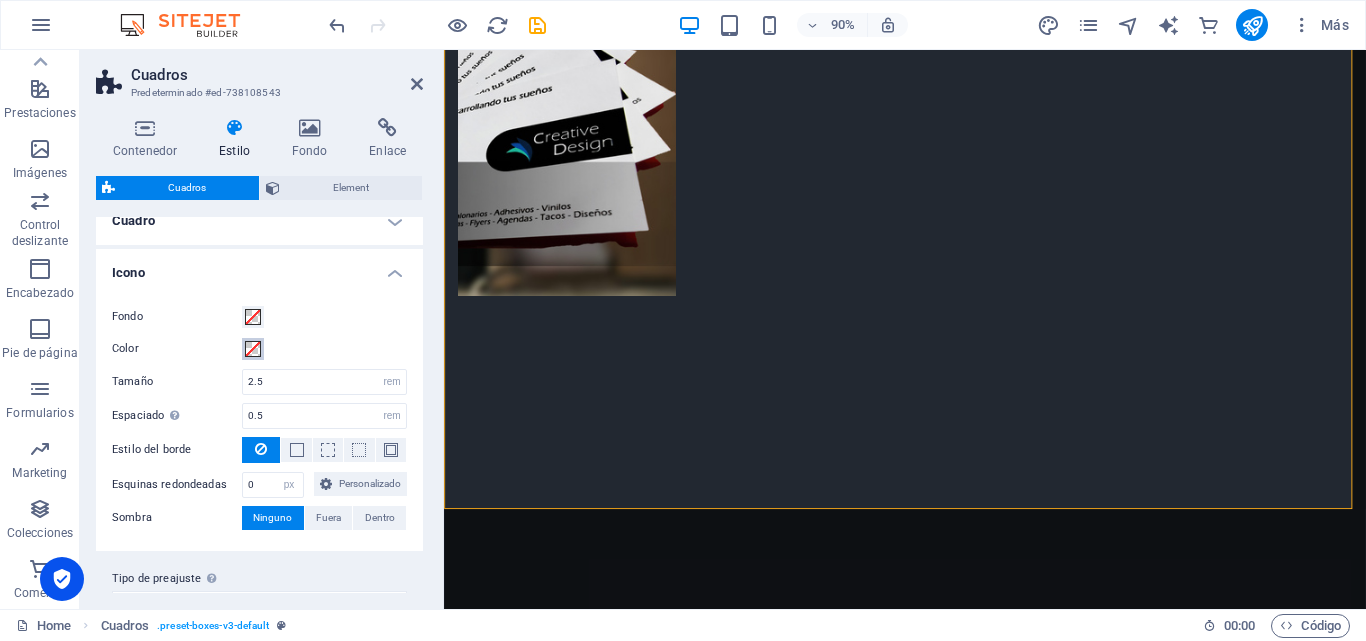 click at bounding box center (253, 349) 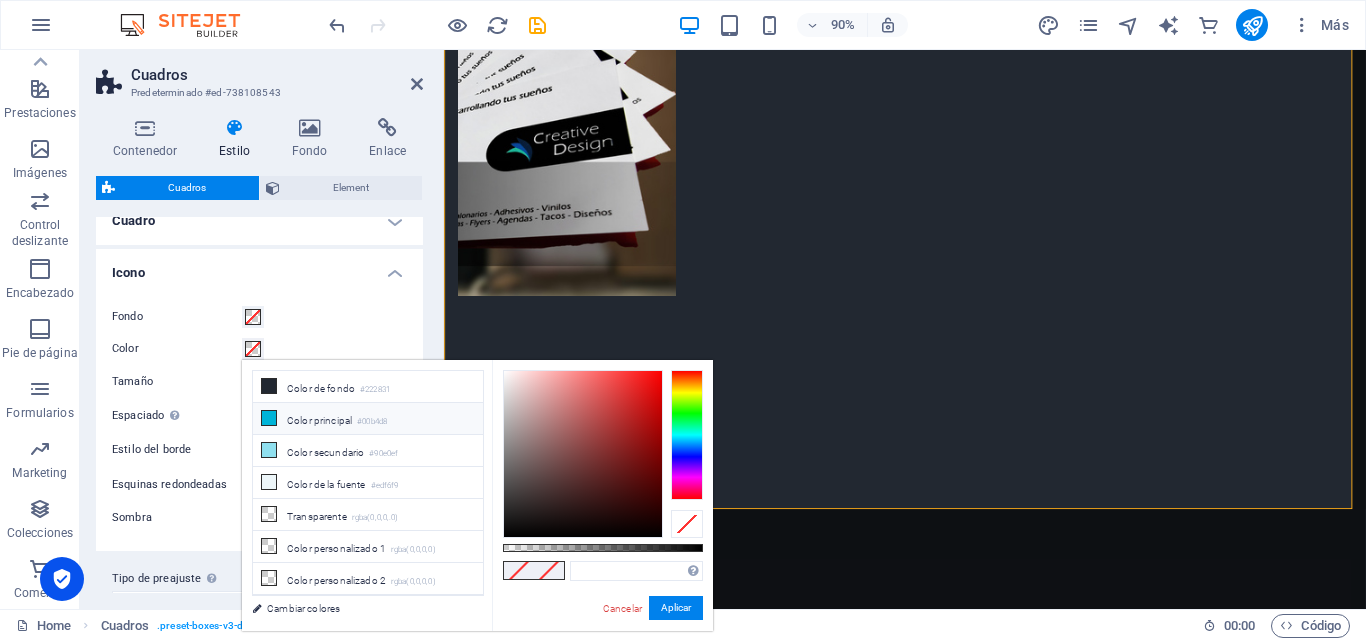 click on "Color principal
#00b4d8" at bounding box center (368, 419) 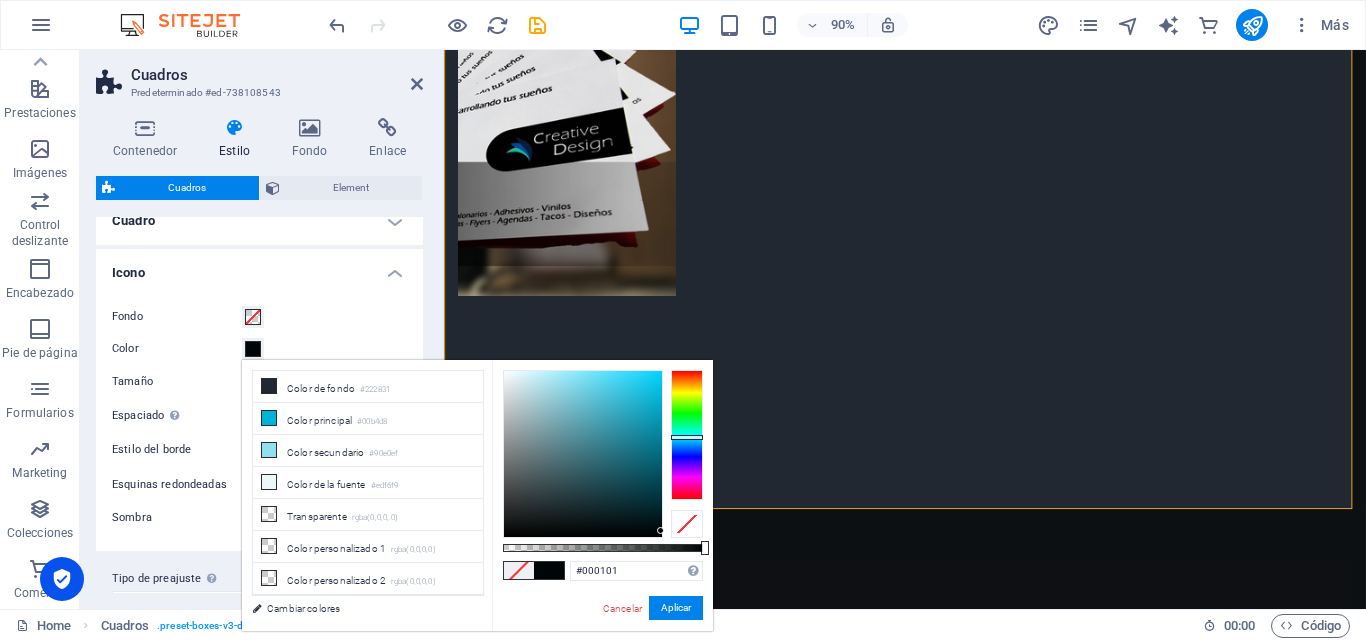 type on "#000000" 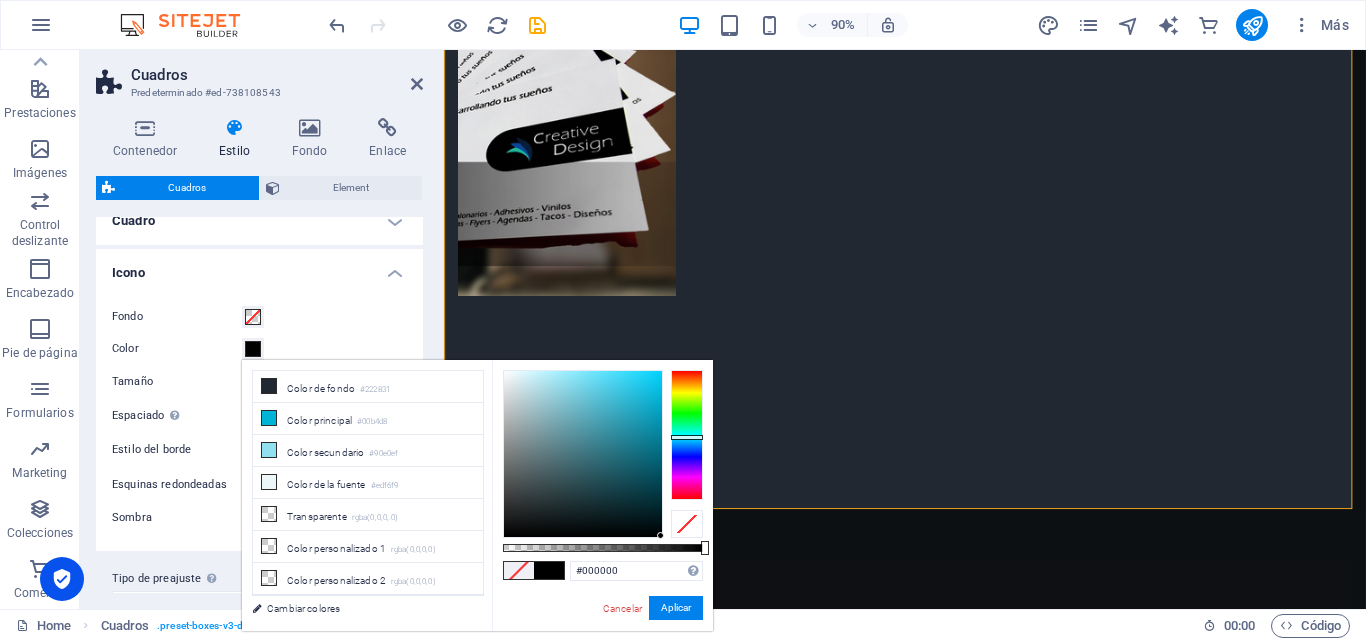 drag, startPoint x: 596, startPoint y: 443, endPoint x: 671, endPoint y: 542, distance: 124.20145 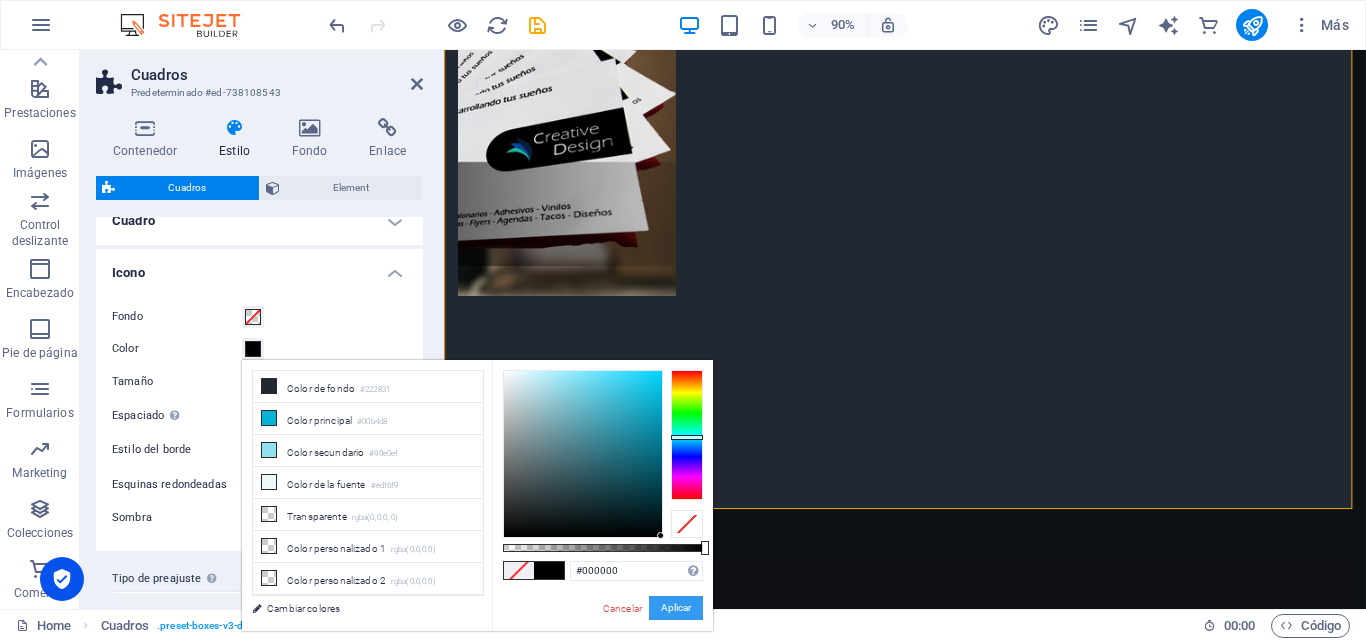 drag, startPoint x: 680, startPoint y: 604, endPoint x: 262, endPoint y: 616, distance: 418.1722 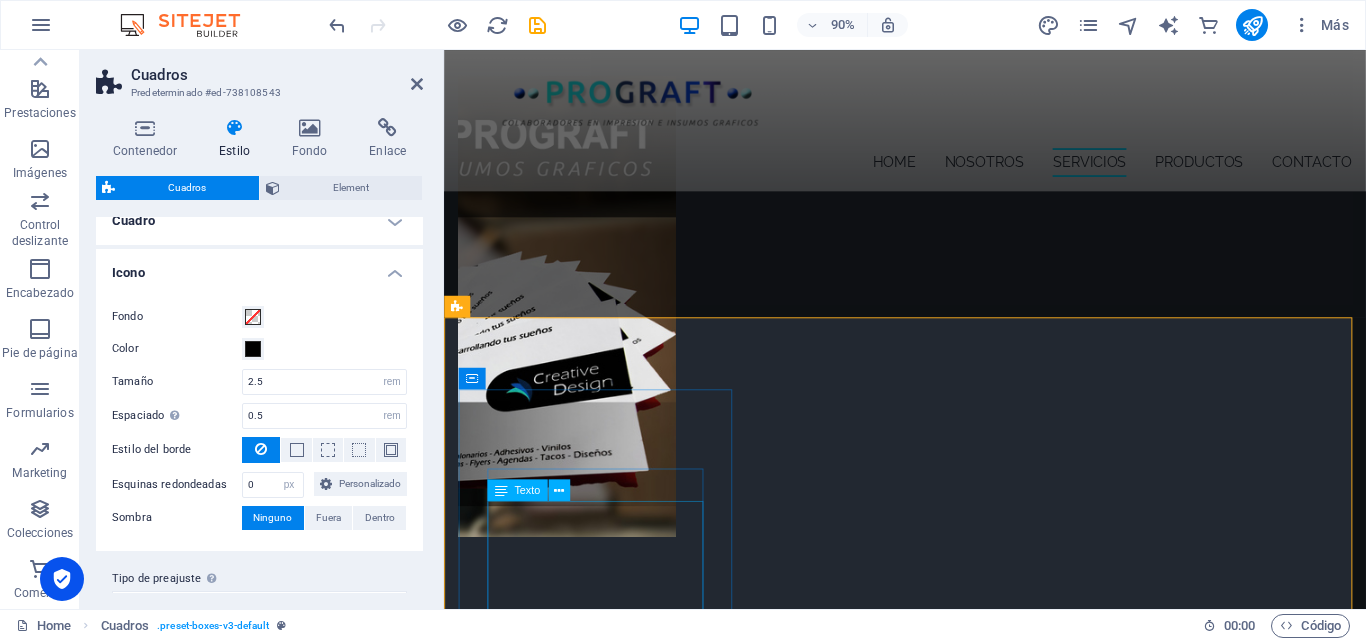 scroll, scrollTop: 1162, scrollLeft: 0, axis: vertical 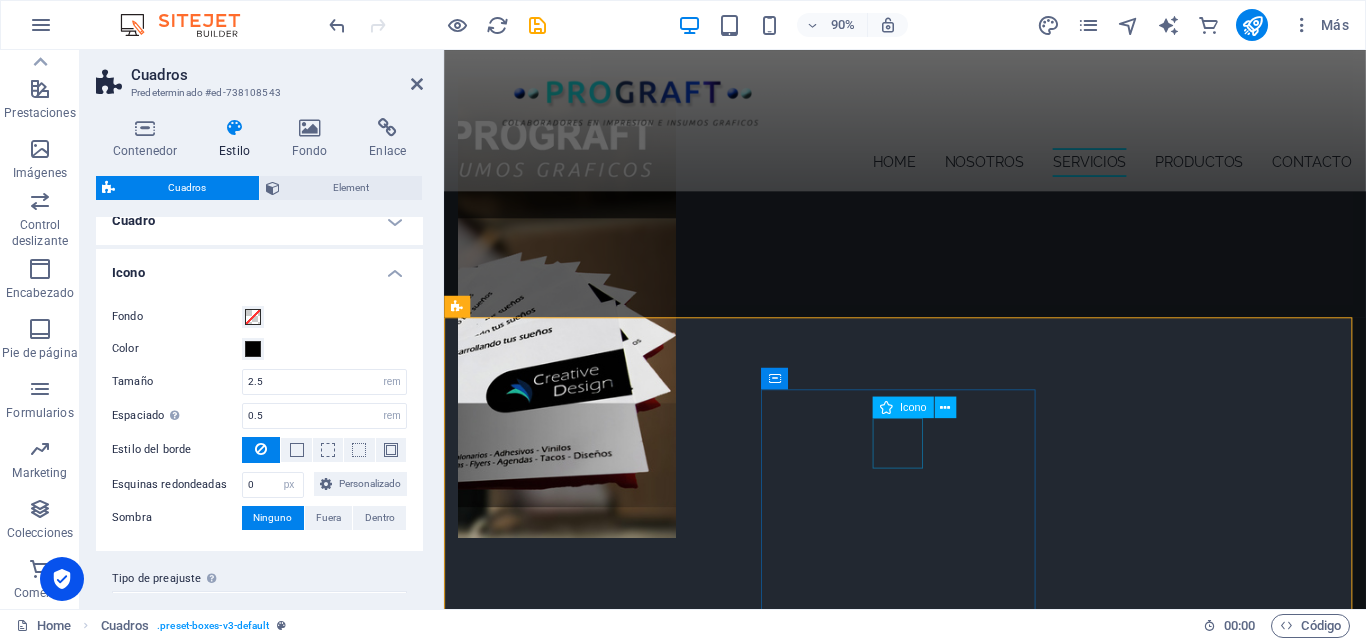 click at bounding box center (614, 3318) 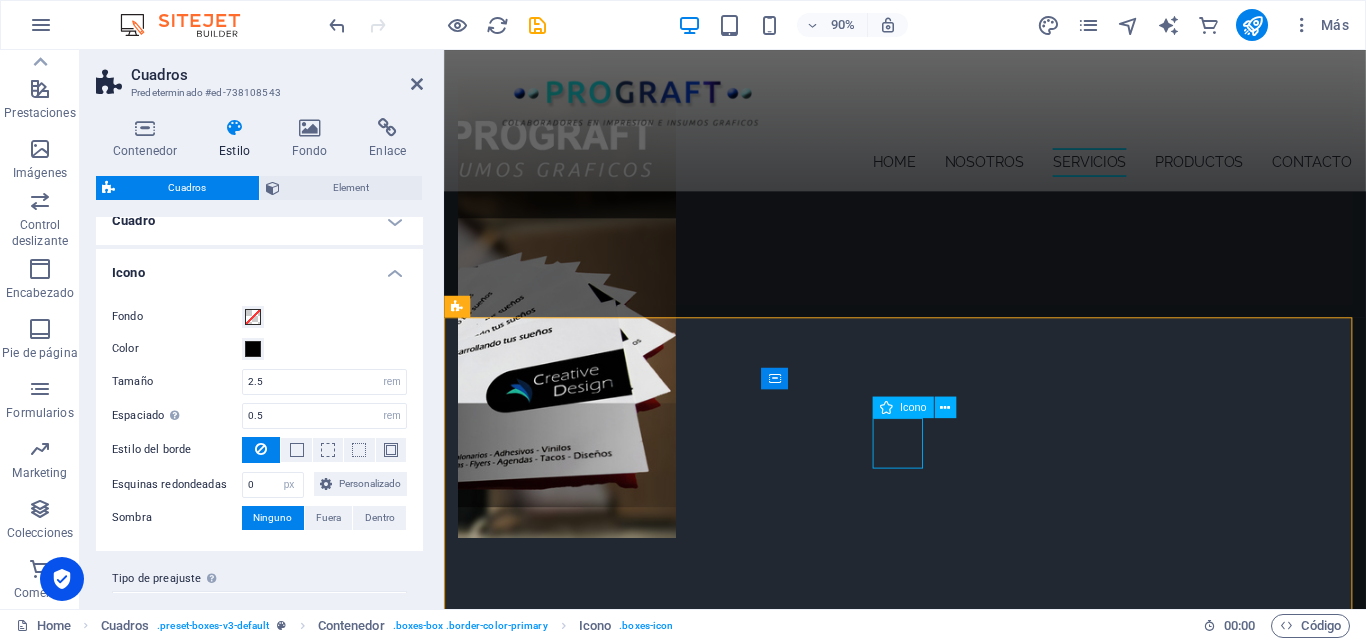 click at bounding box center (614, 3318) 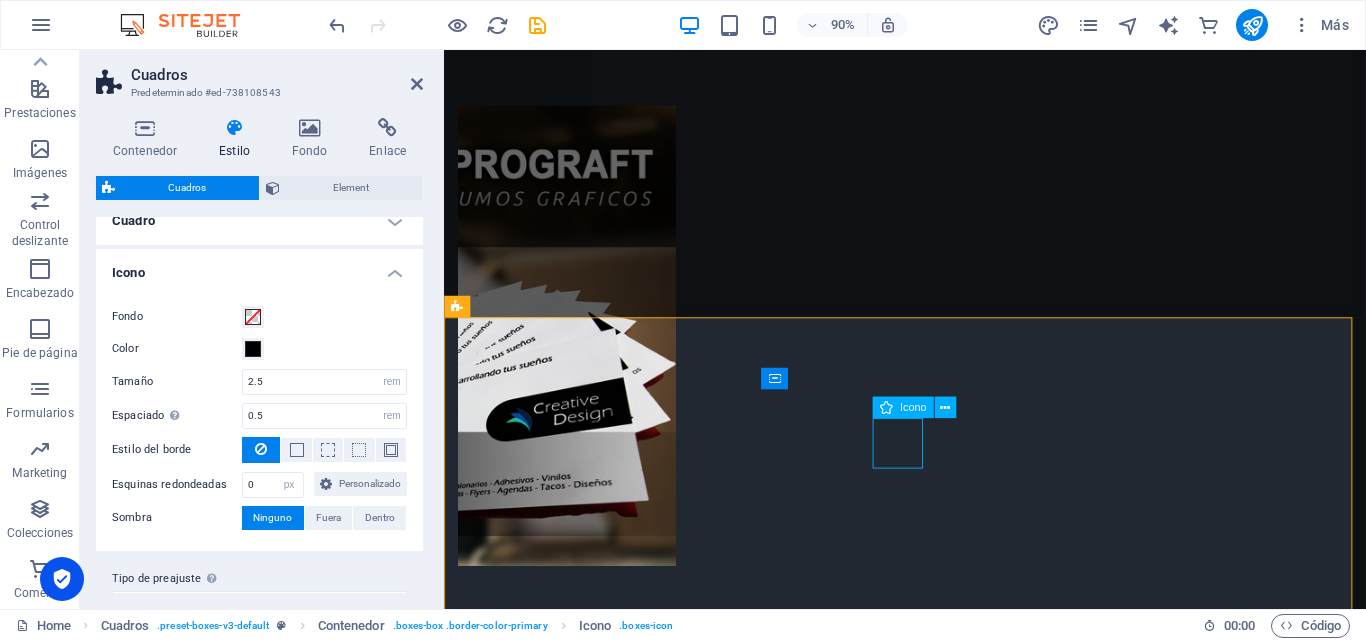 scroll, scrollTop: 1211, scrollLeft: 0, axis: vertical 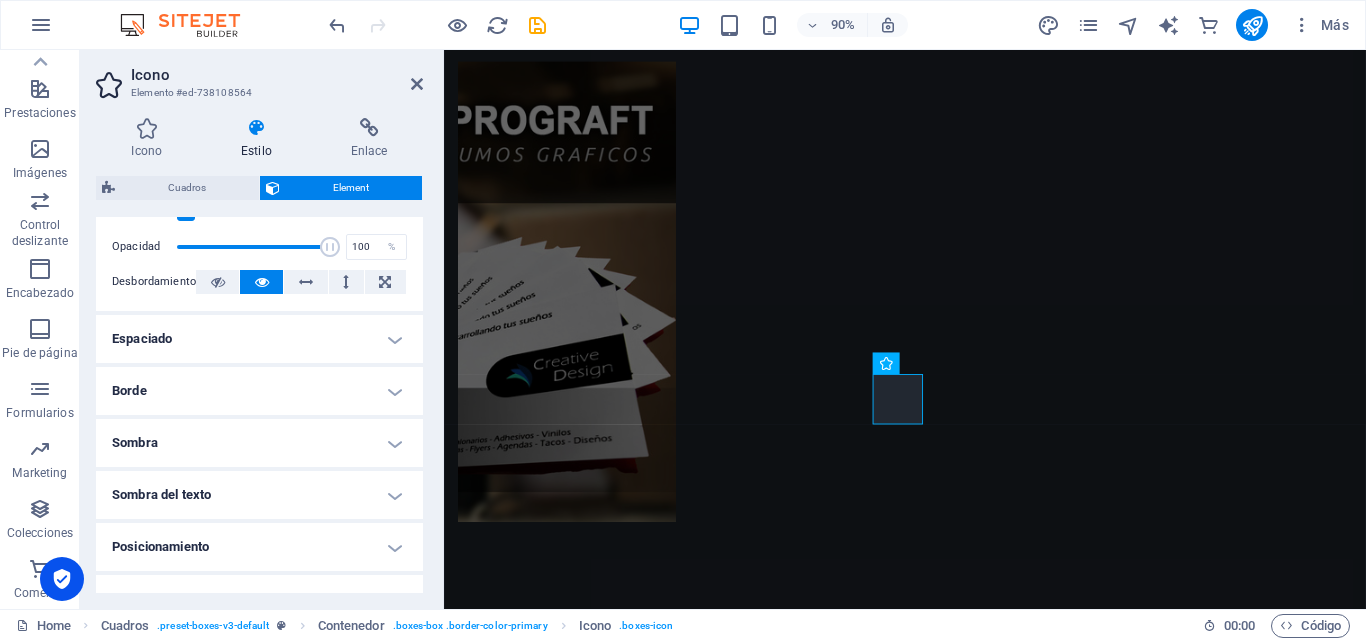 click on "Espaciado" at bounding box center [259, 339] 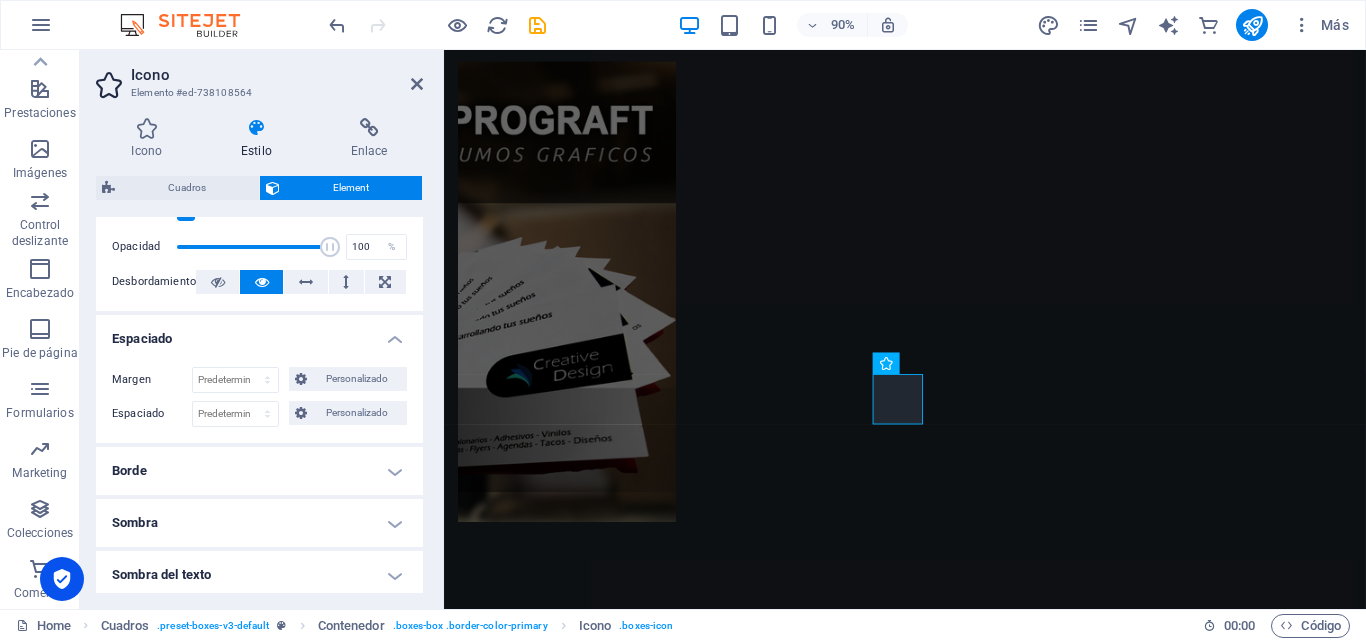 click on "Borde" at bounding box center [259, 471] 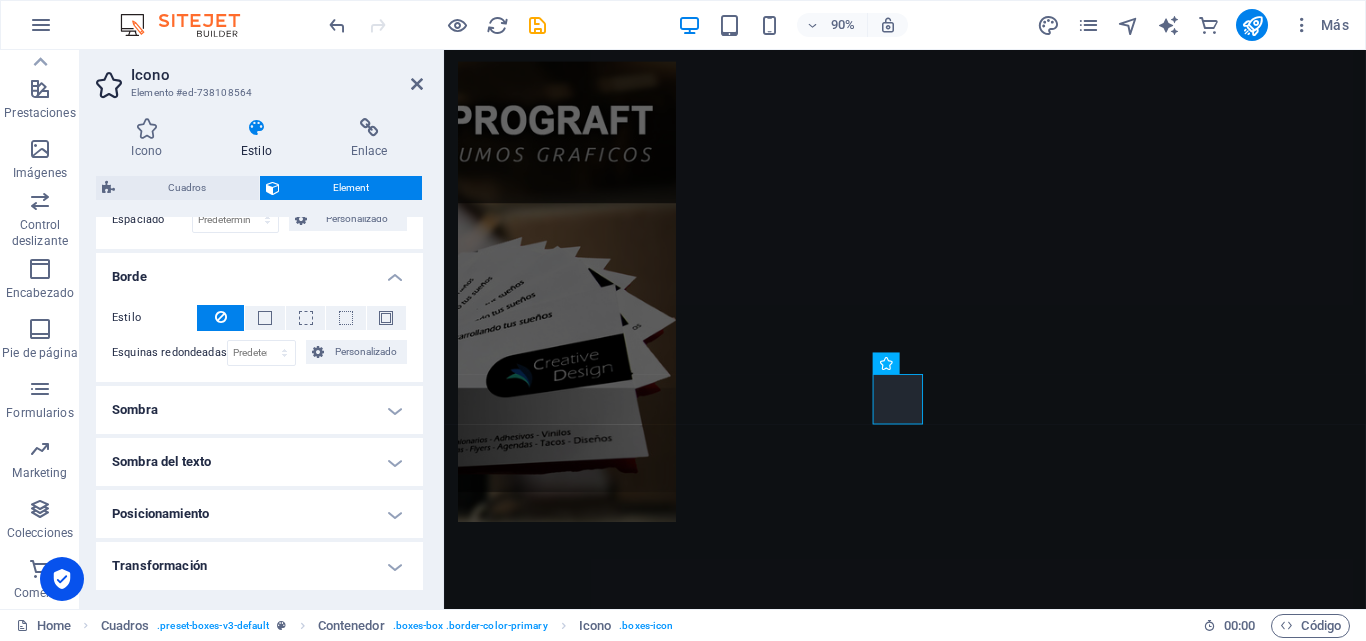 scroll, scrollTop: 500, scrollLeft: 0, axis: vertical 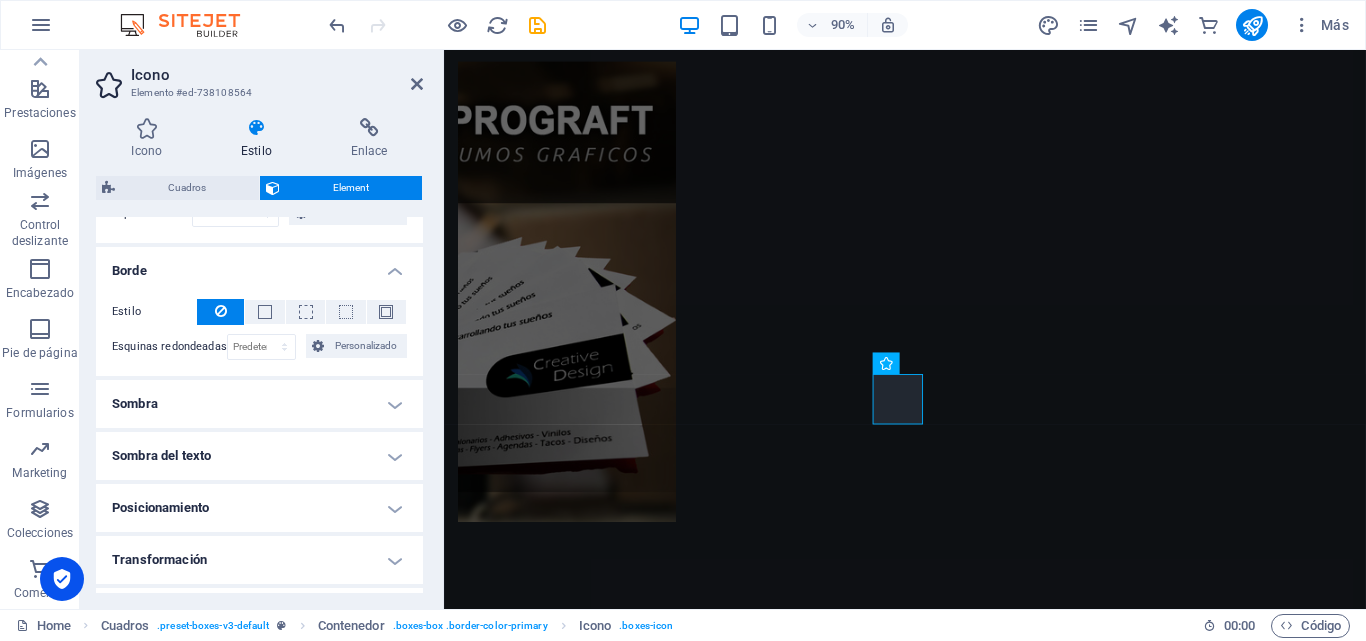 click on "Sombra" at bounding box center [259, 404] 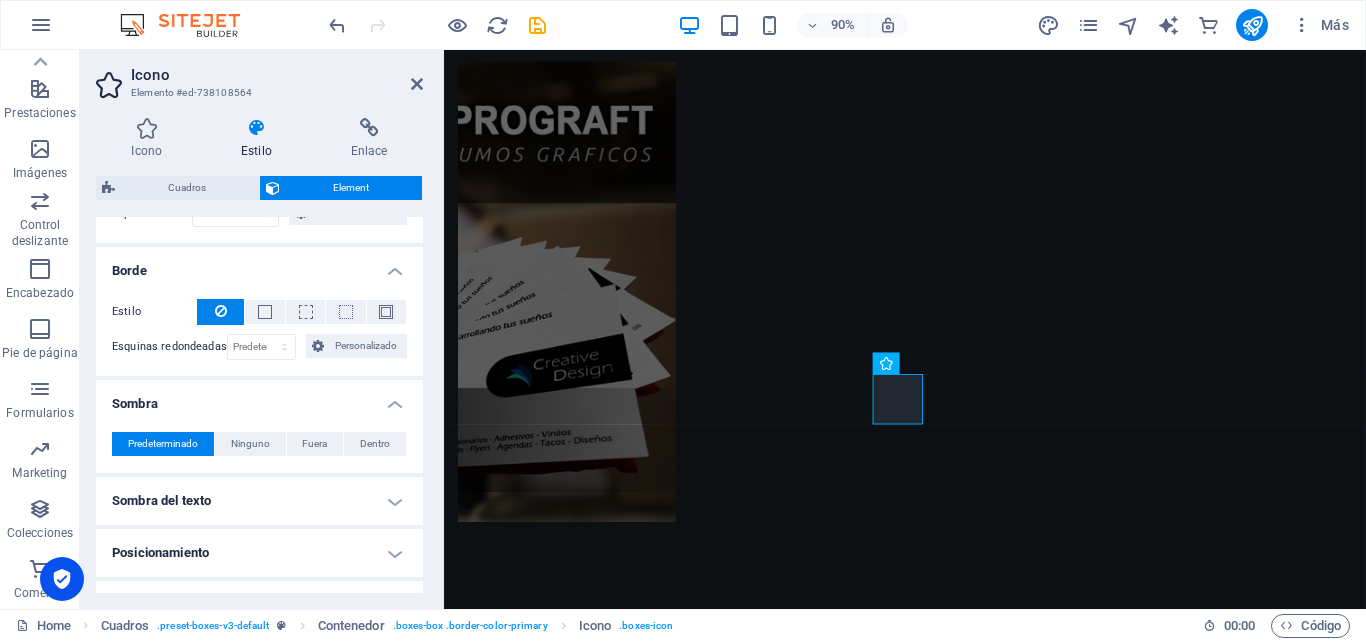 click on "Sombra del texto" at bounding box center (259, 501) 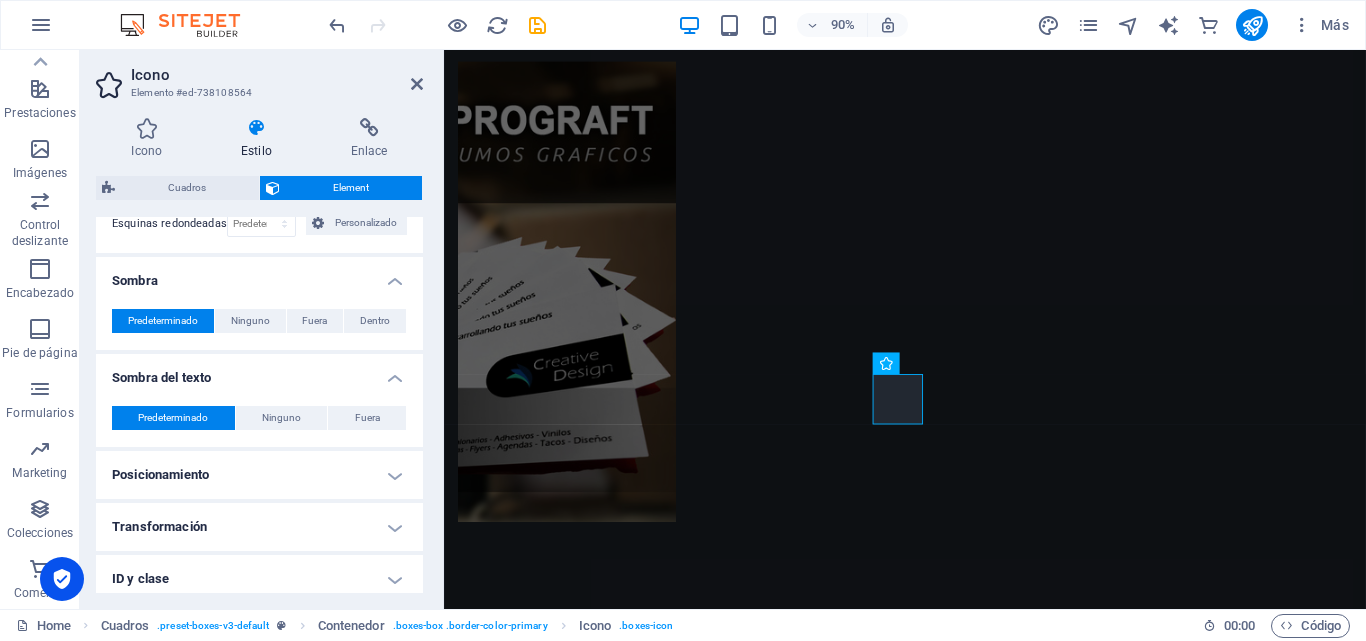 scroll, scrollTop: 737, scrollLeft: 0, axis: vertical 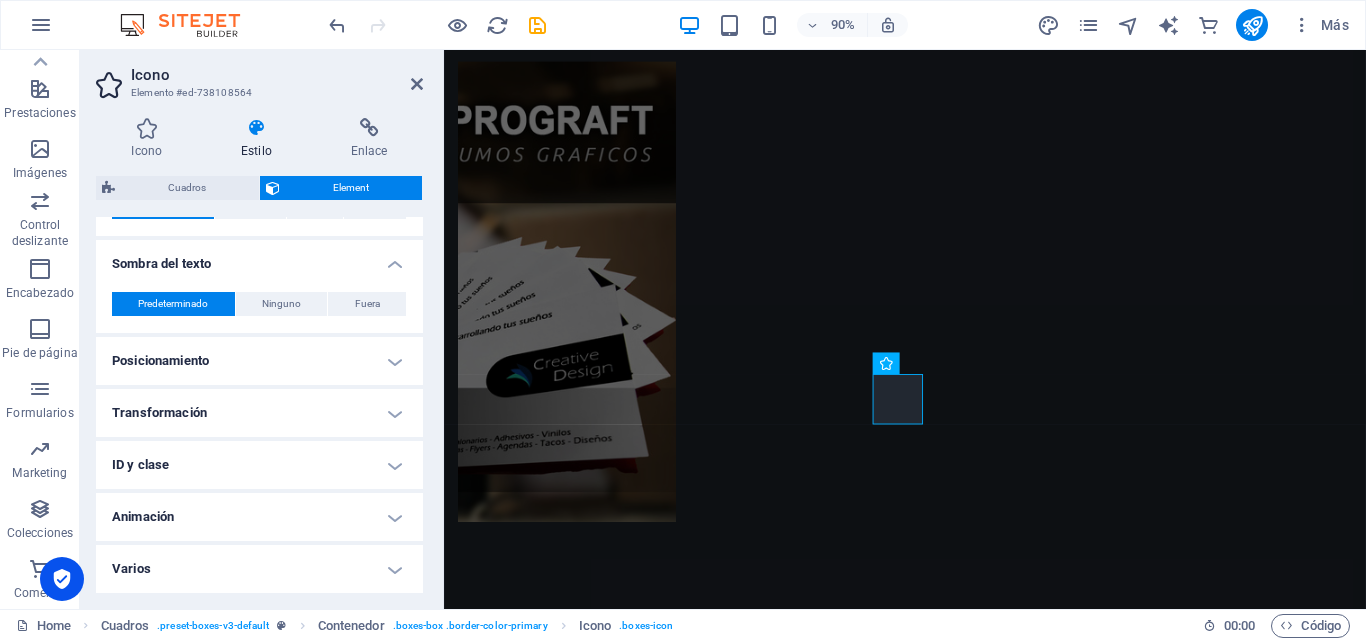 click on "Posicionamiento" at bounding box center [259, 361] 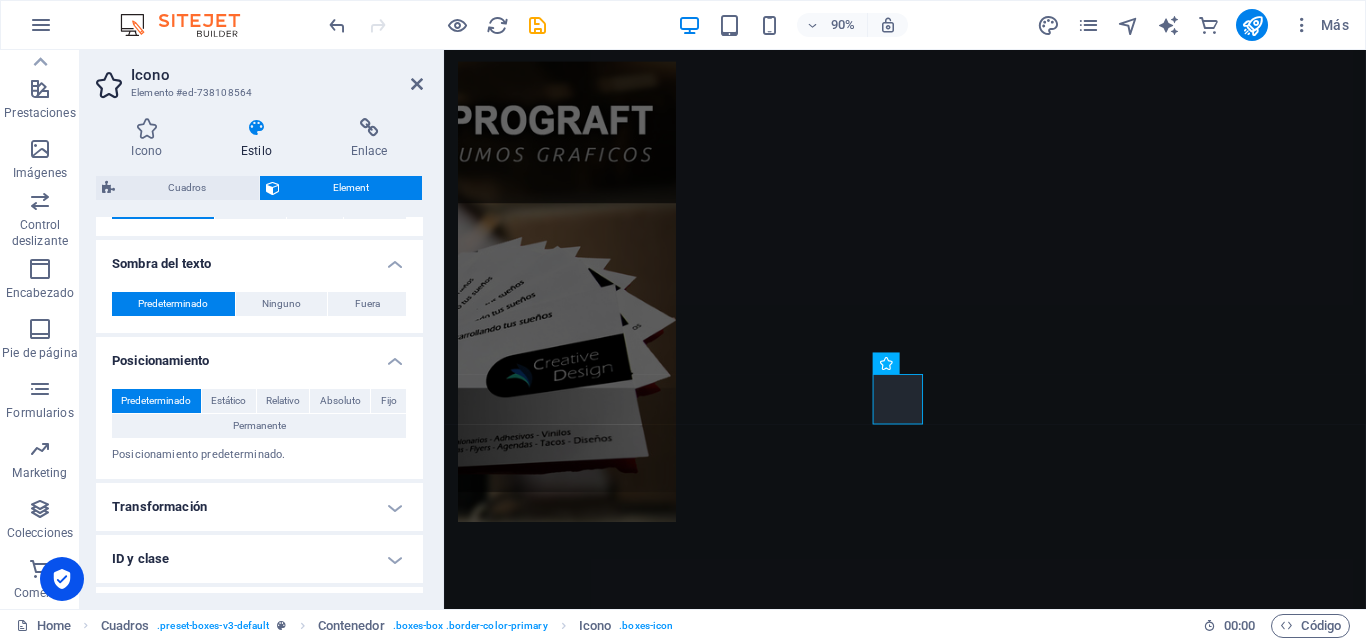 click on "Transformación" at bounding box center [259, 507] 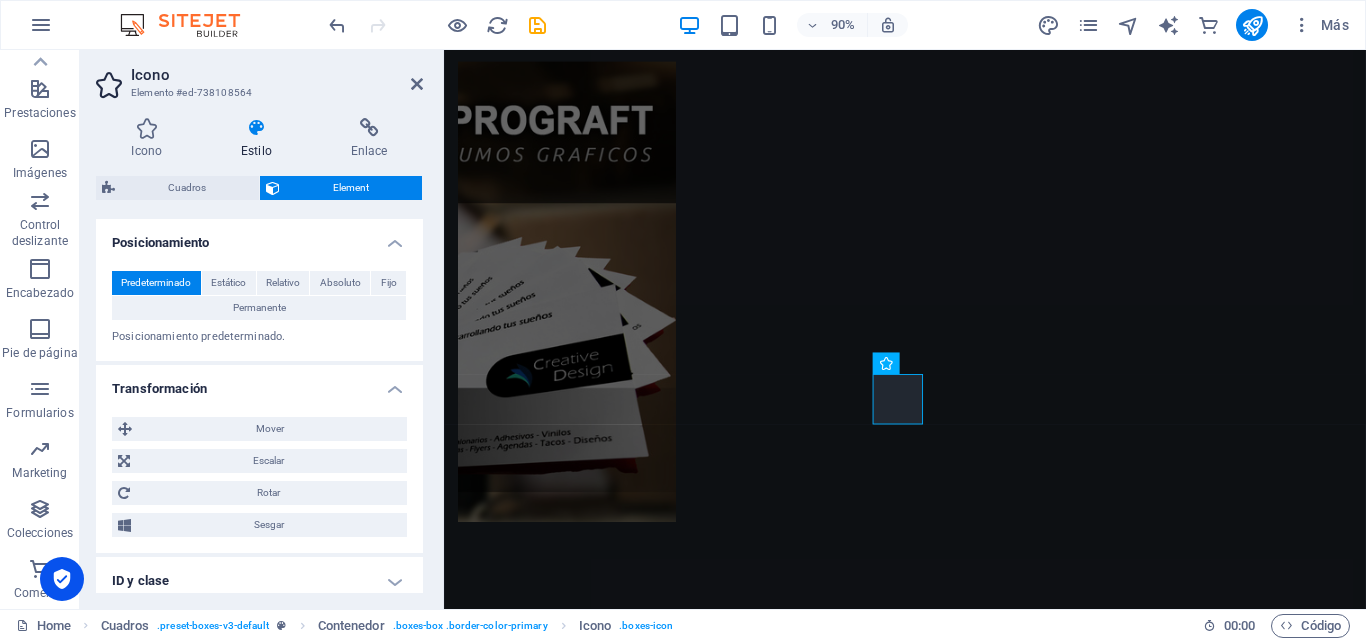 scroll, scrollTop: 971, scrollLeft: 0, axis: vertical 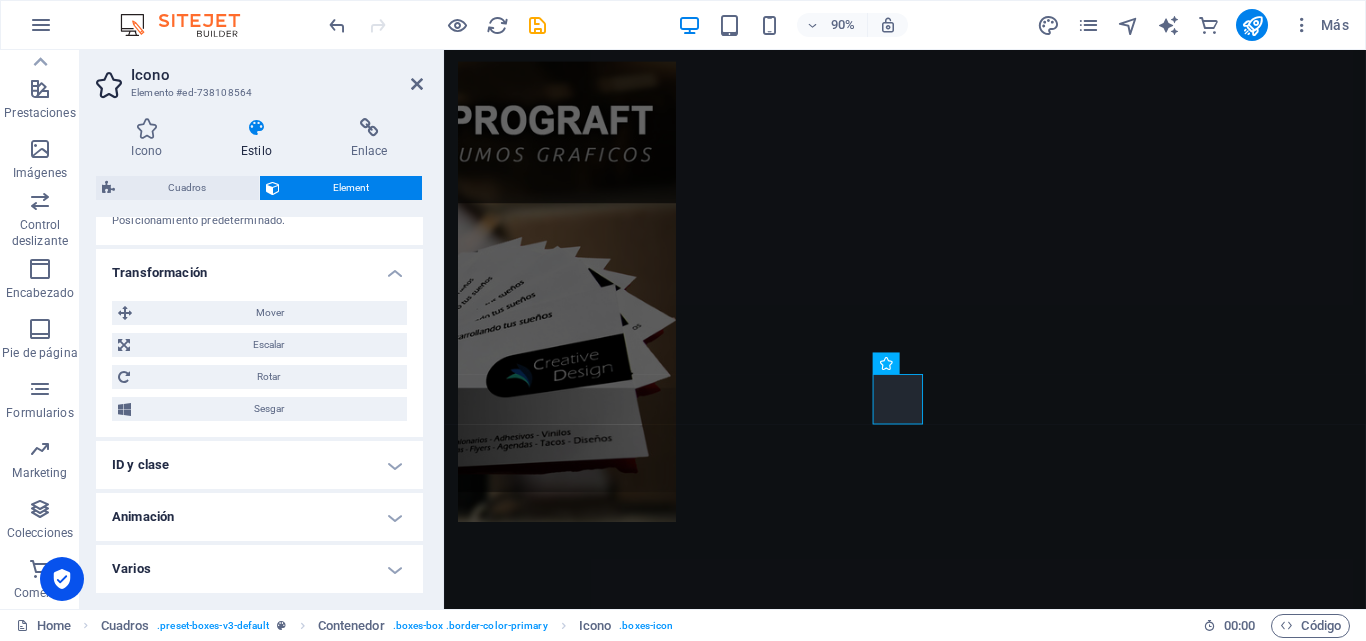 click on "ID y clase" at bounding box center (259, 465) 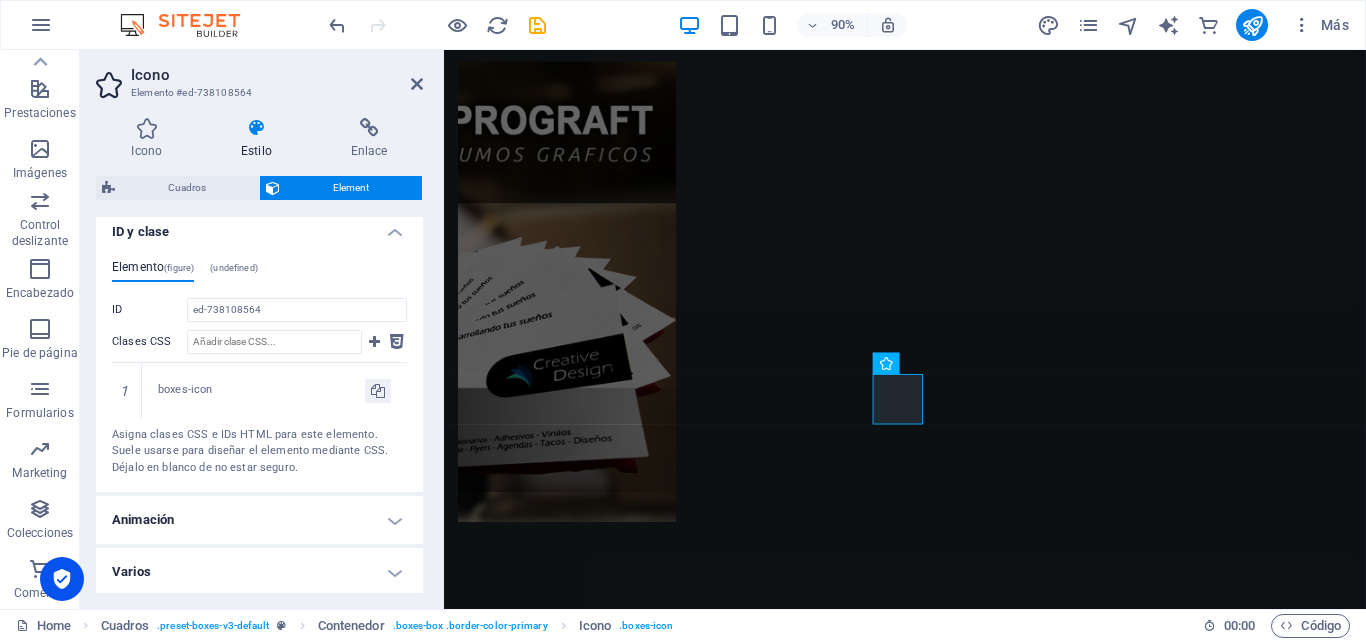 scroll, scrollTop: 1207, scrollLeft: 0, axis: vertical 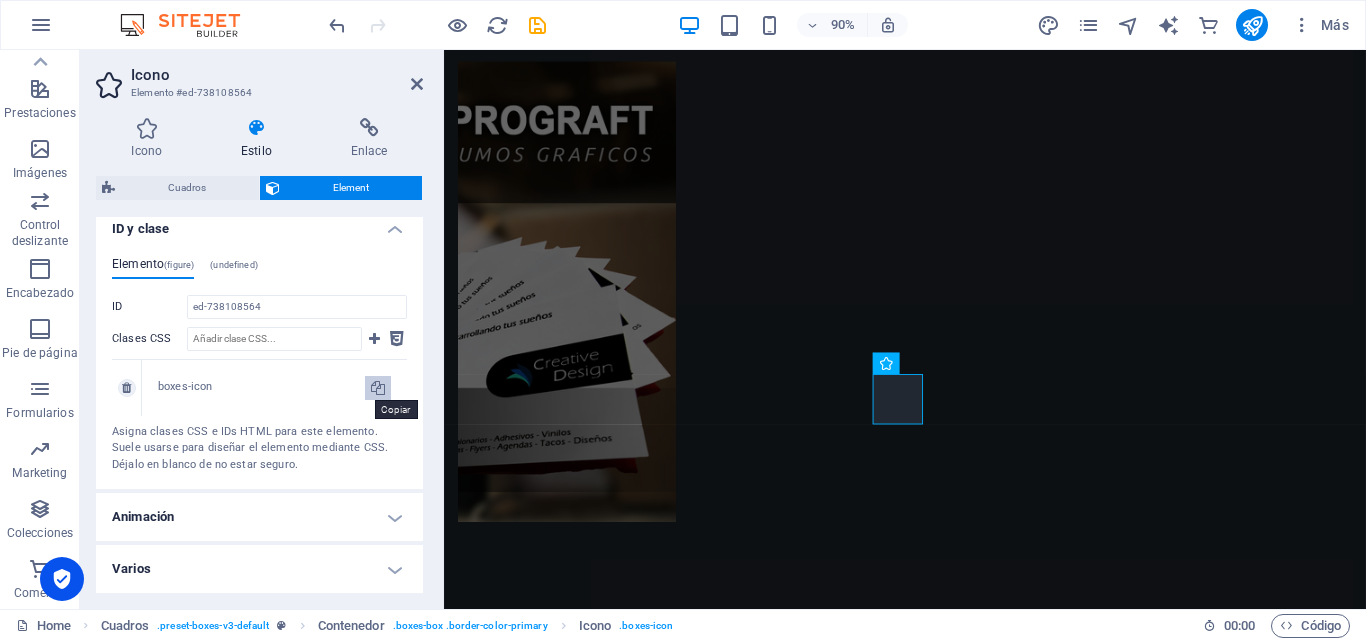 click at bounding box center (378, 388) 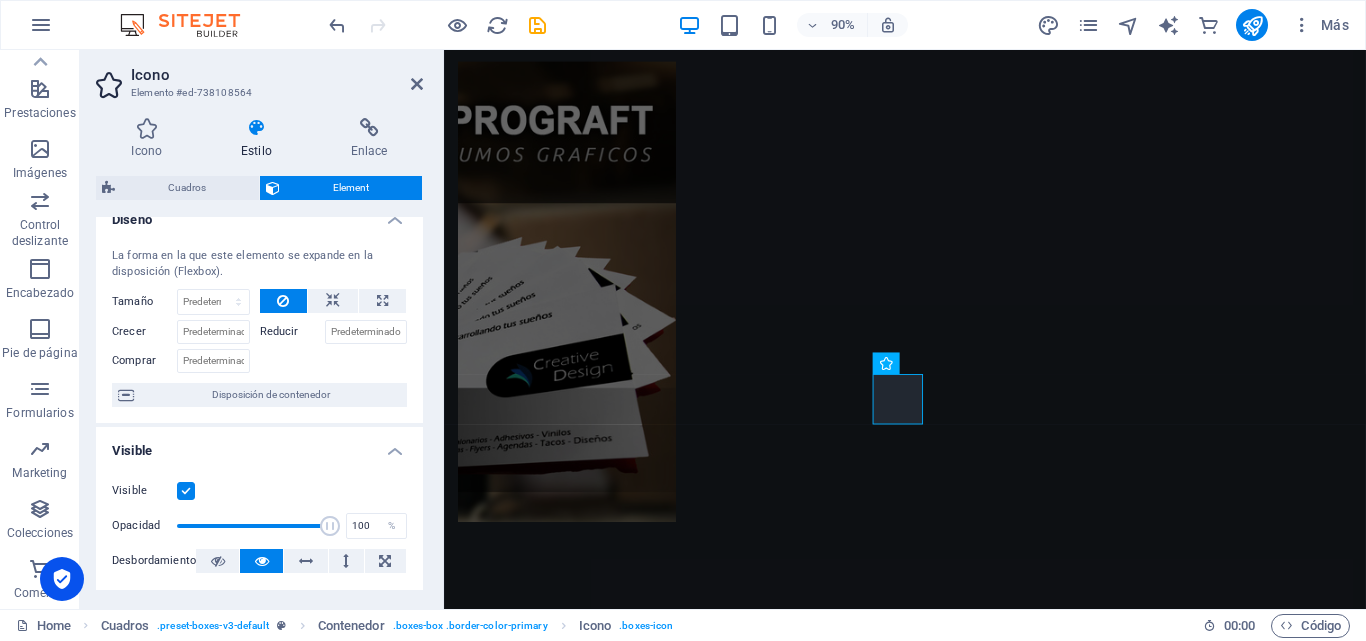 scroll, scrollTop: 0, scrollLeft: 0, axis: both 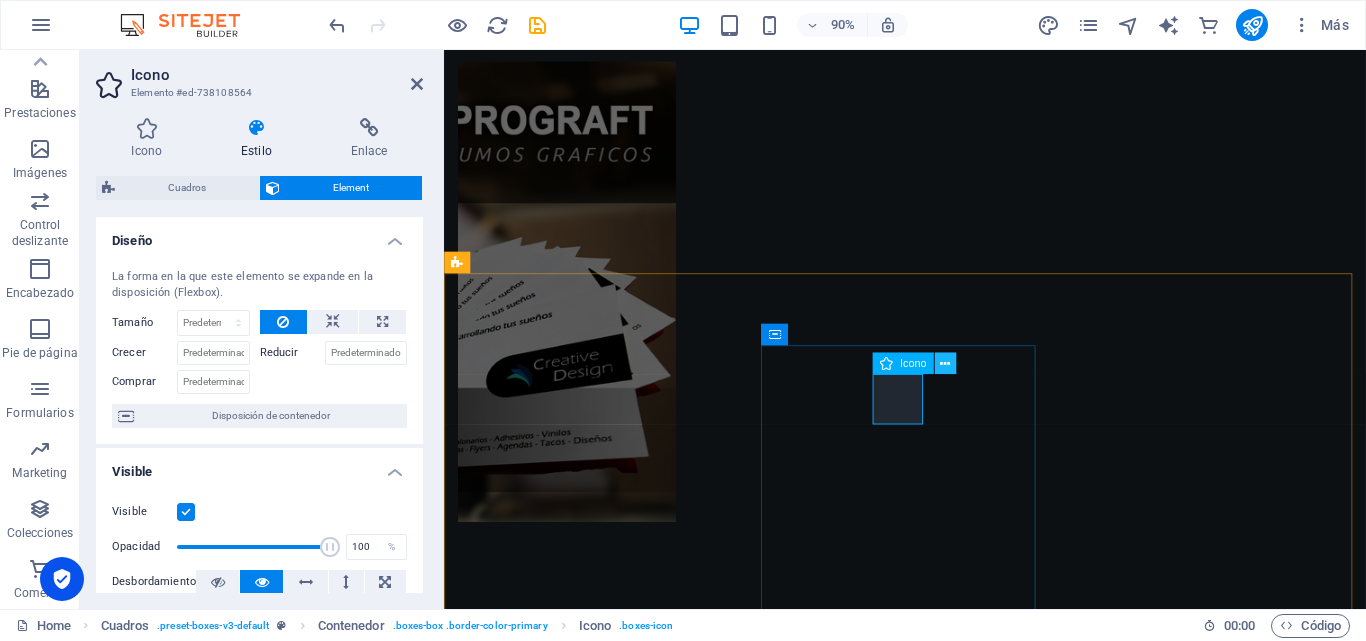 click at bounding box center (945, 363) 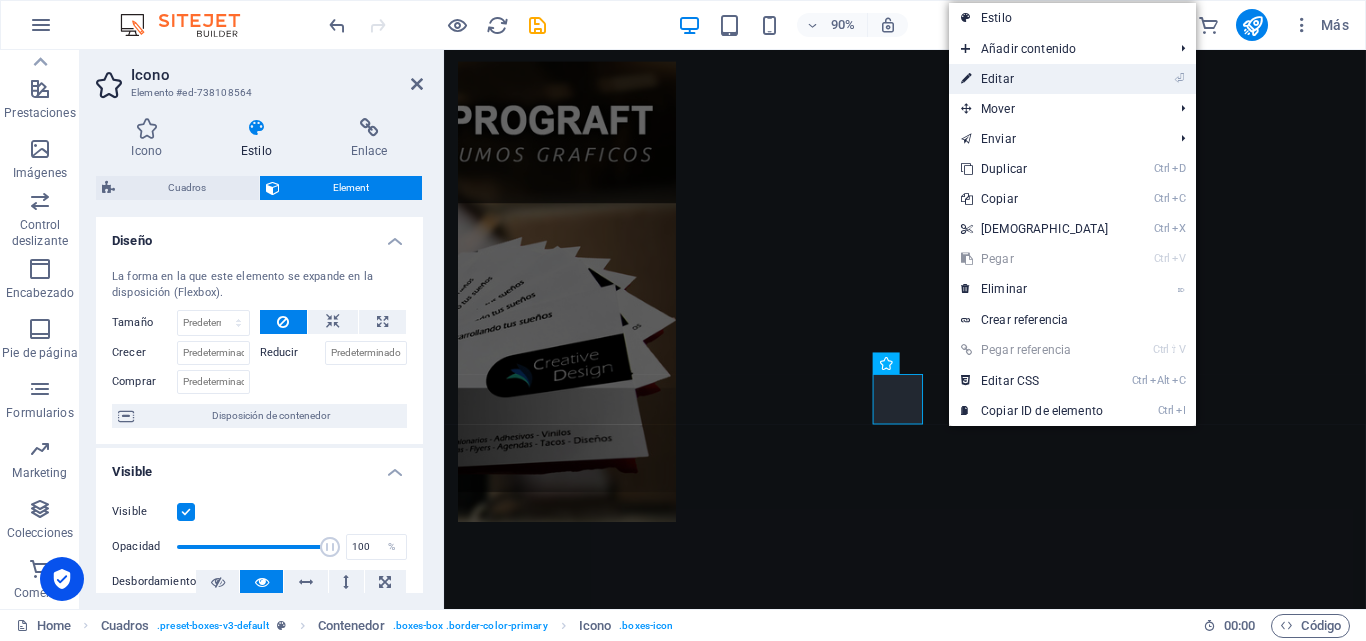 click on "⏎  Editar" at bounding box center [1035, 79] 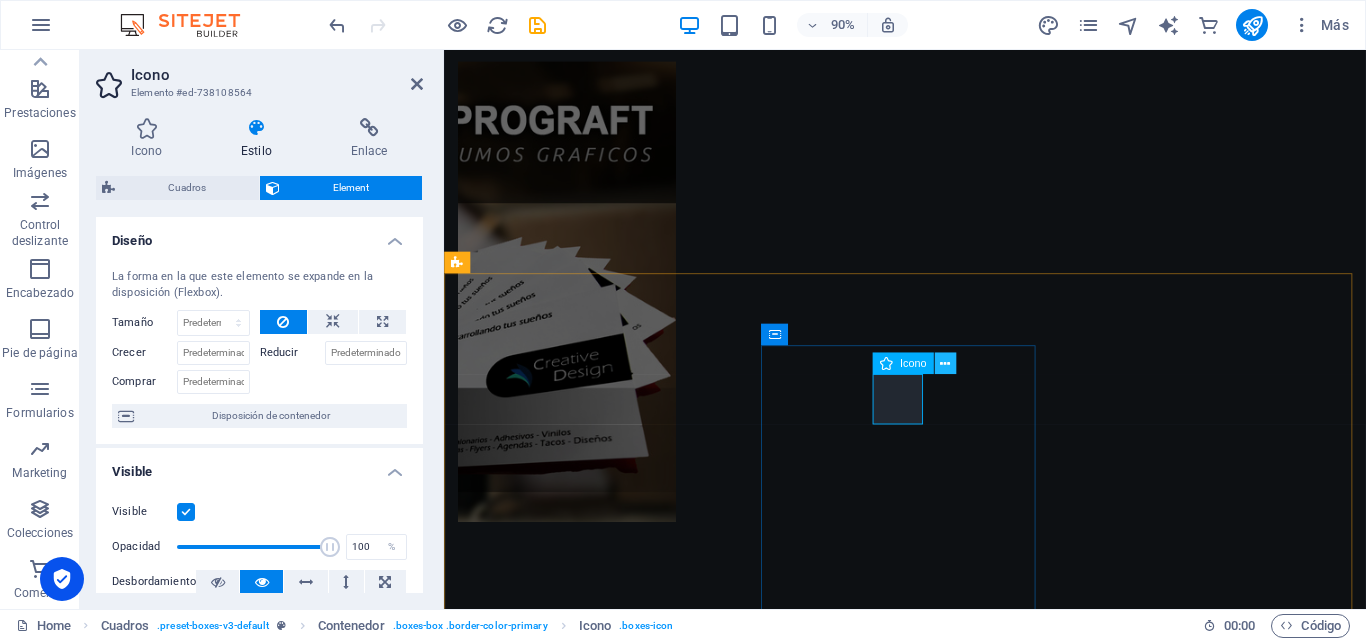 click at bounding box center (945, 363) 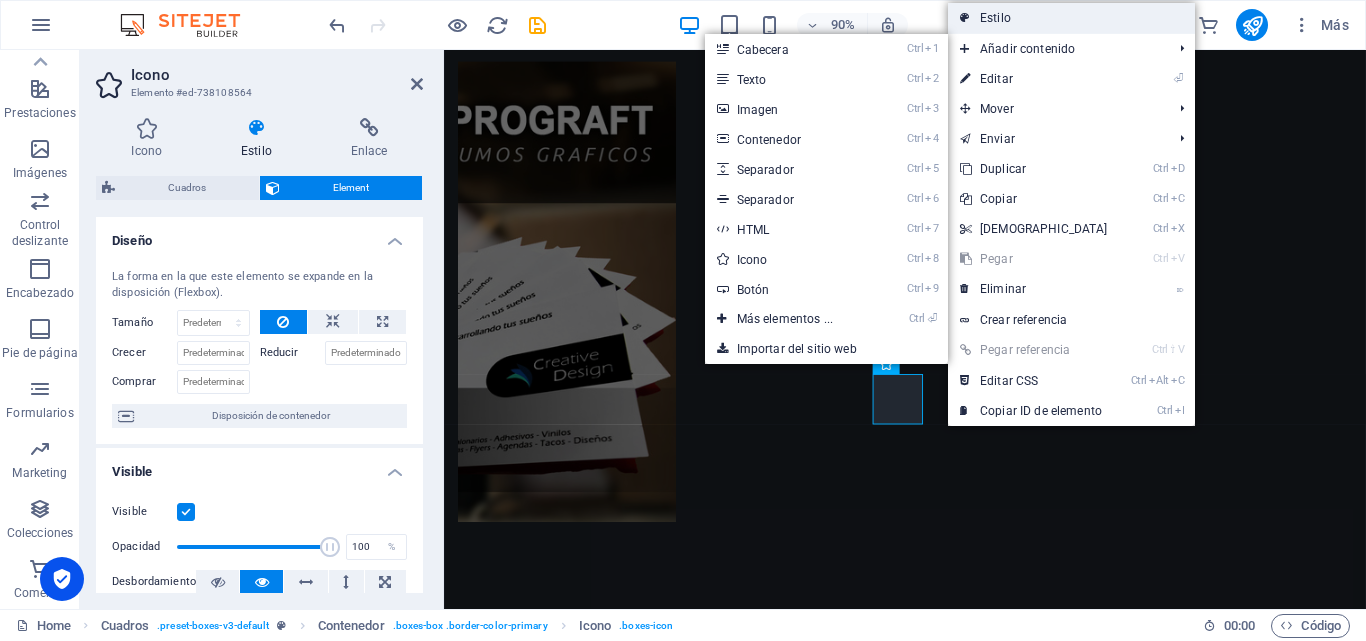 click on "Estilo" at bounding box center [1071, 18] 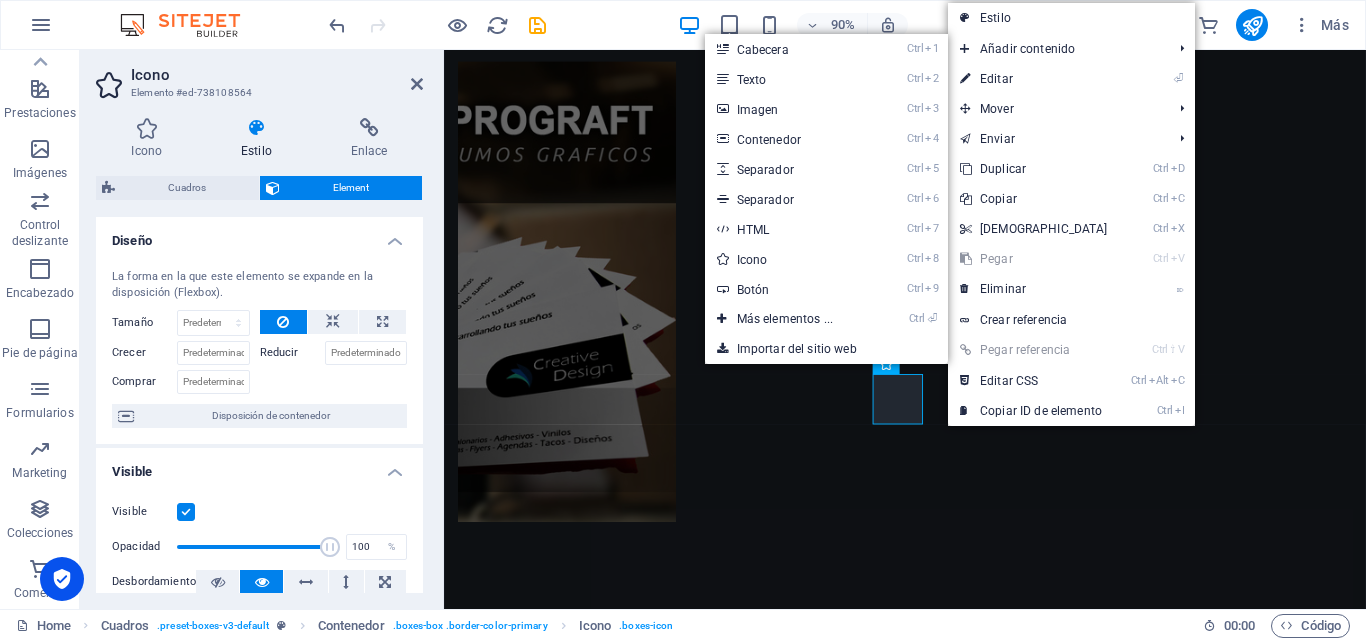 select on "rem" 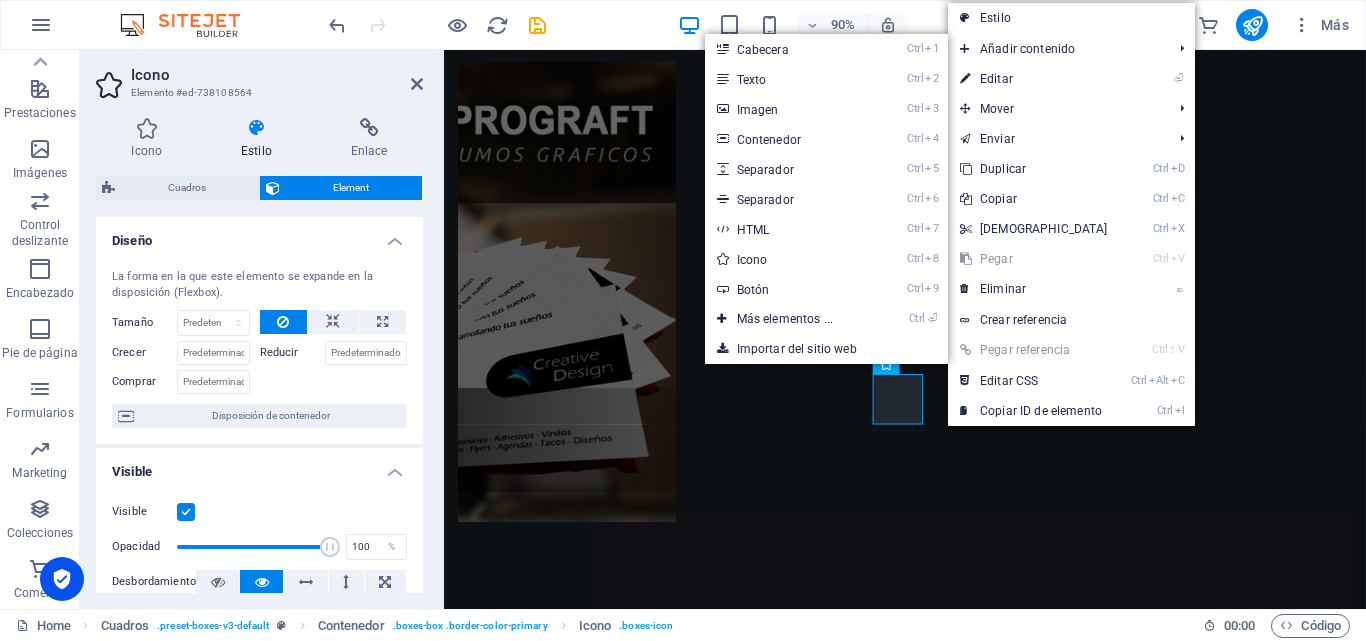 select on "rem" 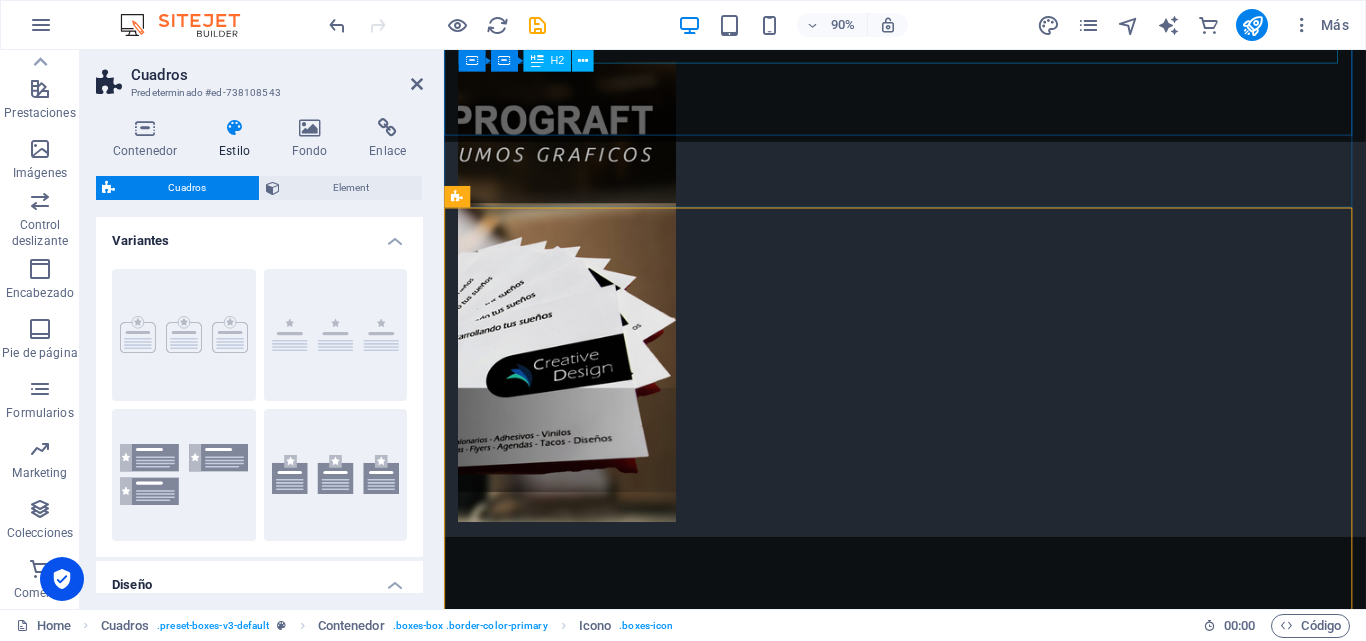 scroll, scrollTop: 1284, scrollLeft: 0, axis: vertical 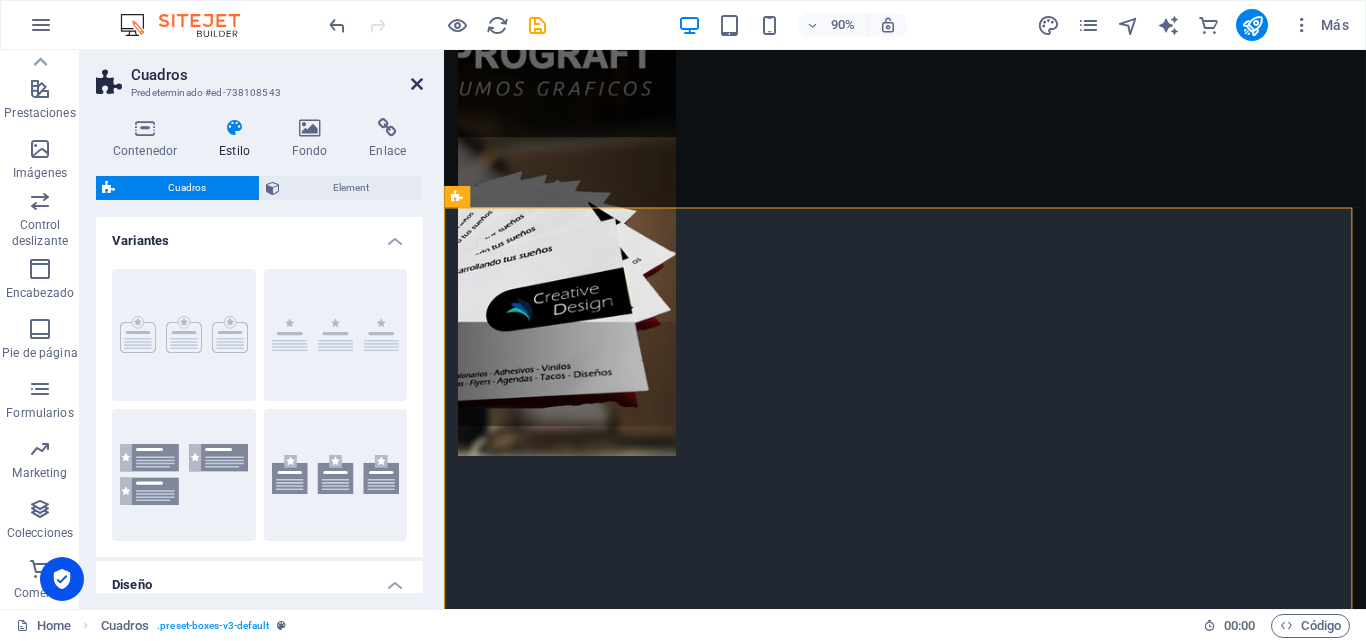 click at bounding box center [417, 84] 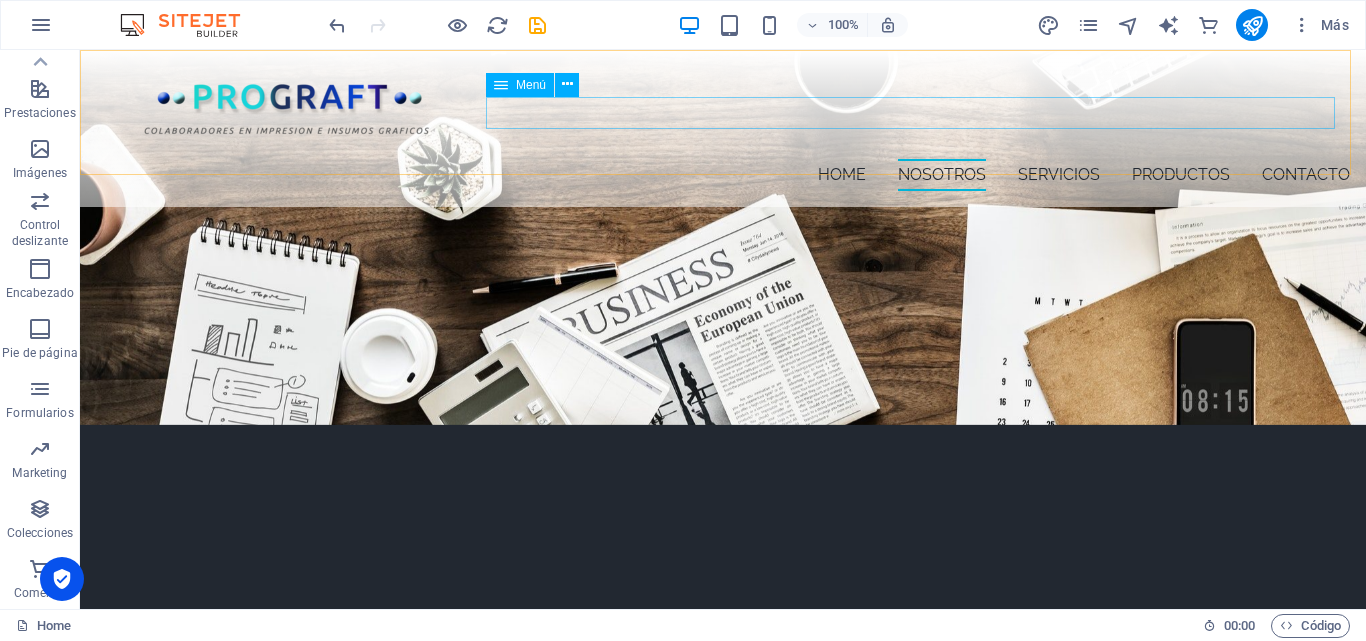 scroll, scrollTop: 389, scrollLeft: 0, axis: vertical 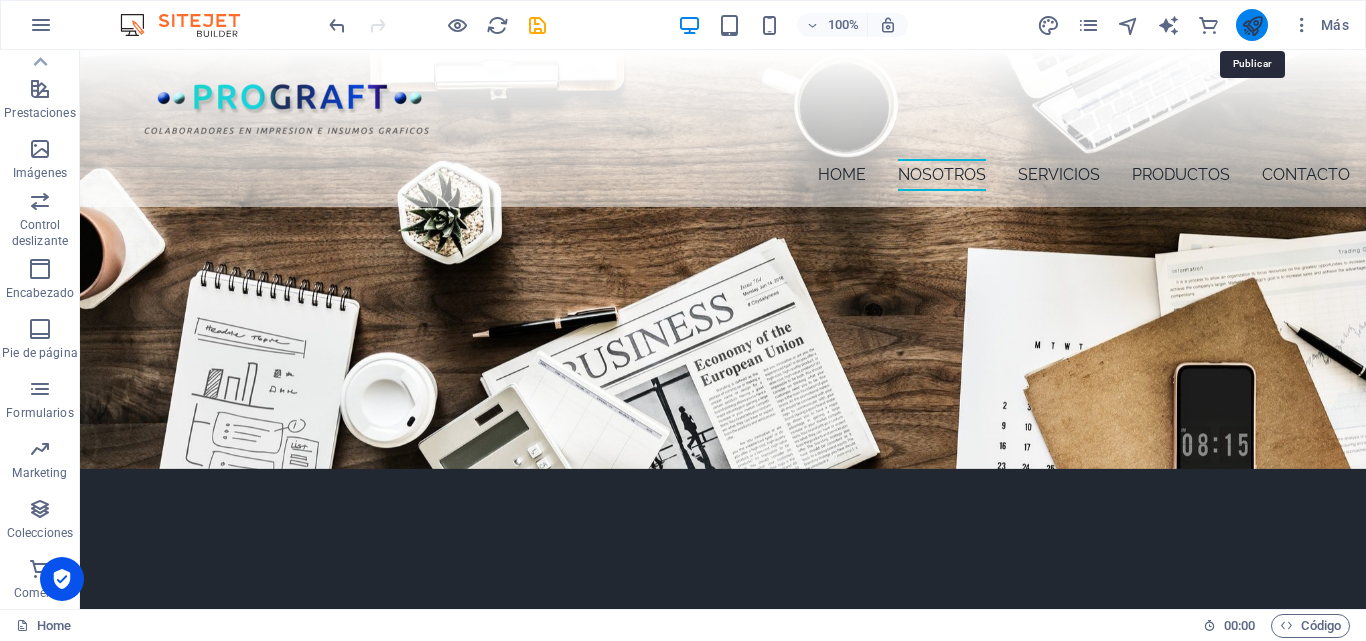 click at bounding box center (1252, 25) 